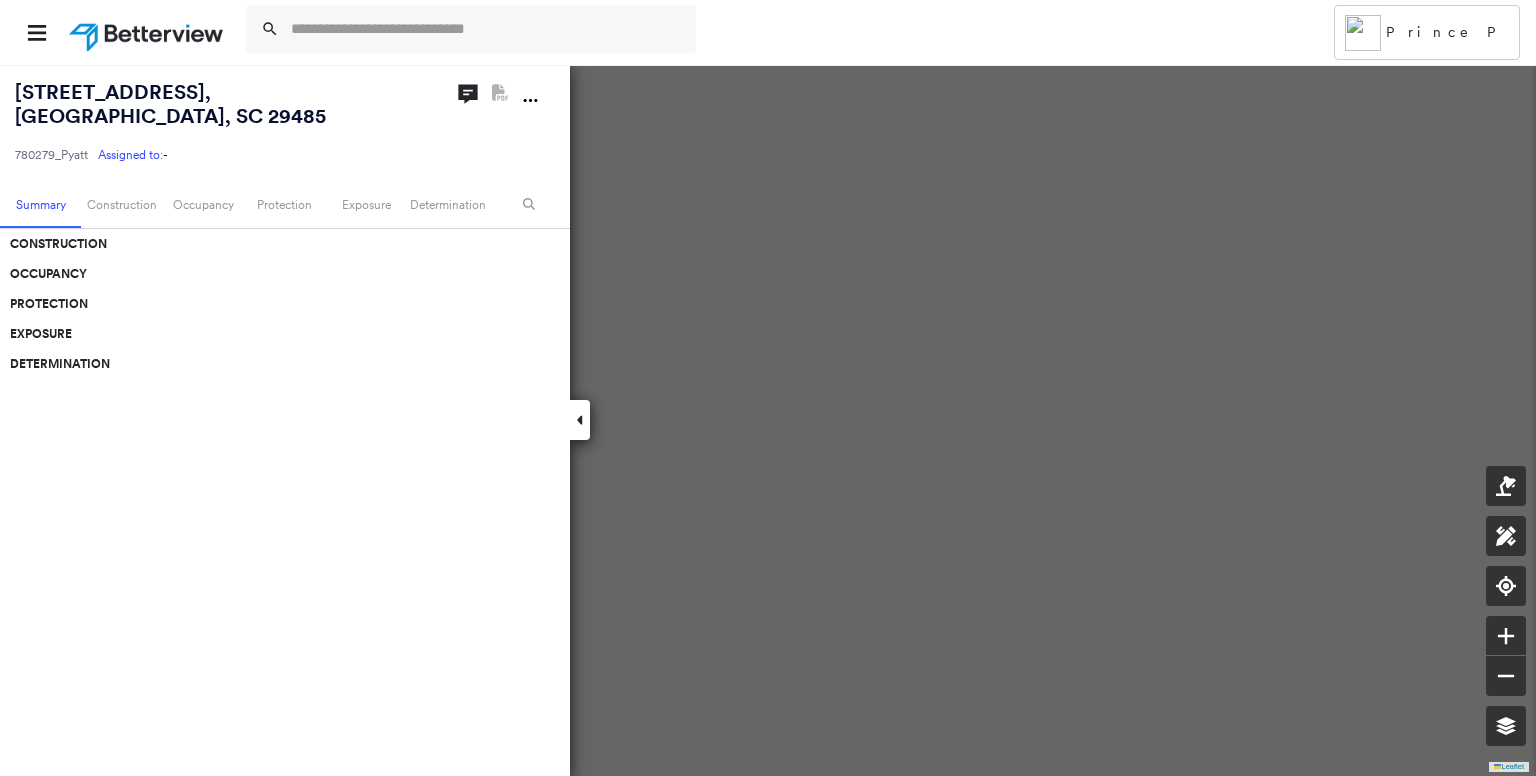scroll, scrollTop: 0, scrollLeft: 0, axis: both 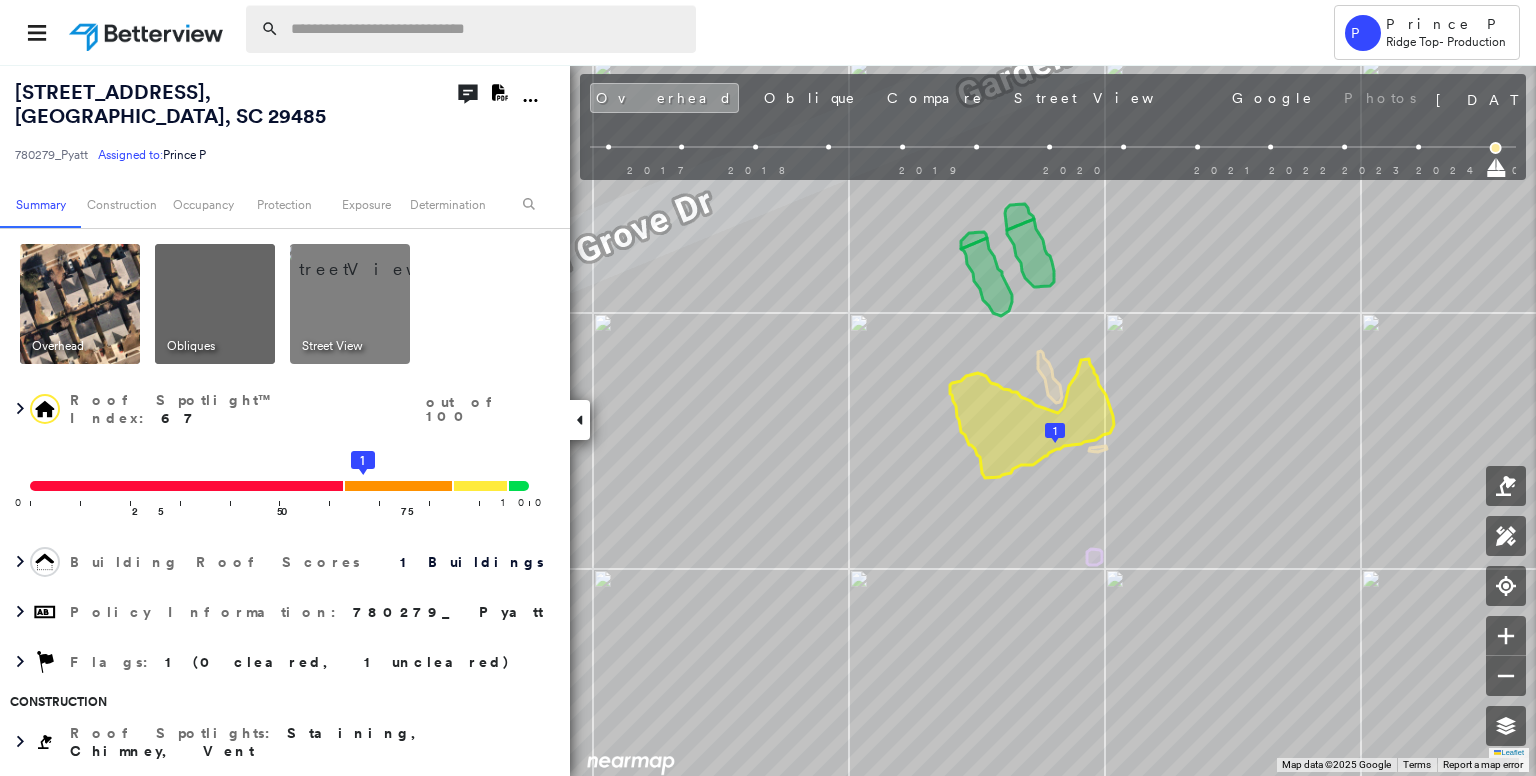 click at bounding box center [487, 29] 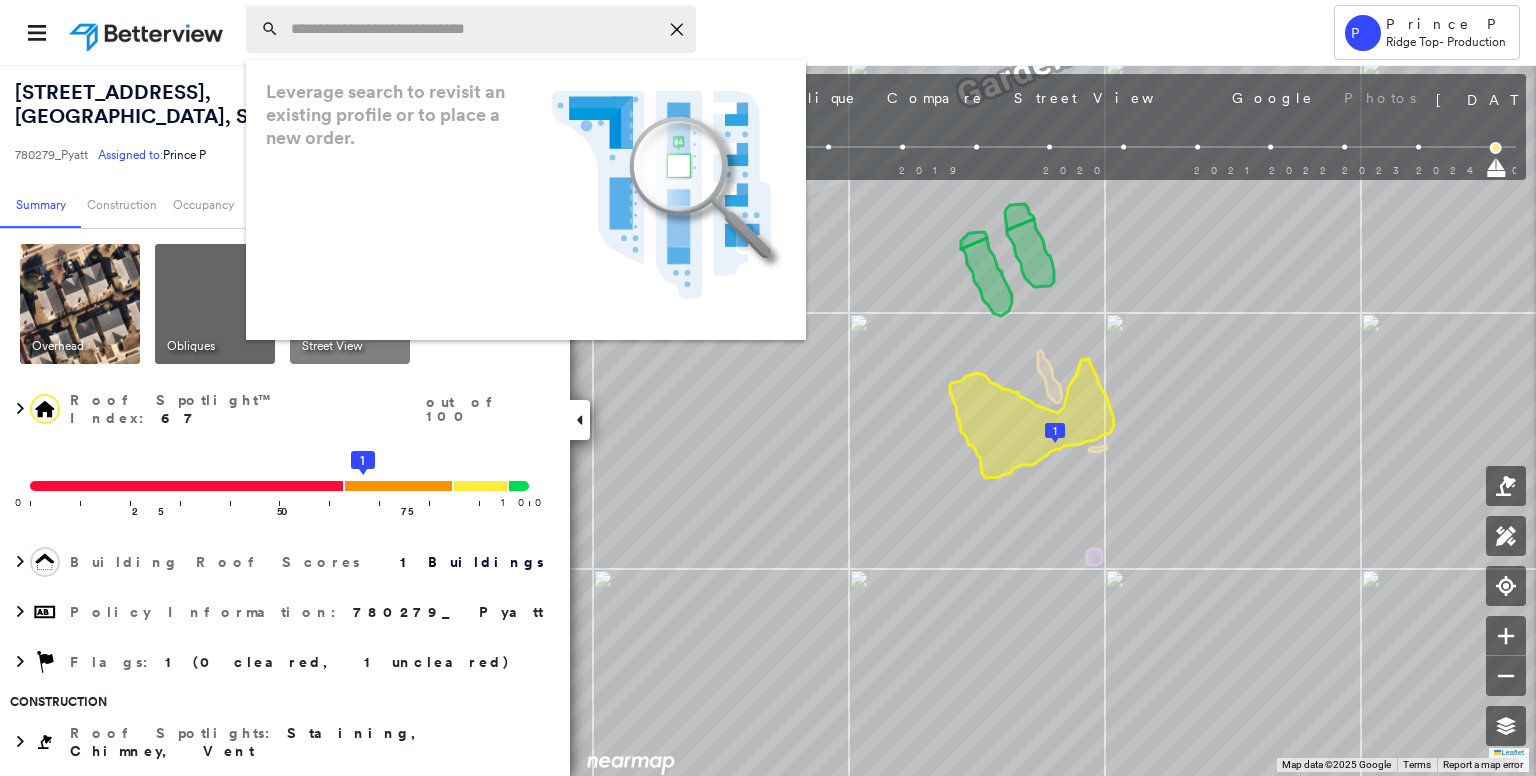paste on "**********" 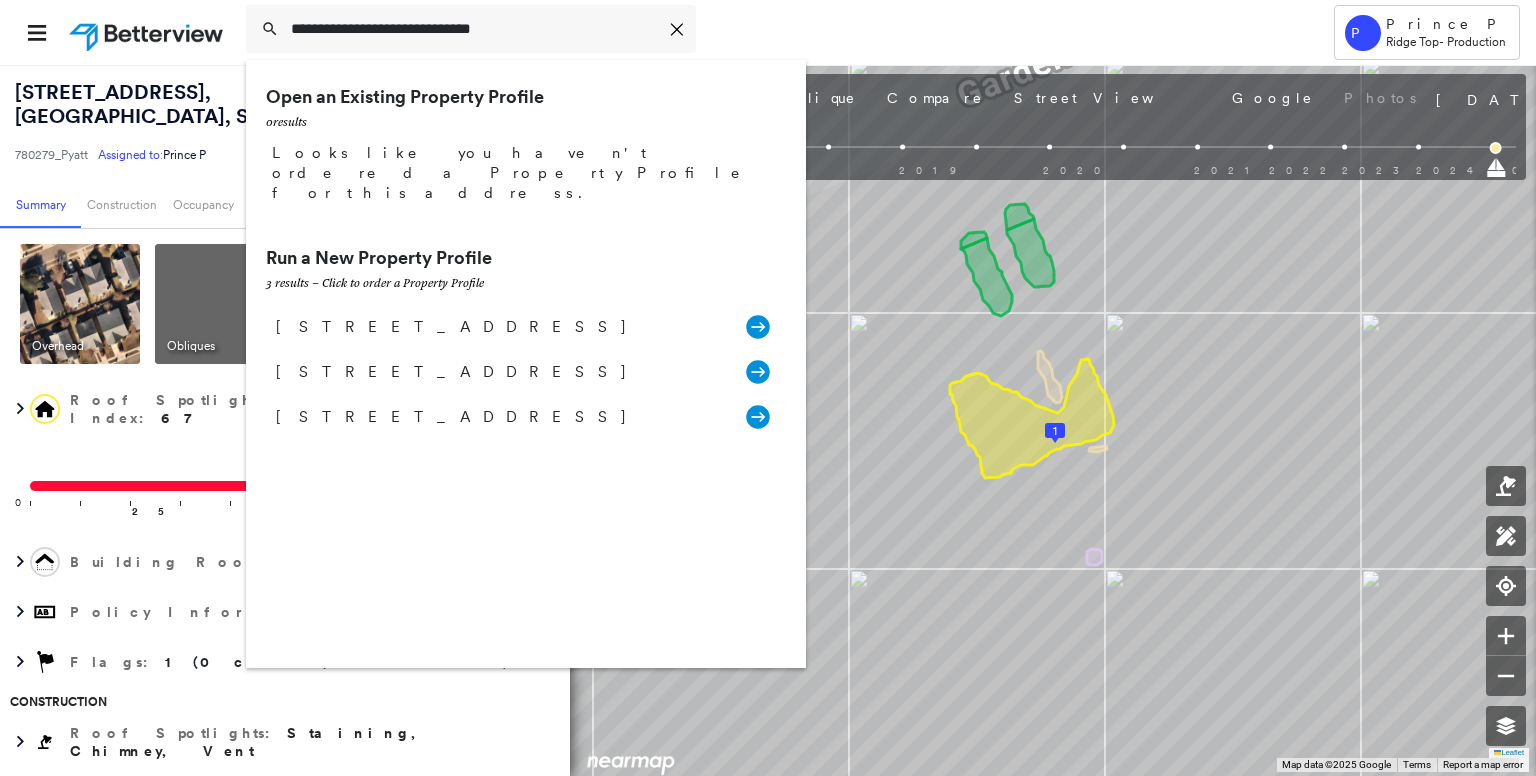 type on "**********" 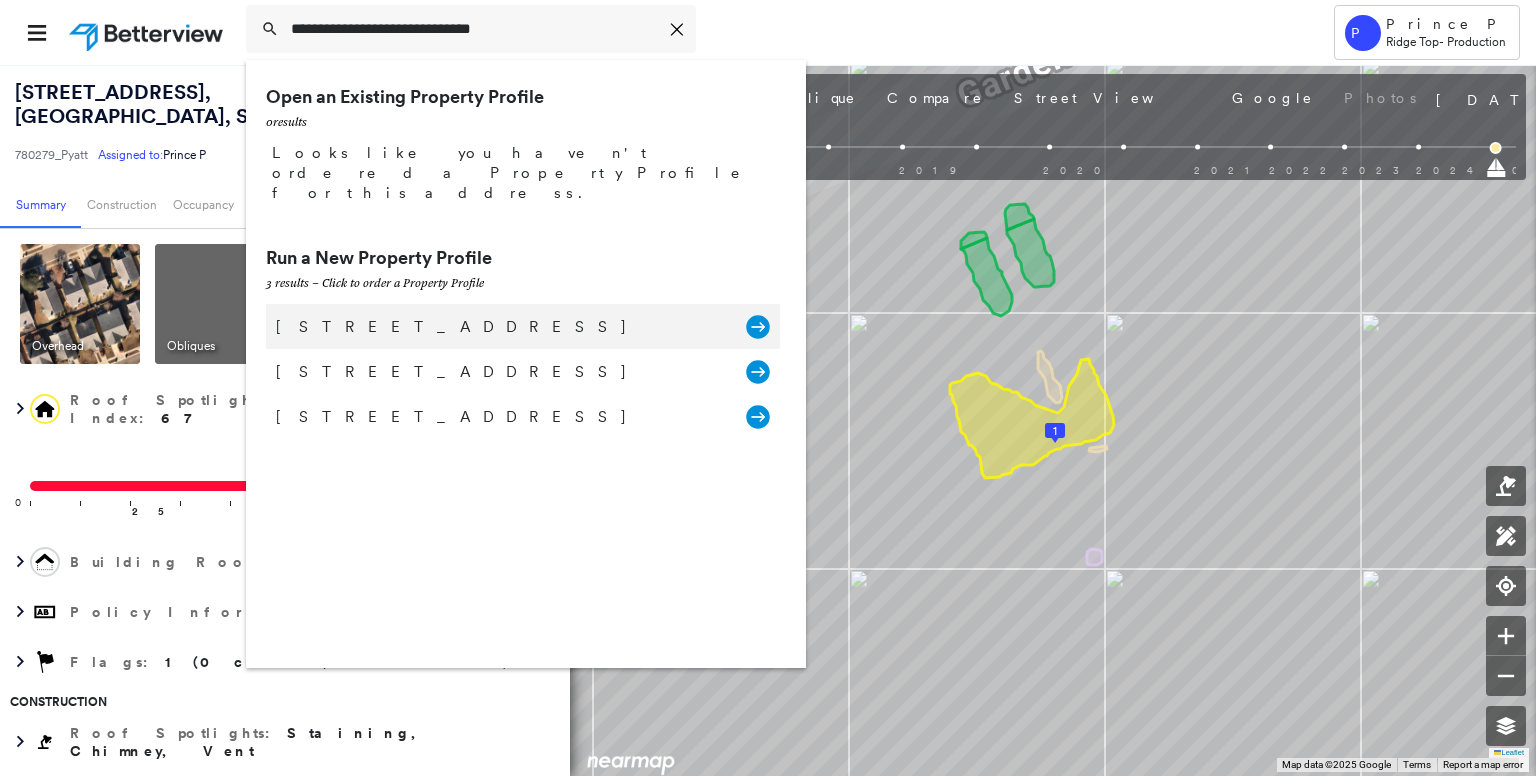 click 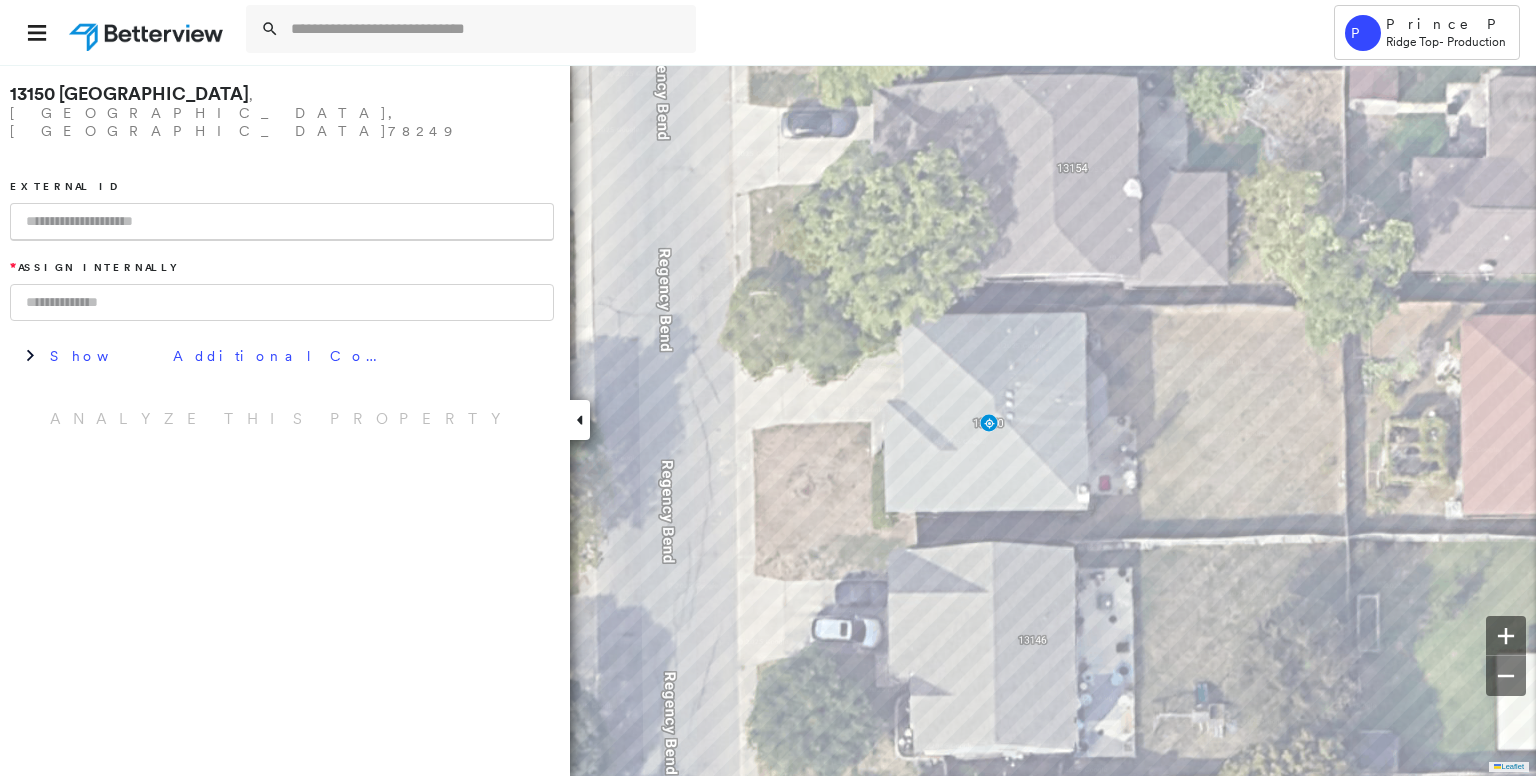 paste on "********" 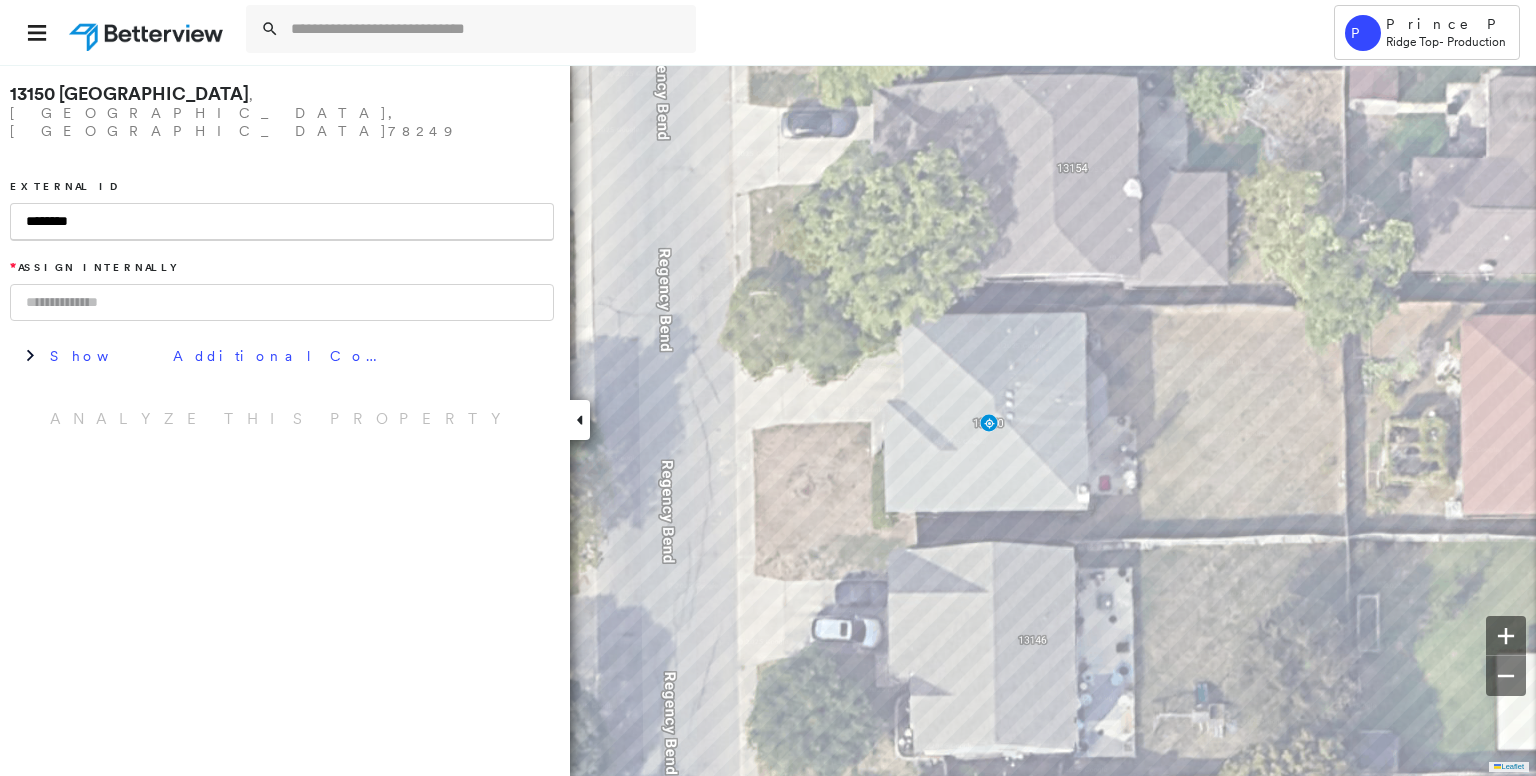 type on "********" 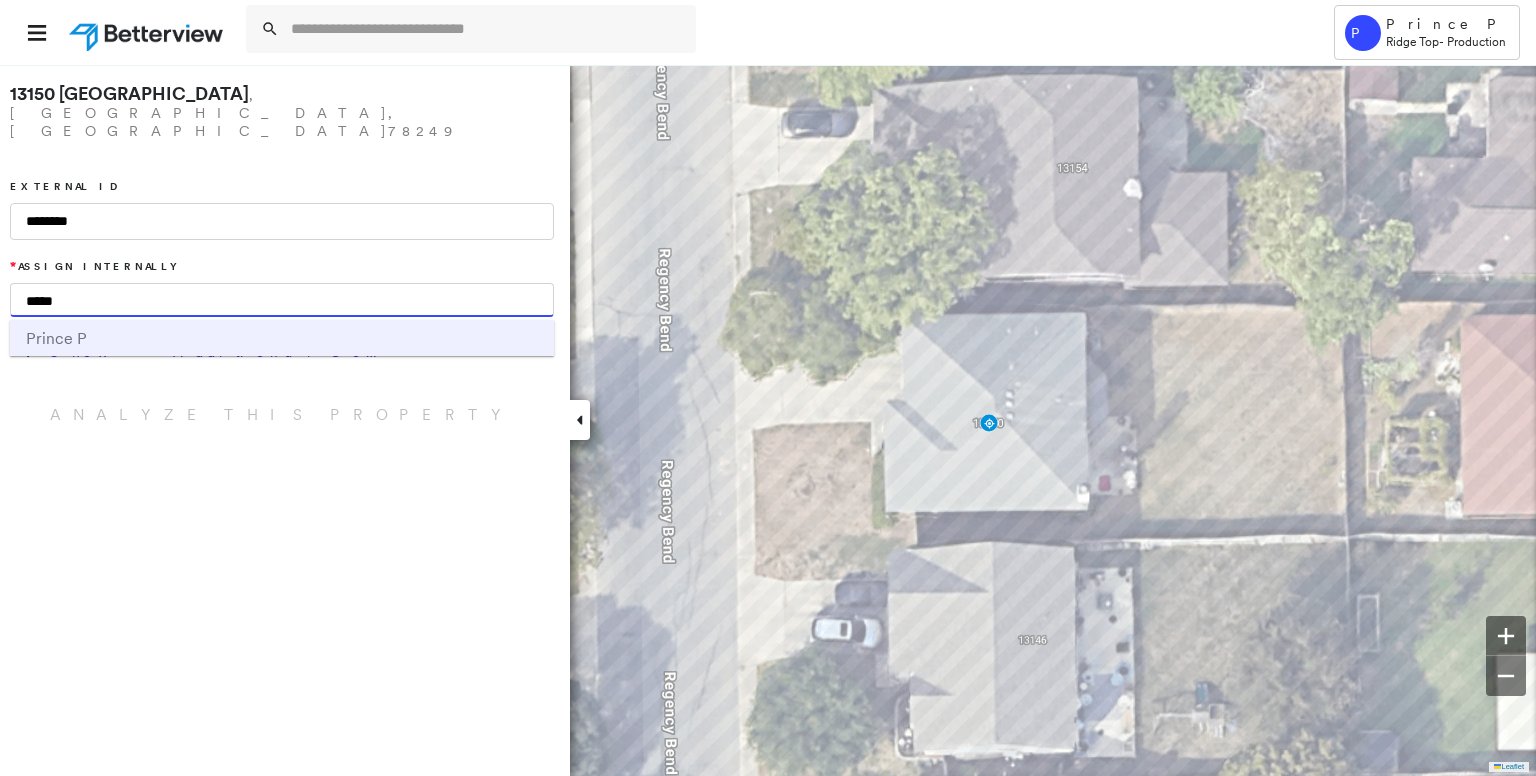 type on "*****" 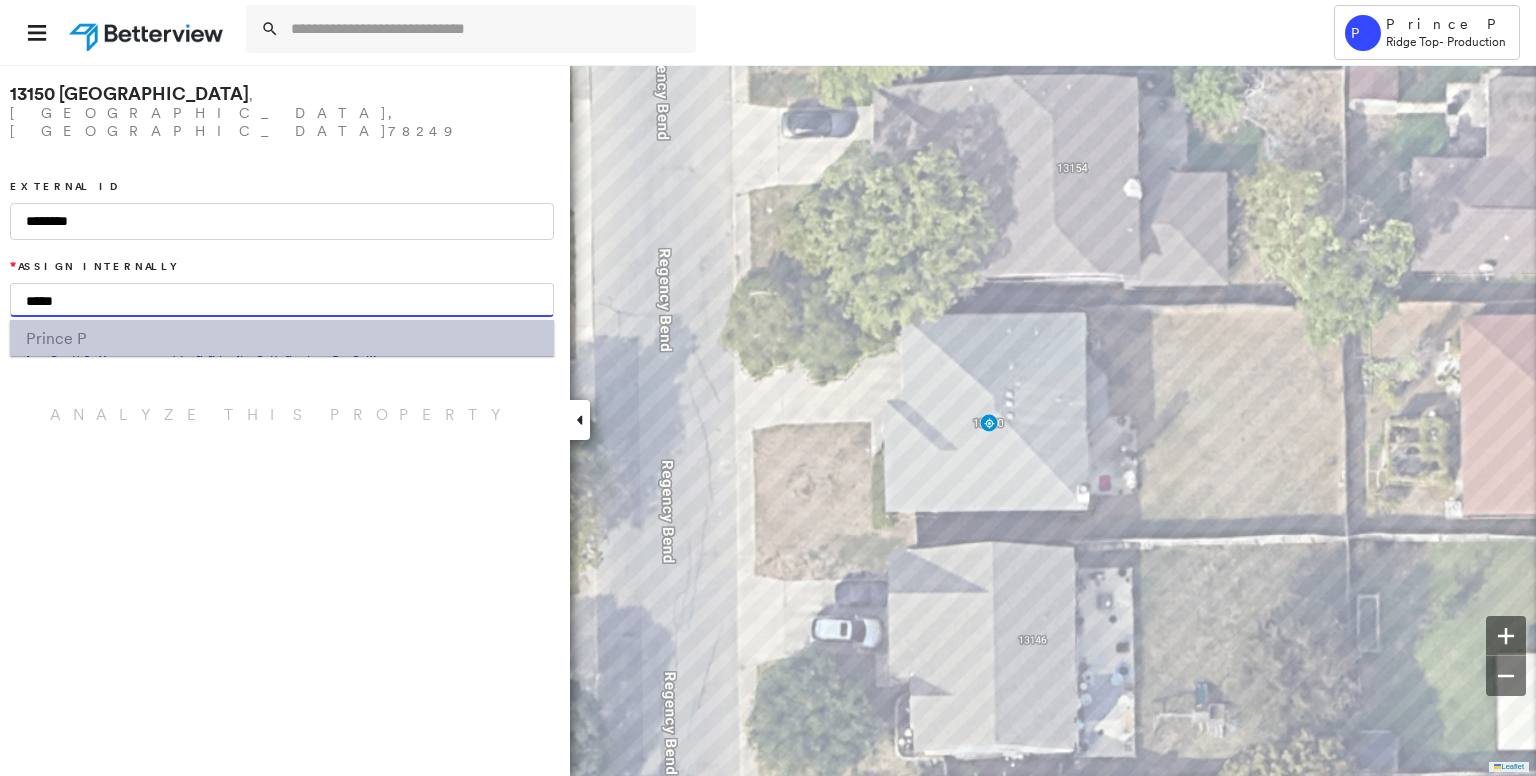 click on "Princ e P" at bounding box center [282, 338] 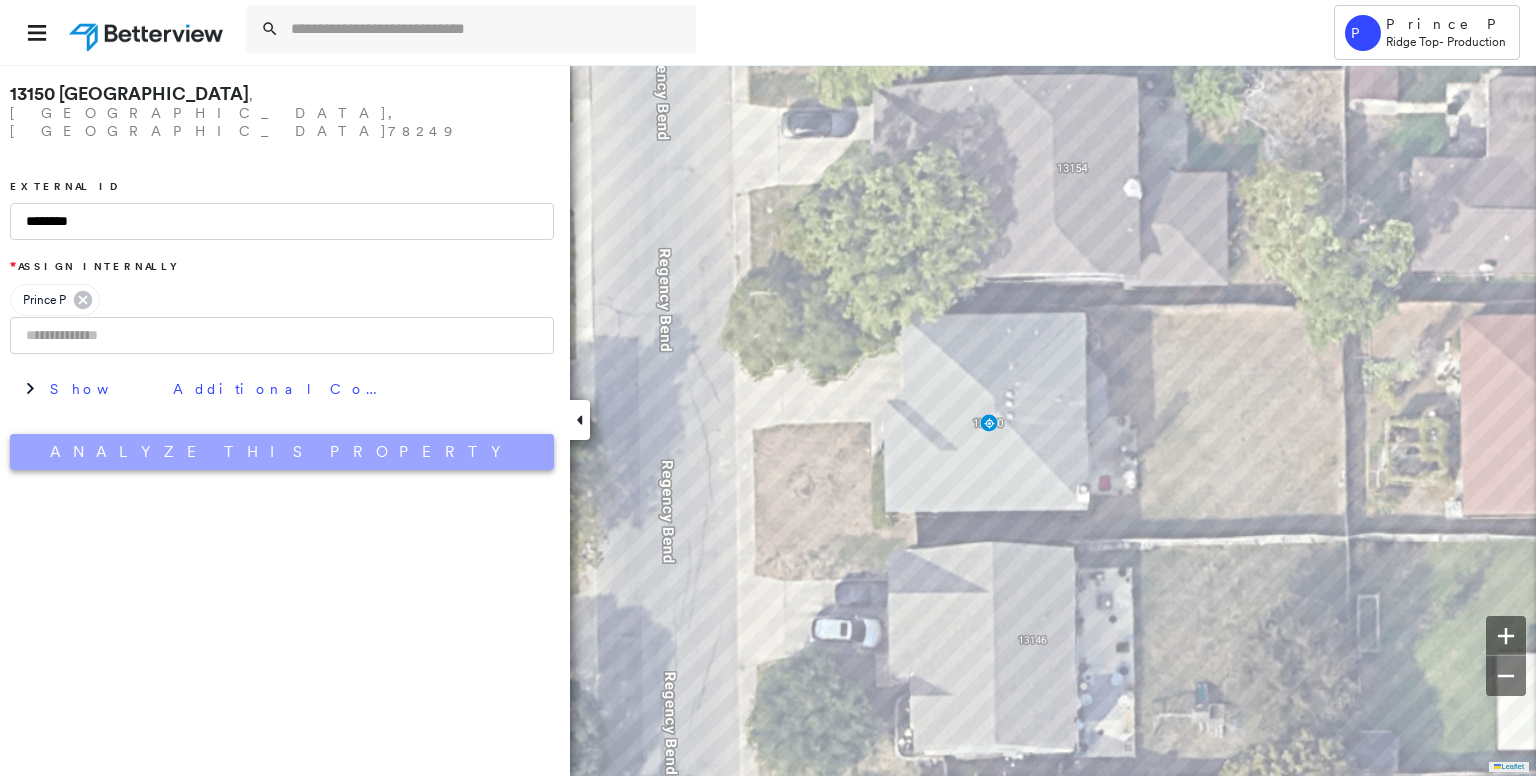 click on "Analyze This Property" at bounding box center [282, 452] 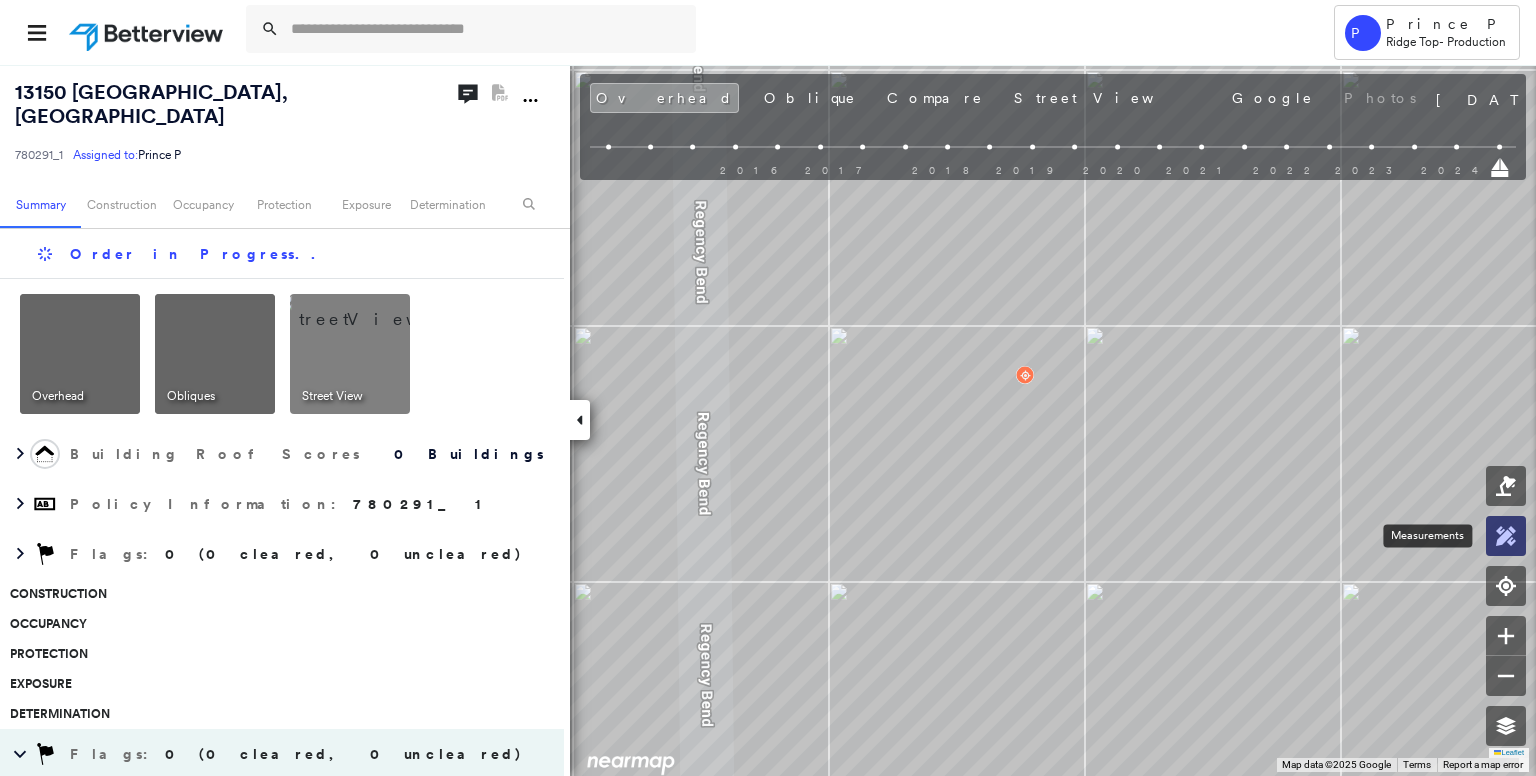 click at bounding box center (1506, 536) 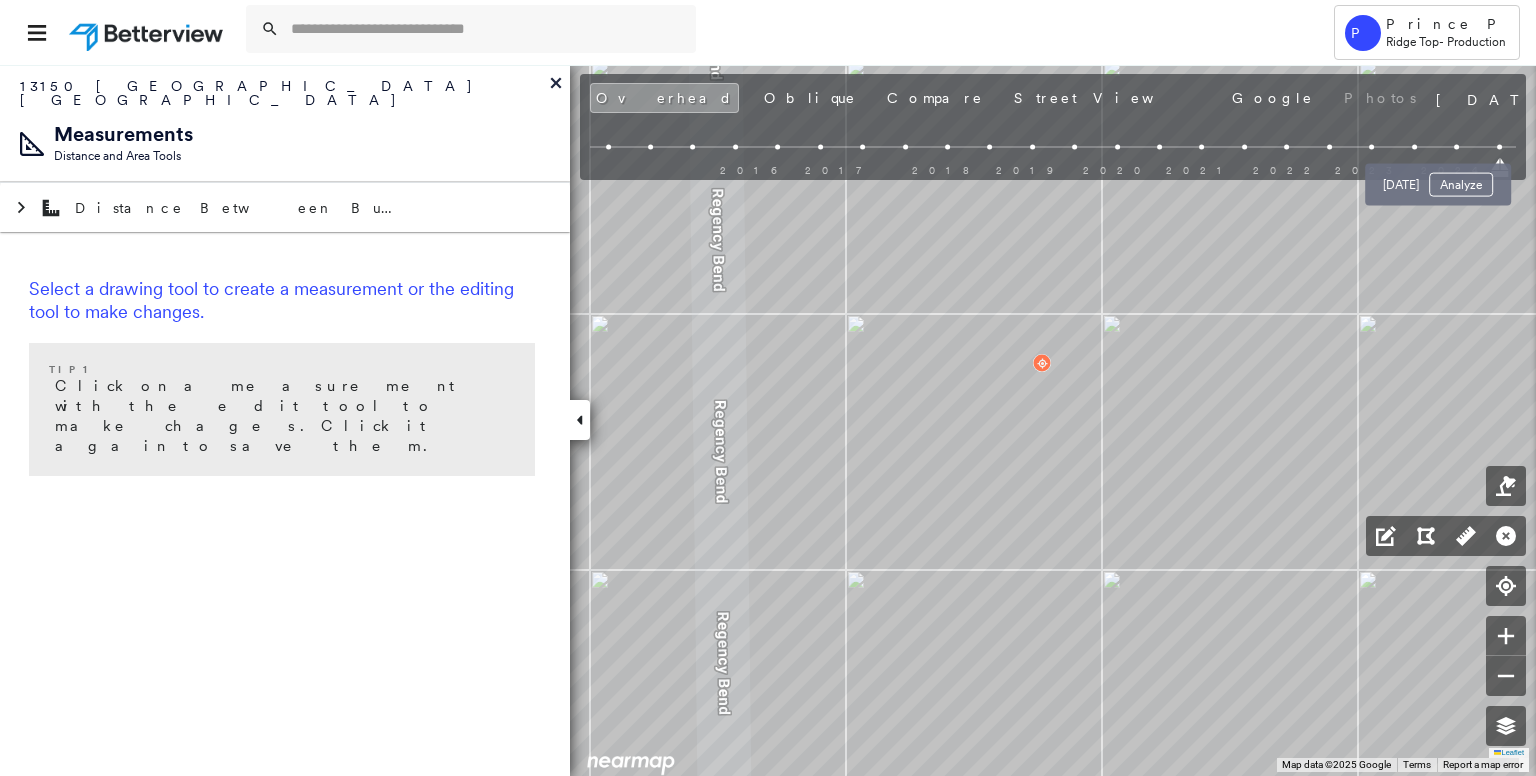 click on "Jul 2, 2024 Analyze" at bounding box center [1438, 179] 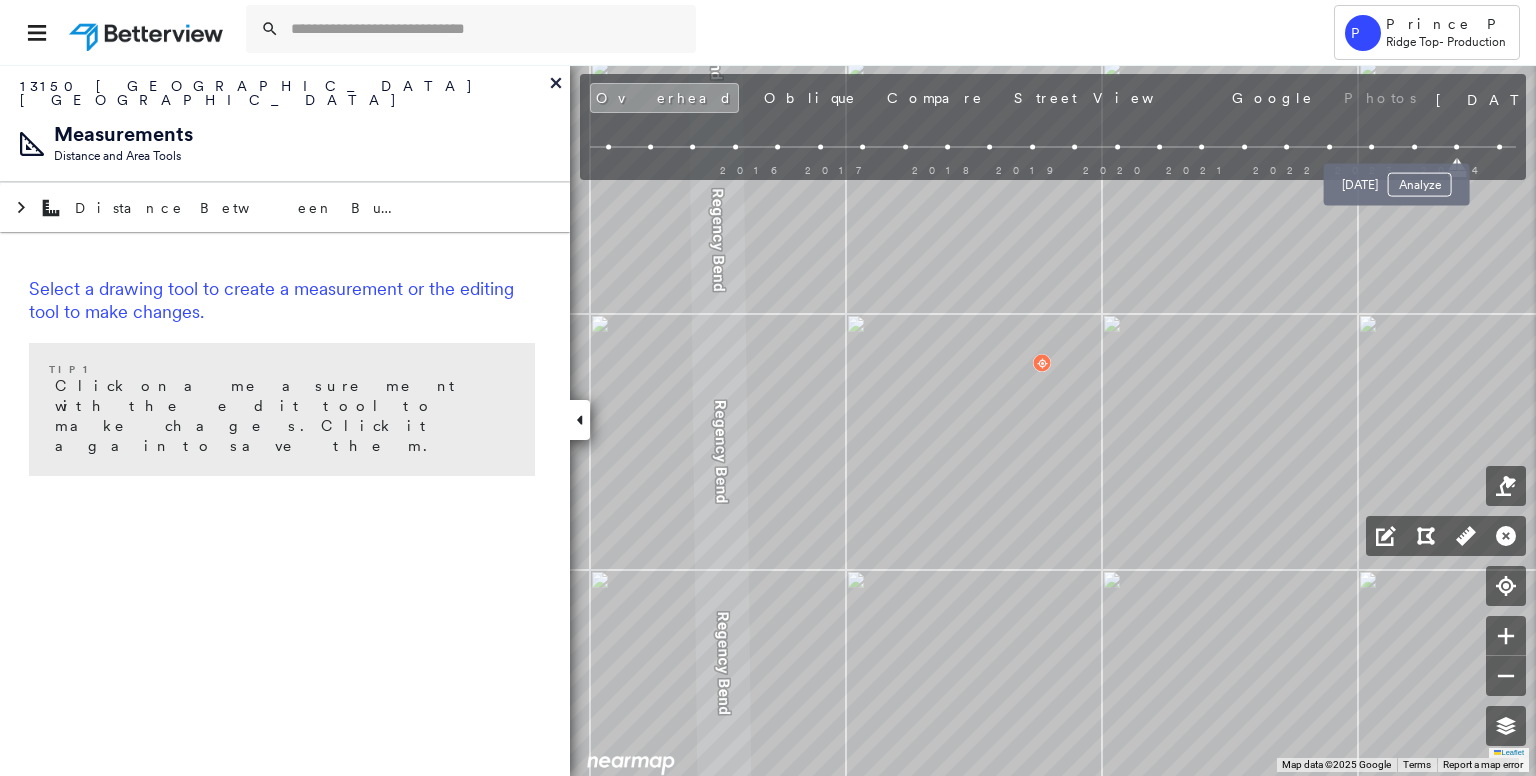 click at bounding box center (1414, 147) 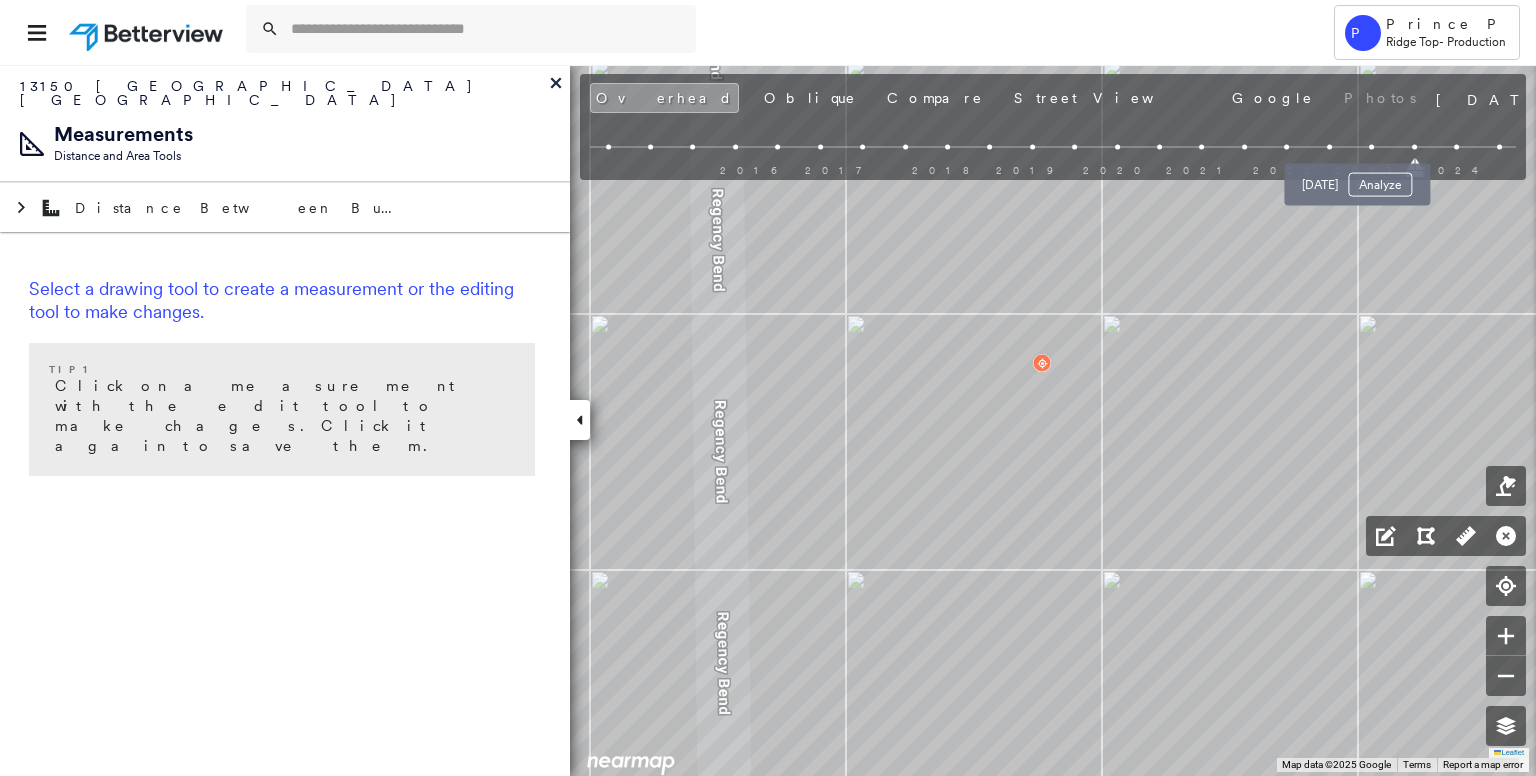 click at bounding box center [1371, 147] 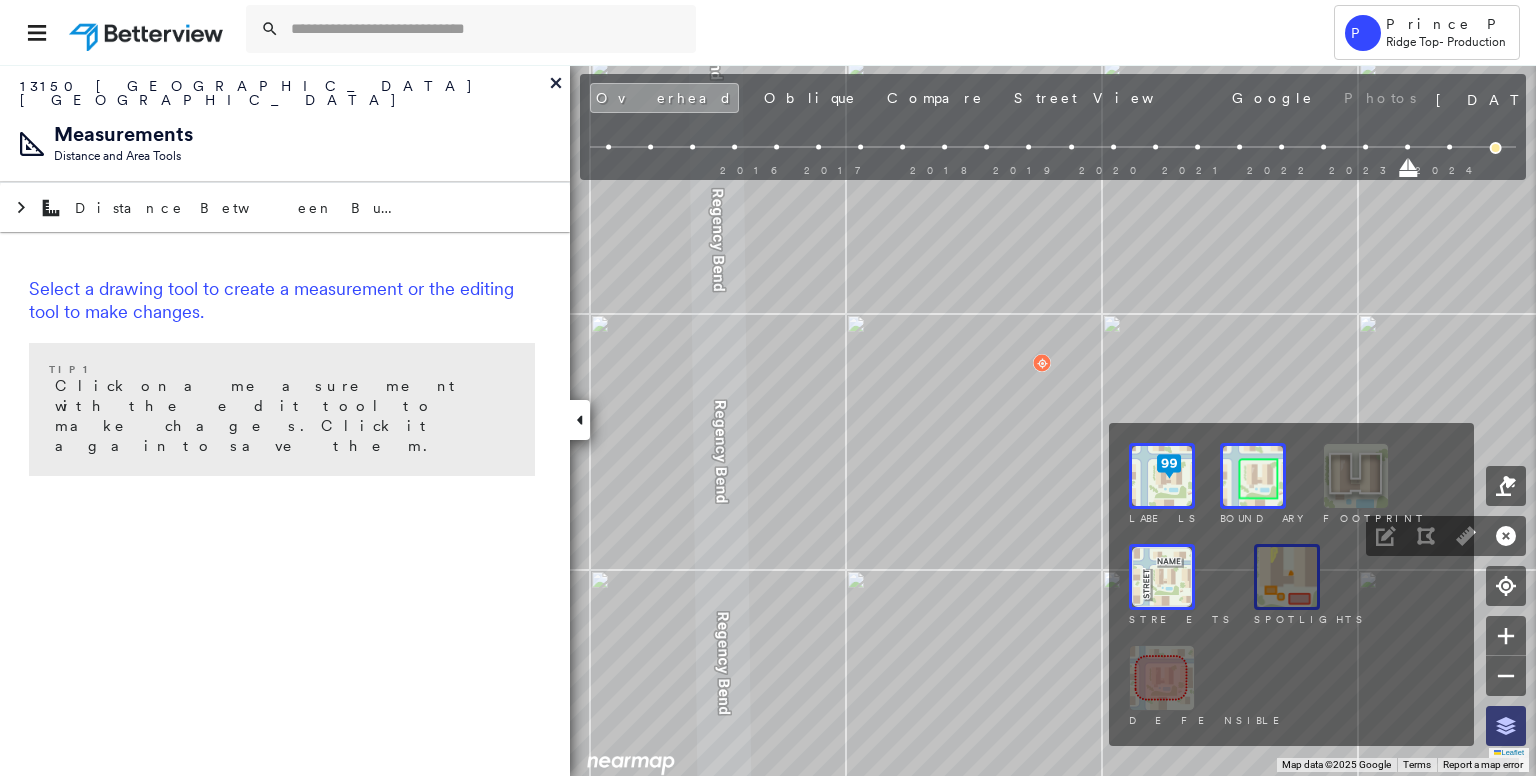 click 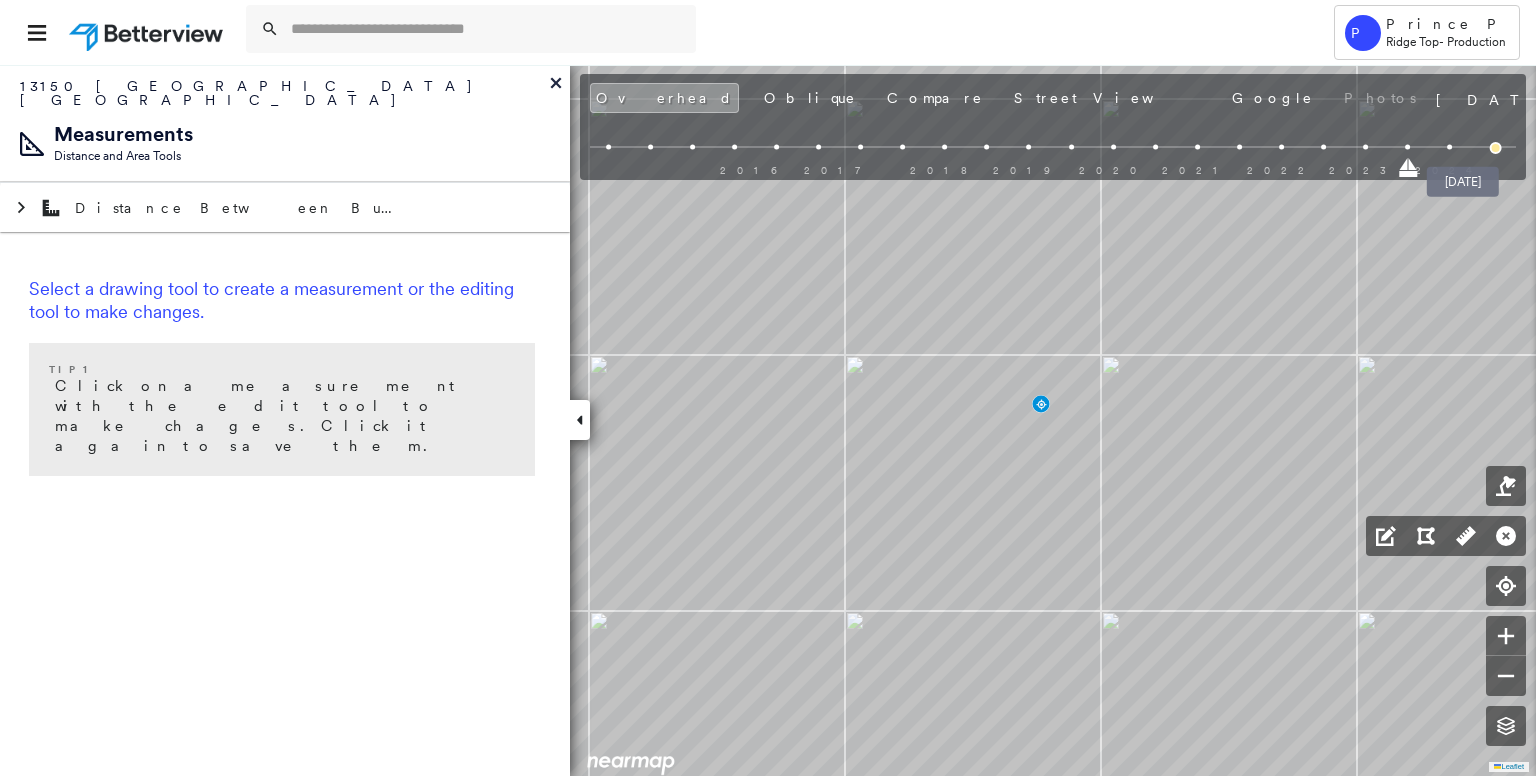 click at bounding box center [1496, 148] 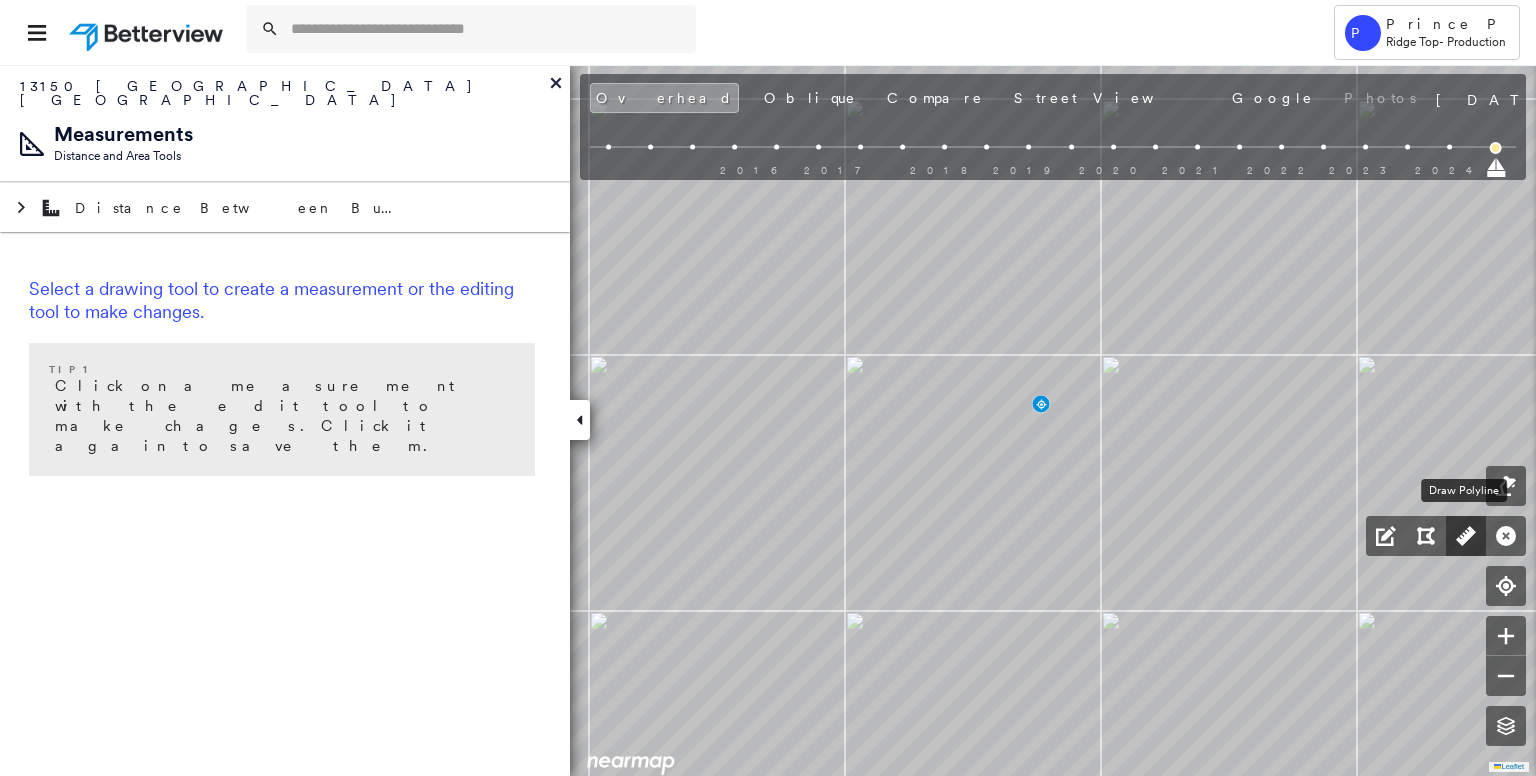 click 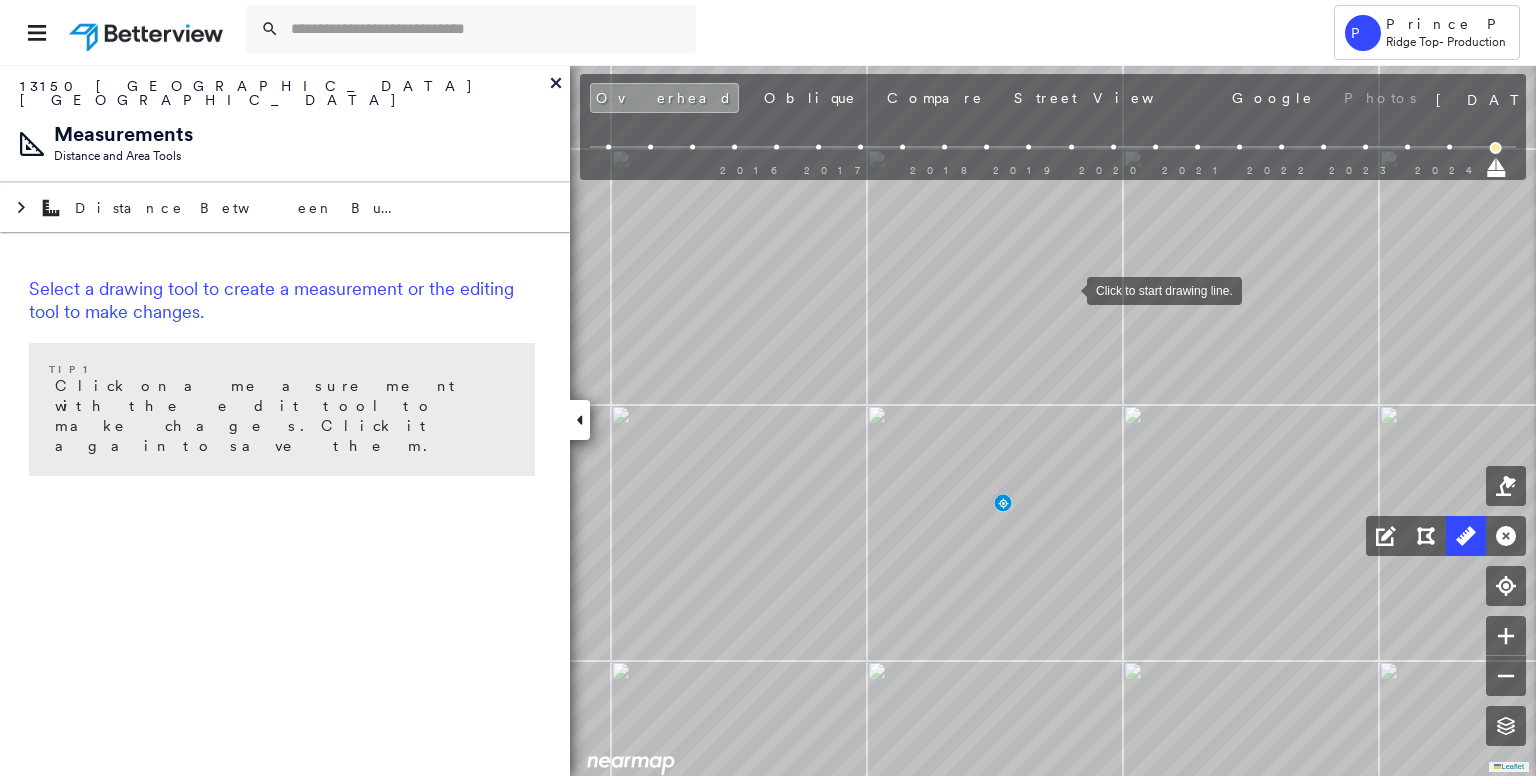 click at bounding box center [1067, 289] 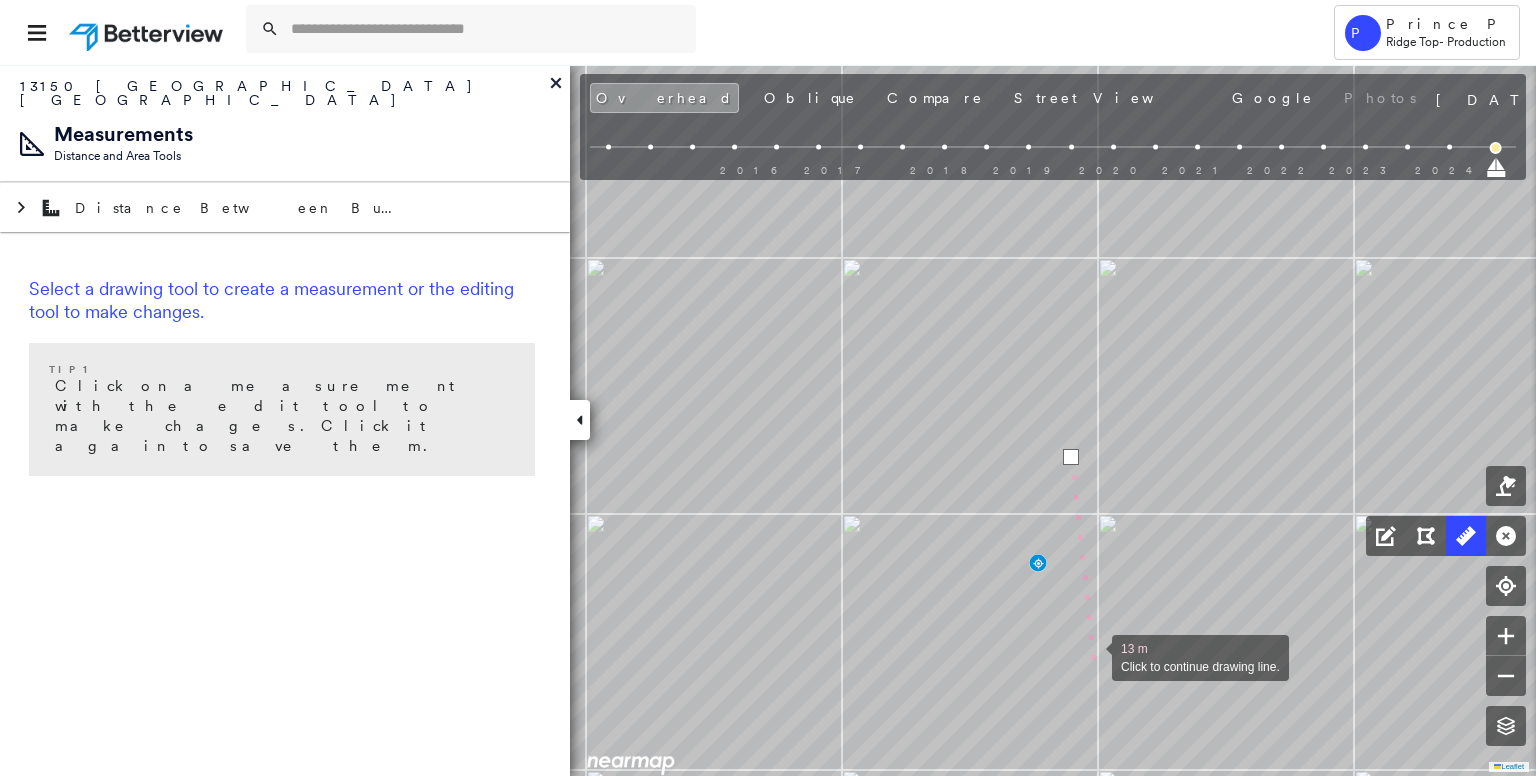 click at bounding box center [1092, 656] 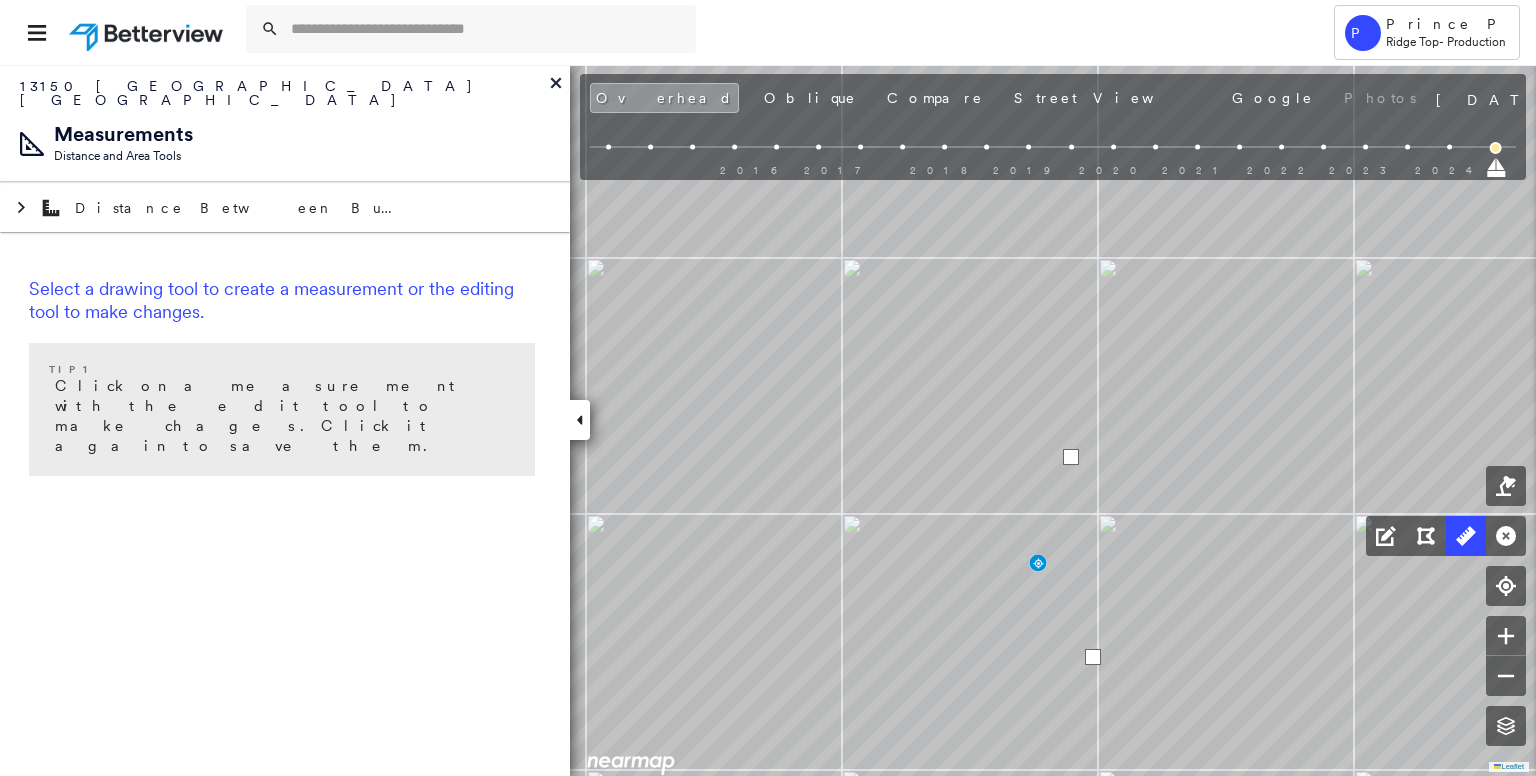 click at bounding box center (1093, 657) 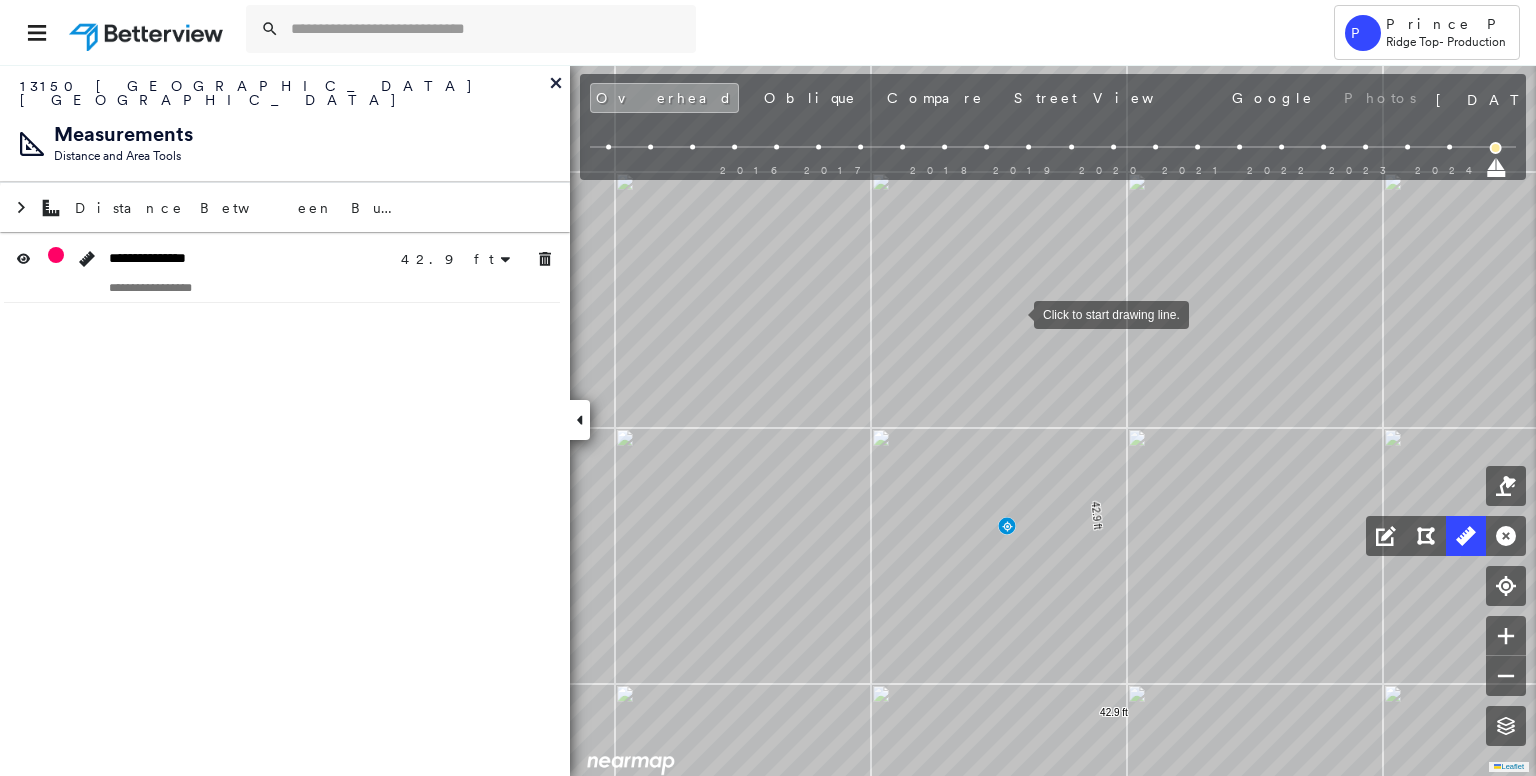 click at bounding box center [1014, 313] 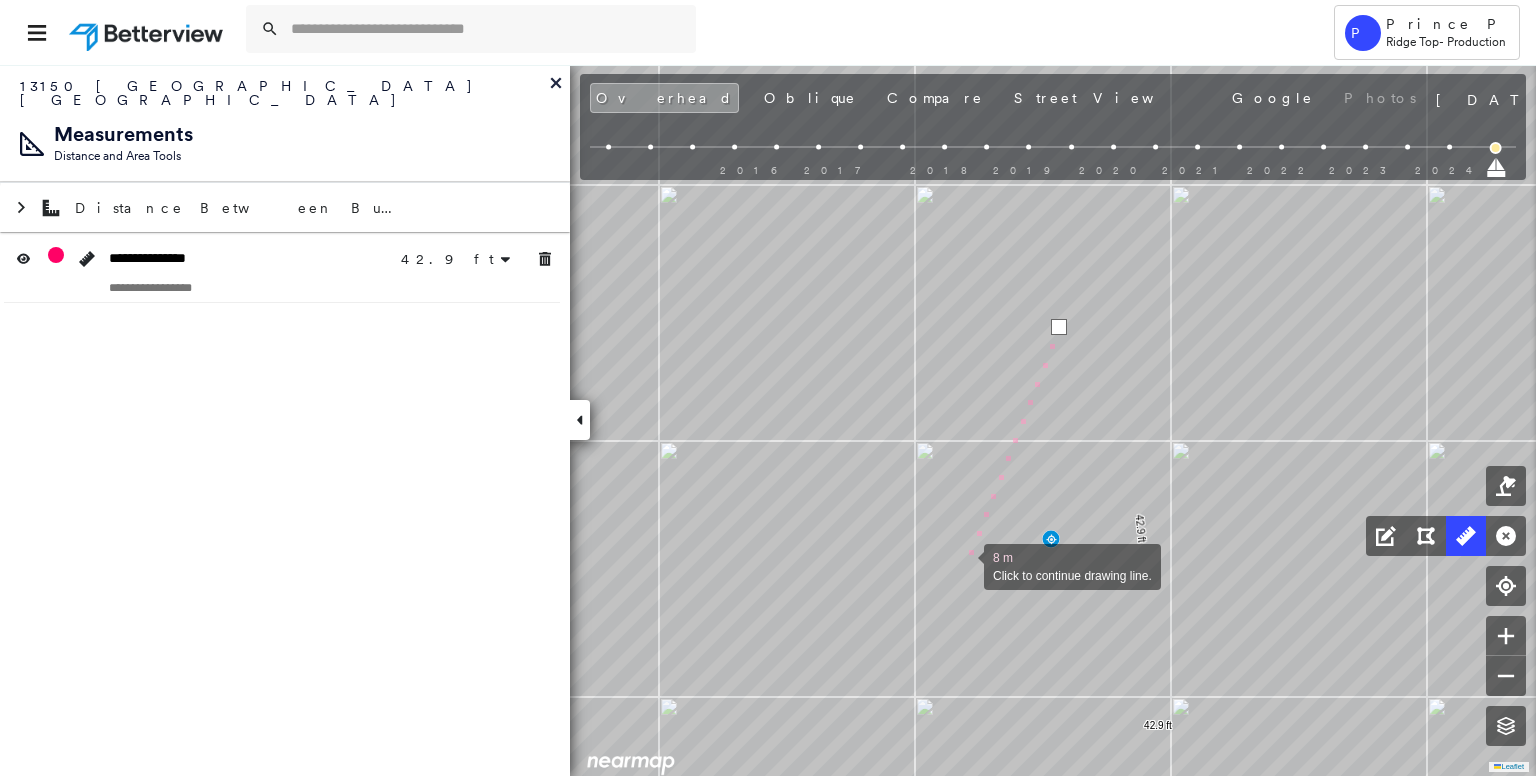 click at bounding box center [964, 565] 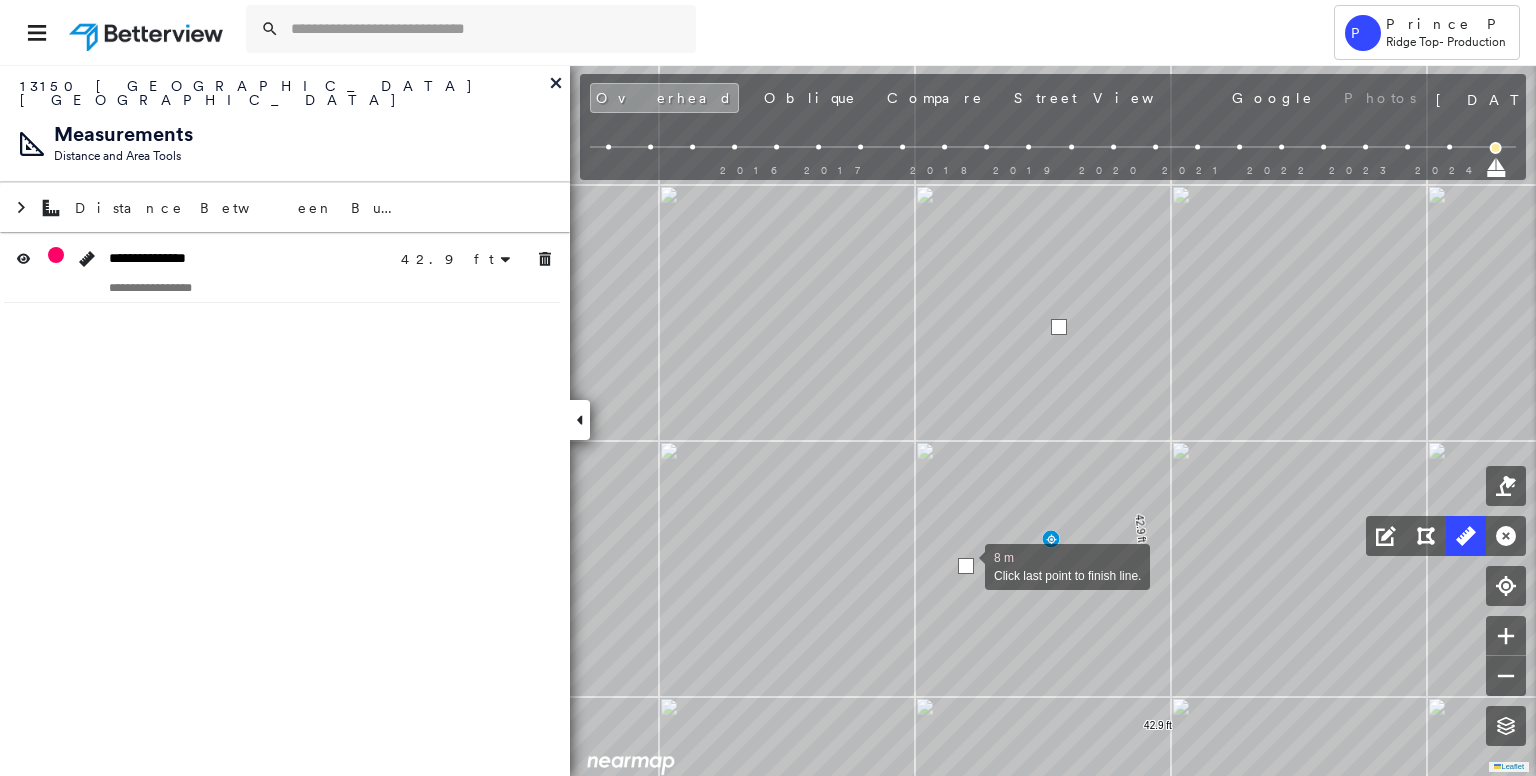 click at bounding box center [966, 566] 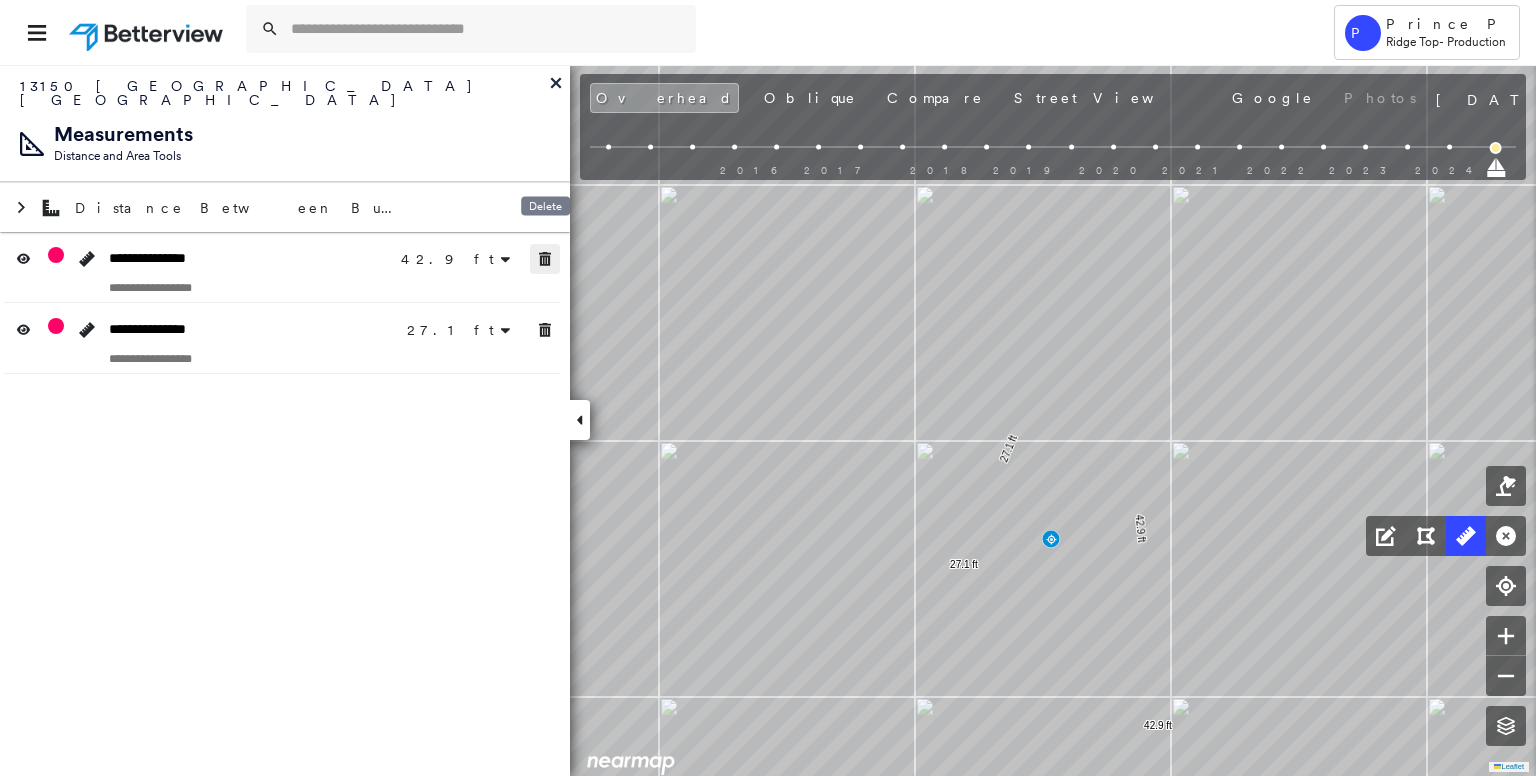 click at bounding box center [545, 259] 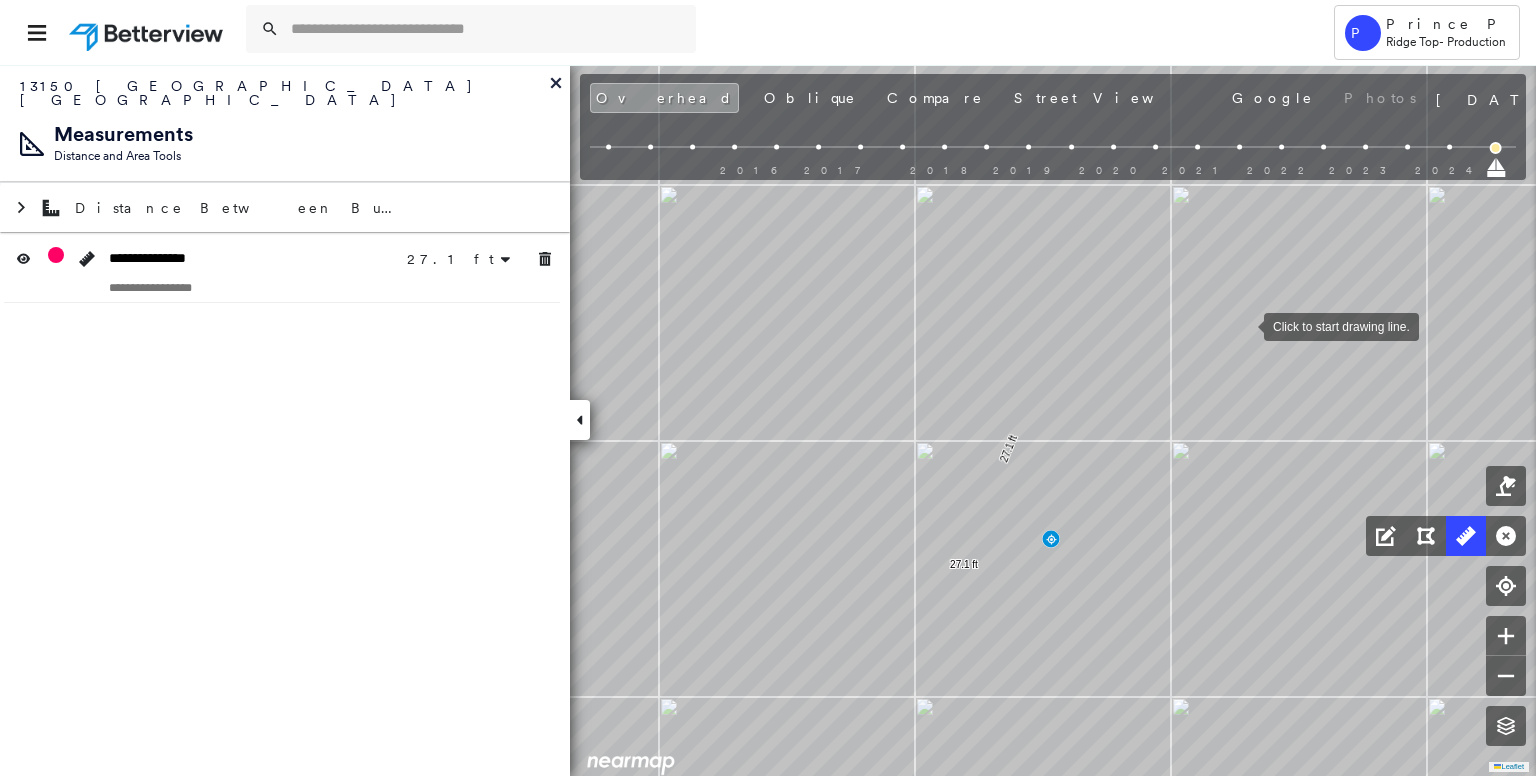 click at bounding box center [1244, 325] 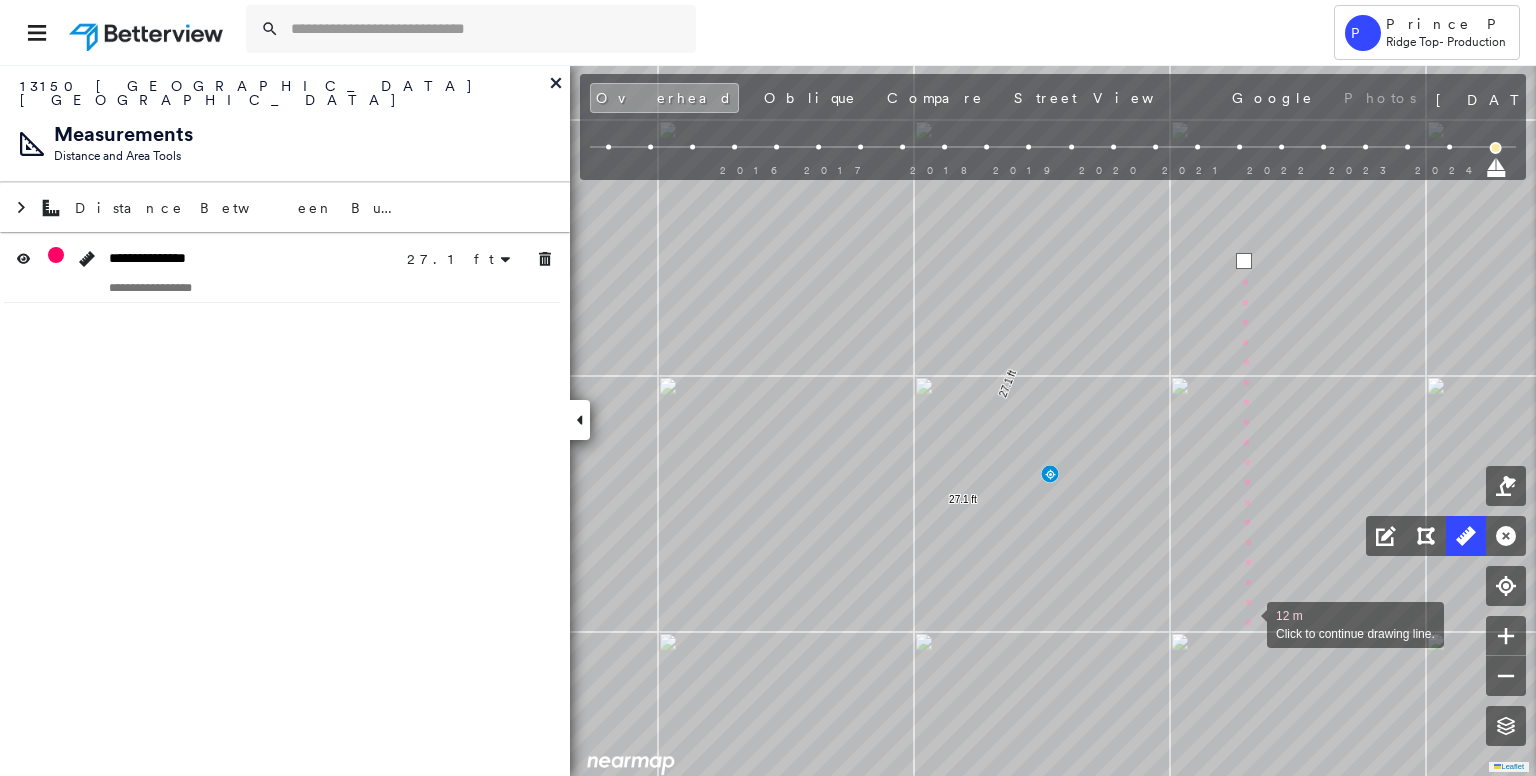 drag, startPoint x: 1248, startPoint y: 691, endPoint x: 1247, endPoint y: 608, distance: 83.00603 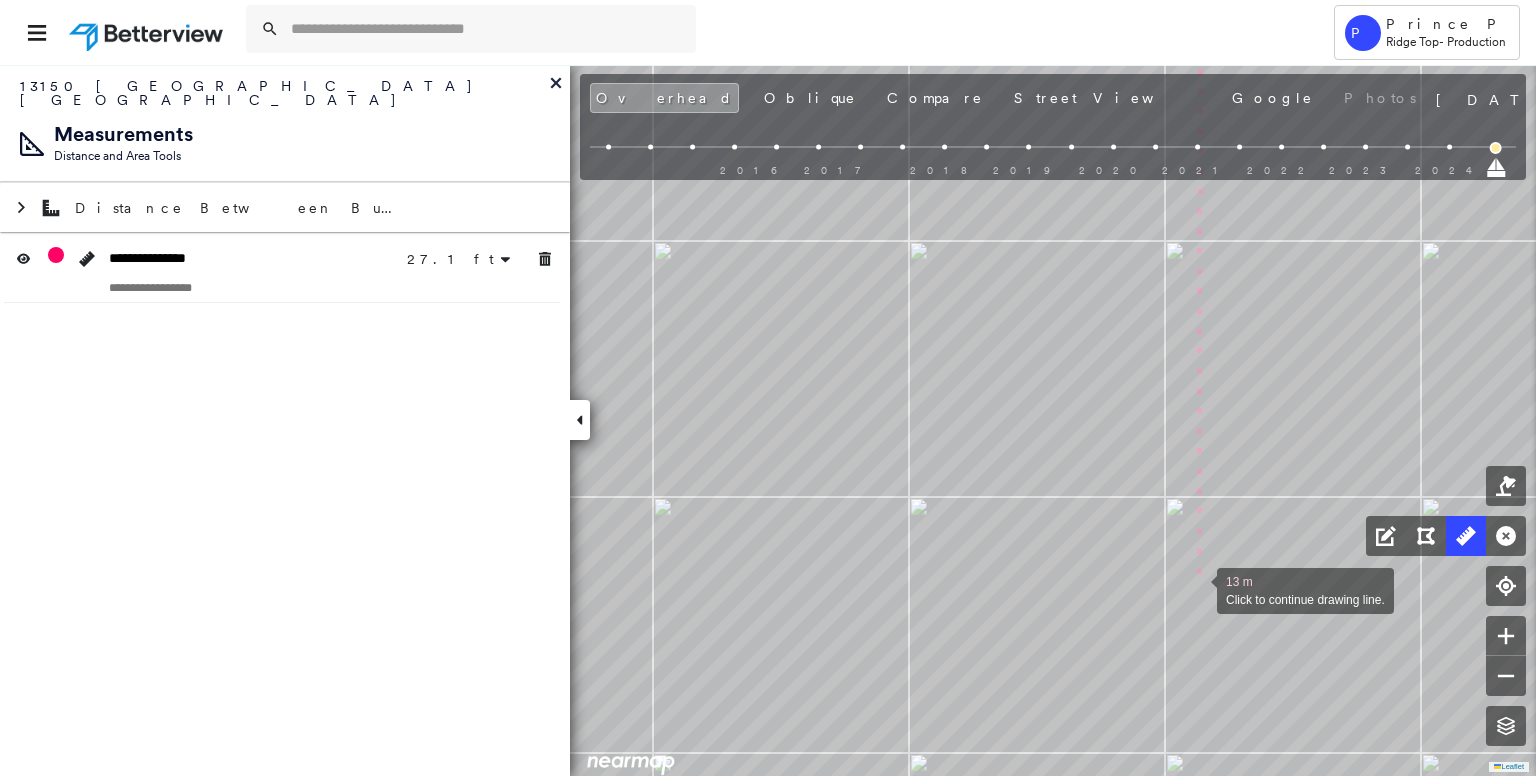 click at bounding box center [1197, 589] 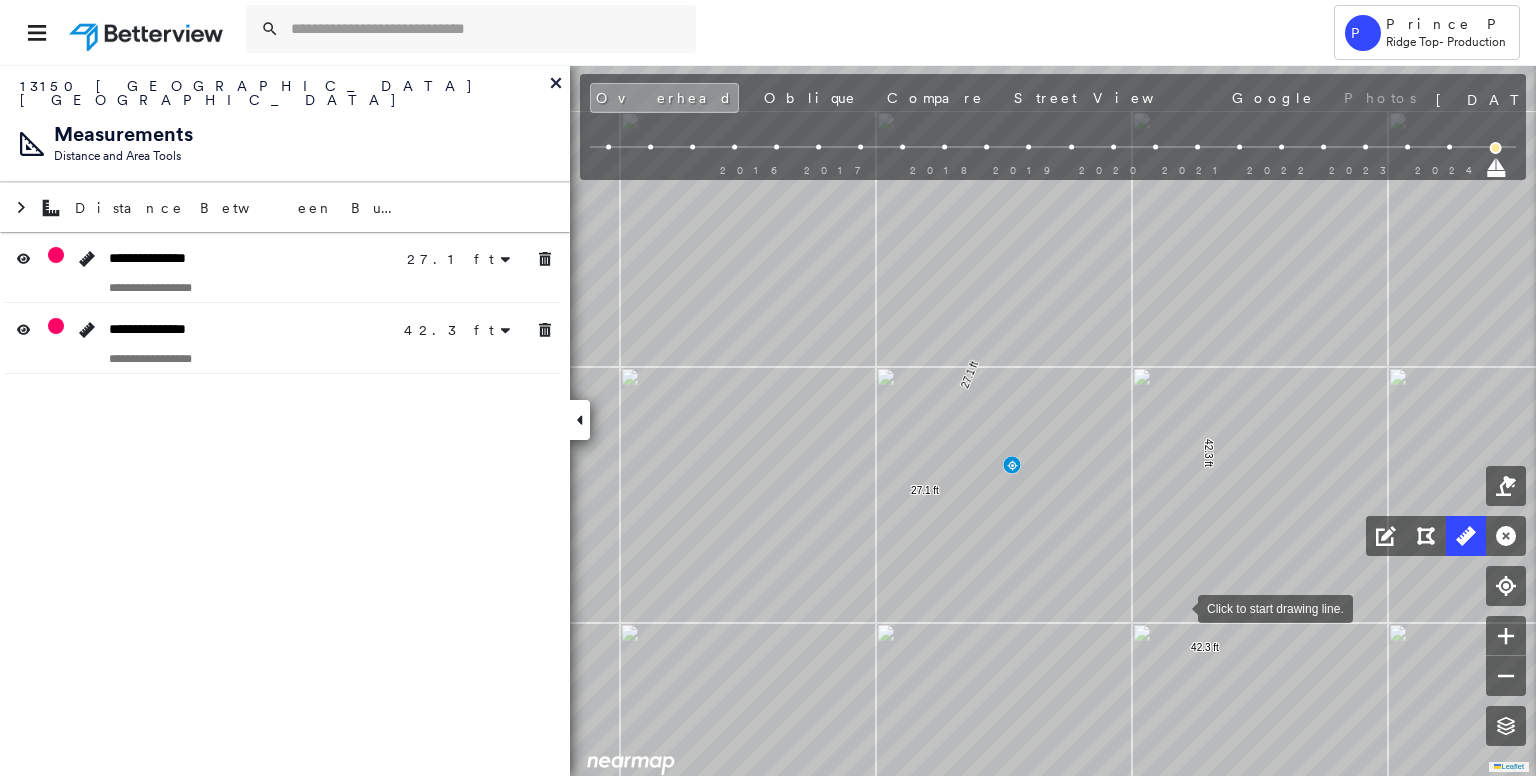 drag, startPoint x: 1171, startPoint y: 549, endPoint x: 1178, endPoint y: 606, distance: 57.428215 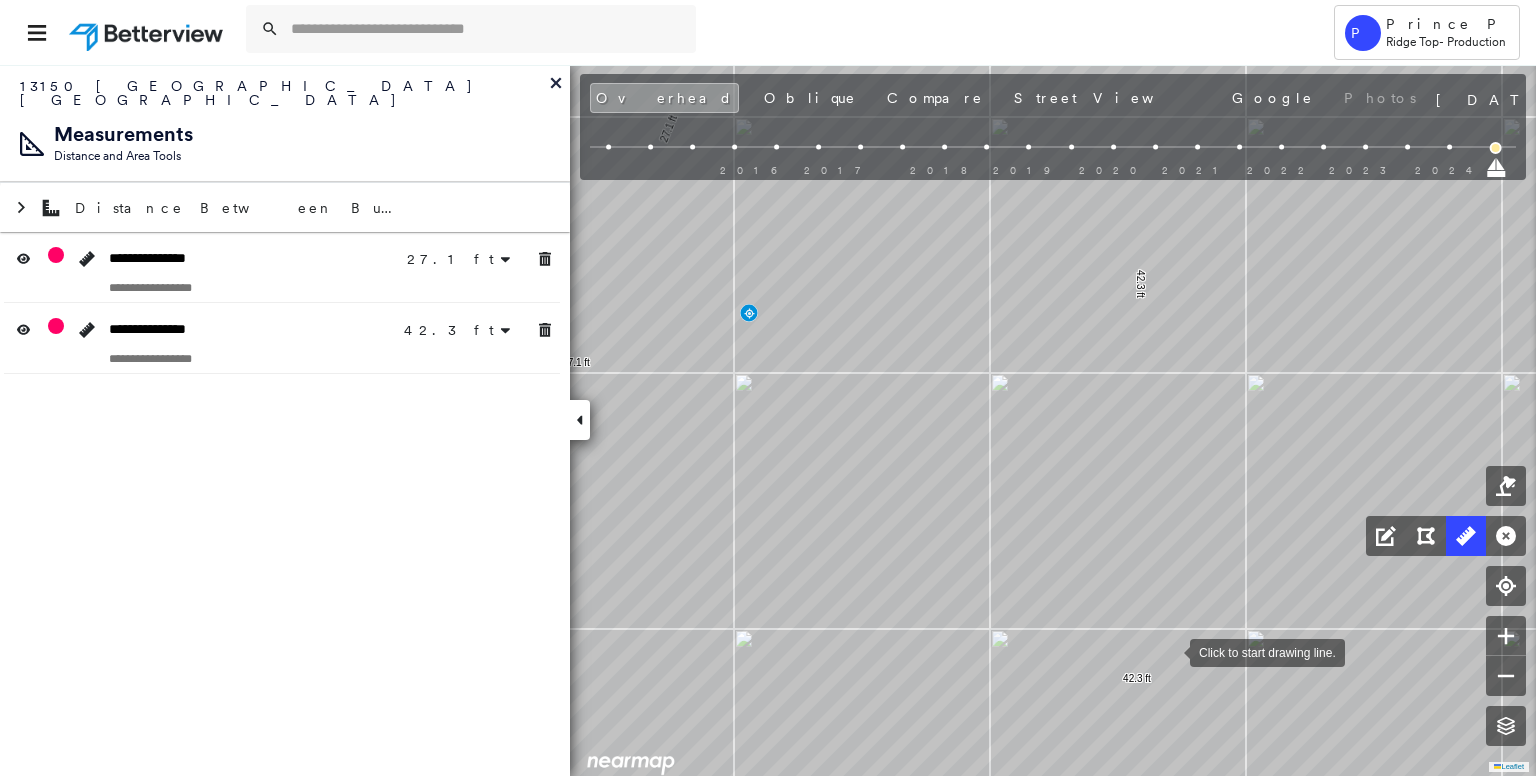 drag, startPoint x: 1194, startPoint y: 666, endPoint x: 1169, endPoint y: 650, distance: 29.681644 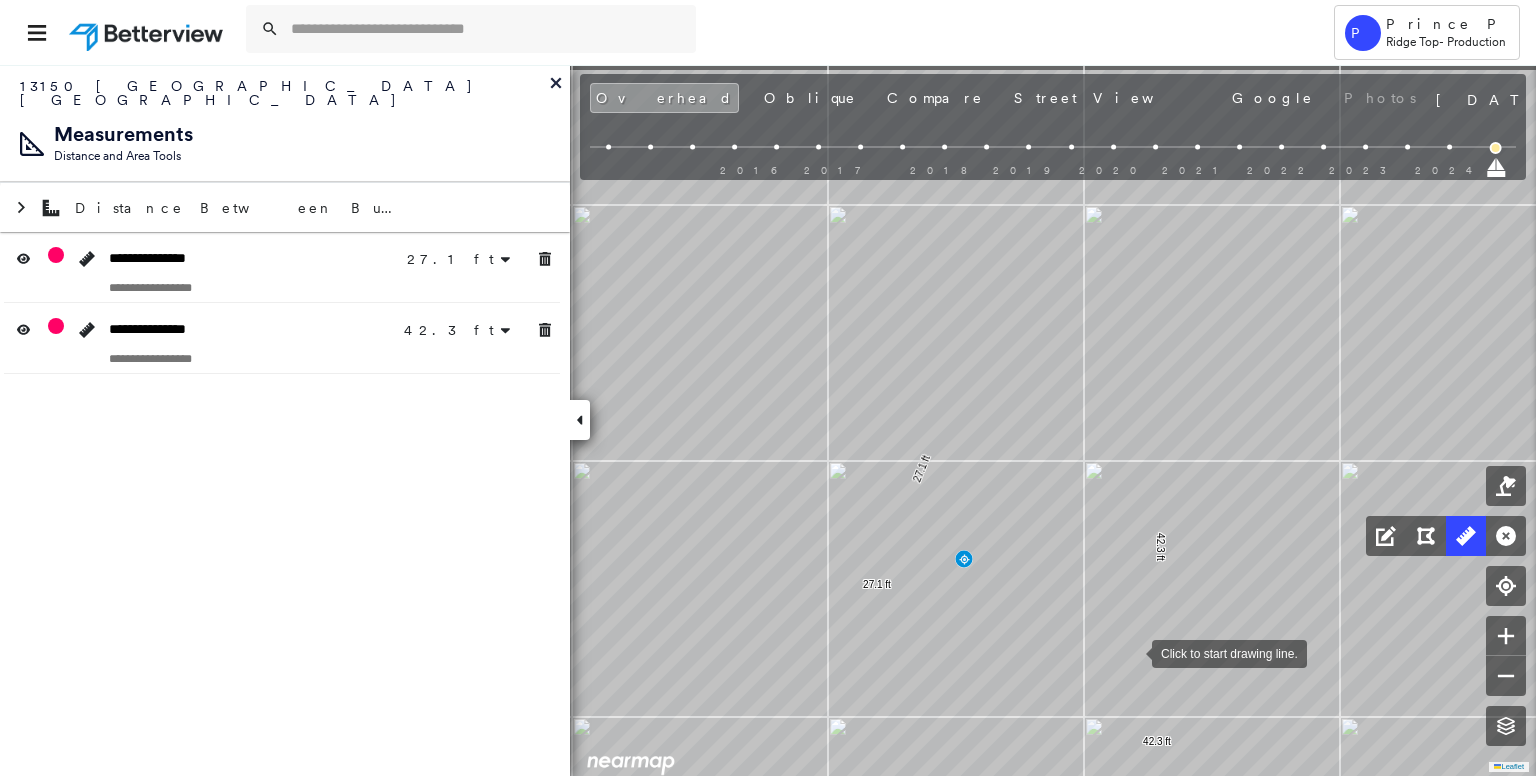 drag, startPoint x: 1127, startPoint y: 577, endPoint x: 1132, endPoint y: 651, distance: 74.168724 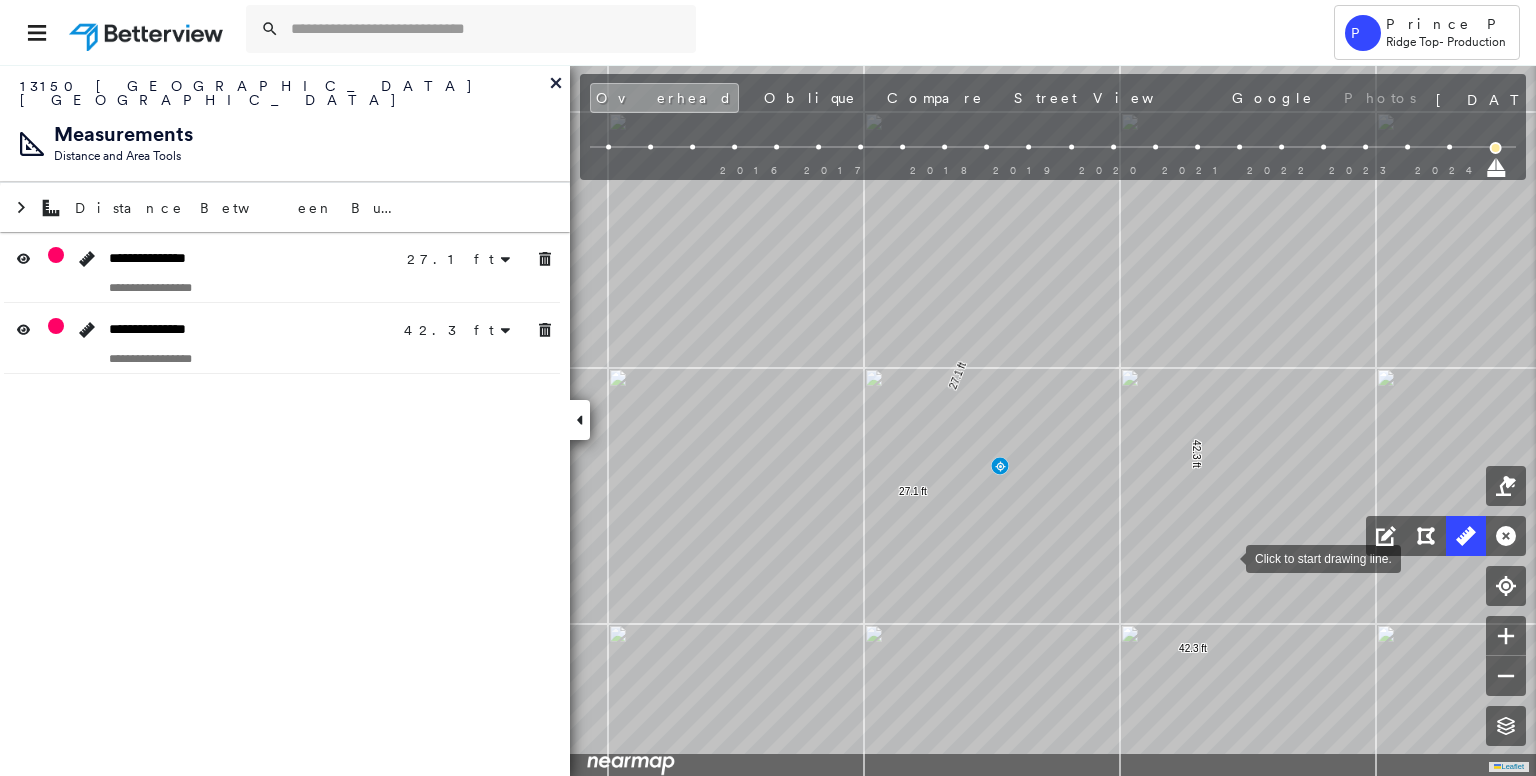 drag, startPoint x: 1187, startPoint y: 654, endPoint x: 1231, endPoint y: 553, distance: 110.16805 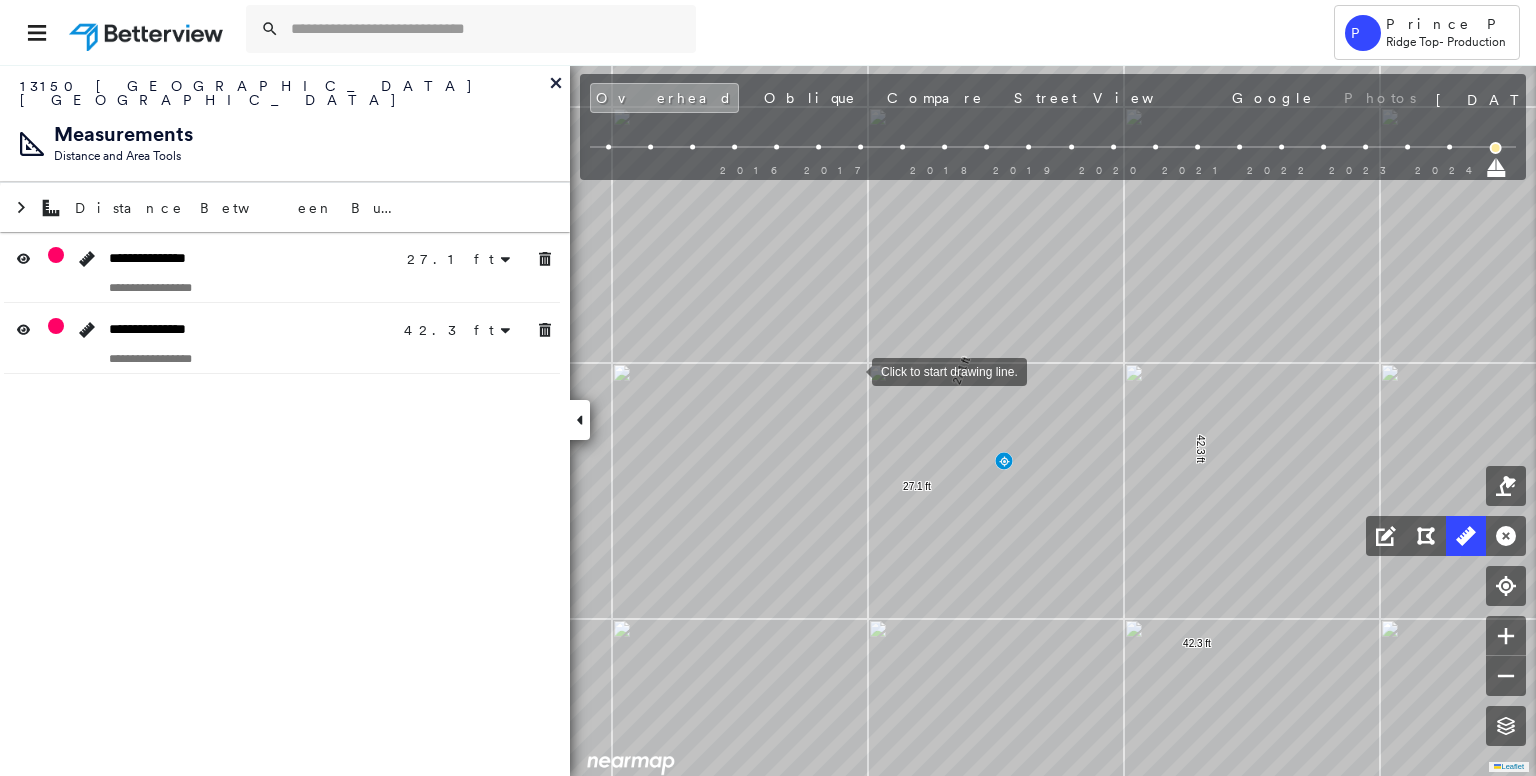 click at bounding box center [852, 370] 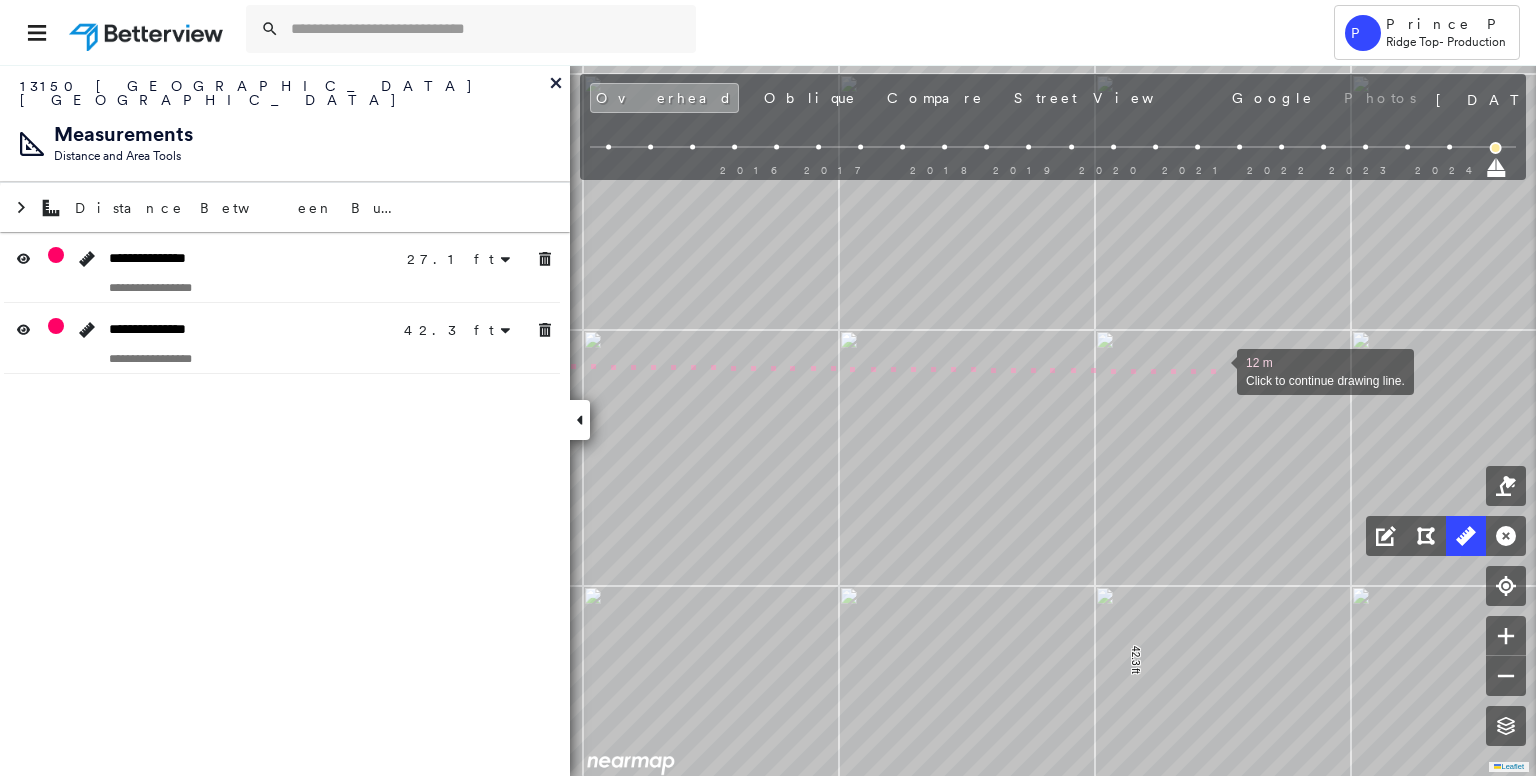 click at bounding box center (1217, 370) 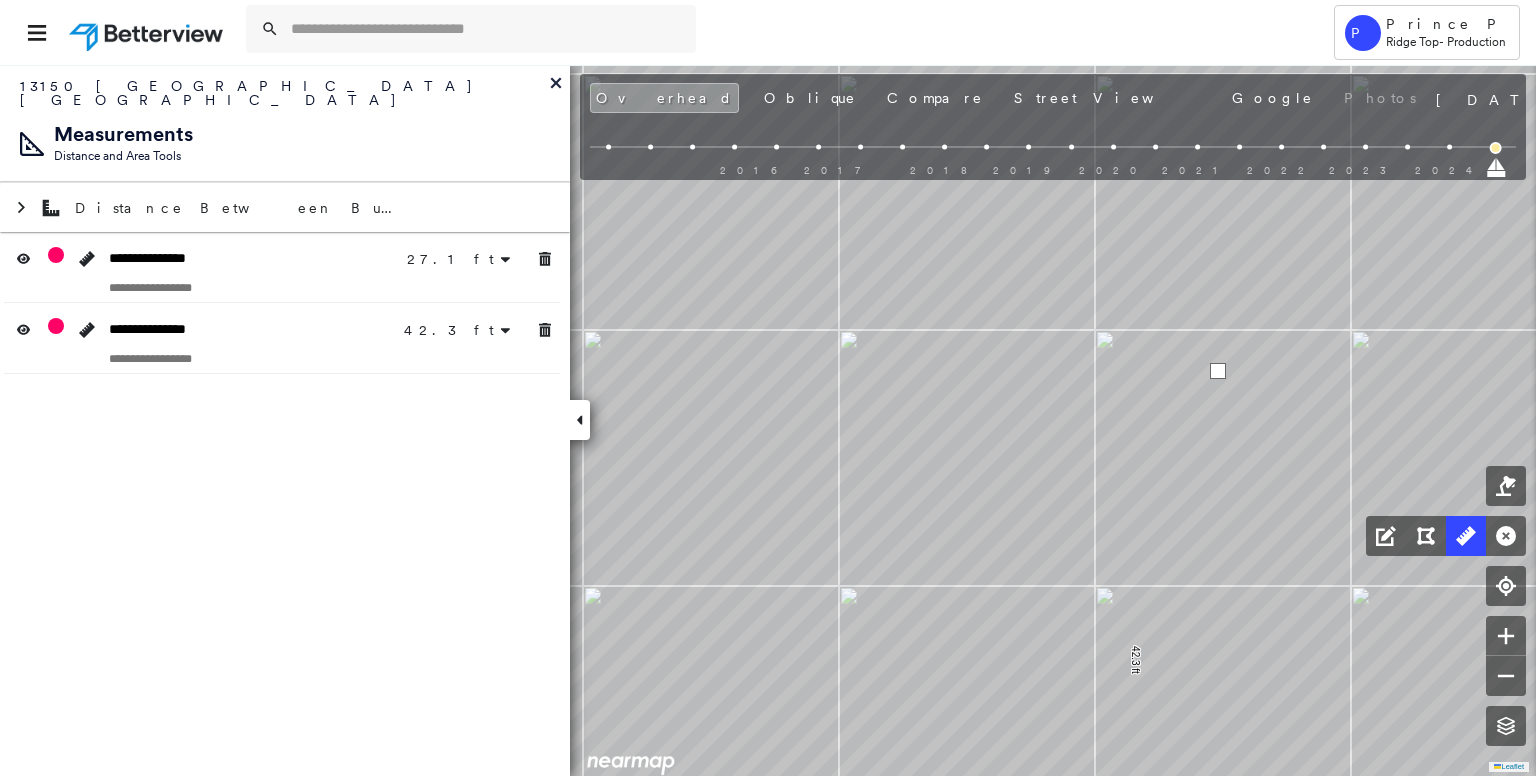 click at bounding box center (1218, 371) 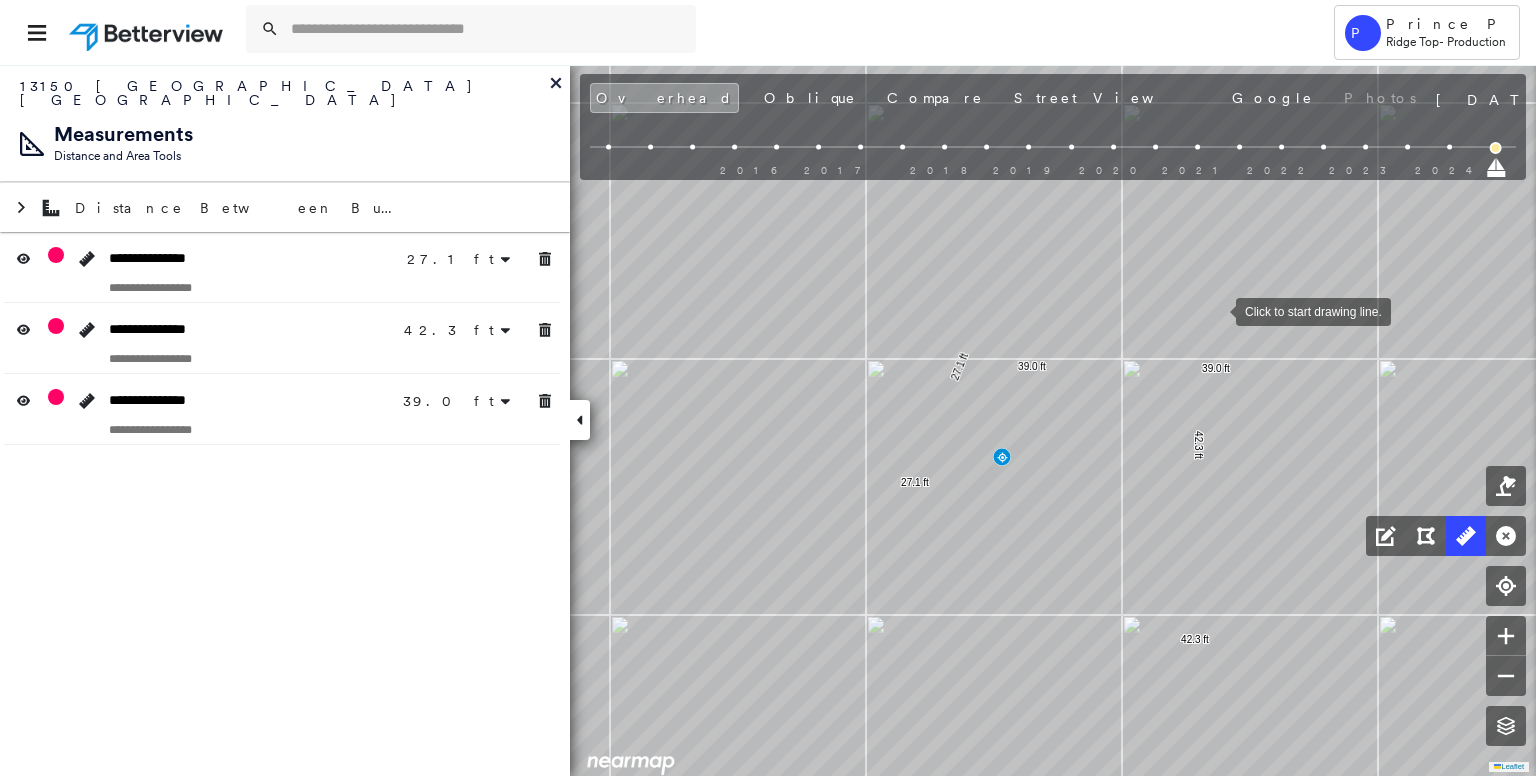 click at bounding box center (1216, 310) 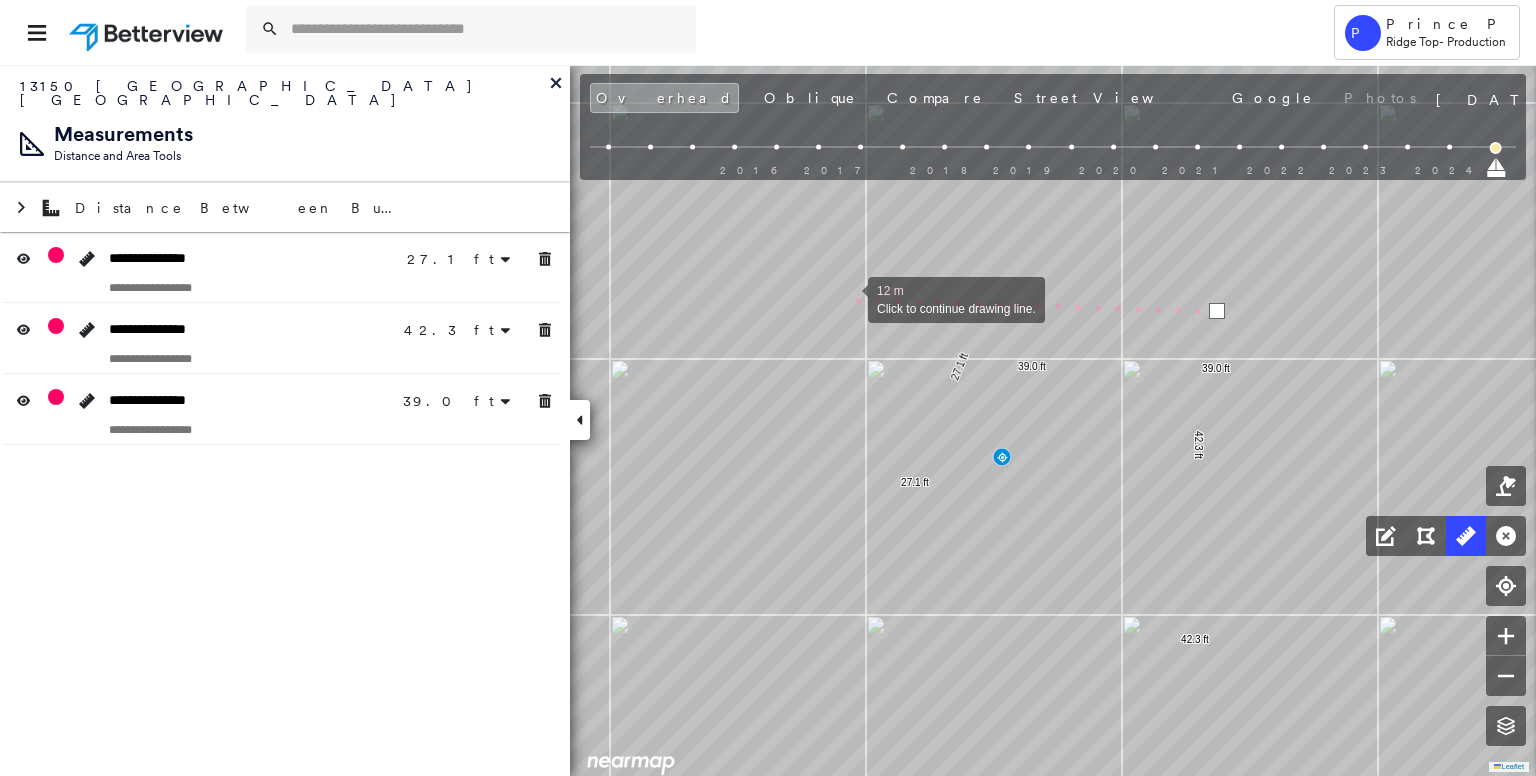 click at bounding box center [848, 298] 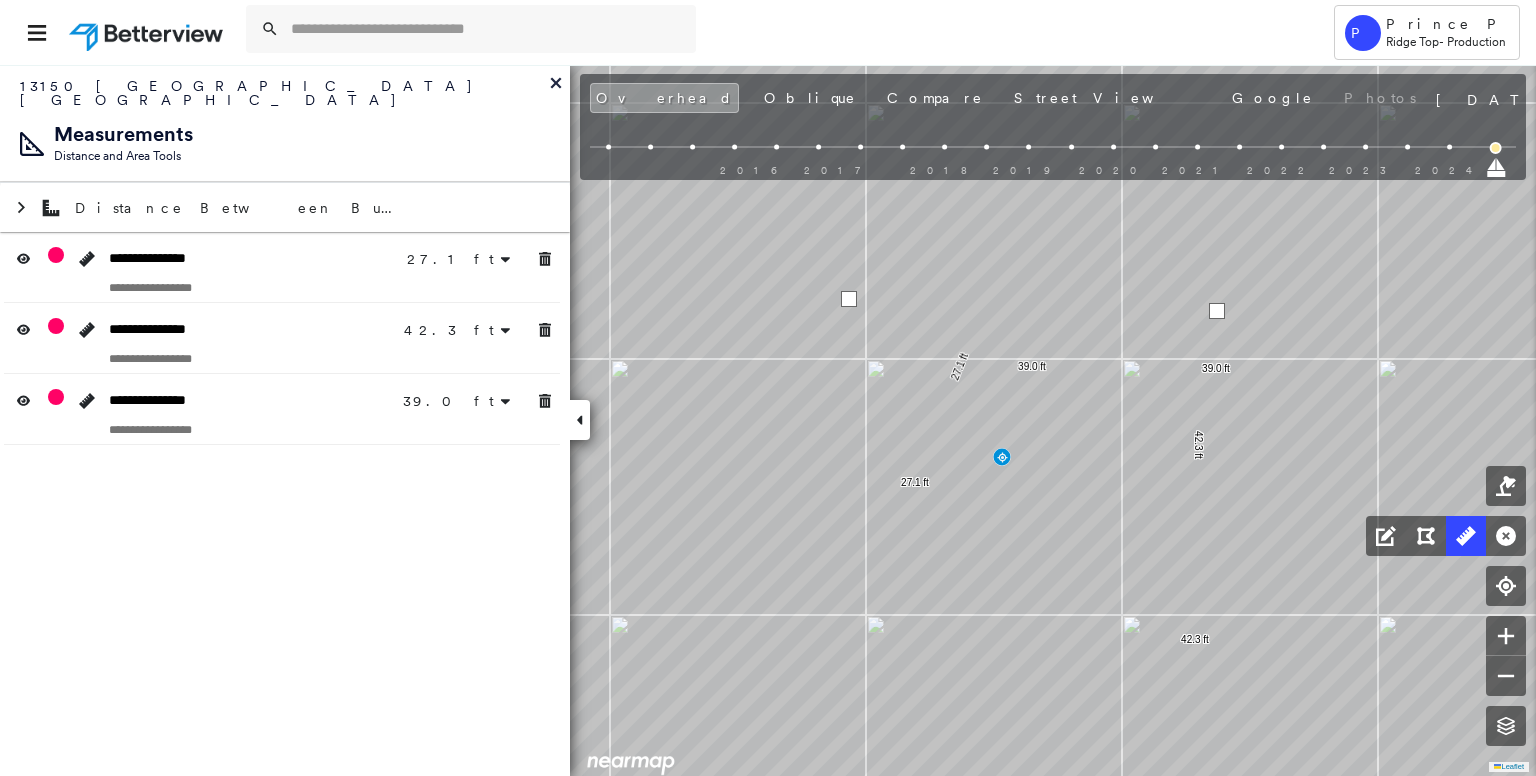 click at bounding box center [849, 299] 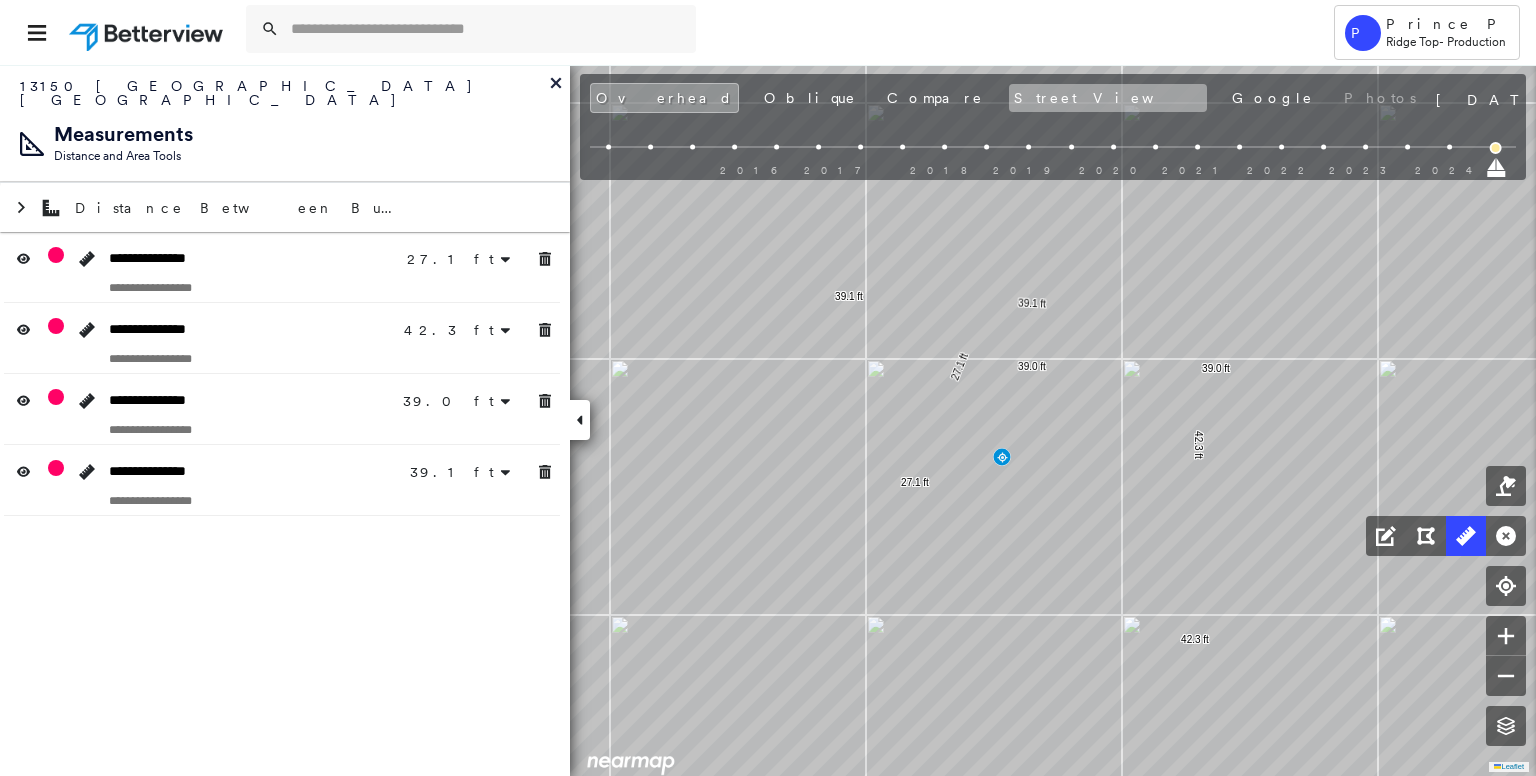 click on "Street View" at bounding box center (1108, 98) 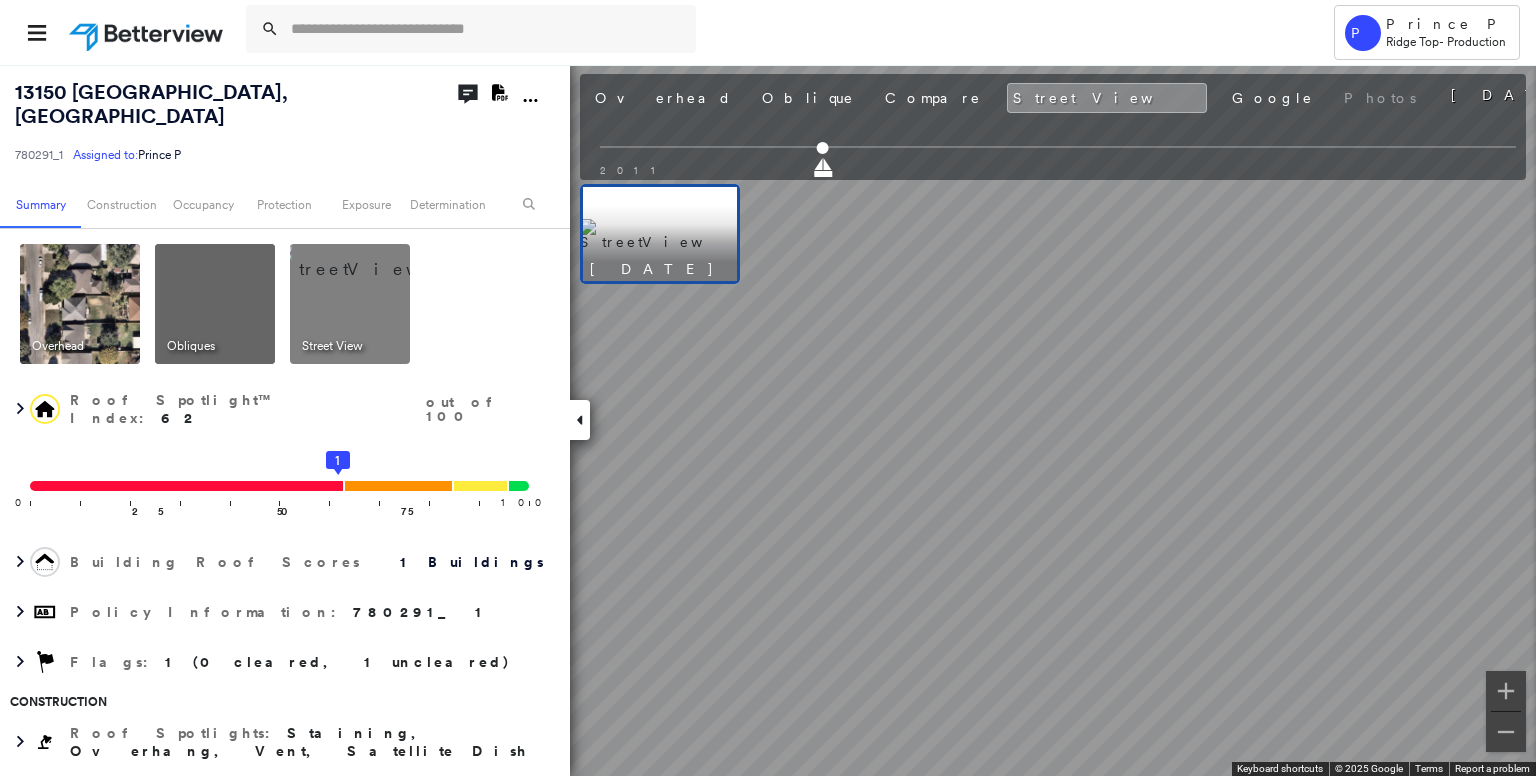 drag, startPoint x: 795, startPoint y: 230, endPoint x: 1073, endPoint y: 281, distance: 282.63934 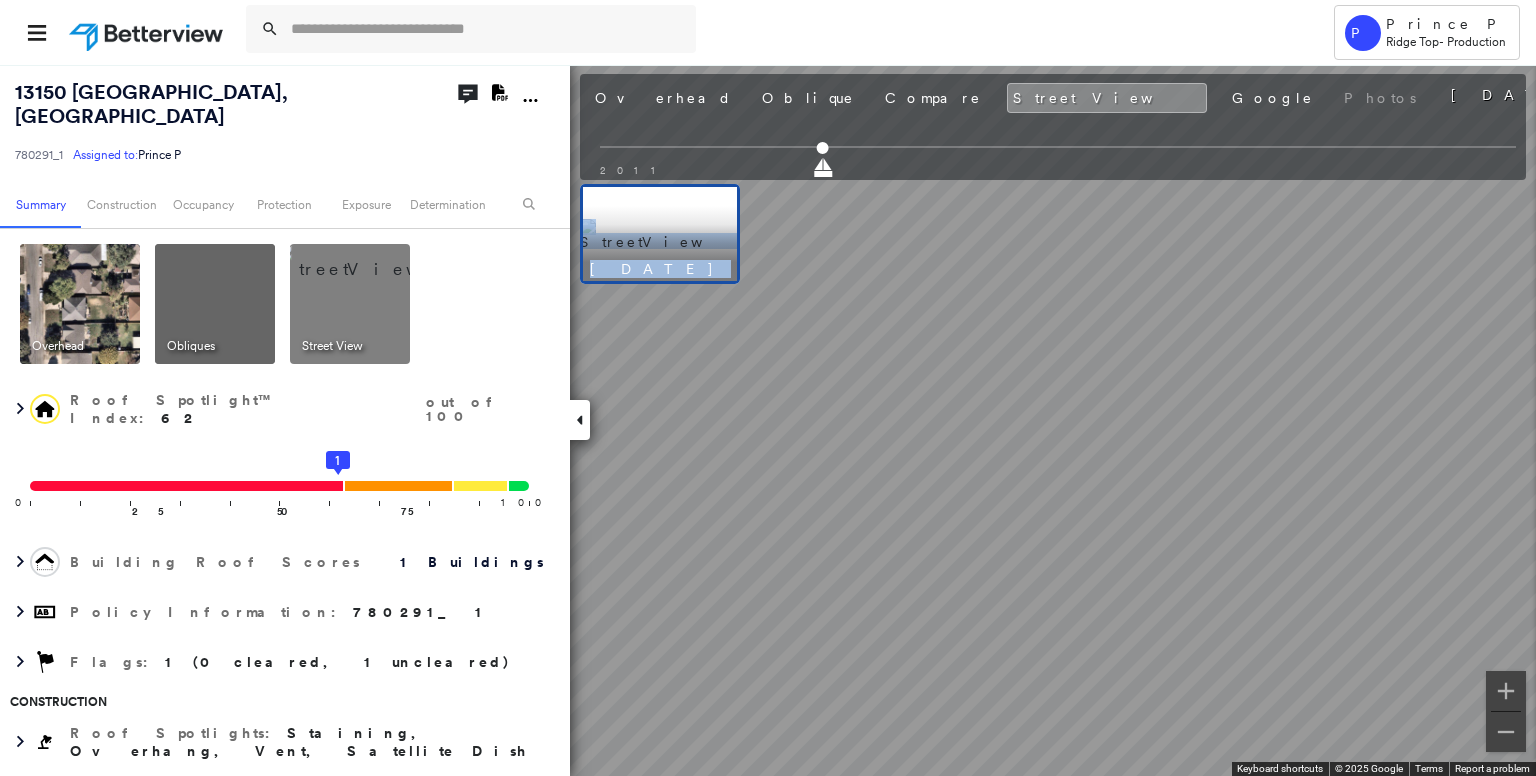 click on "13150 Regency Bend ,  San Antonio, TX 78249 780291_1 Assigned to:  Prince P Assigned to:  Prince P 780291_1 Assigned to:  Prince P Open Comments Download PDF Report Summary Construction Occupancy Protection Exposure Determination Overhead Obliques Street View Roof Spotlight™ Index :  62 out of 100 0 100 25 50 75 1 Building Roof Scores 1 Buildings Policy Information :  780291_1 Flags :  1 (0 cleared, 1 uncleared) Construction Roof Spotlights :  Staining, Overhang, Vent, Satellite Dish Property Features :  Patio Furniture Roof Size & Shape :  1 building  - Hip | Asphalt Shingle Occupancy Protection Exposure Determination Flags :  1 (0 cleared, 1 uncleared) Uncleared Flags (1) Cleared Flags  (0) Betterview Property Flagged 07/23/25 Clear Action Taken New Entry History Quote/New Business Terms & Conditions Added ACV Endorsement Added Cosmetic Endorsement Inspection/Loss Control Report Information Added to Inspection Survey Onsite Inspection Ordered Determined No Inspection Needed General Save Renewal General" at bounding box center [768, 420] 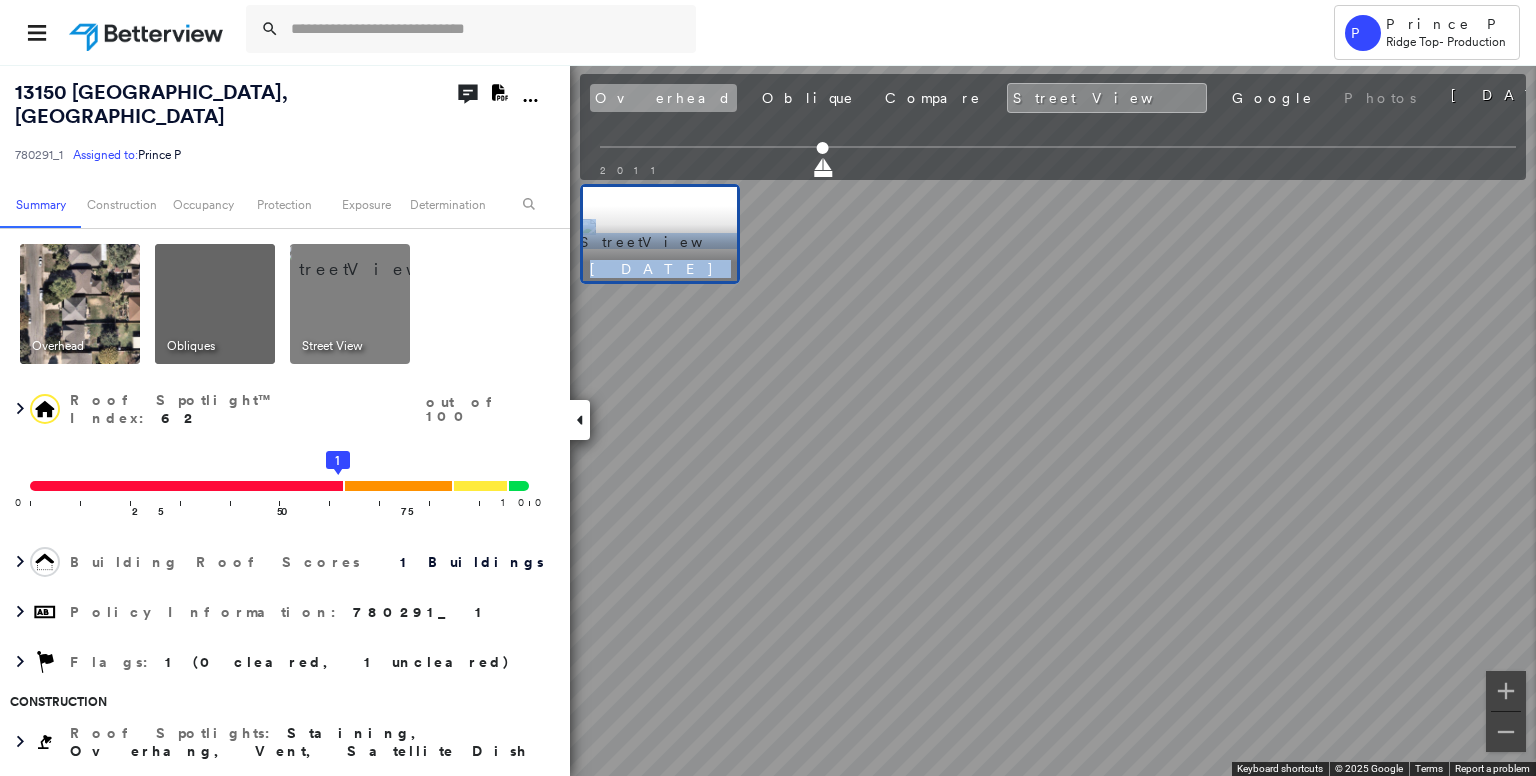 click on "Overhead" at bounding box center [663, 98] 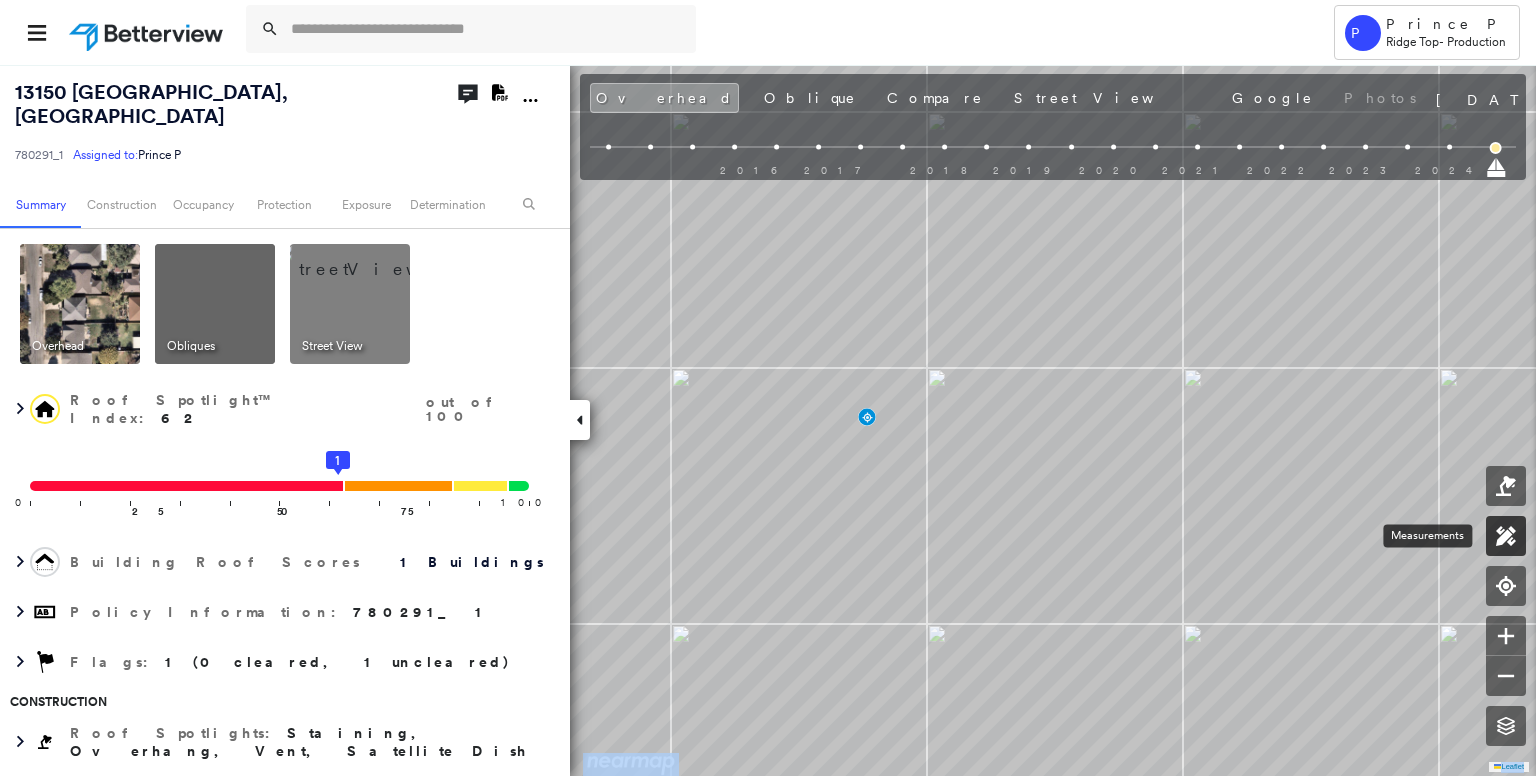 click 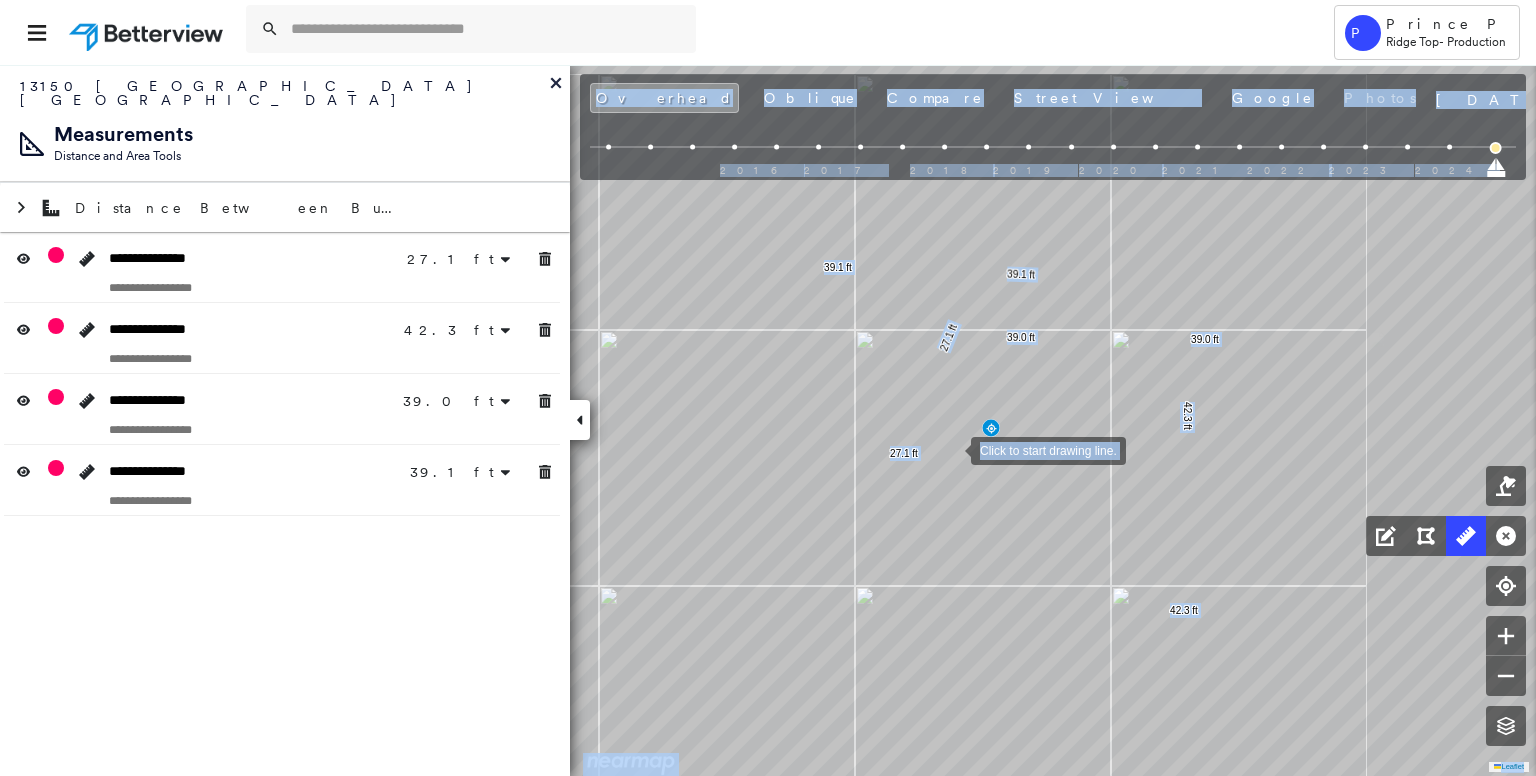 click at bounding box center [951, 449] 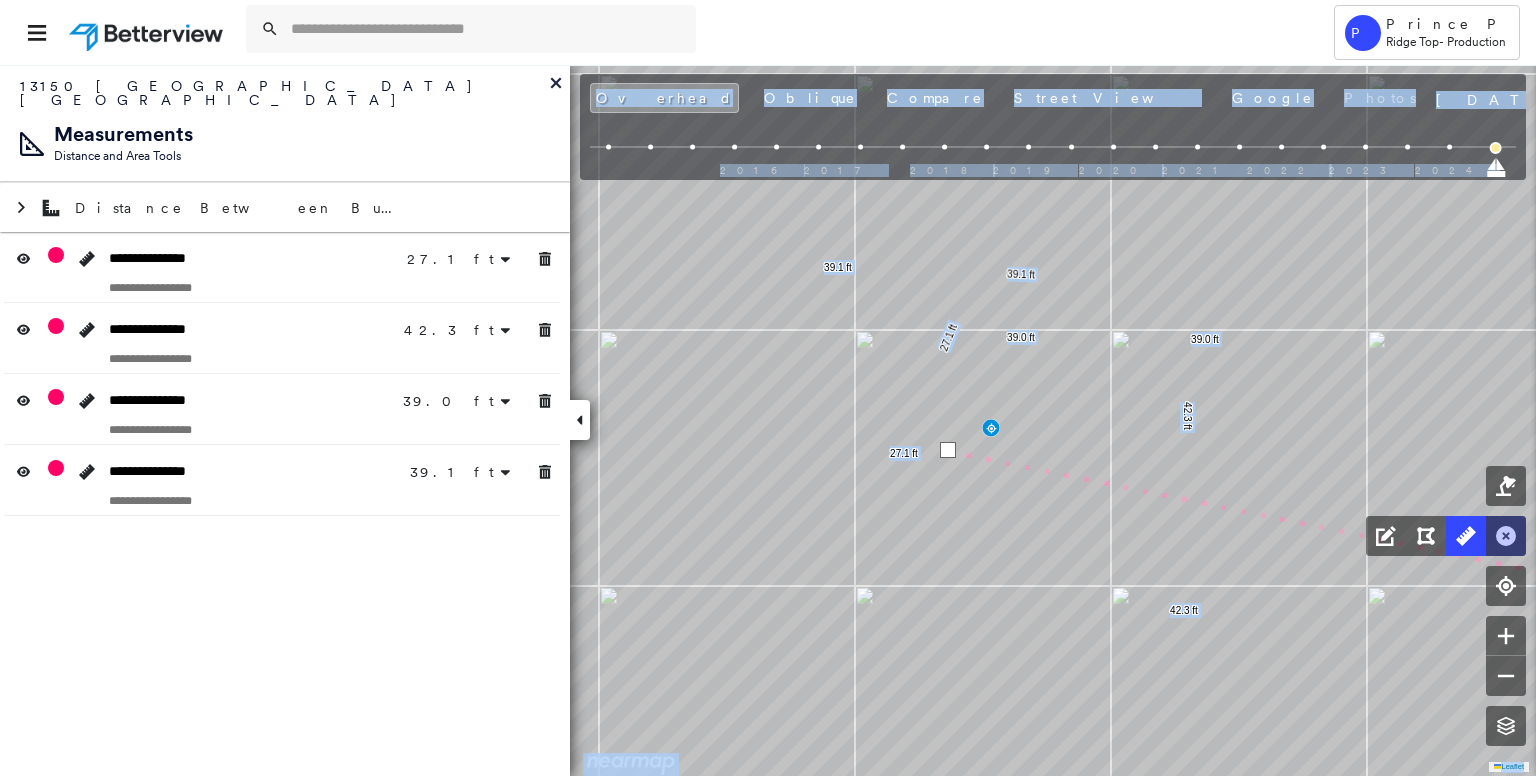 click 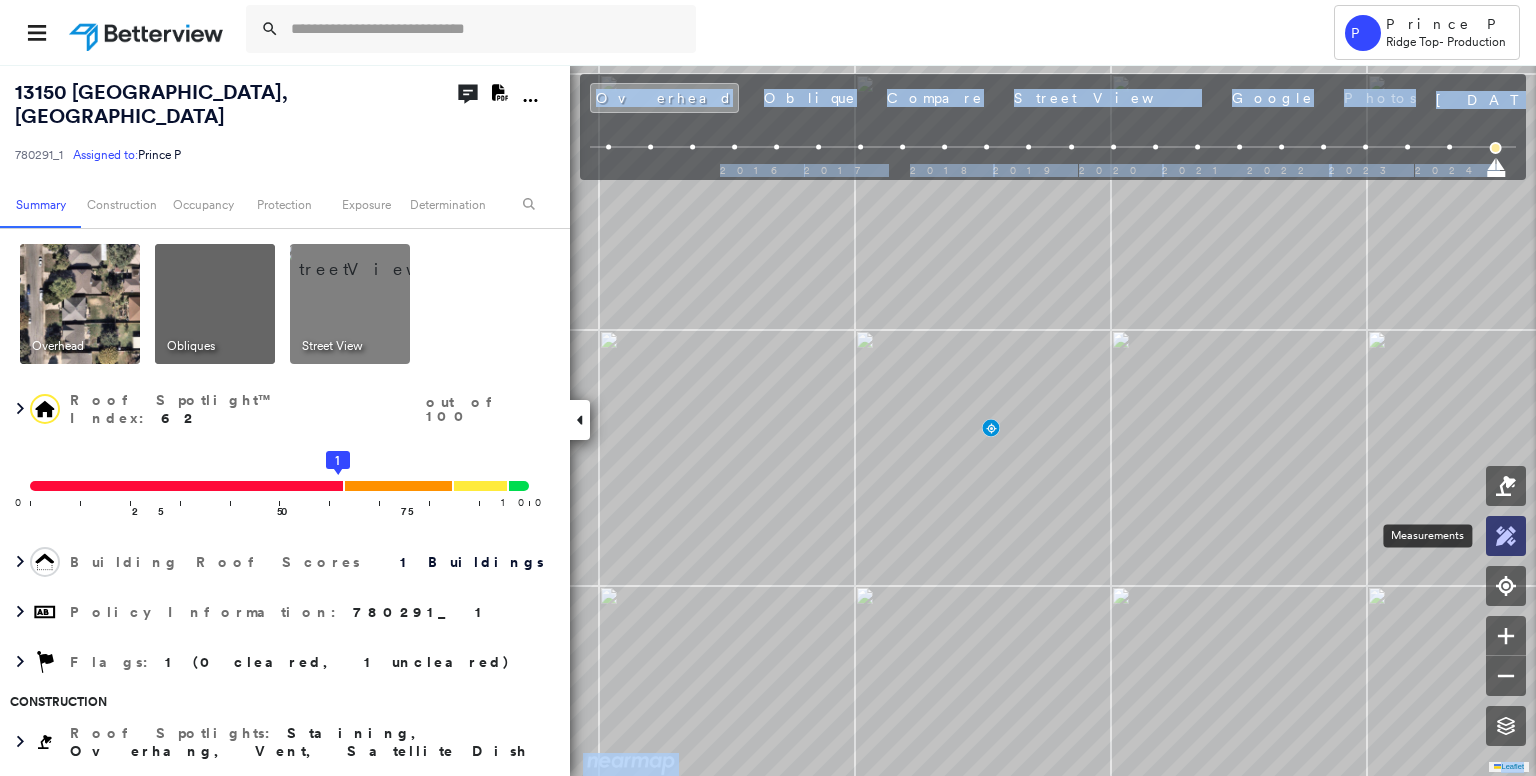 click 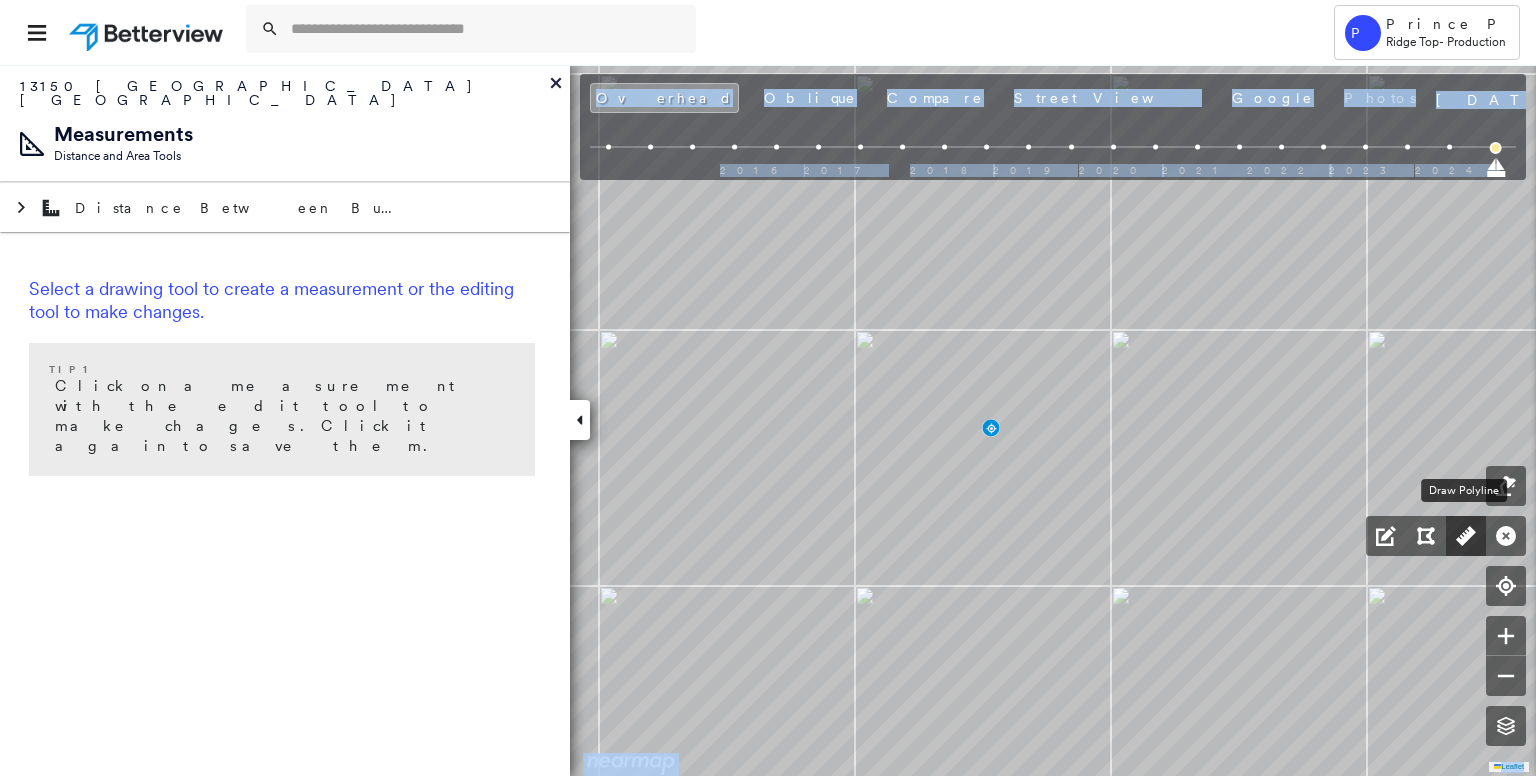 click 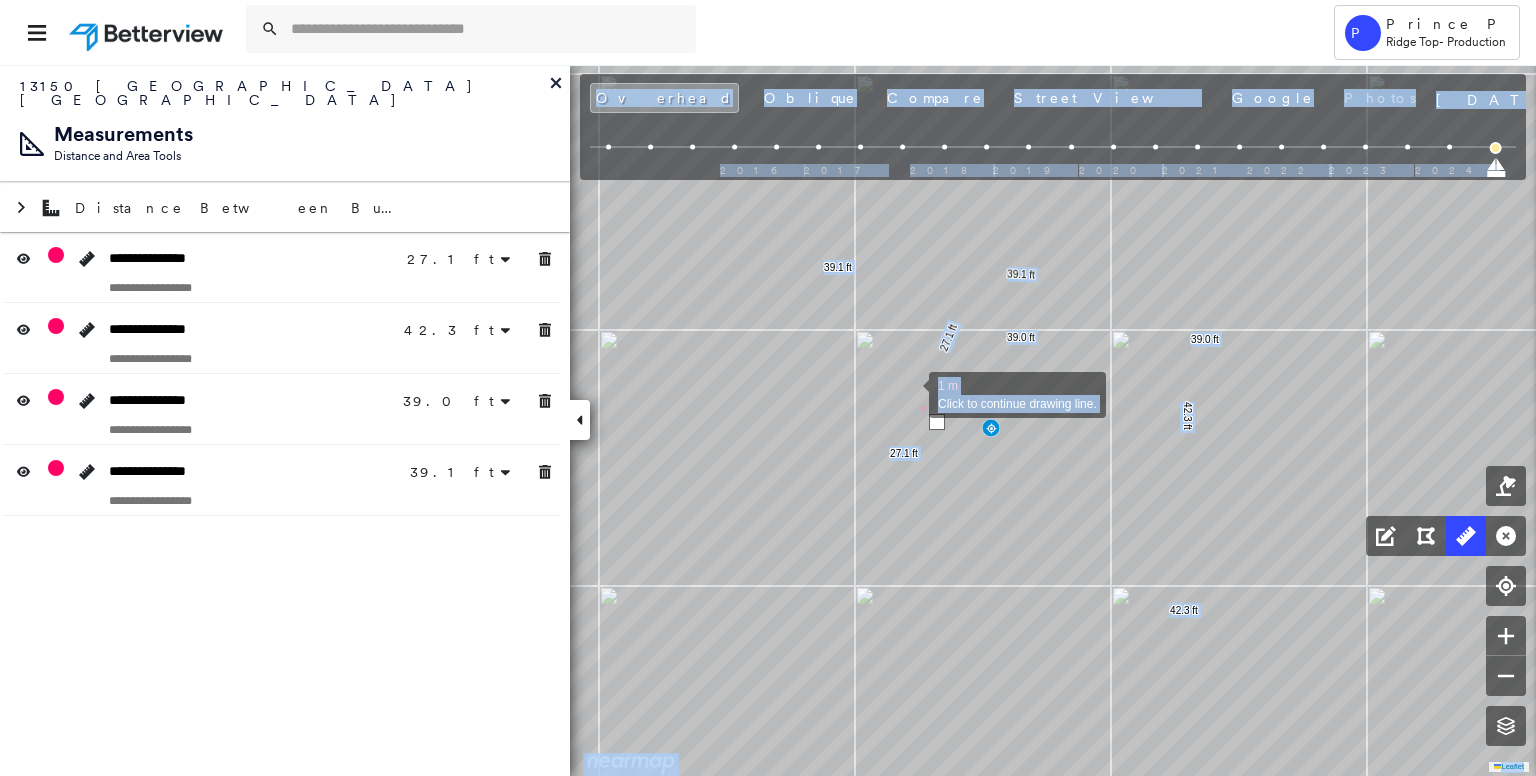 click on "27.1 ft 27.1 ft 42.3 ft 42.3 ft 39.0 ft 39.0 ft 39.1 ft 39.1 ft 1 m Click to continue drawing line." at bounding box center (-20, 68) 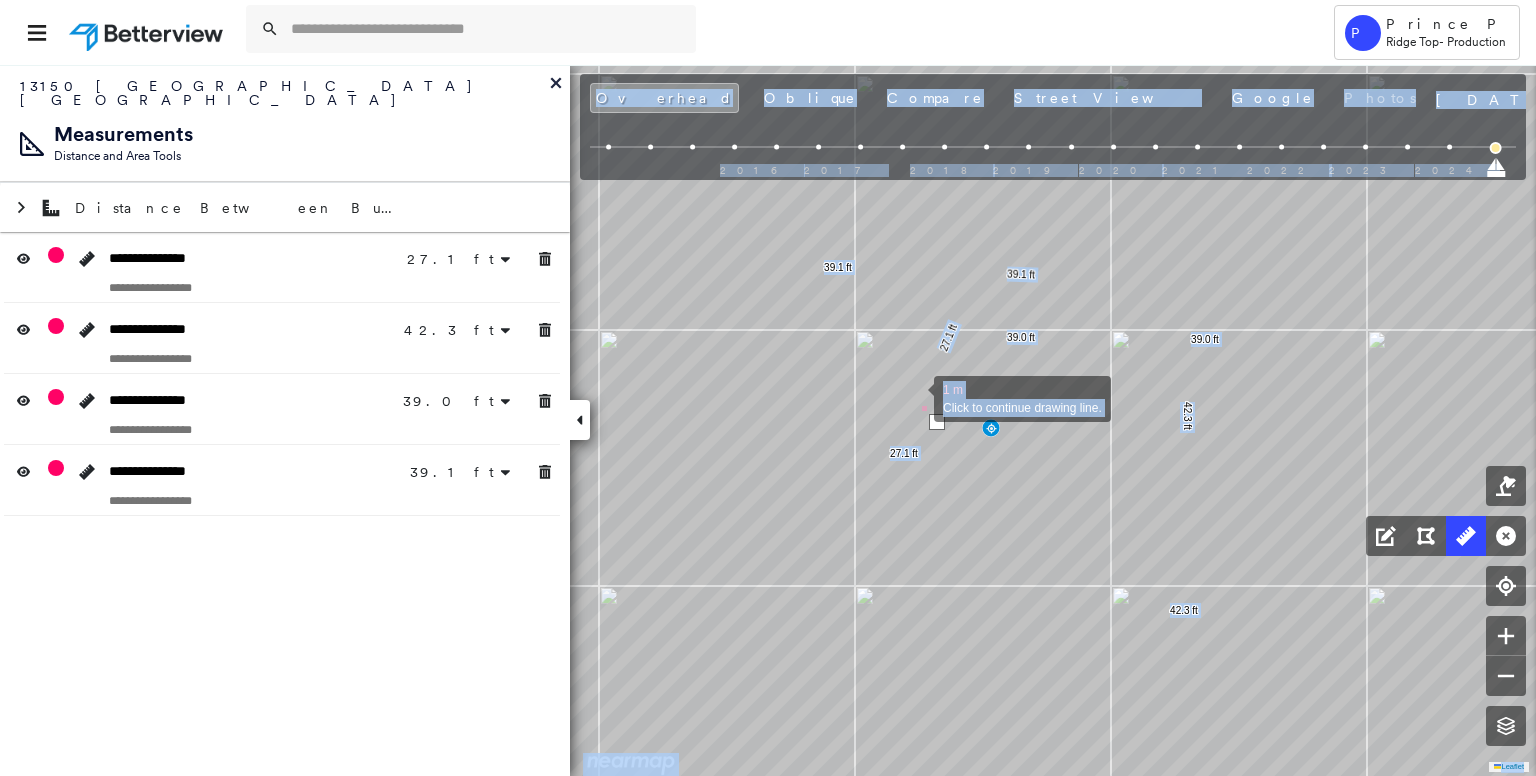 click at bounding box center (914, 397) 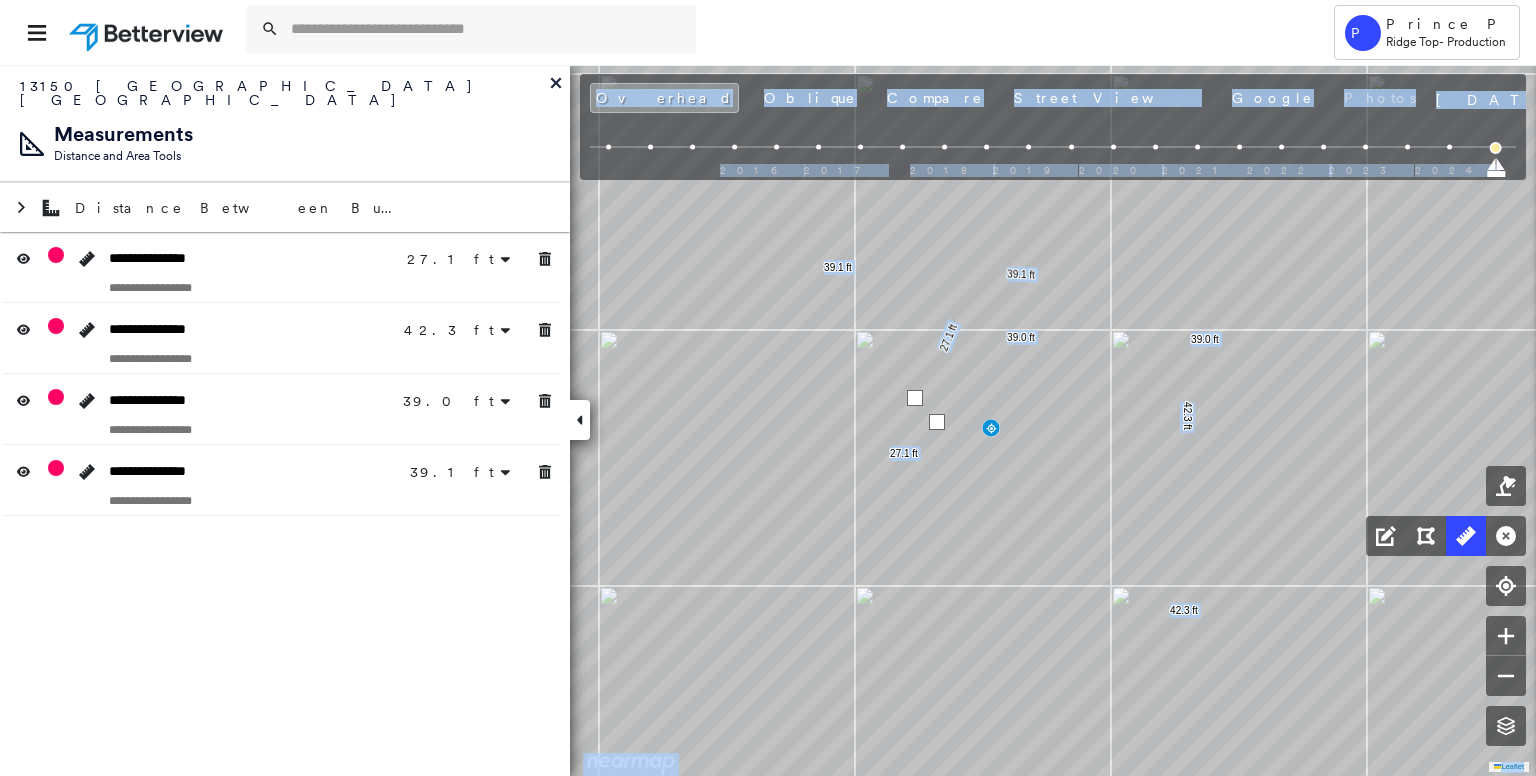 click at bounding box center (915, 398) 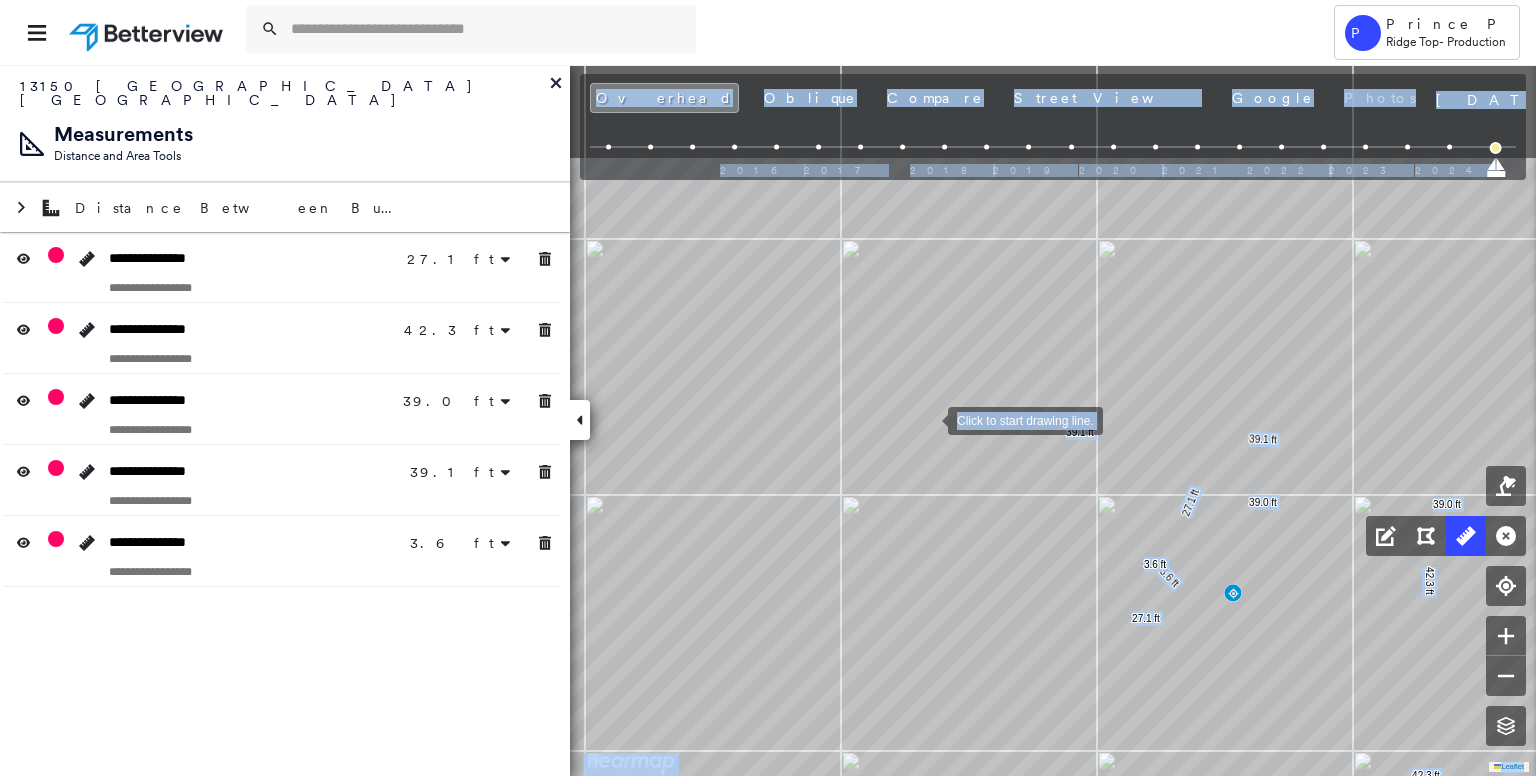 drag, startPoint x: 684, startPoint y: 253, endPoint x: 916, endPoint y: 418, distance: 284.69107 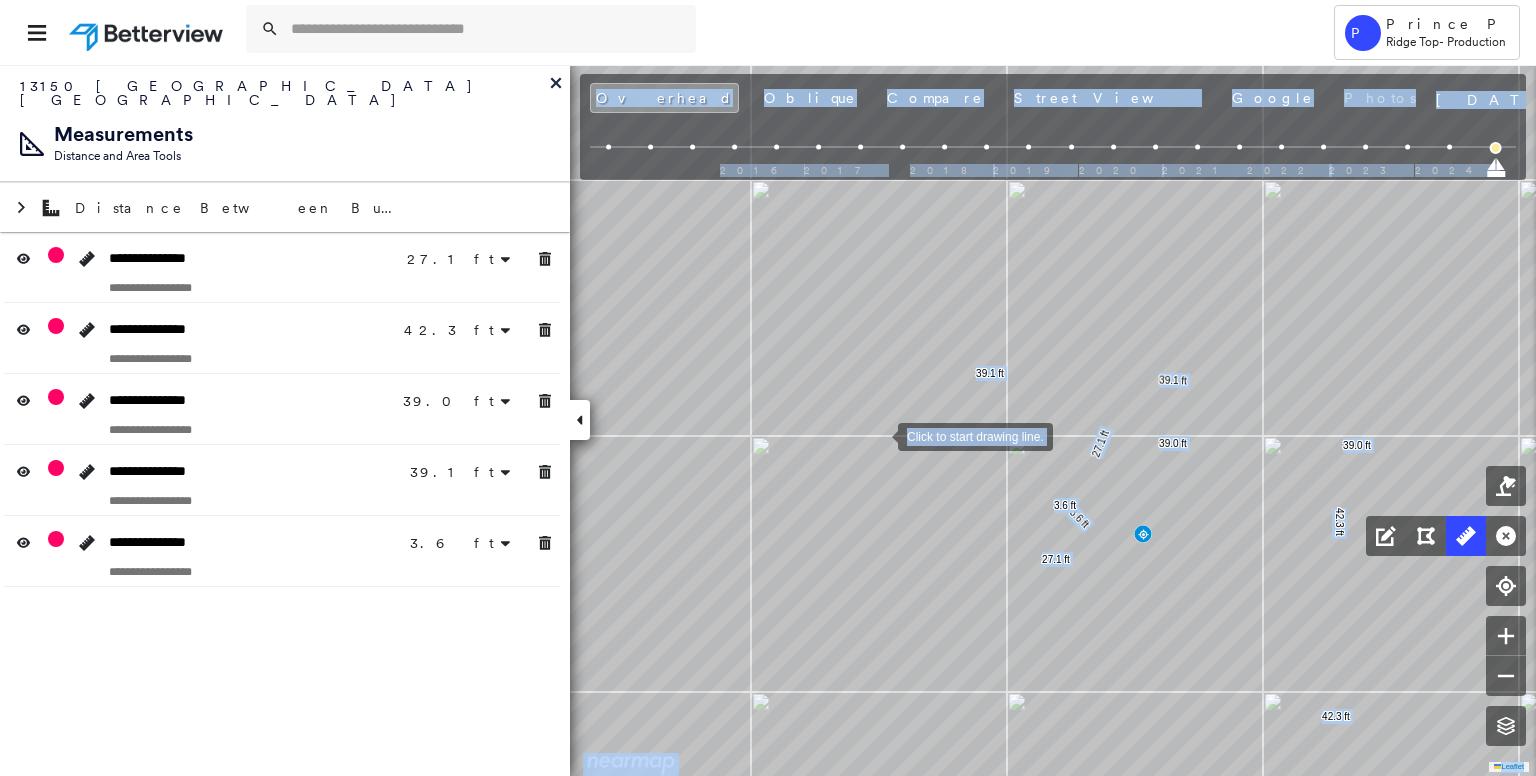 drag, startPoint x: 959, startPoint y: 494, endPoint x: 852, endPoint y: 473, distance: 109.041275 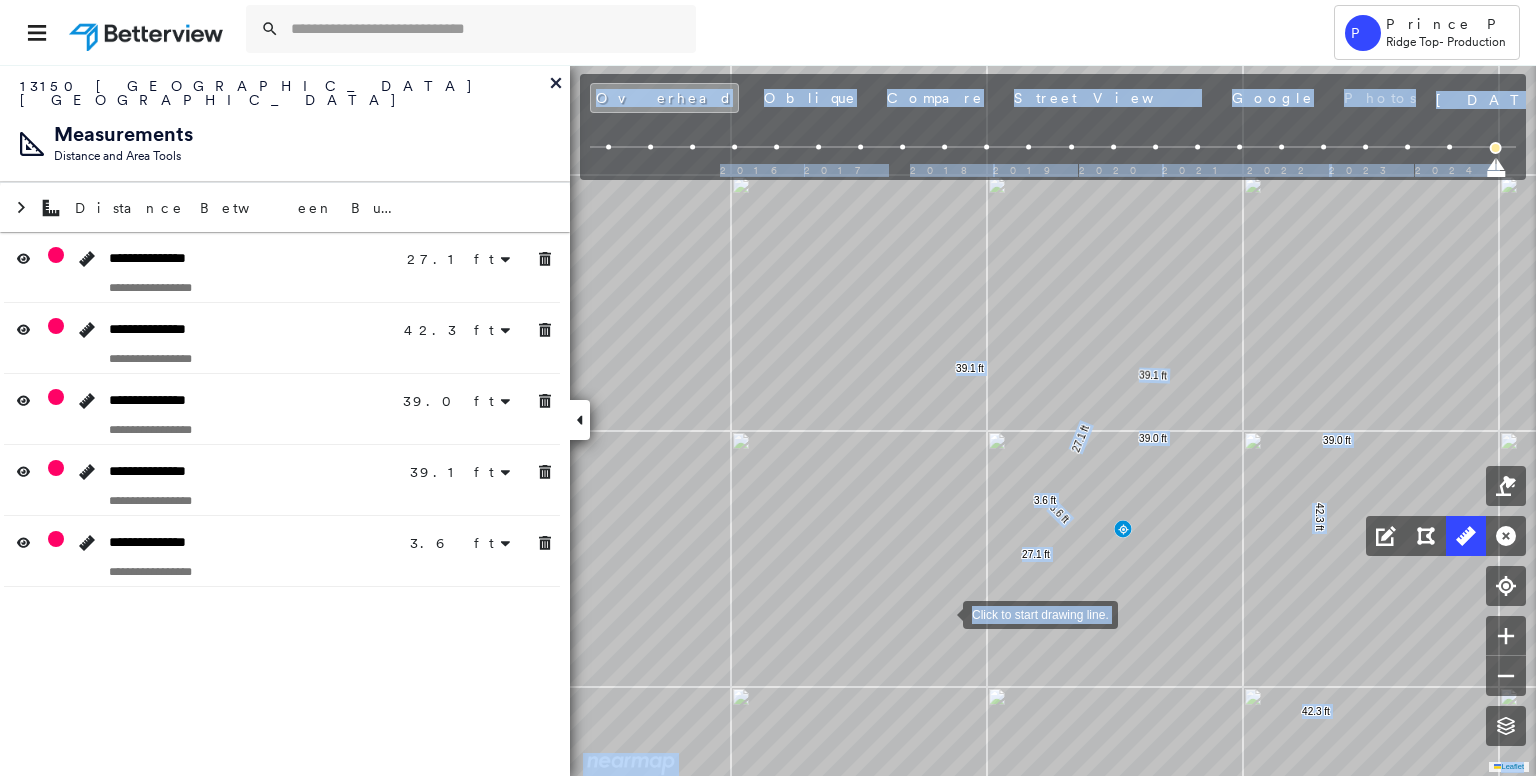 drag, startPoint x: 944, startPoint y: 613, endPoint x: 904, endPoint y: 595, distance: 43.863426 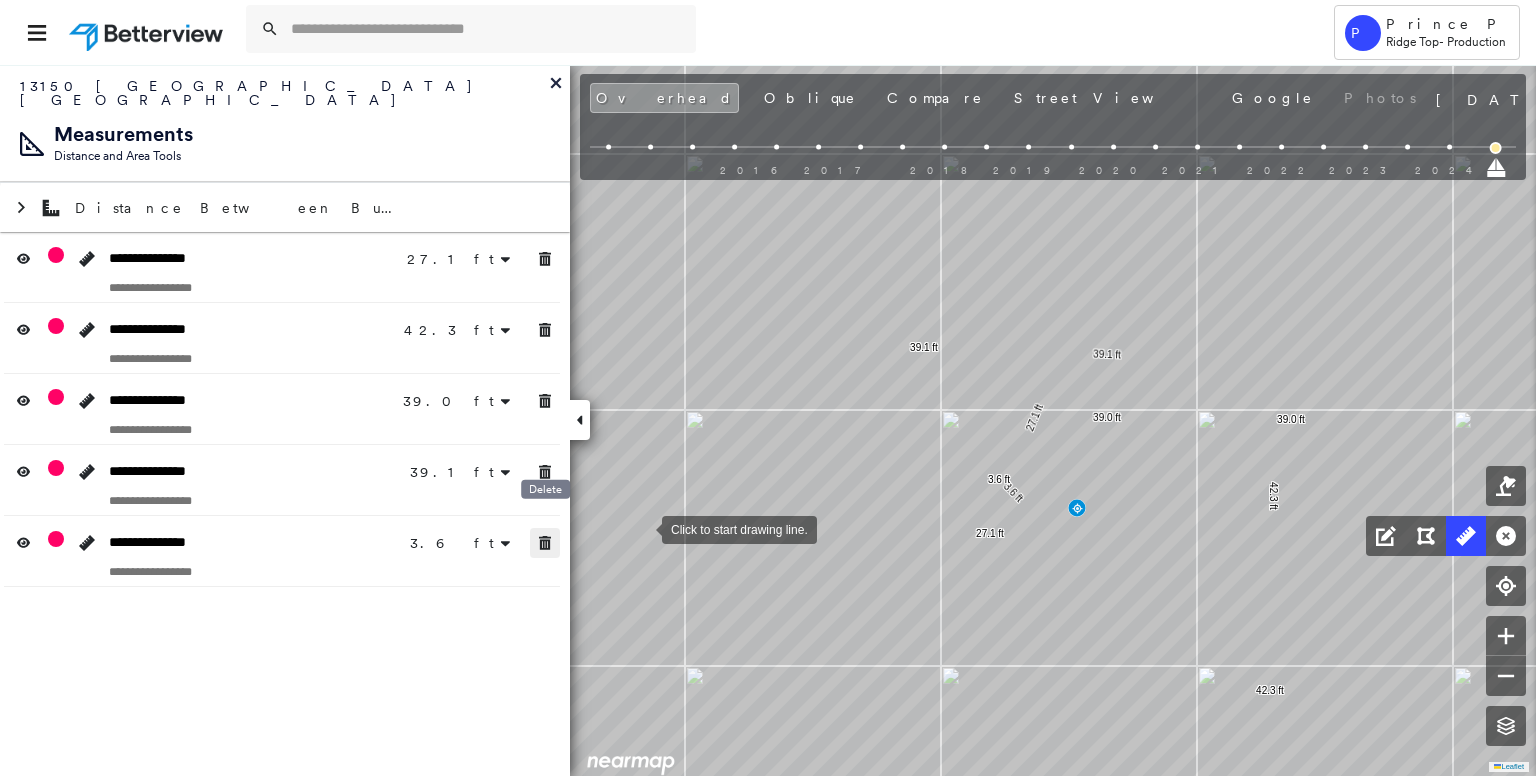 click at bounding box center (545, 543) 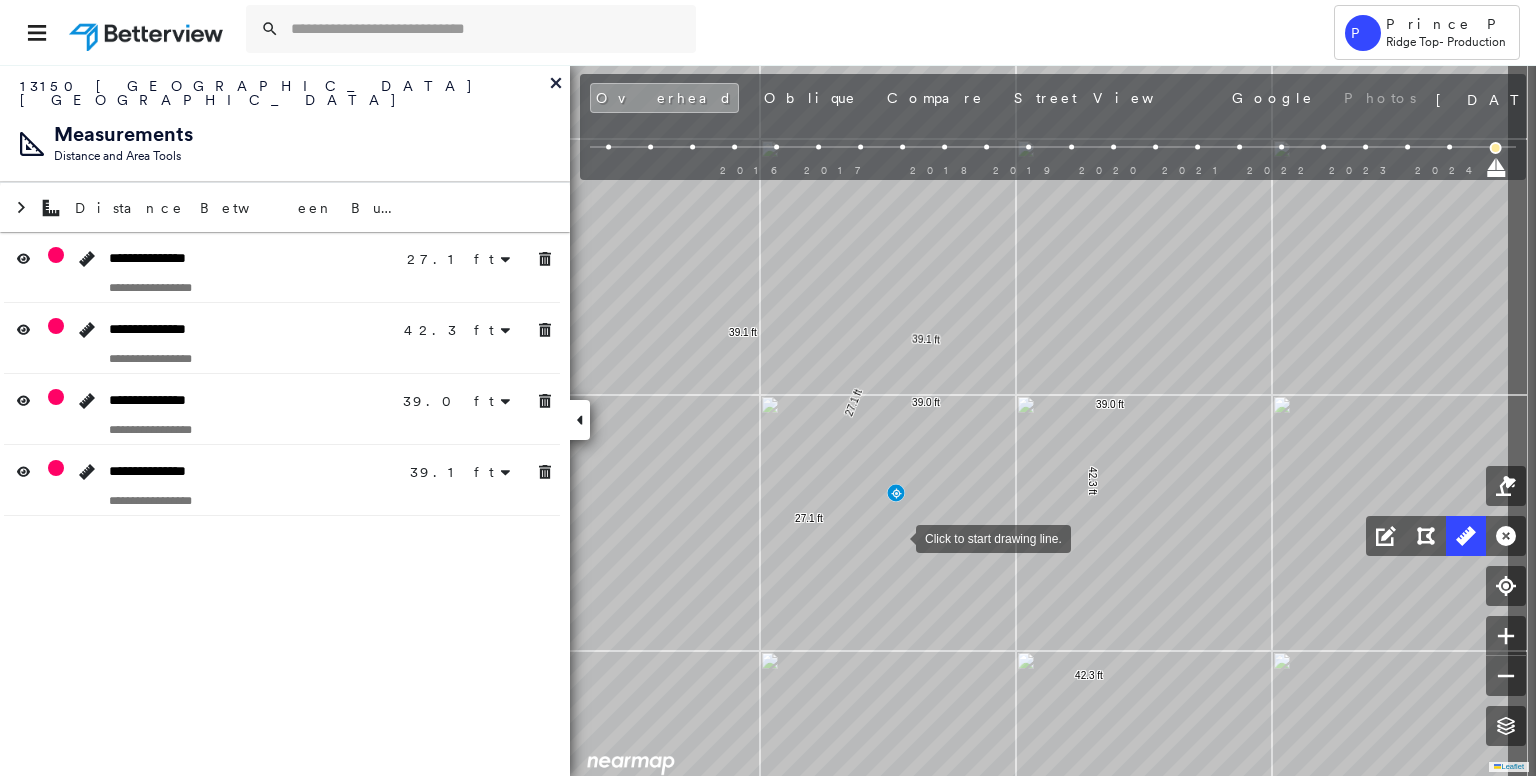 drag, startPoint x: 1078, startPoint y: 552, endPoint x: 896, endPoint y: 537, distance: 182.61708 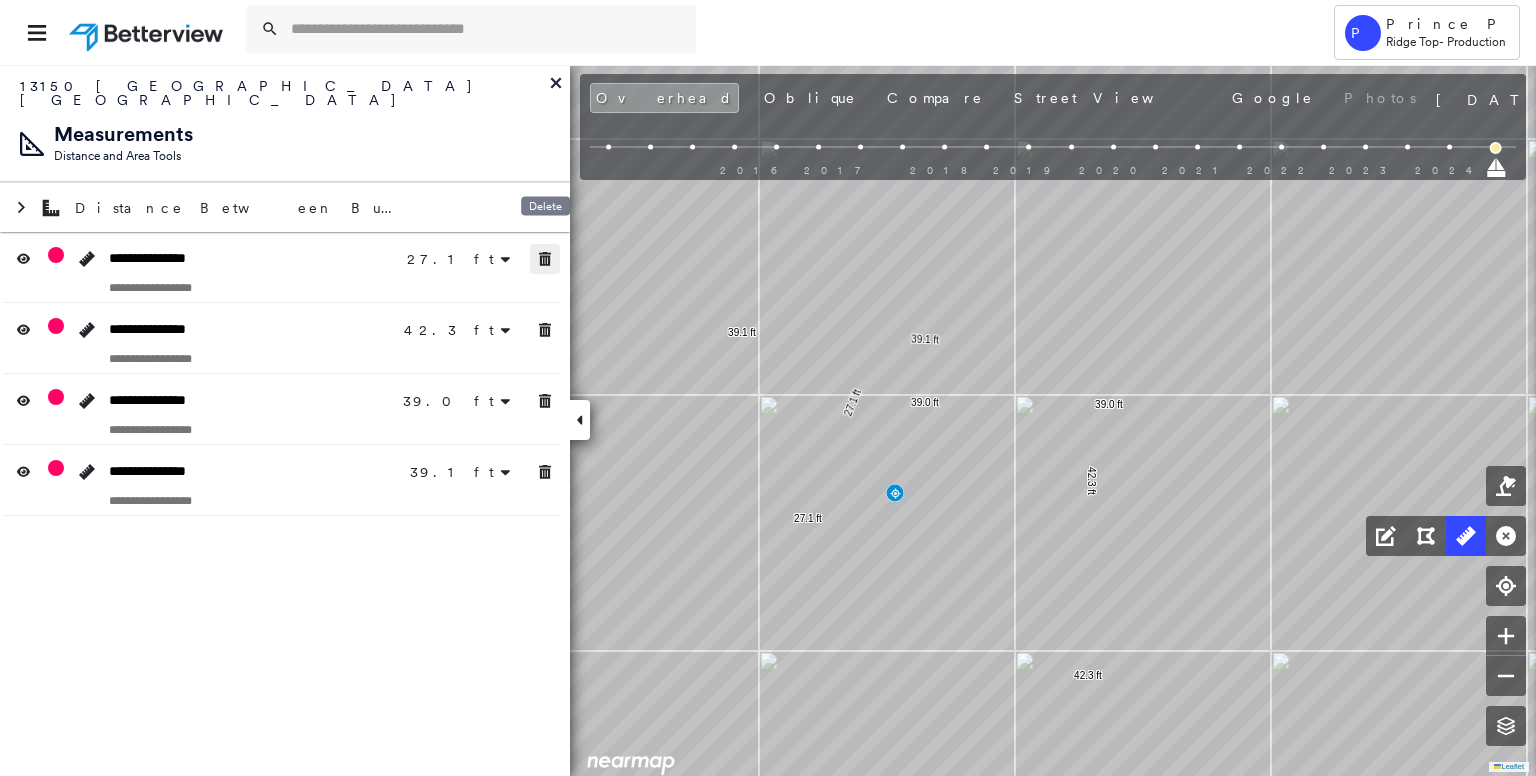 click 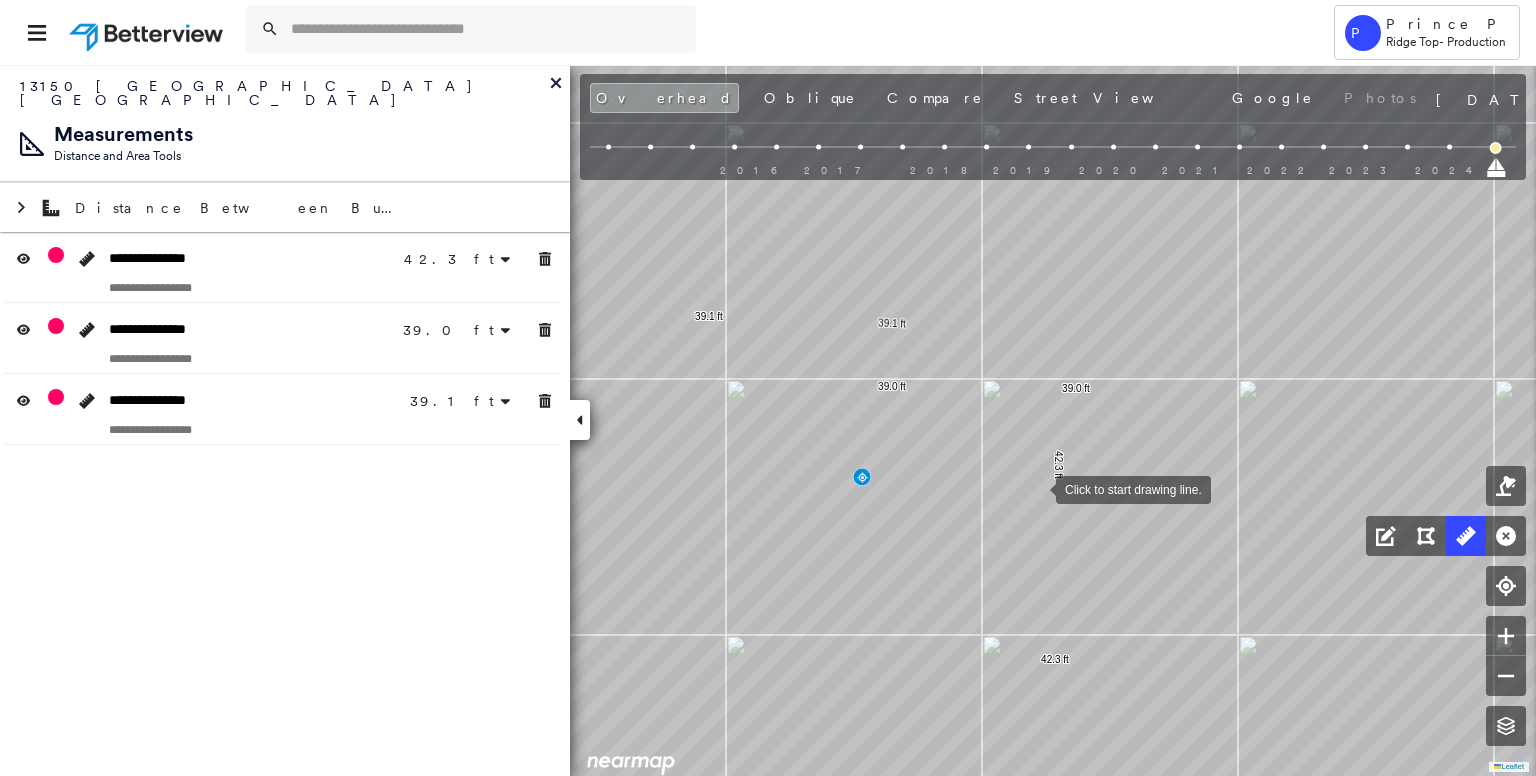 click at bounding box center (1036, 488) 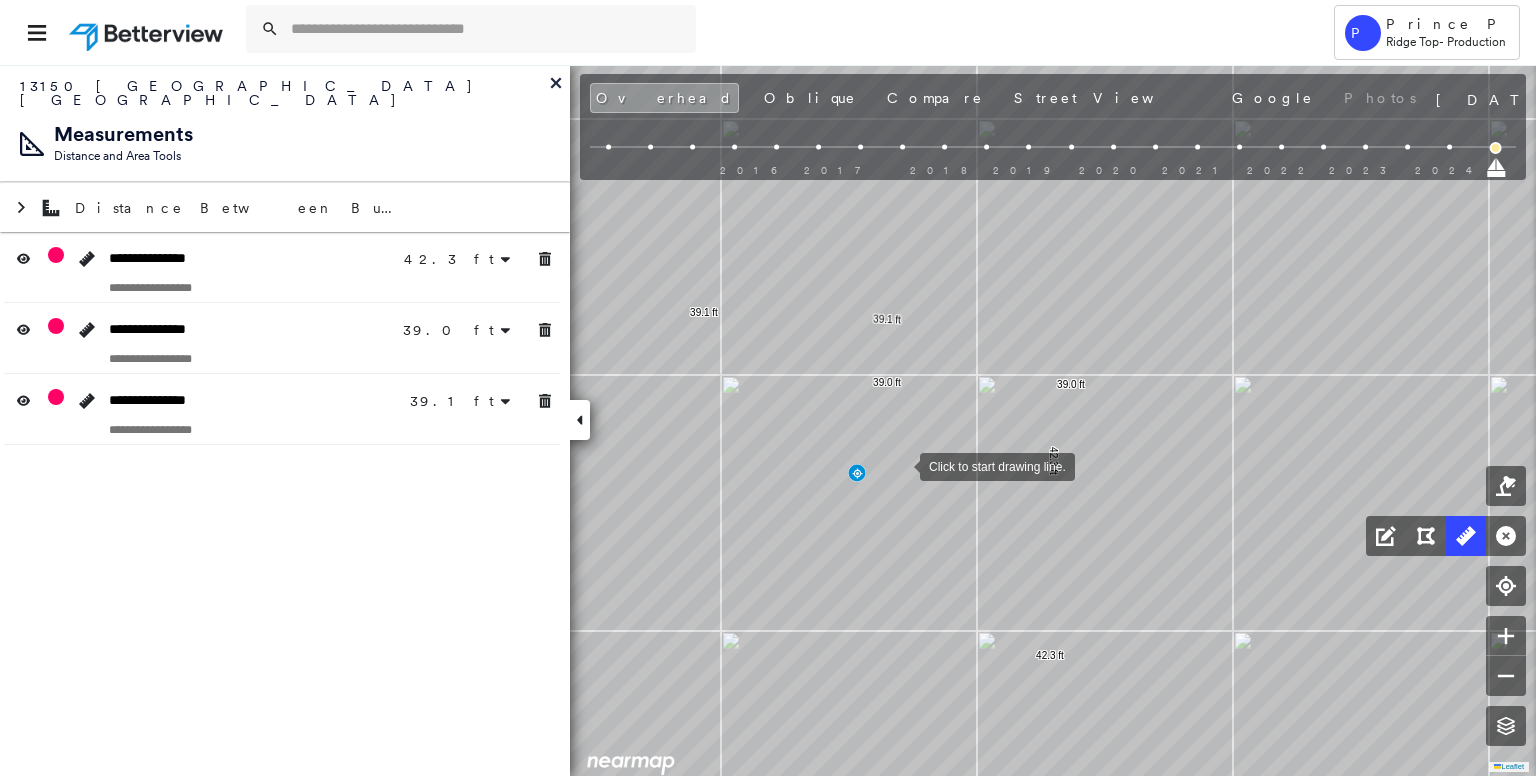 click at bounding box center [900, 465] 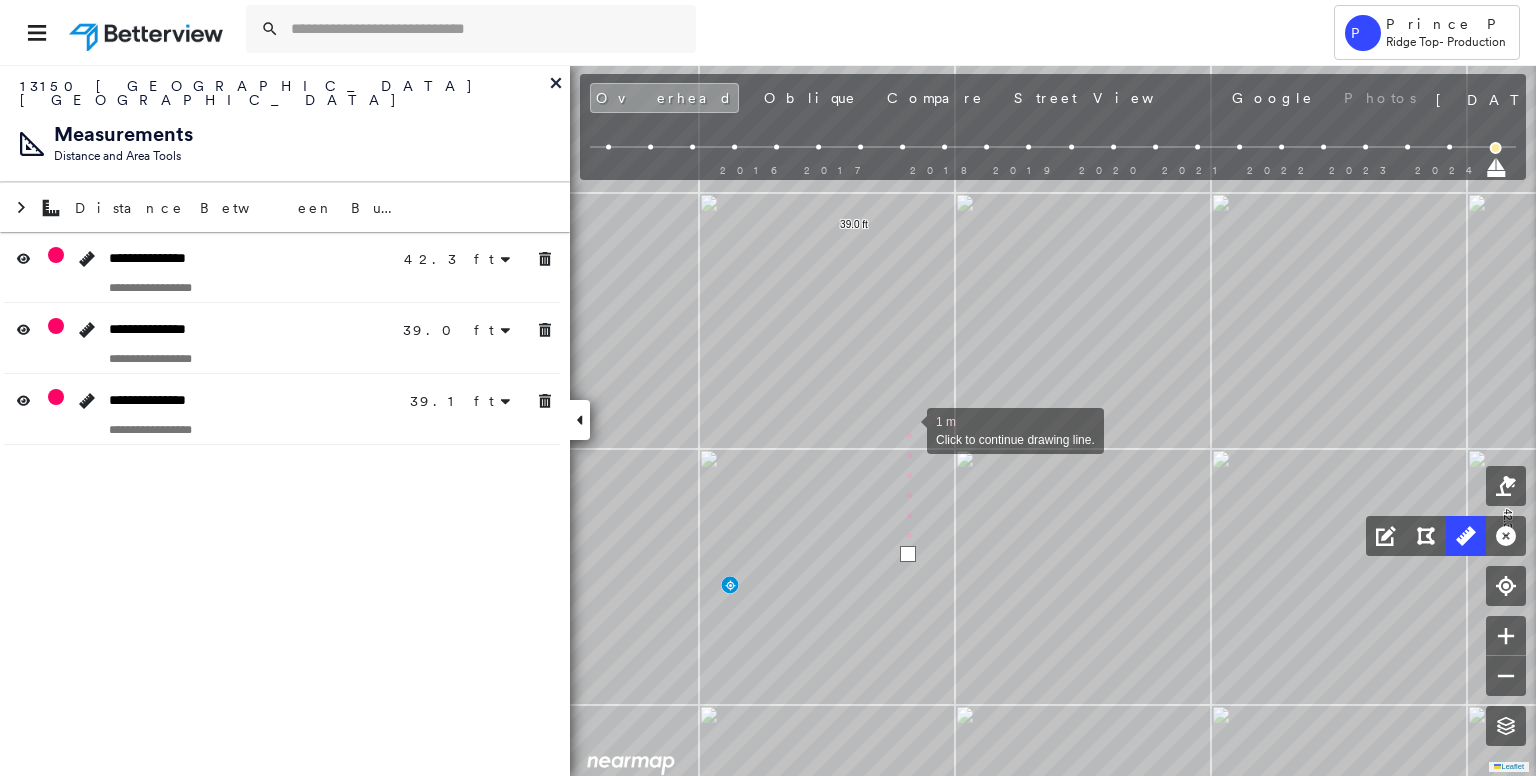 click at bounding box center [907, 429] 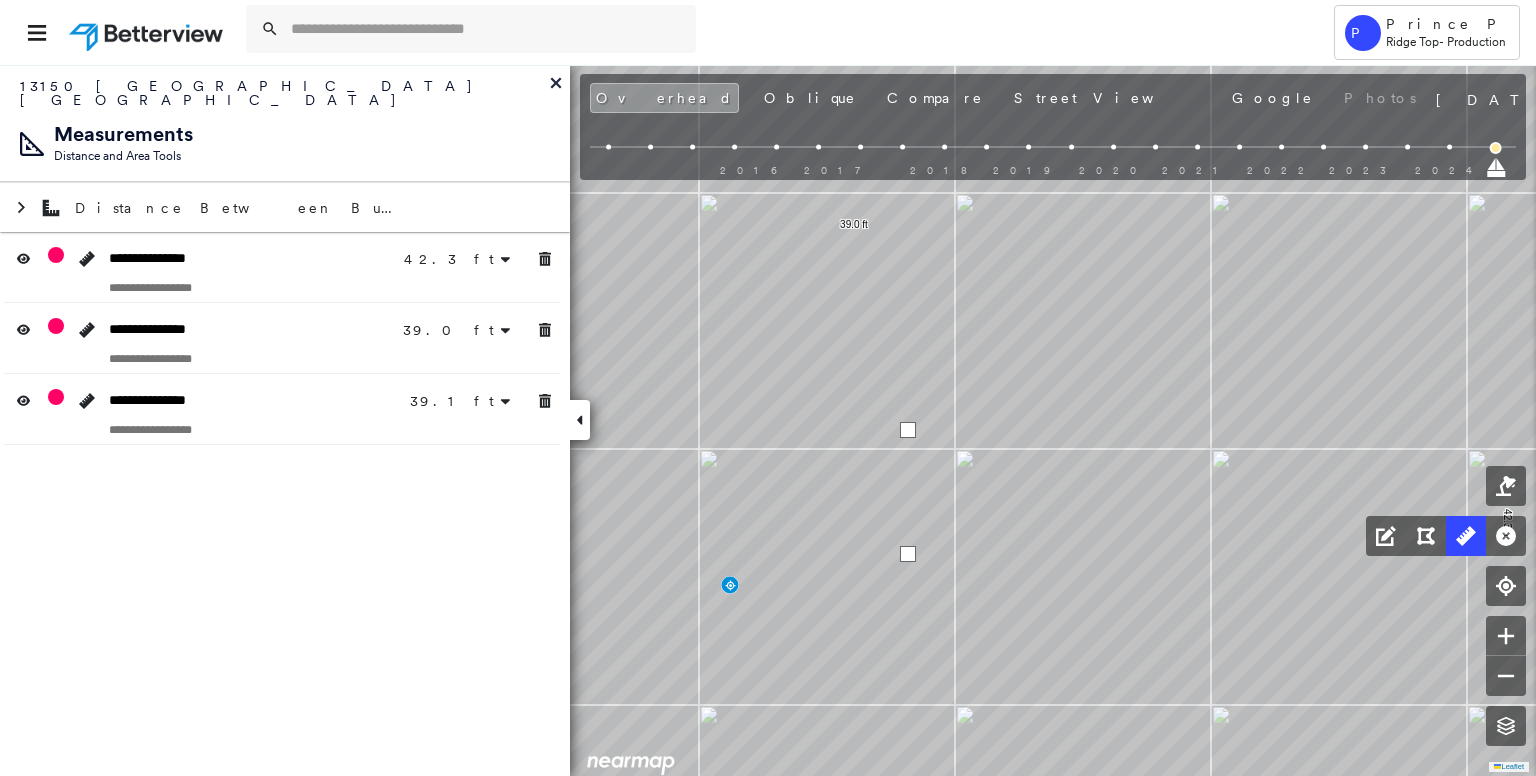 click at bounding box center [908, 430] 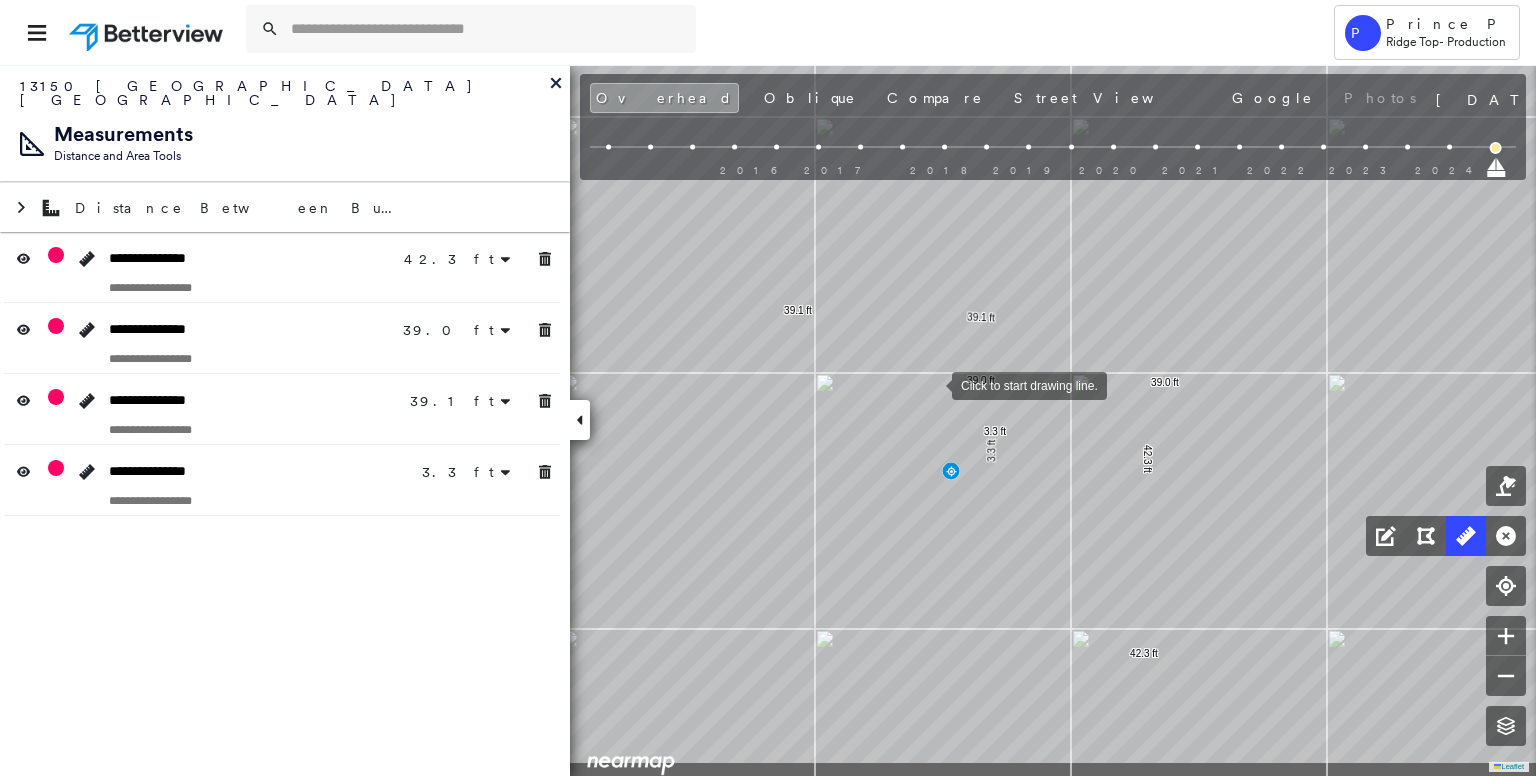 drag, startPoint x: 898, startPoint y: 470, endPoint x: 932, endPoint y: 386, distance: 90.62009 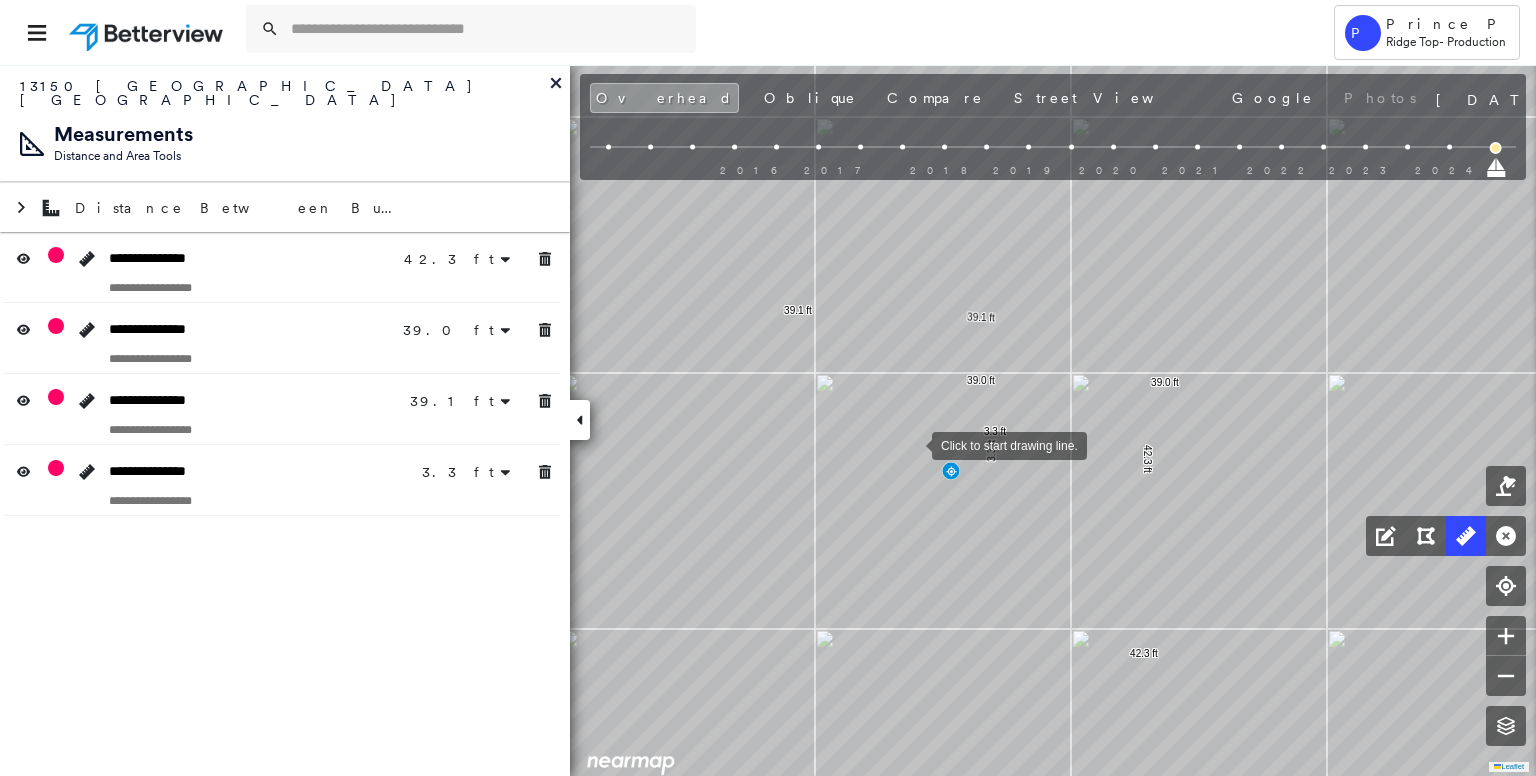 click at bounding box center (912, 444) 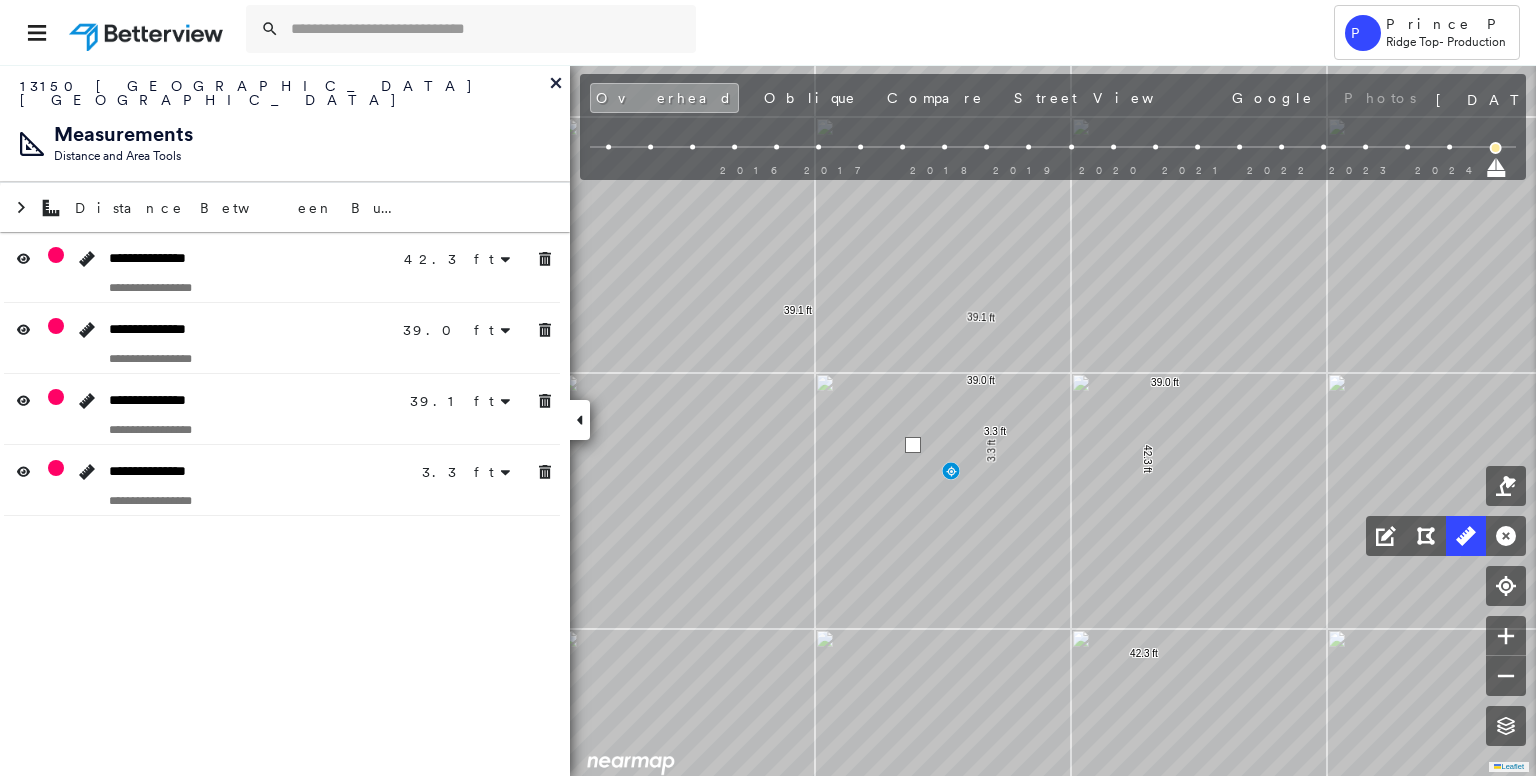 click at bounding box center (913, 445) 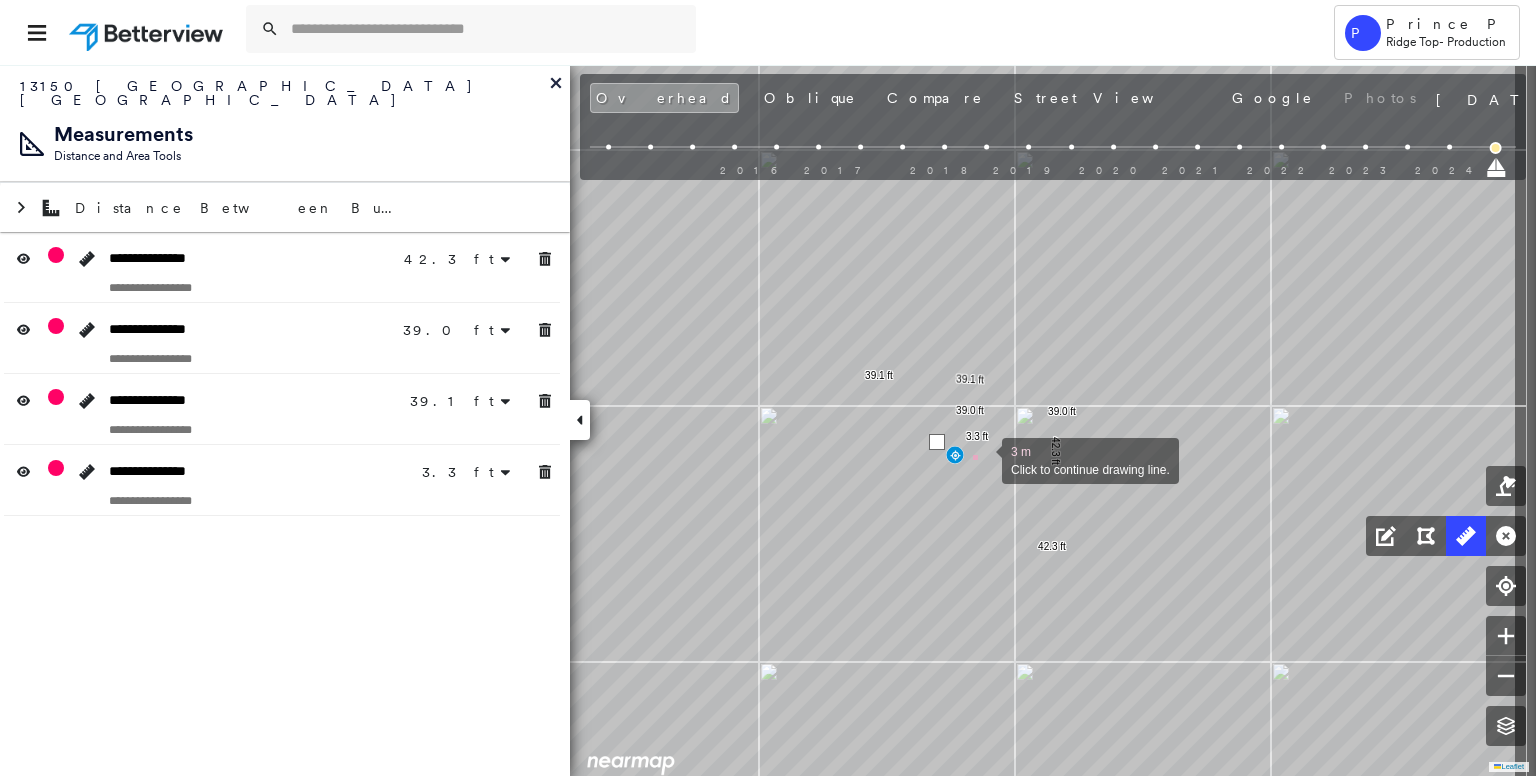 drag, startPoint x: 1157, startPoint y: 463, endPoint x: 981, endPoint y: 458, distance: 176.07101 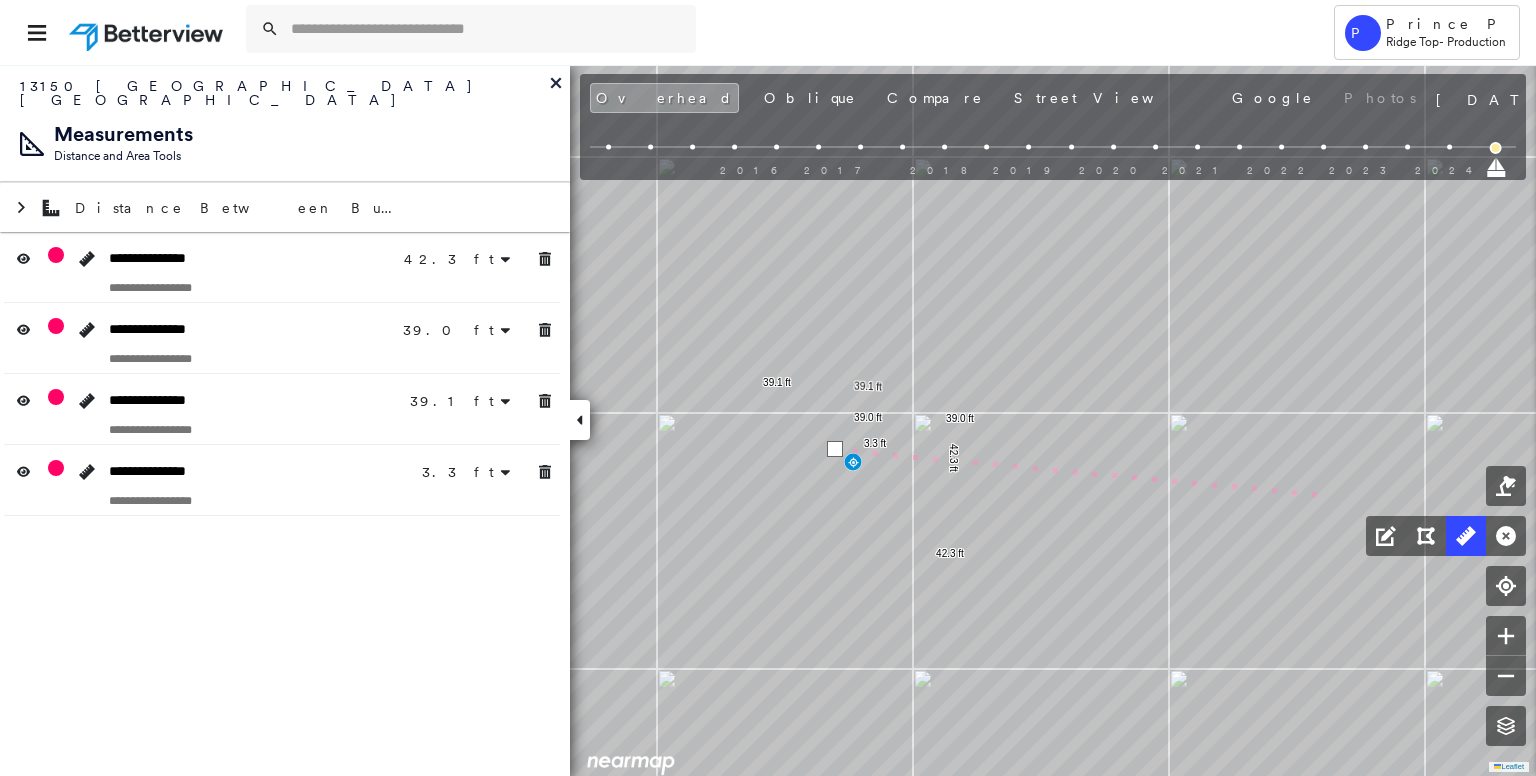 drag, startPoint x: 1438, startPoint y: 485, endPoint x: 1308, endPoint y: 493, distance: 130.24593 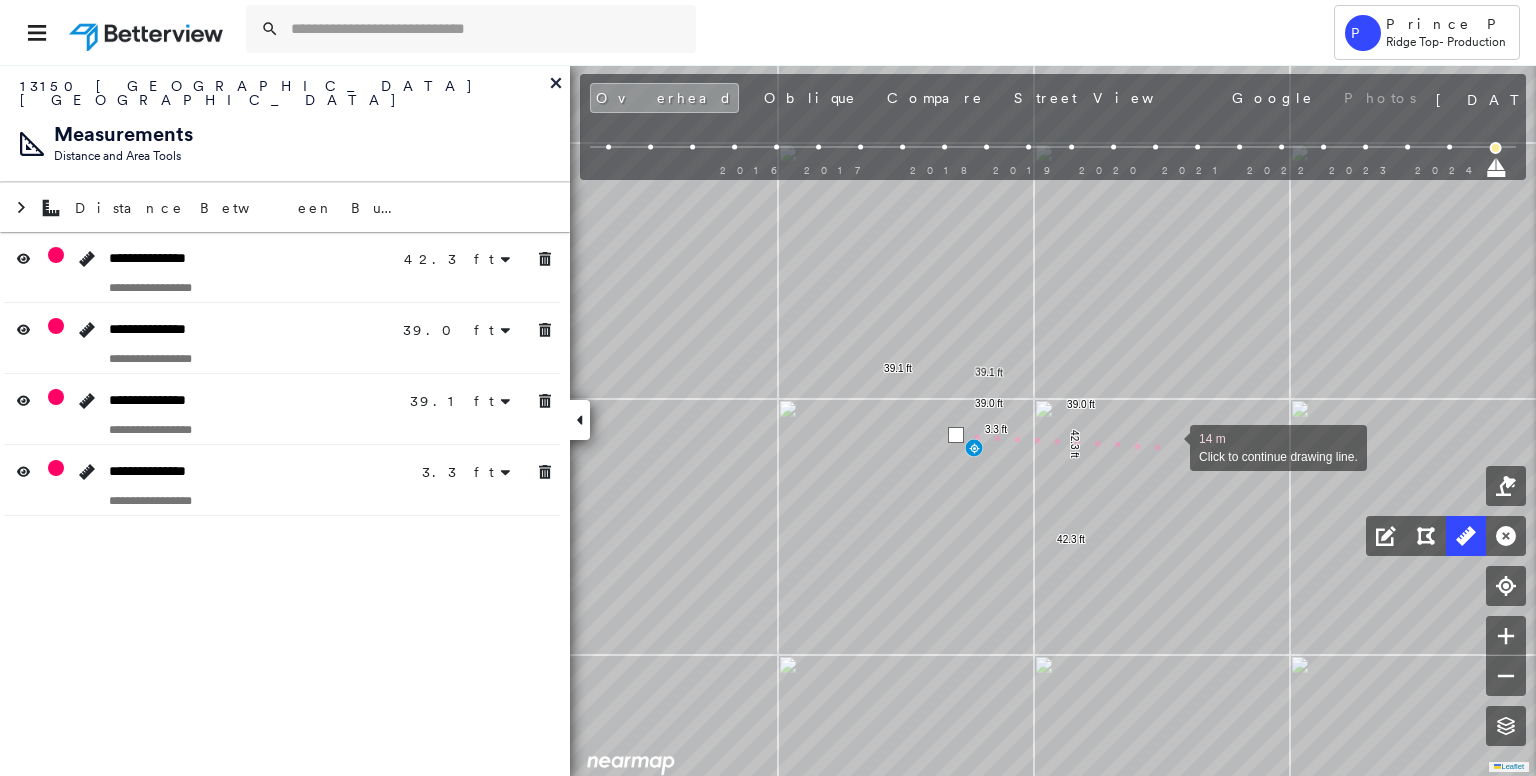 drag, startPoint x: 1011, startPoint y: 460, endPoint x: 1173, endPoint y: 446, distance: 162.6038 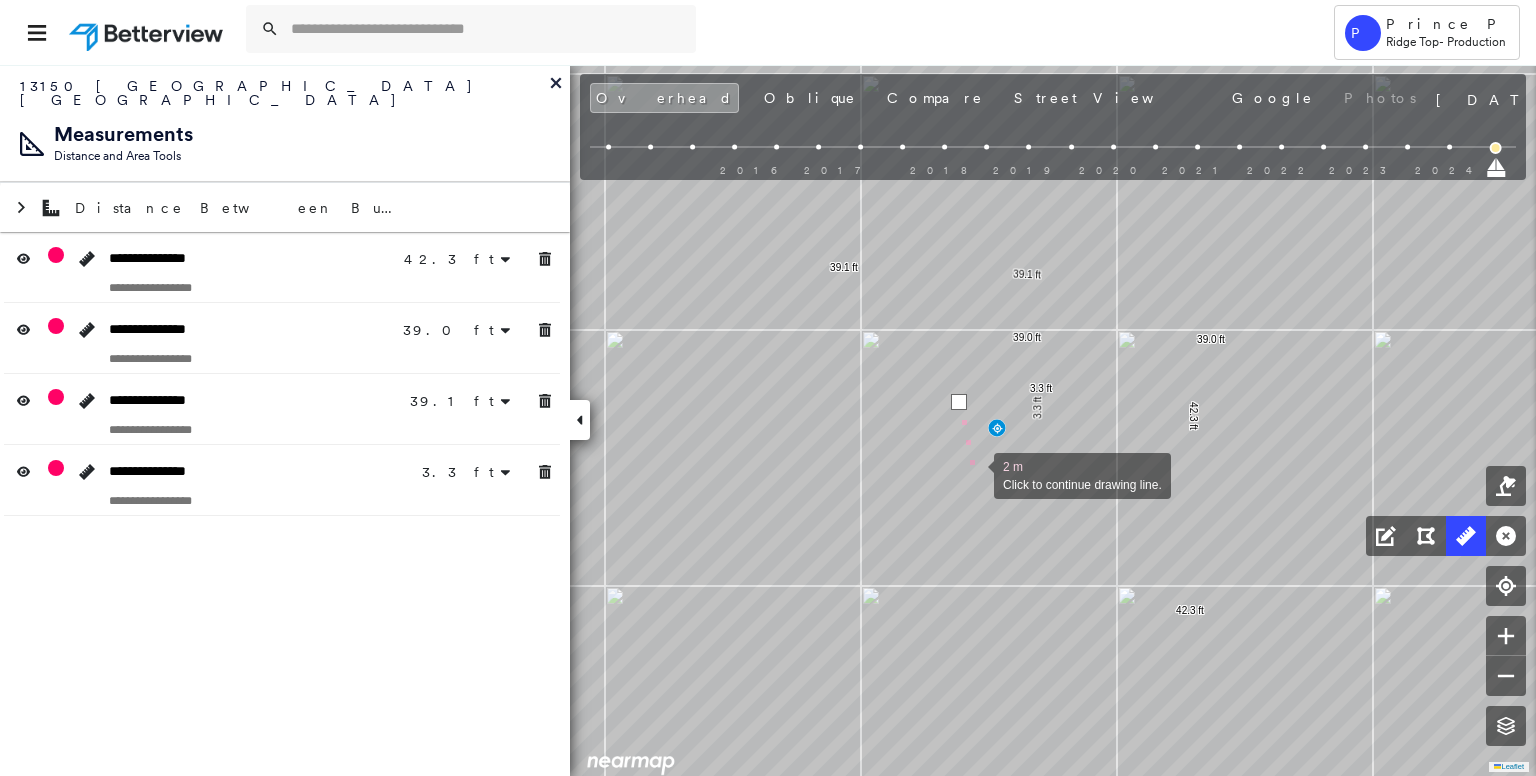 click at bounding box center (974, 474) 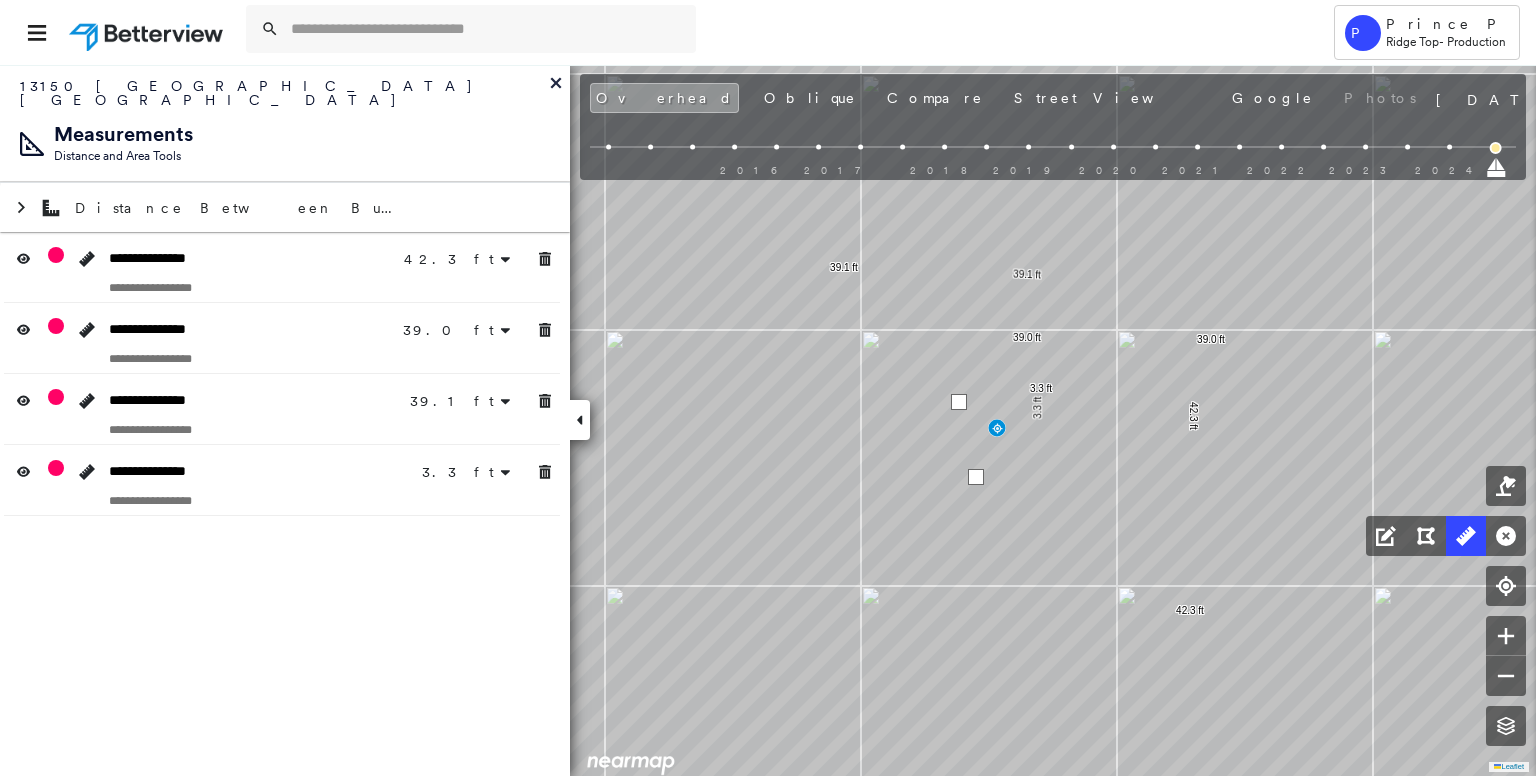 click at bounding box center [976, 477] 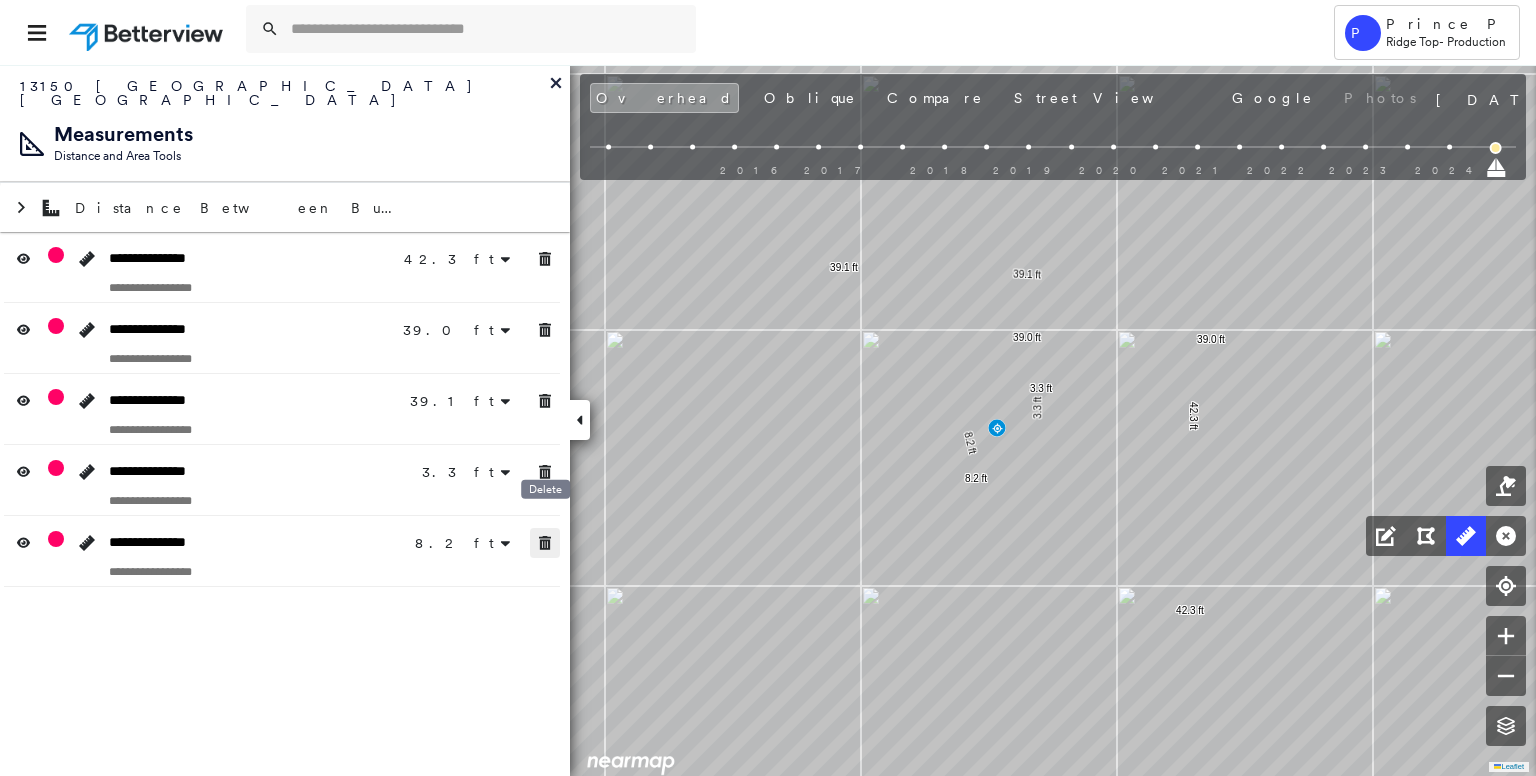 click 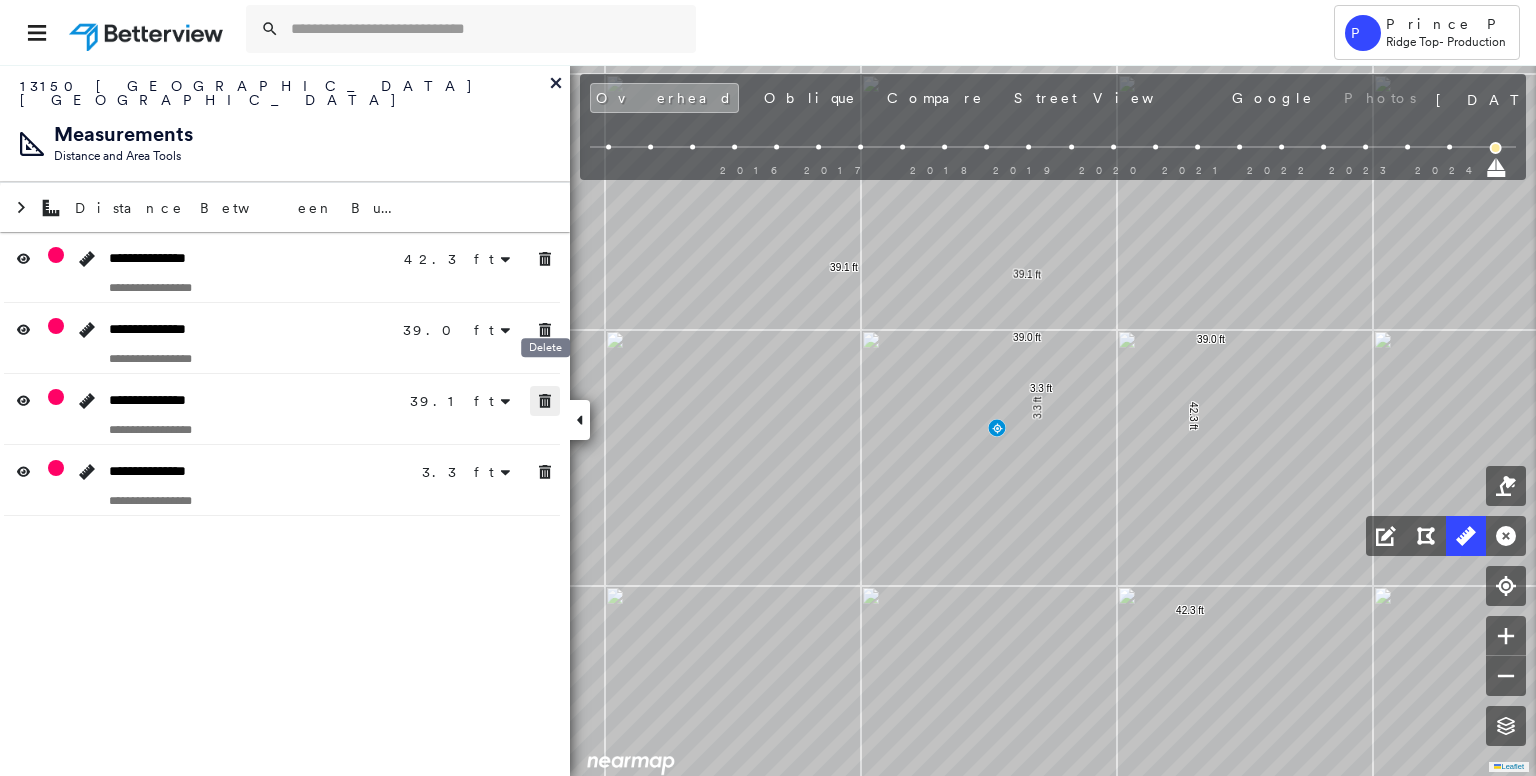 click 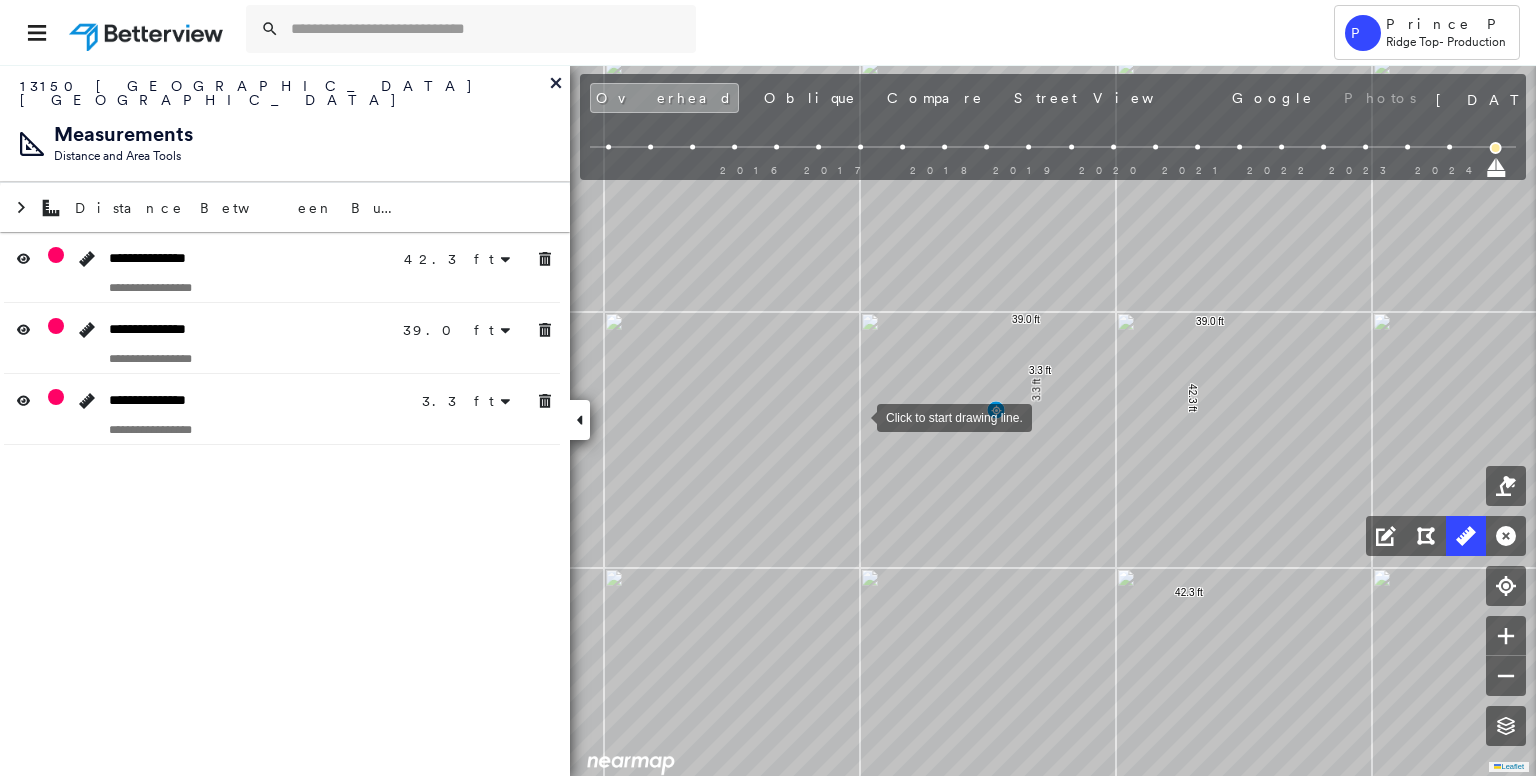 drag, startPoint x: 858, startPoint y: 442, endPoint x: 859, endPoint y: 355, distance: 87.005745 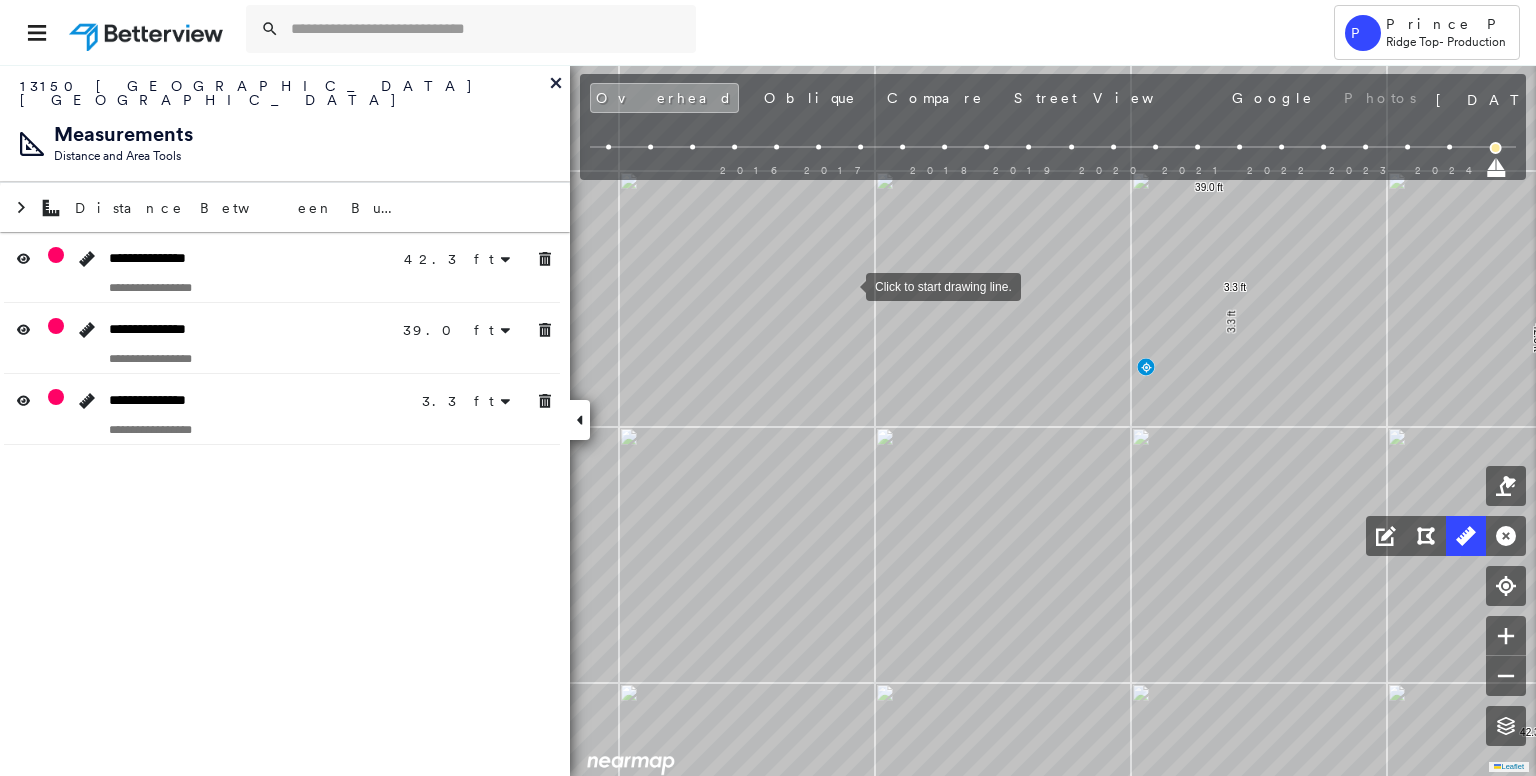 click at bounding box center (846, 285) 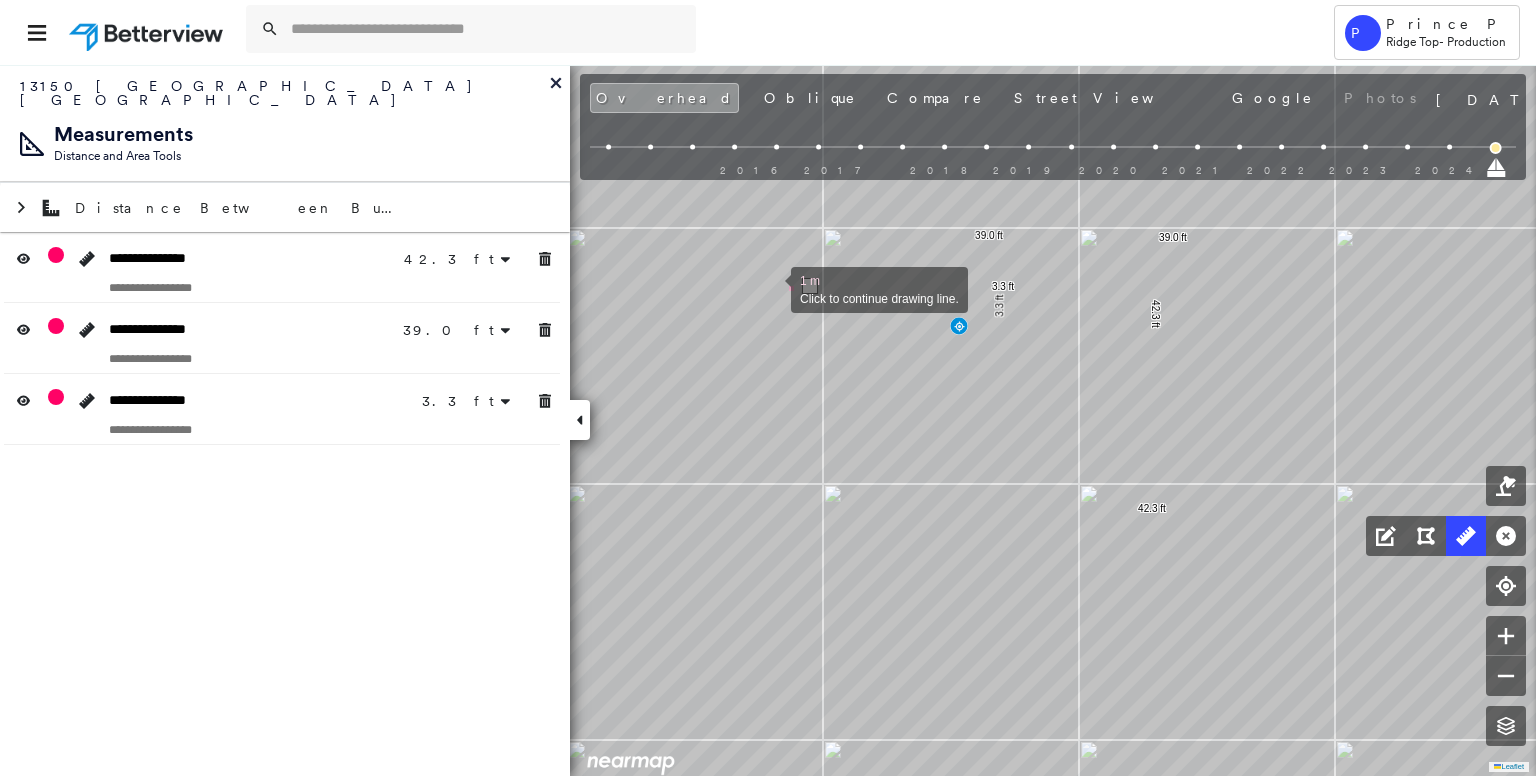 click at bounding box center [771, 288] 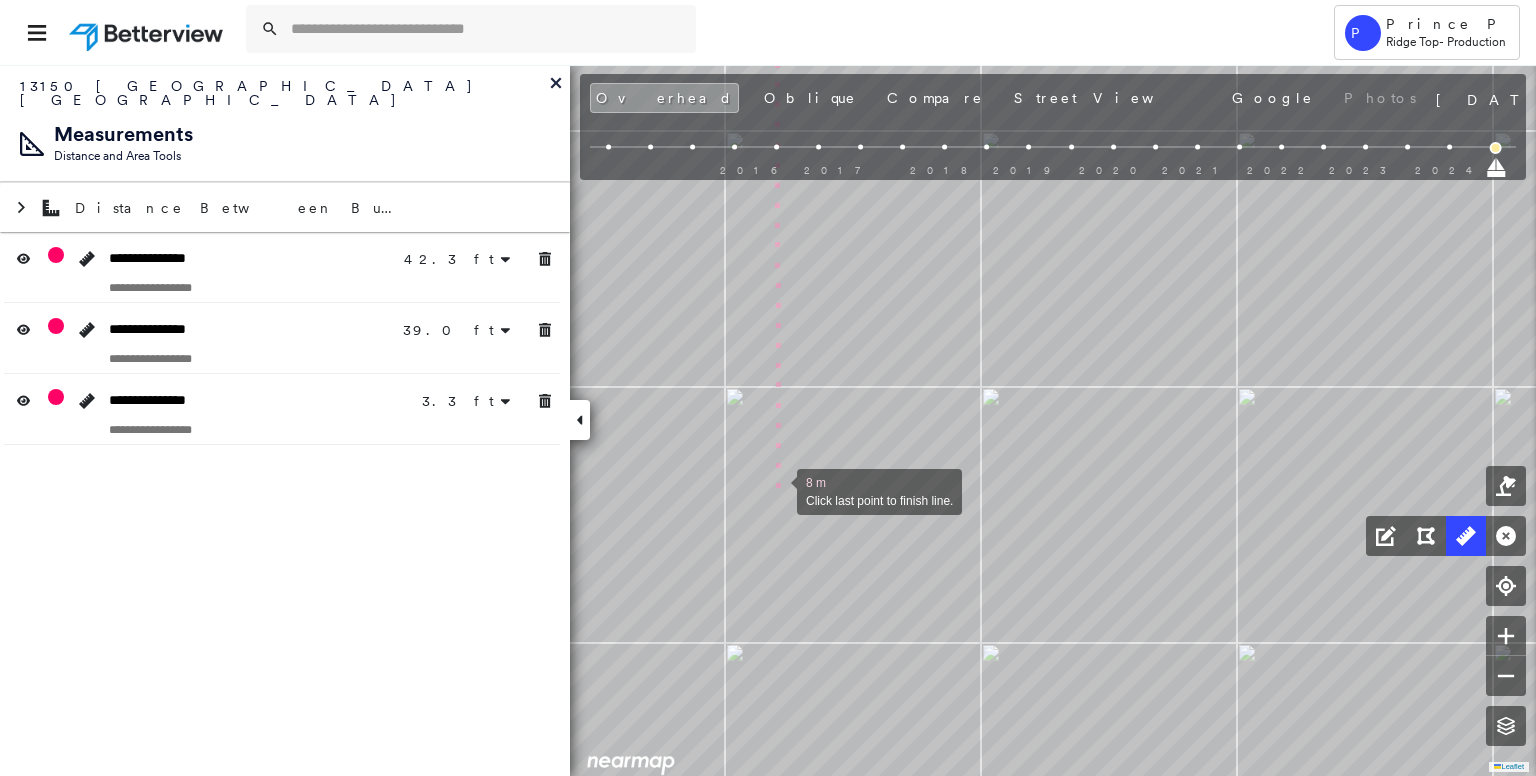 click at bounding box center [777, 490] 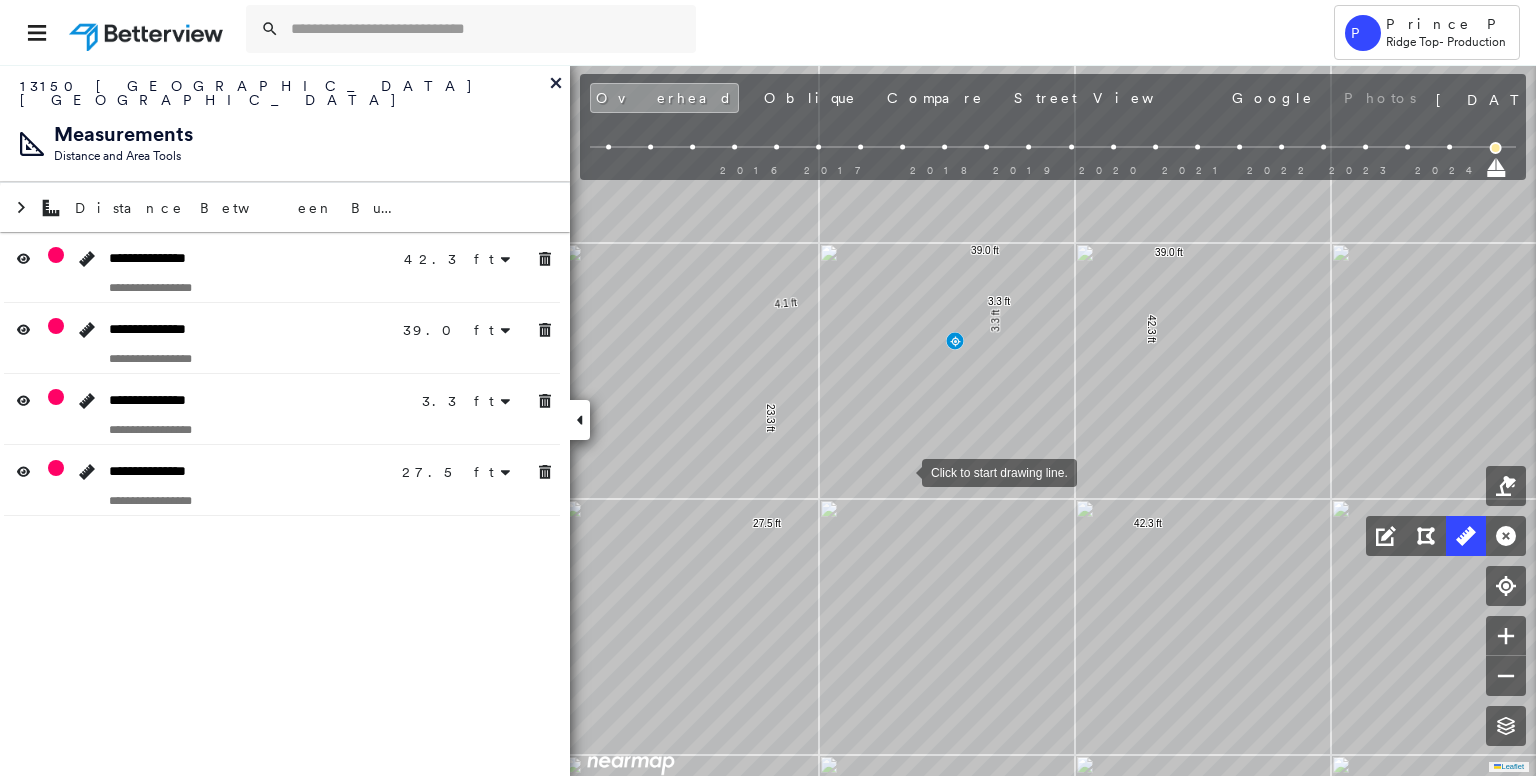 drag, startPoint x: 910, startPoint y: 433, endPoint x: 898, endPoint y: 495, distance: 63.15061 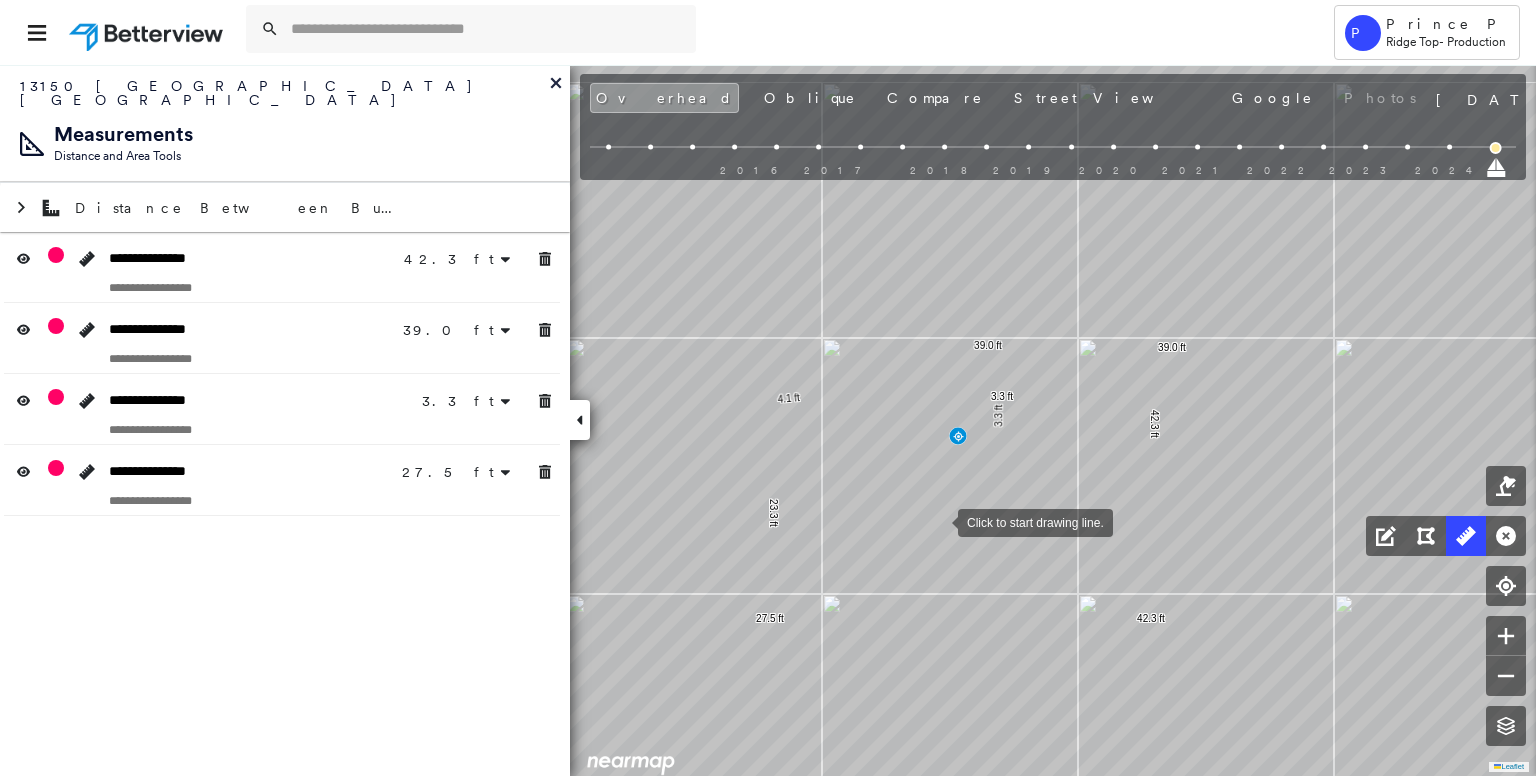 drag, startPoint x: 934, startPoint y: 455, endPoint x: 938, endPoint y: 521, distance: 66.1211 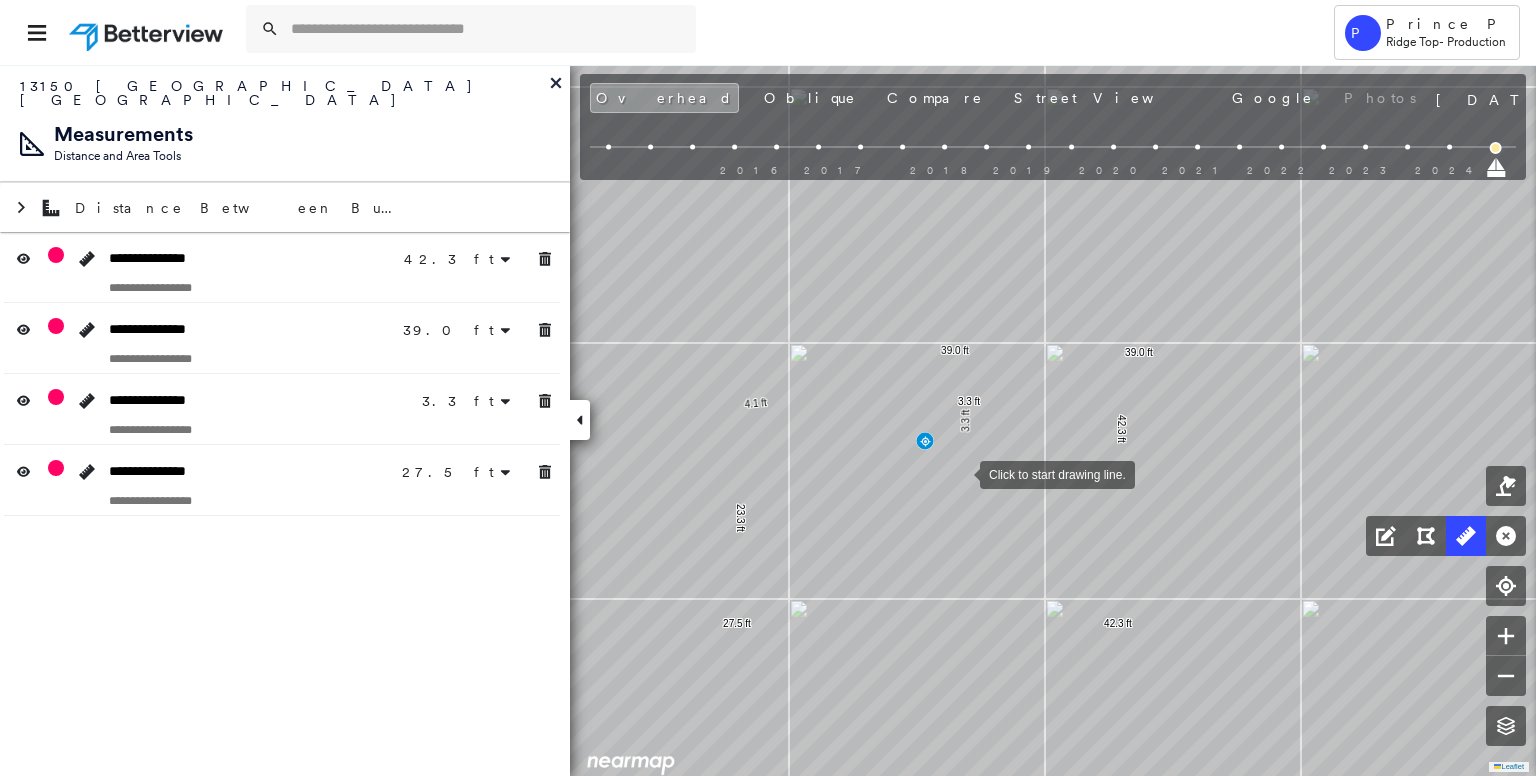 drag, startPoint x: 997, startPoint y: 472, endPoint x: 949, endPoint y: 473, distance: 48.010414 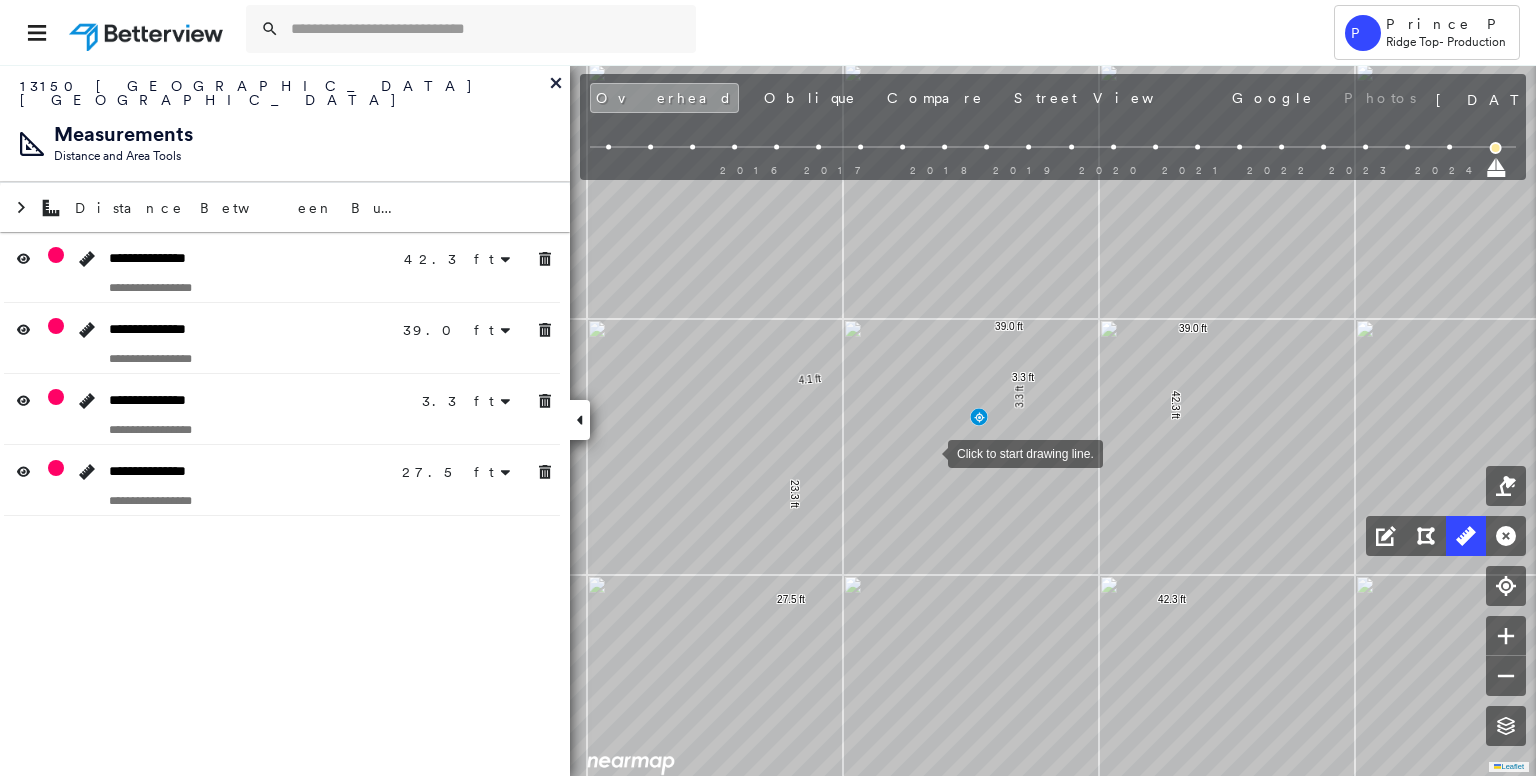 drag, startPoint x: 858, startPoint y: 477, endPoint x: 927, endPoint y: 453, distance: 73.05477 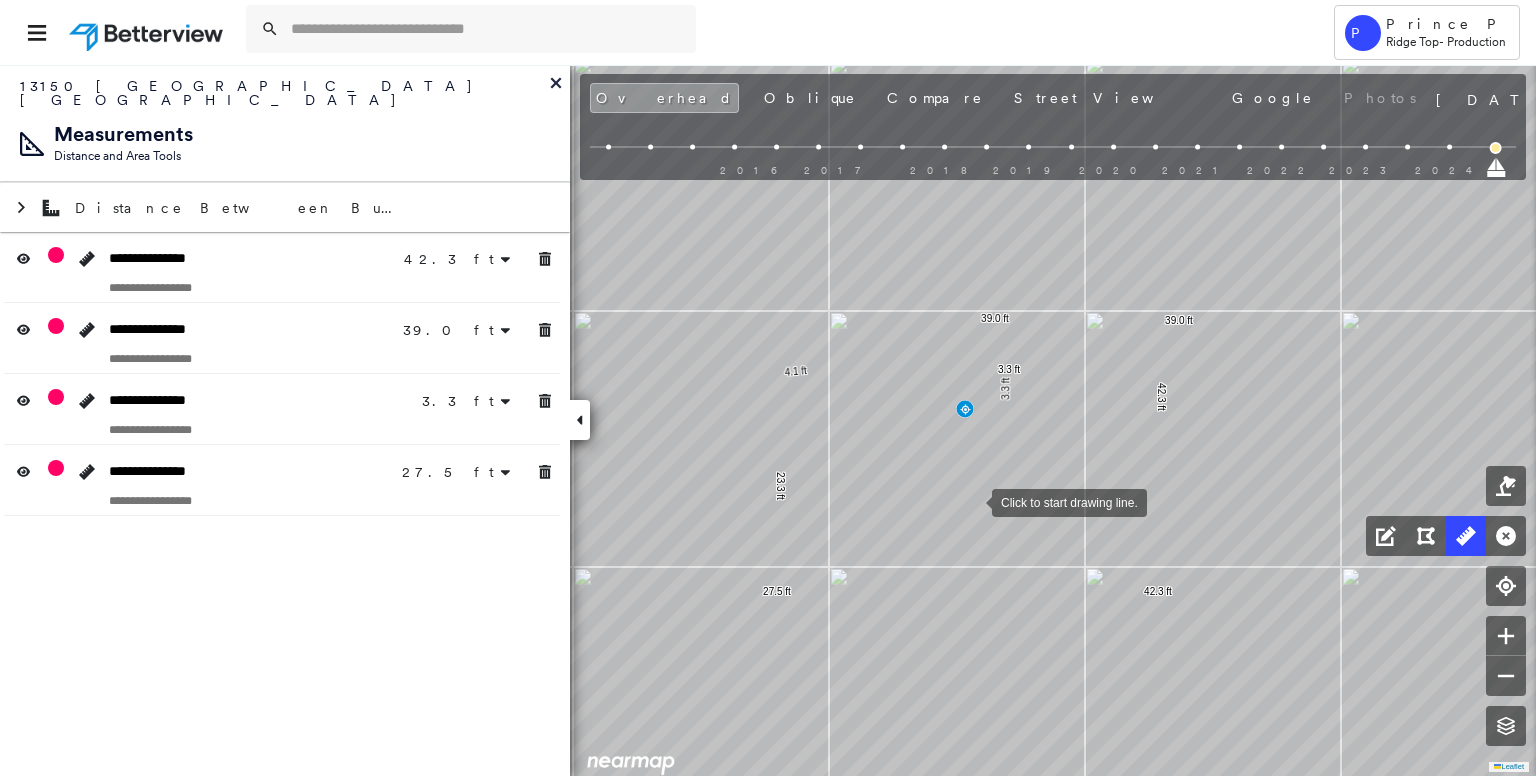 drag, startPoint x: 988, startPoint y: 509, endPoint x: 974, endPoint y: 501, distance: 16.124516 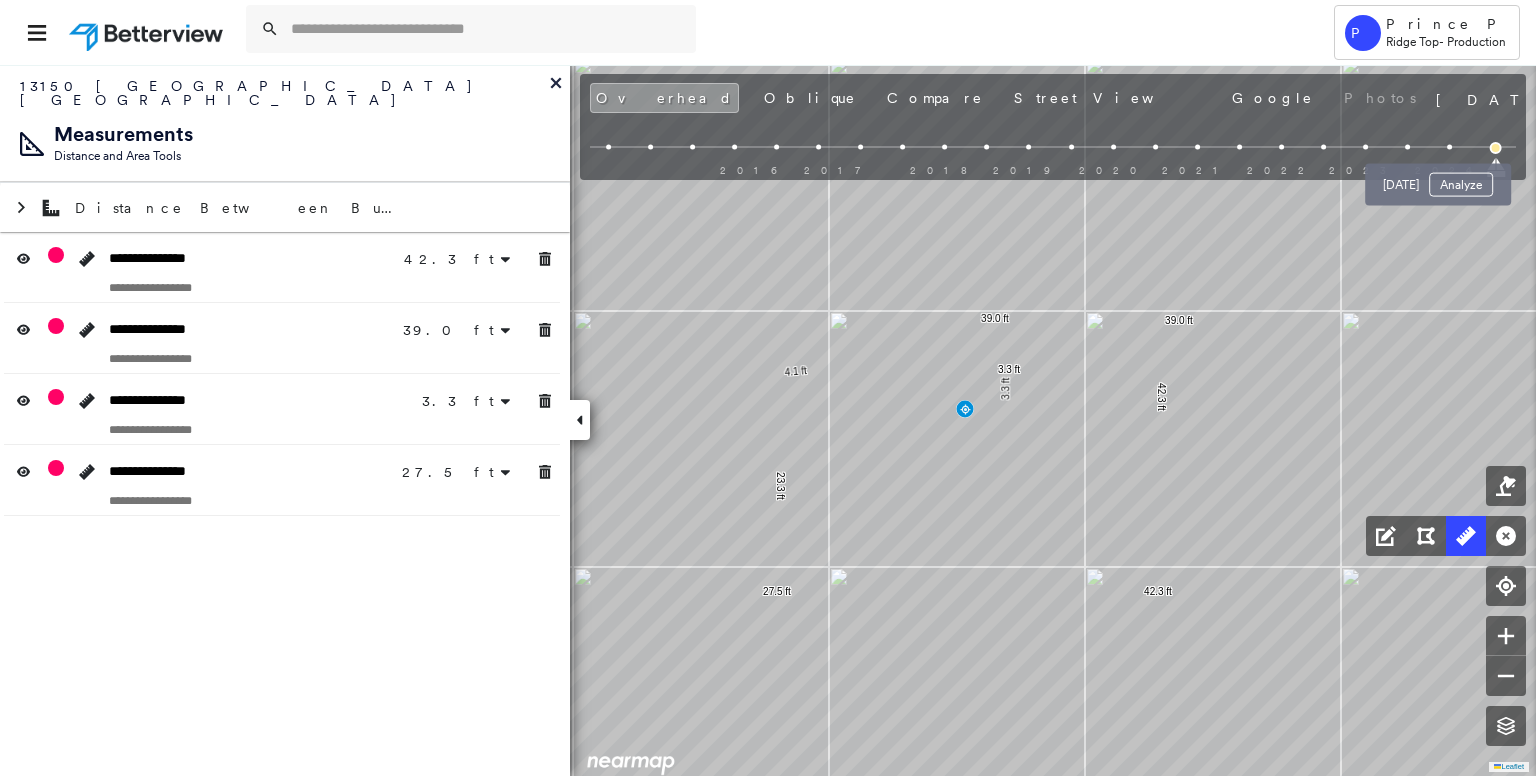 click at bounding box center [1449, 147] 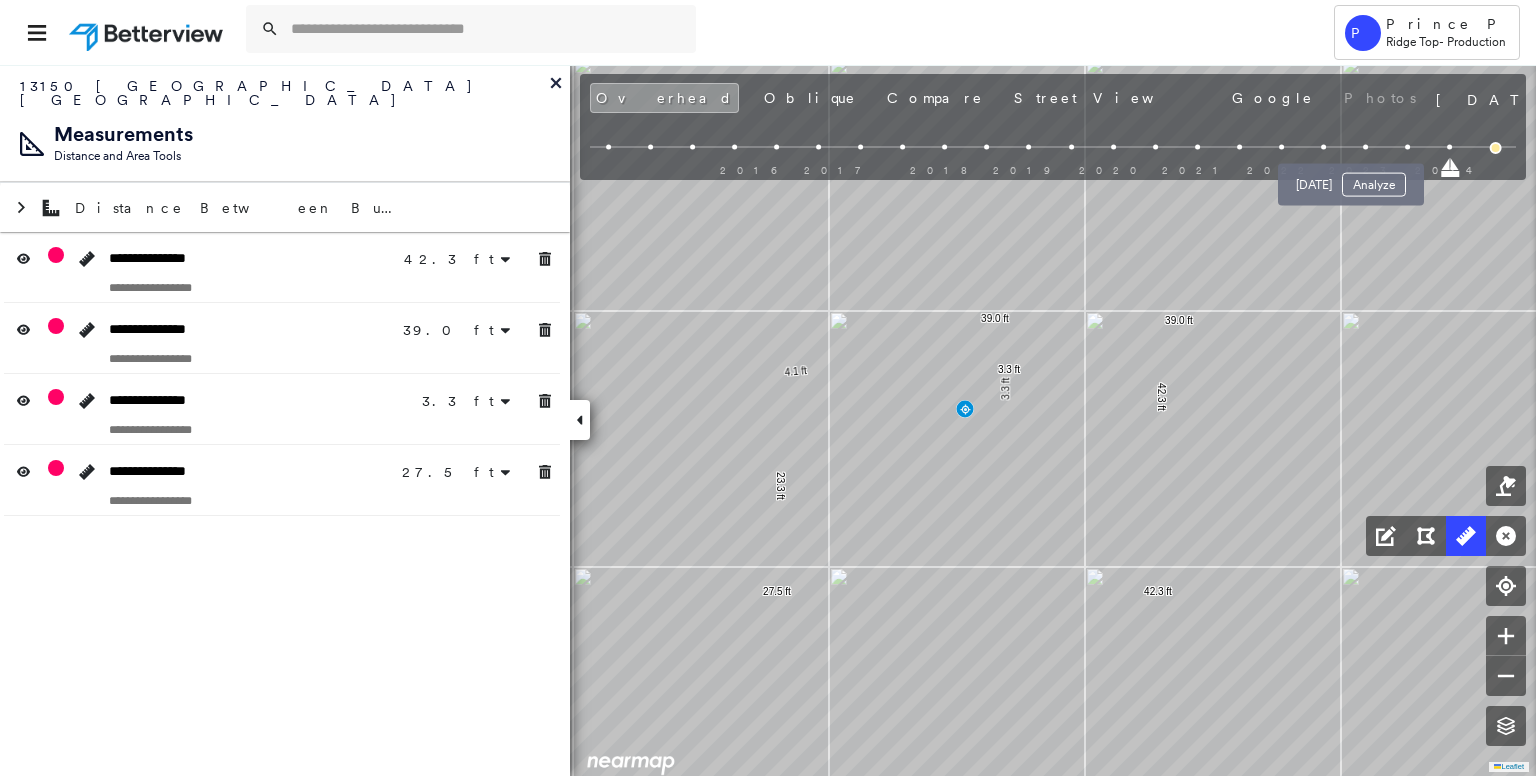 click at bounding box center [1365, 147] 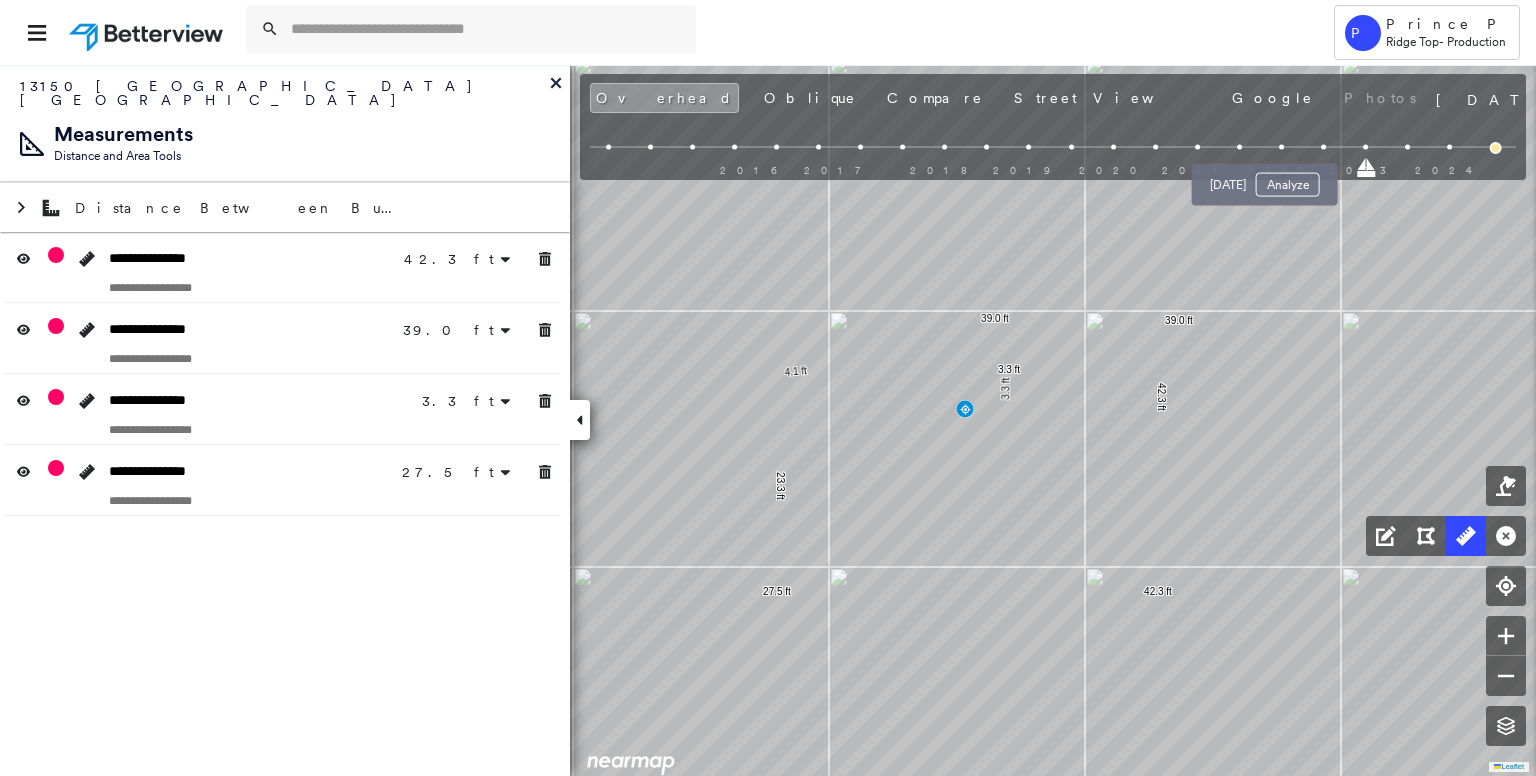 click at bounding box center (1281, 147) 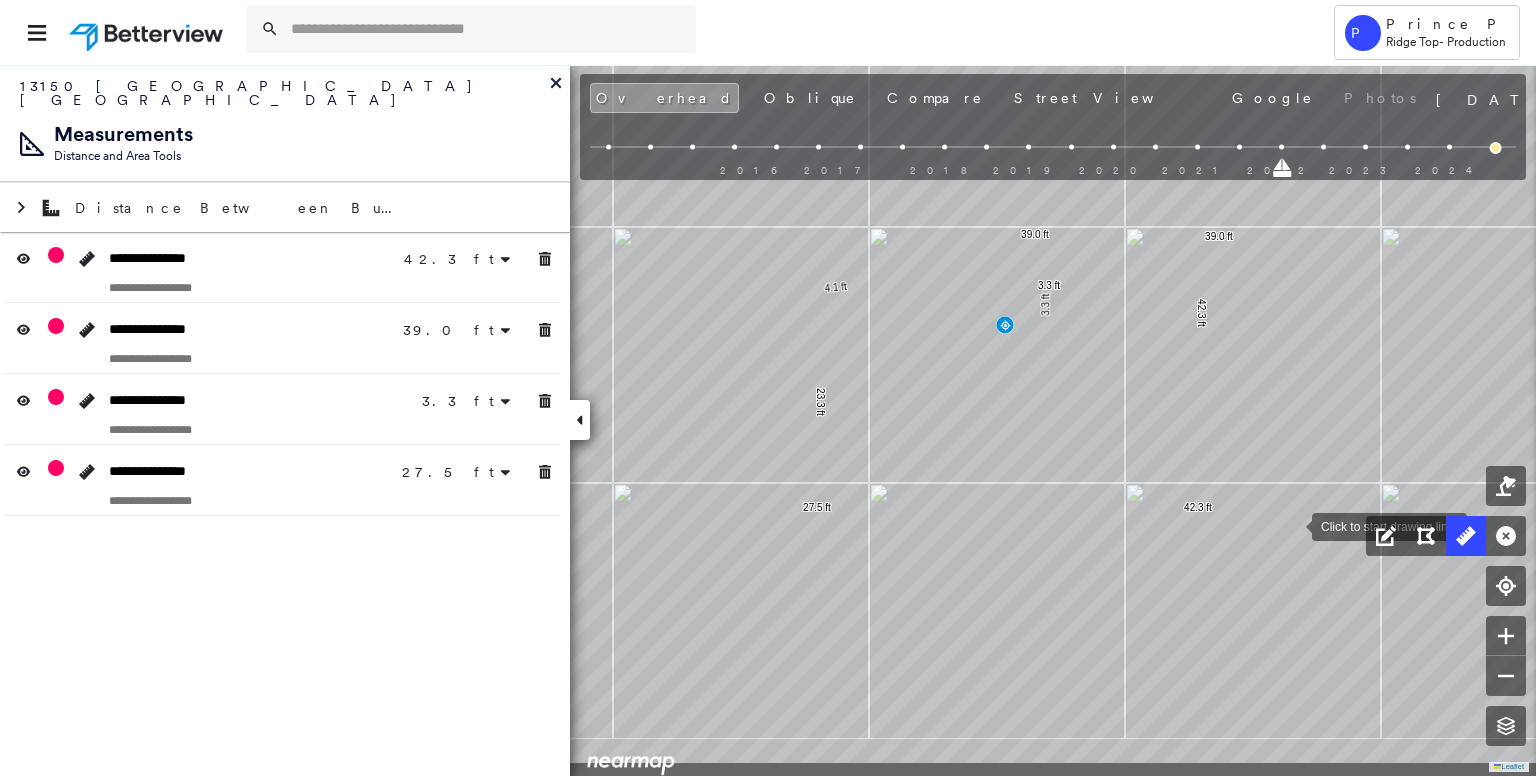 drag, startPoint x: 1252, startPoint y: 613, endPoint x: 1301, endPoint y: 510, distance: 114.061386 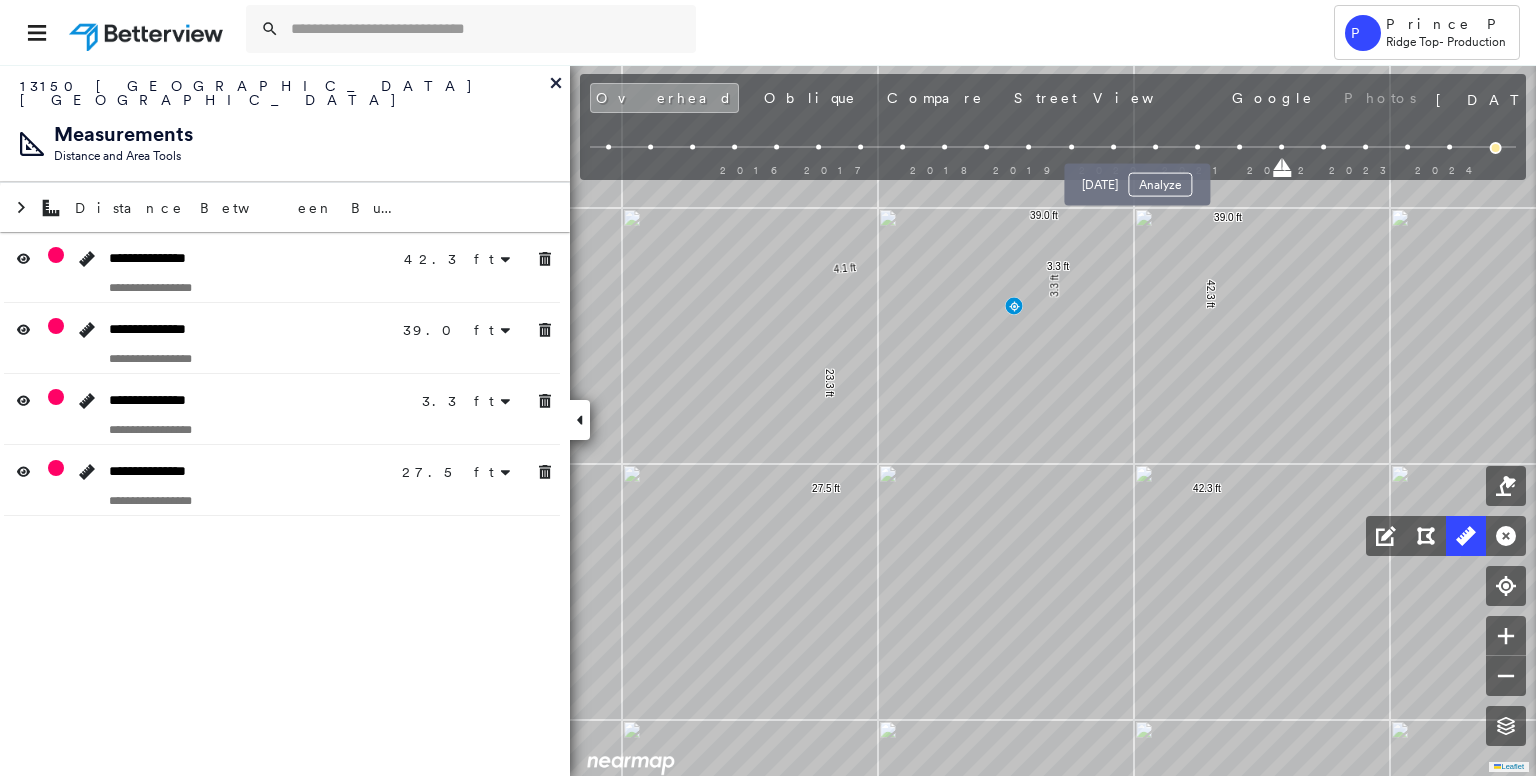 click at bounding box center (1155, 147) 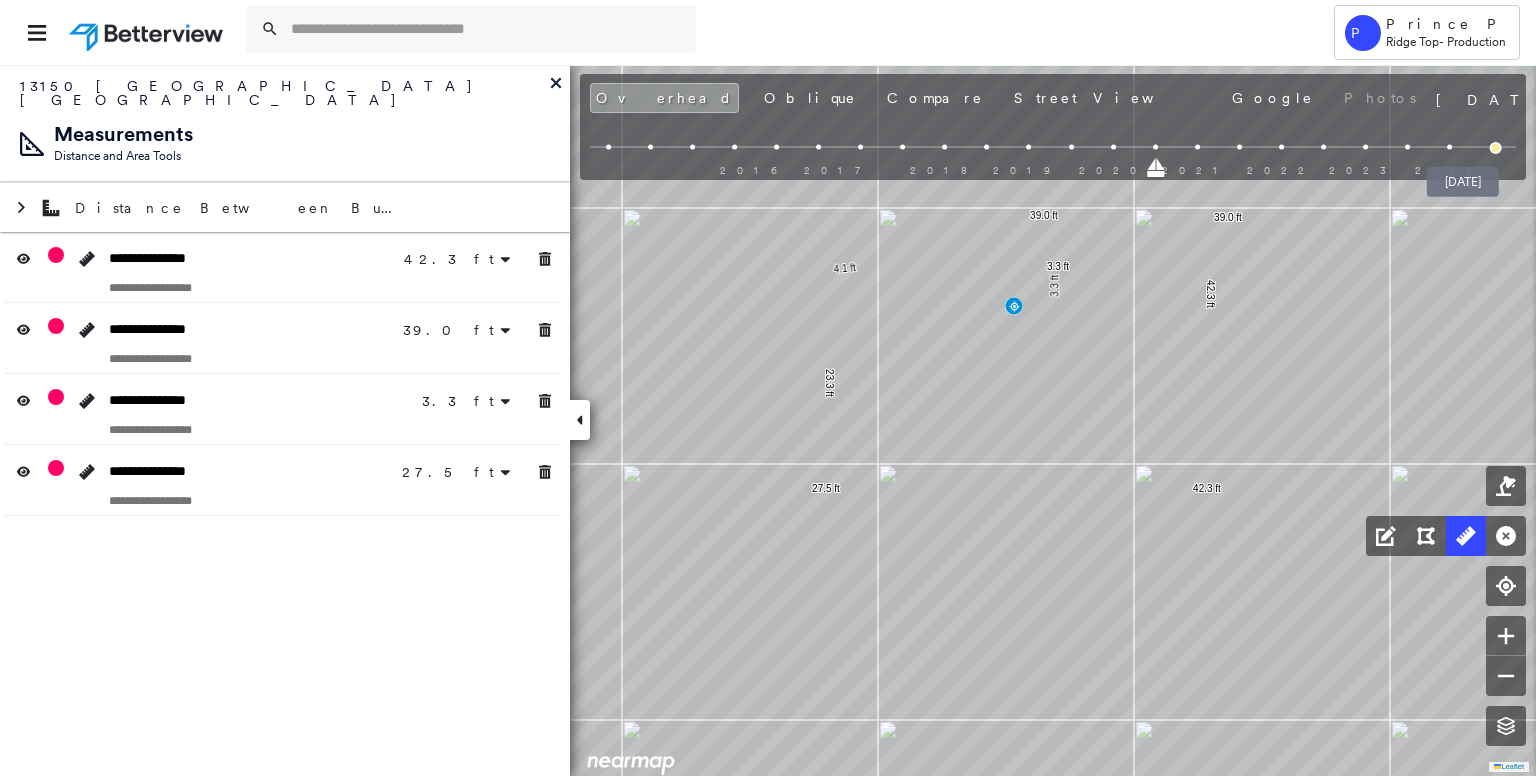 click at bounding box center (1496, 148) 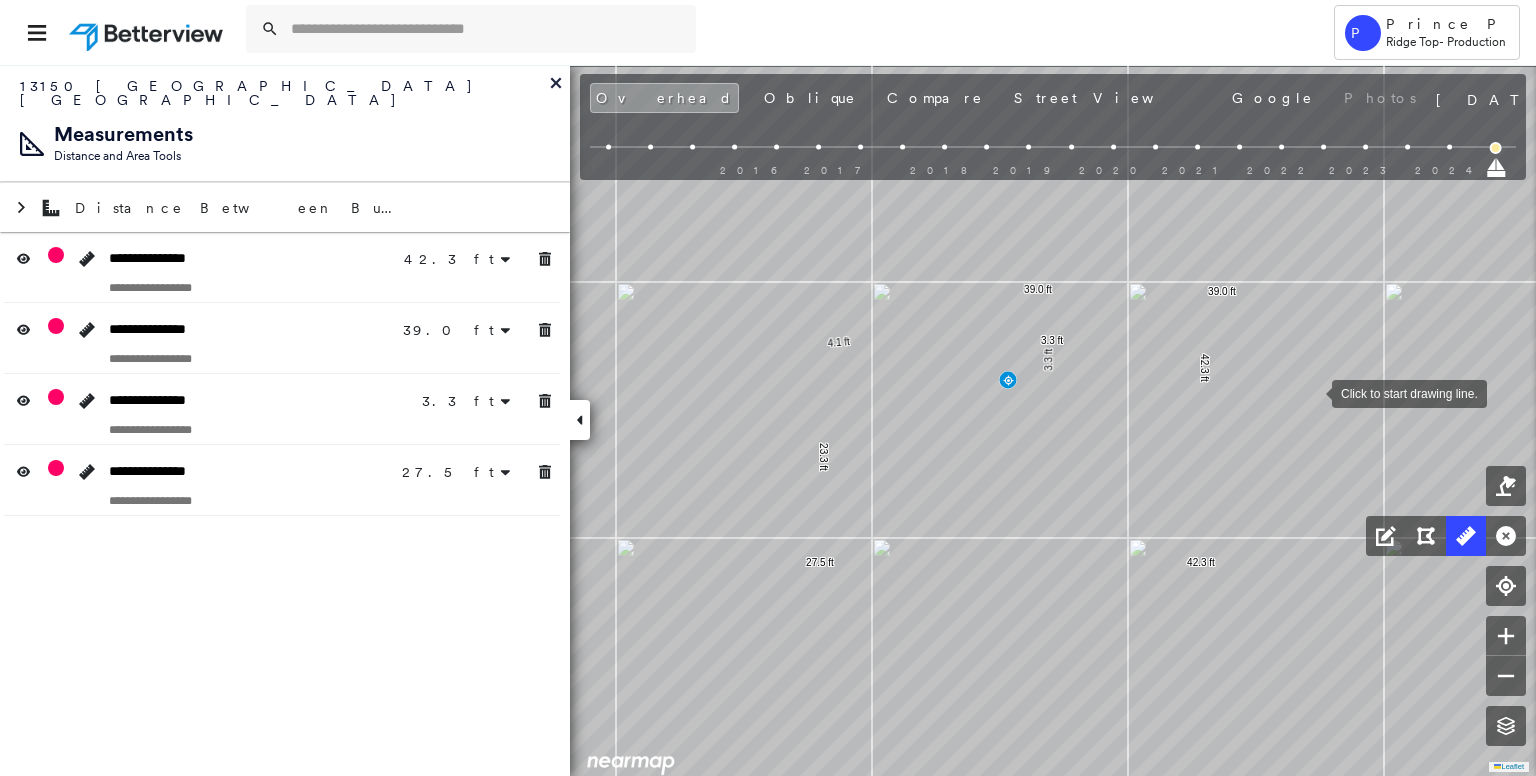 drag, startPoint x: 1318, startPoint y: 316, endPoint x: 1312, endPoint y: 393, distance: 77.23341 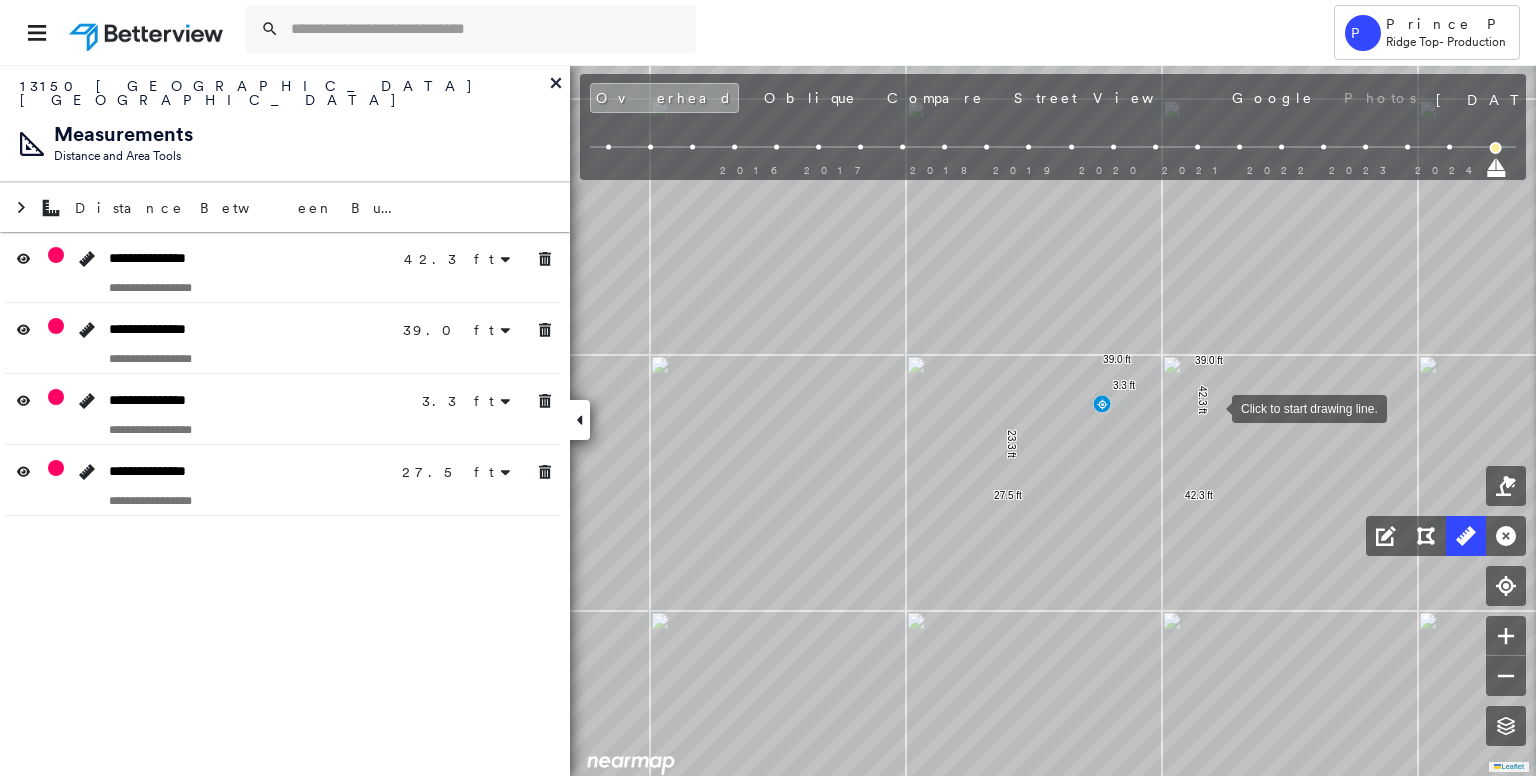 drag, startPoint x: 1264, startPoint y: 388, endPoint x: 1213, endPoint y: 406, distance: 54.08327 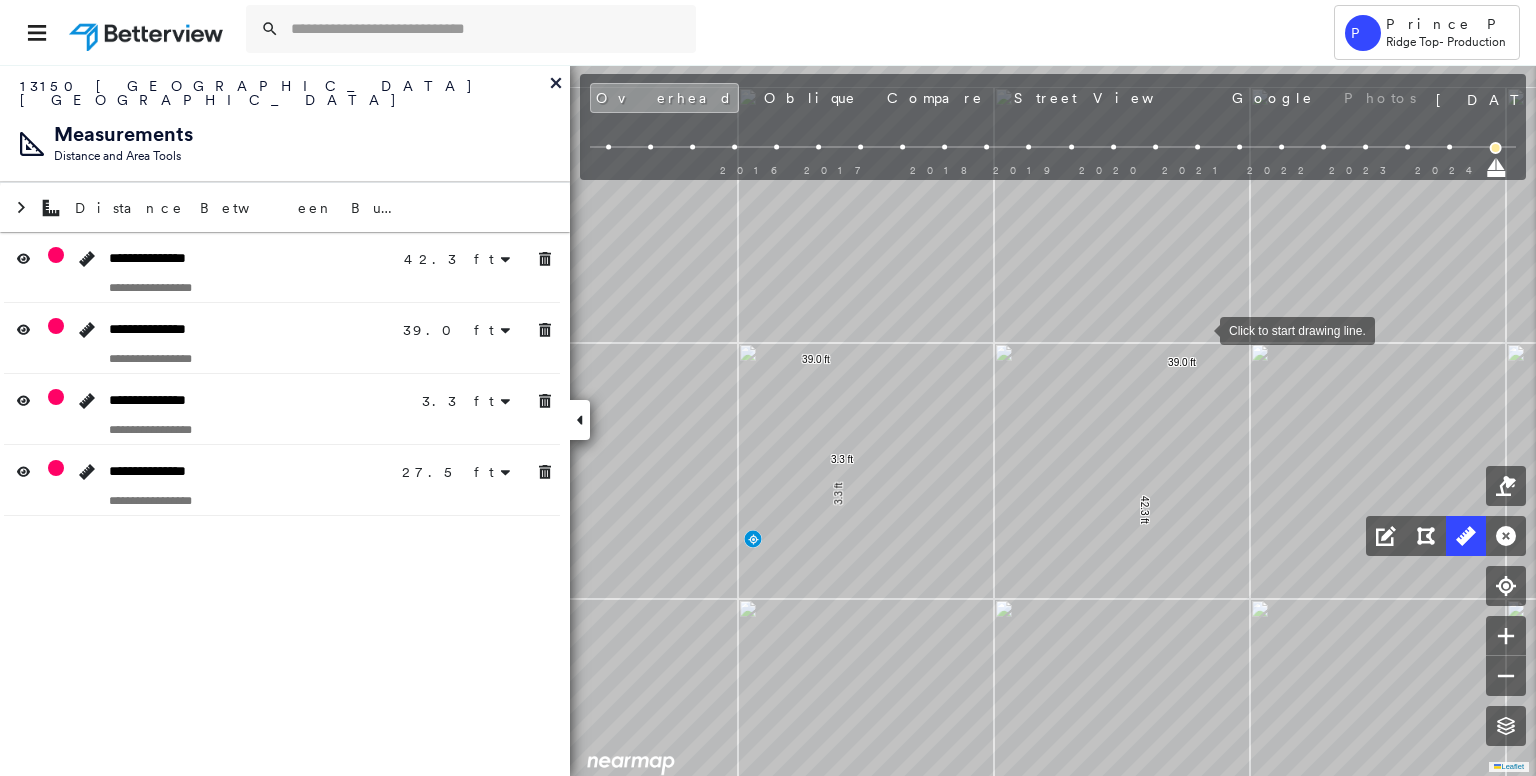 drag, startPoint x: 1200, startPoint y: 322, endPoint x: 1199, endPoint y: 333, distance: 11.045361 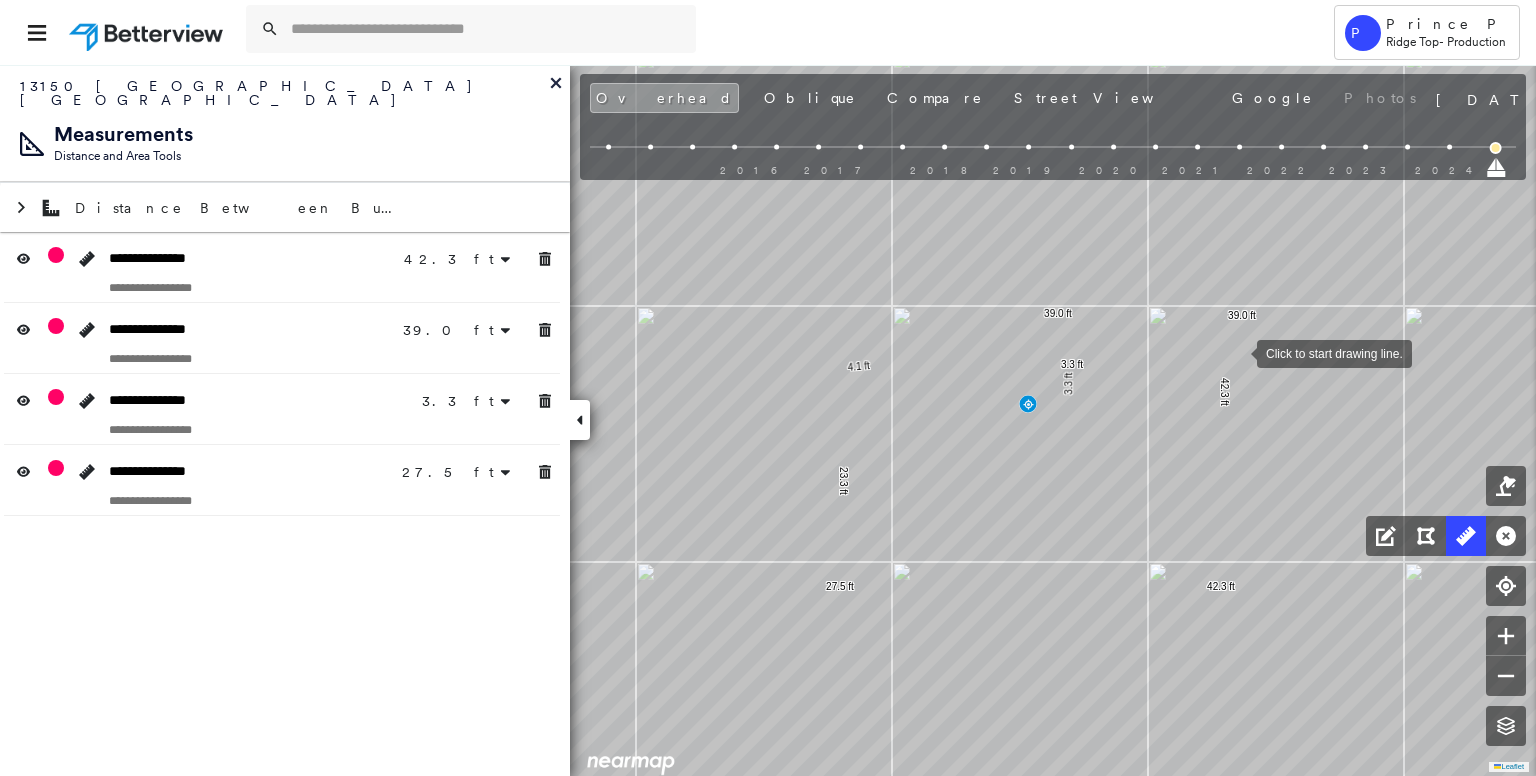 click at bounding box center [1237, 352] 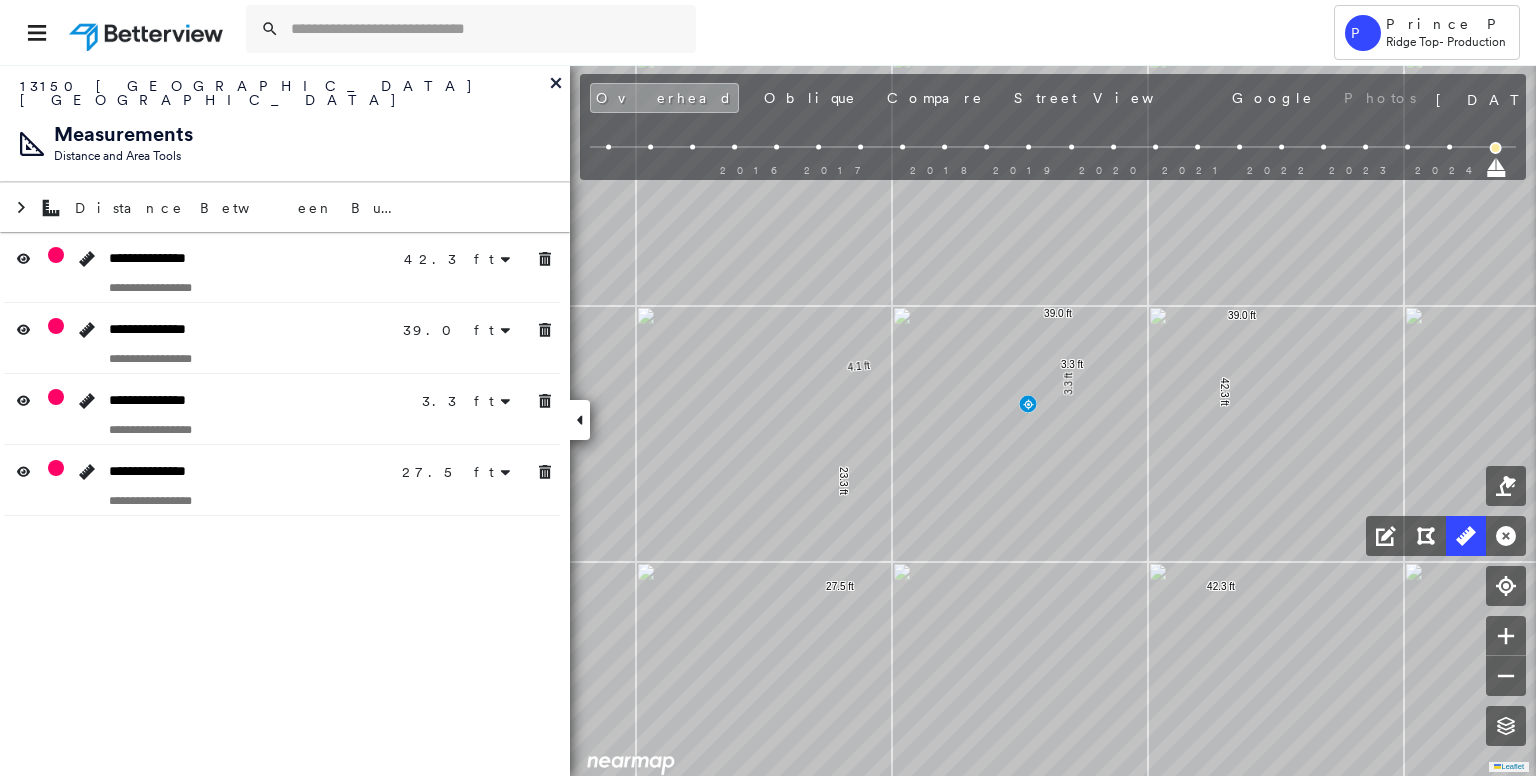 click on "Oblique" at bounding box center (810, 98) 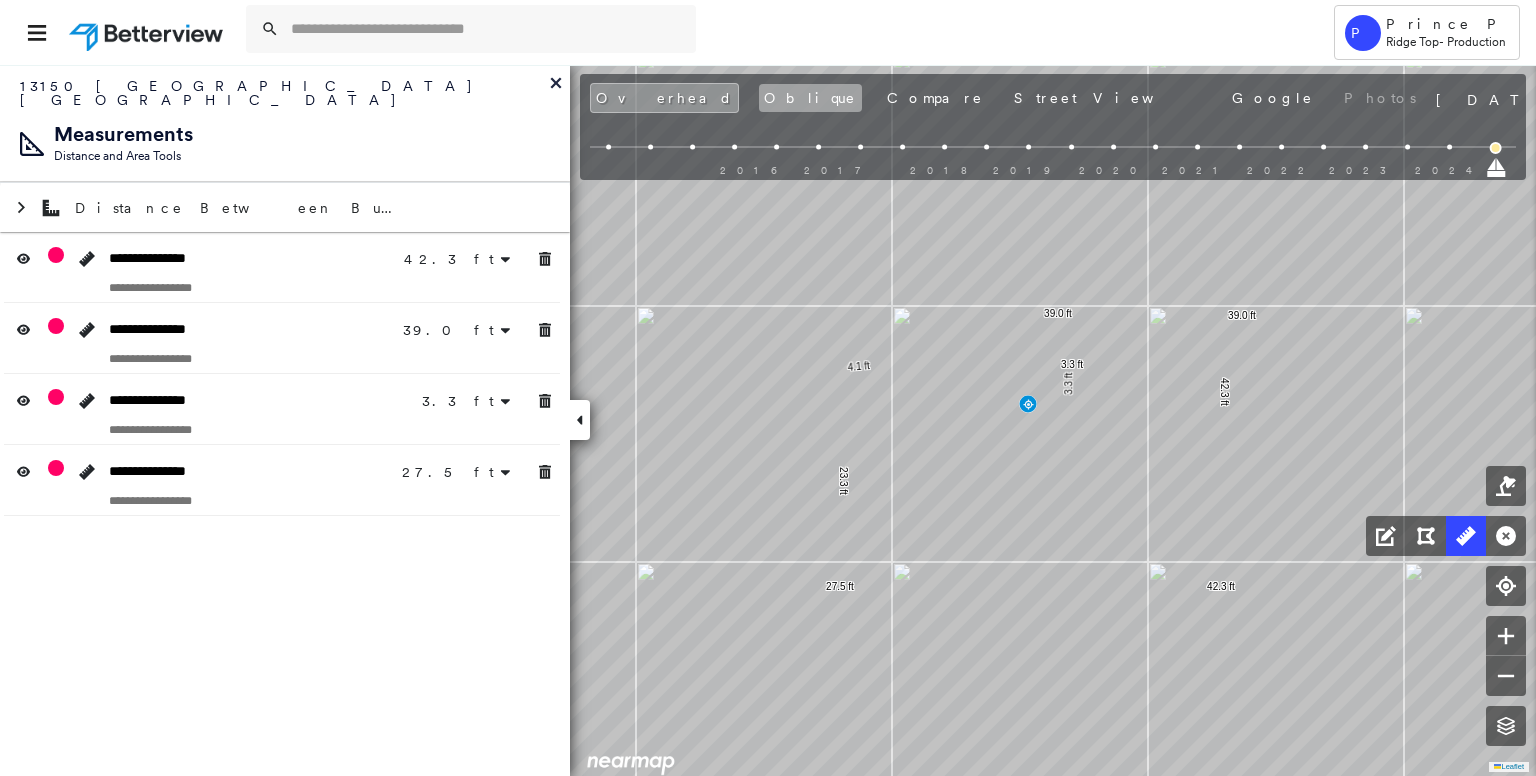 click on "Oblique" at bounding box center (810, 98) 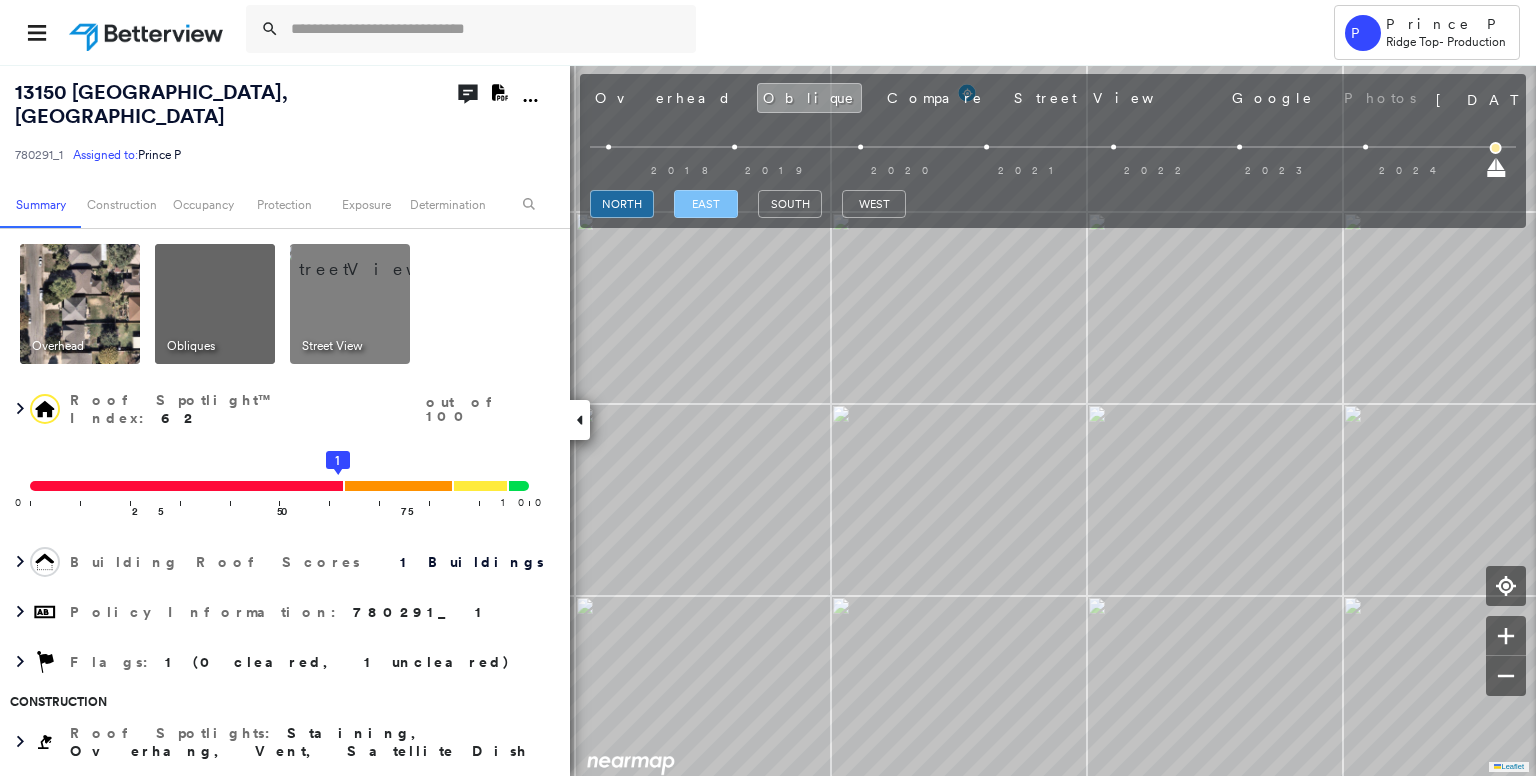 click on "east" at bounding box center (706, 204) 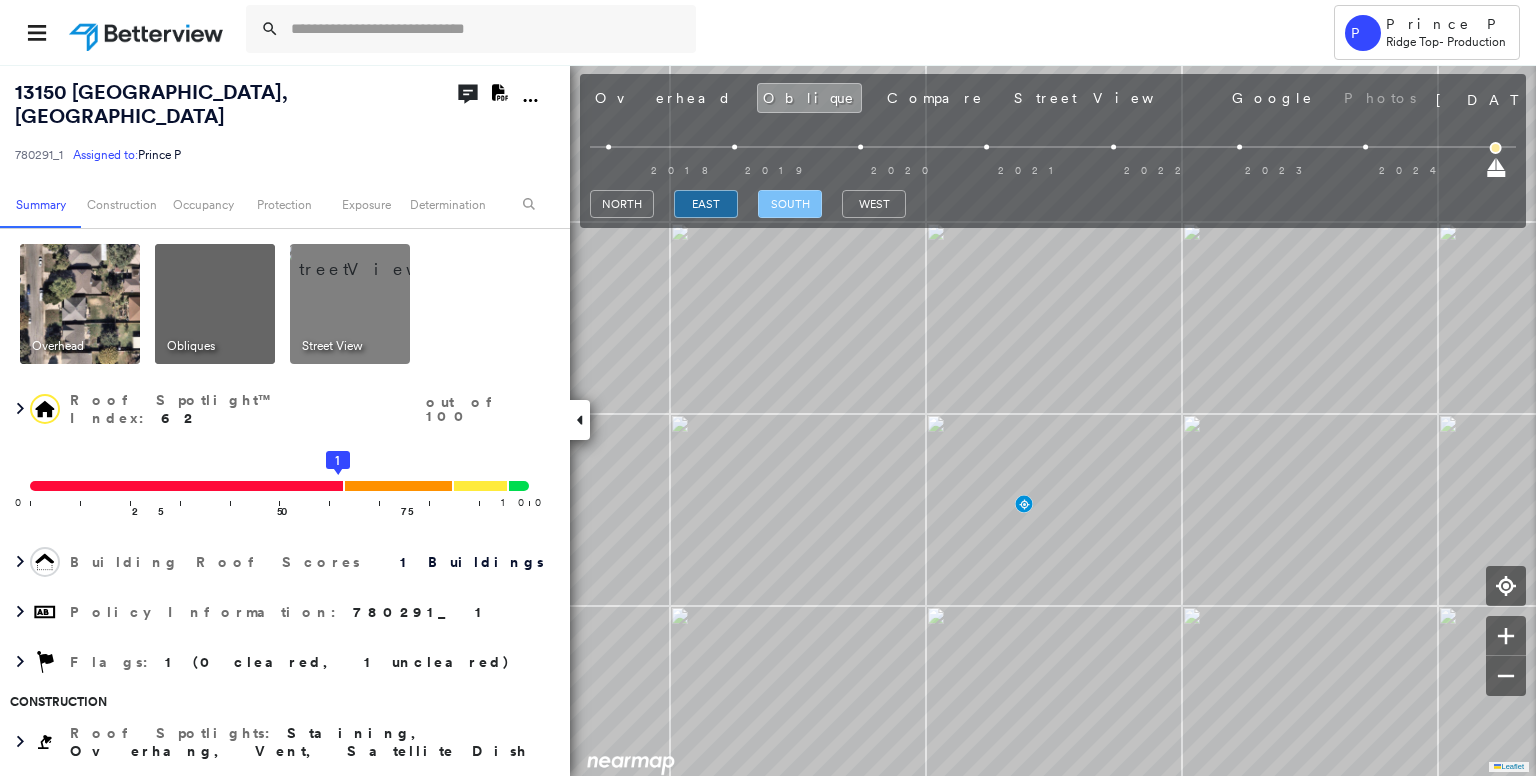 click on "south" at bounding box center [790, 204] 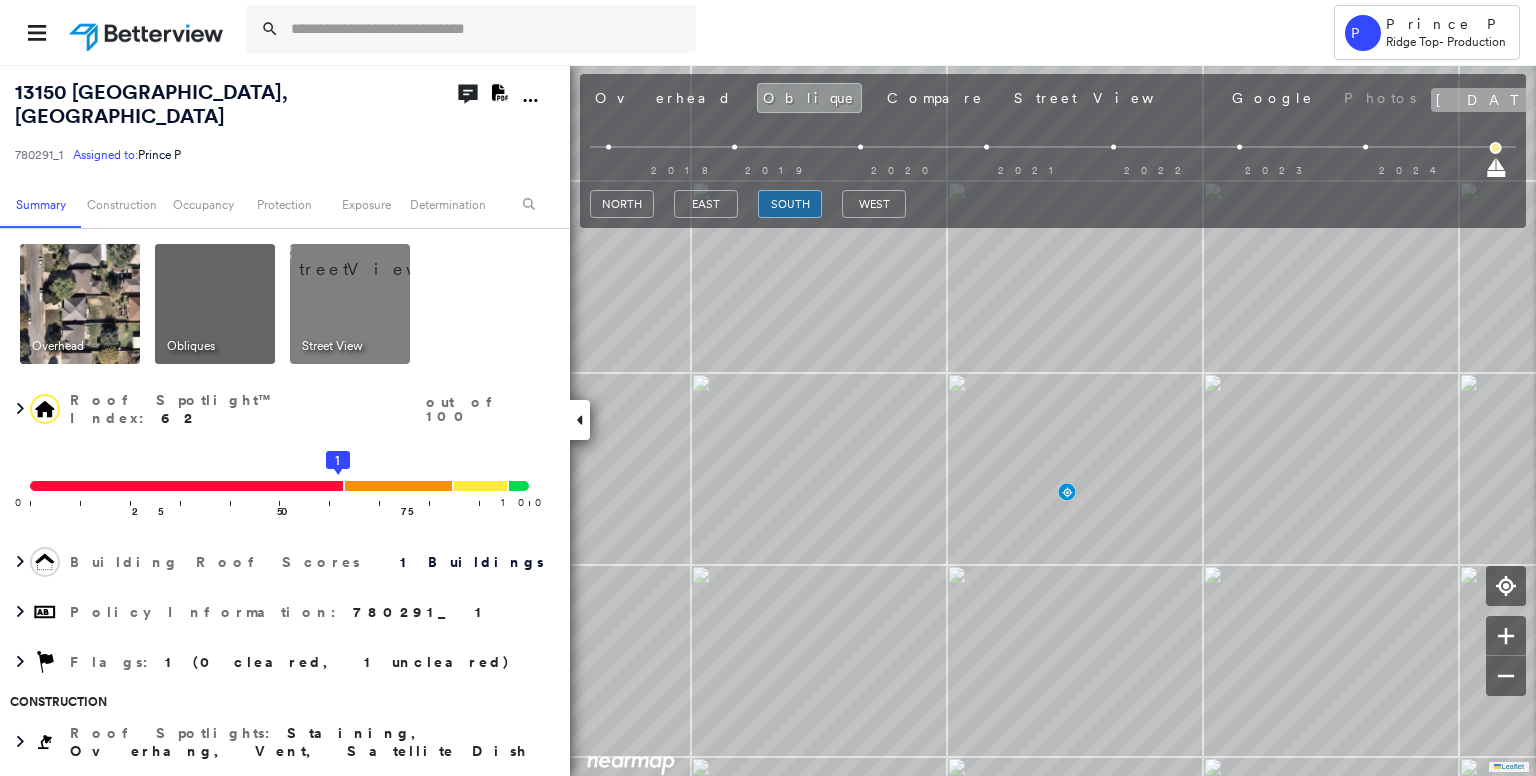 click on "[DATE]" at bounding box center [1498, 100] 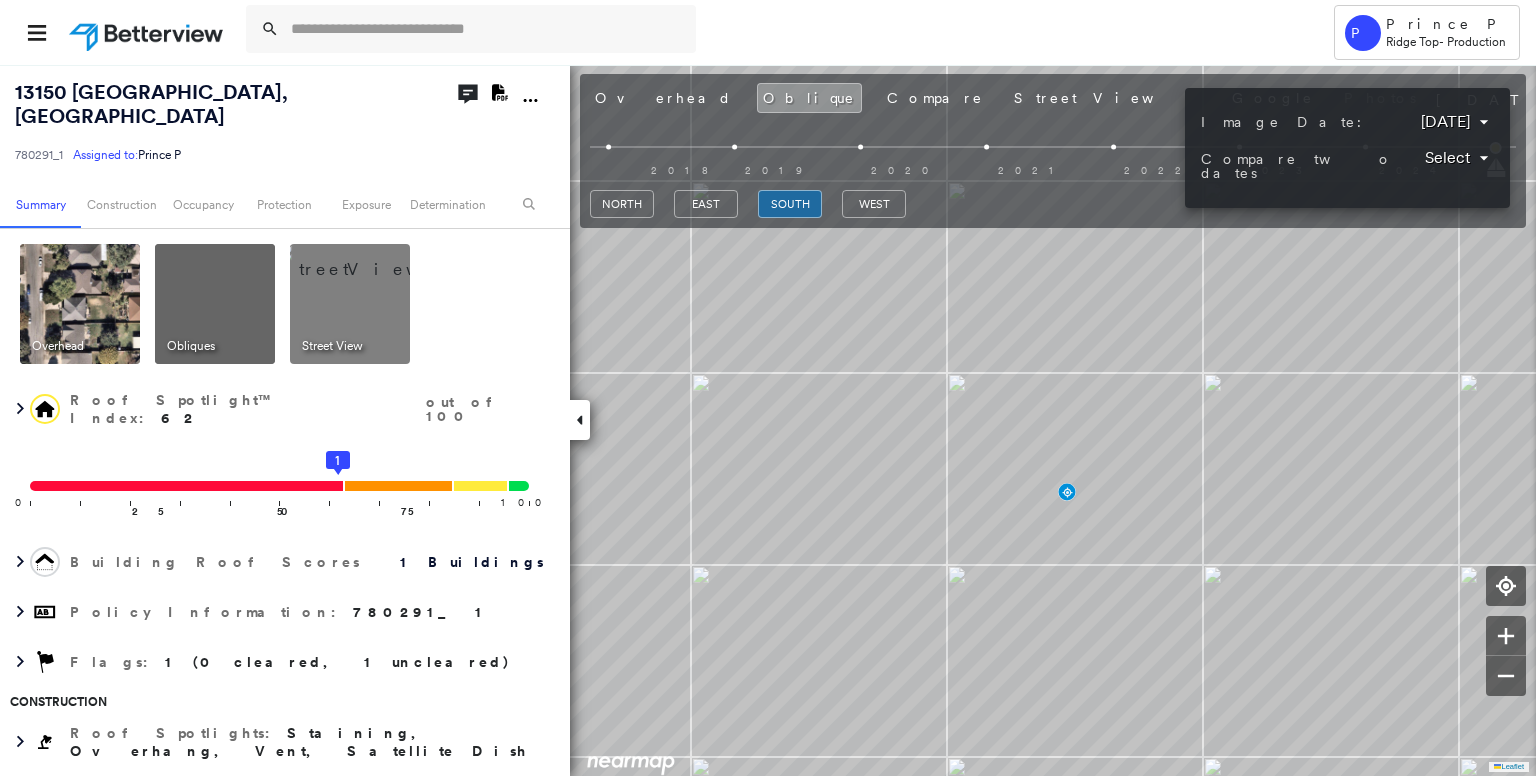 click on "Tower P Prince P Ridge Top  -   Production 13150 Regency Bend ,  San Antonio, TX 78249 780291_1 Assigned to:  Prince P Assigned to:  Prince P 780291_1 Assigned to:  Prince P Open Comments Download PDF Report Summary Construction Occupancy Protection Exposure Determination Overhead Obliques Street View Roof Spotlight™ Index :  62 out of 100 0 100 25 50 75 1 Building Roof Scores 1 Buildings Policy Information :  780291_1 Flags :  1 (0 cleared, 1 uncleared) Construction Roof Spotlights :  Staining, Overhang, Vent, Satellite Dish Property Features :  Patio Furniture Roof Size & Shape :  1 building  - Hip | Asphalt Shingle Occupancy Protection Exposure Determination Flags :  1 (0 cleared, 1 uncleared) Uncleared Flags (1) Cleared Flags  (0) Betterview Property Flagged 07/23/25 Clear Action Taken New Entry History Quote/New Business Terms & Conditions Added ACV Endorsement Added Cosmetic Endorsement Inspection/Loss Control Report Information Added to Inspection Survey Onsite Inspection Ordered General Save Renewal" at bounding box center [768, 388] 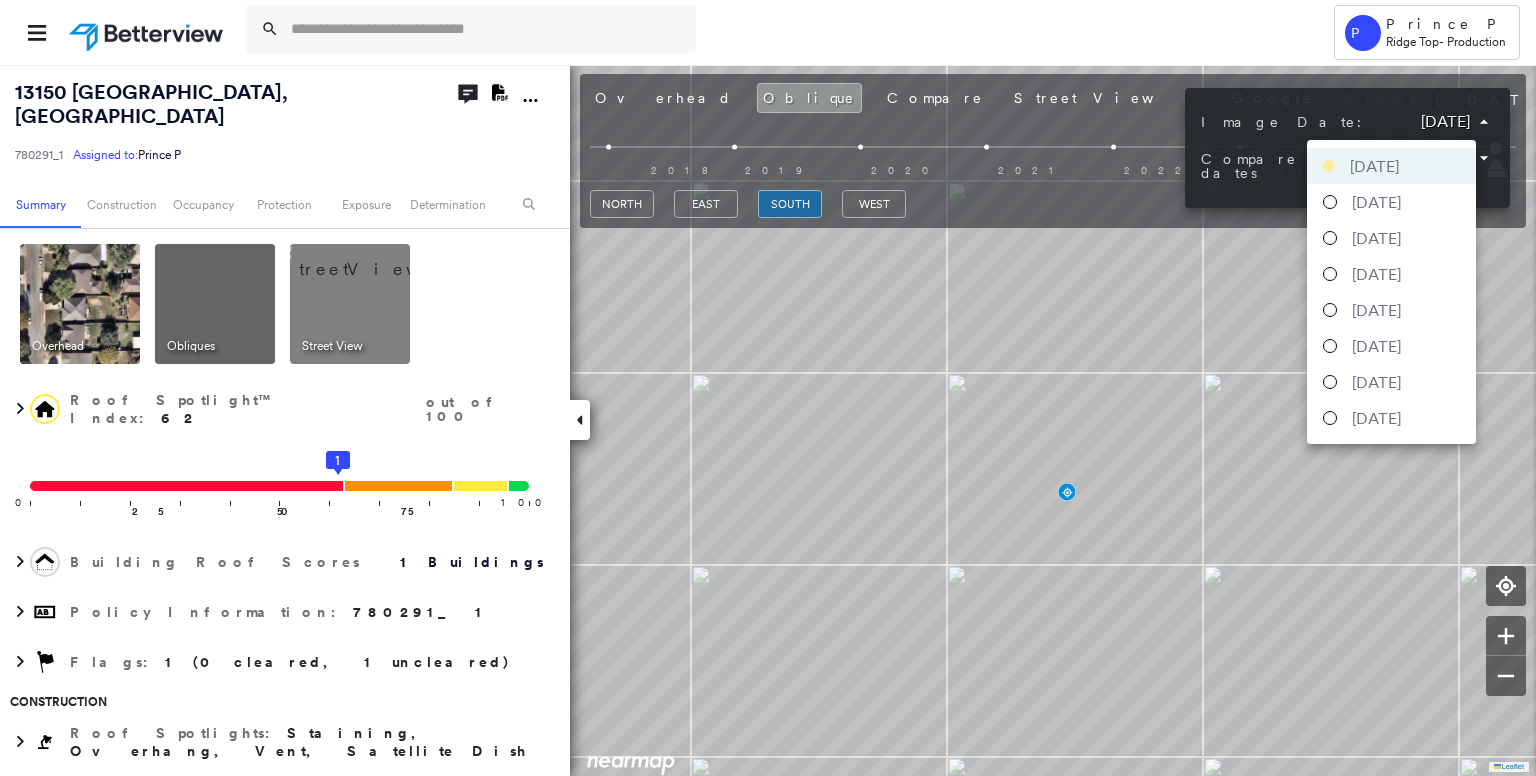 click on "[DATE]" at bounding box center (1376, 202) 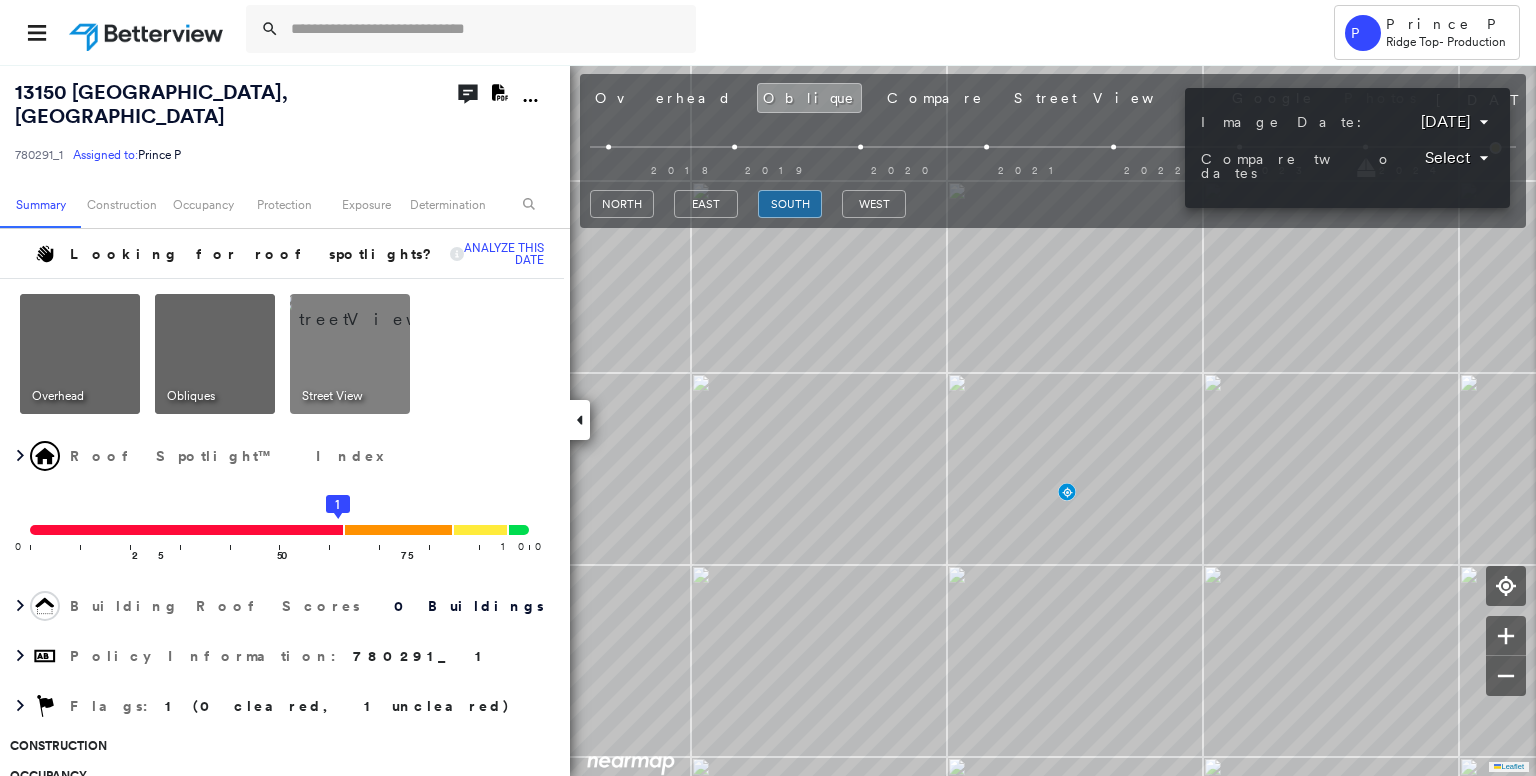 click on "Tower P Prince P Ridge Top  -   Production 13150 Regency Bend ,  San Antonio, TX 78249 780291_1 Assigned to:  Prince P Assigned to:  Prince P 780291_1 Assigned to:  Prince P Open Comments Download PDF Report Summary Construction Occupancy Protection Exposure Determination Looking for roof spotlights? Analyze this date Overhead Obliques Street View Roof Spotlight™ Index 0 100 25 50 75 1 Building Roof Scores 0 Buildings Policy Information :  780291_1 Flags :  1 (0 cleared, 1 uncleared) Construction Occupancy Protection Exposure Determination Flags :  1 (0 cleared, 1 uncleared) Uncleared Flags (1) Cleared Flags  (0) Betterview Property Flagged 07/23/25 Clear Action Taken New Entry History Quote/New Business Terms & Conditions Added ACV Endorsement Added Cosmetic Endorsement Inspection/Loss Control Report Information Added to Inspection Survey Onsite Inspection Ordered Determined No Inspection Needed General Used Report to Further Agent/Insured Discussion Reject/Decline - New Business Save Renewal General Save" at bounding box center [768, 388] 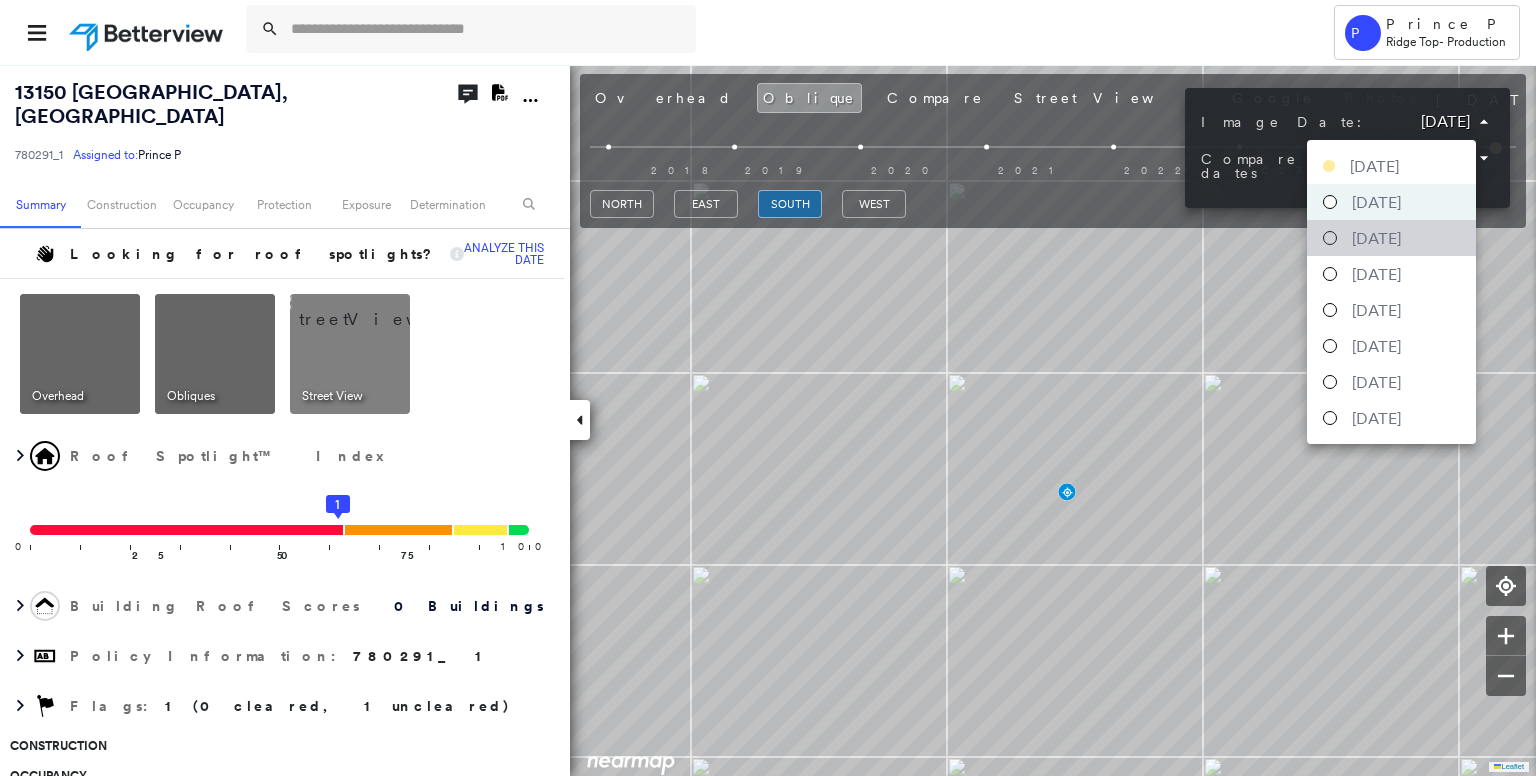 click on "[DATE]" at bounding box center [1376, 238] 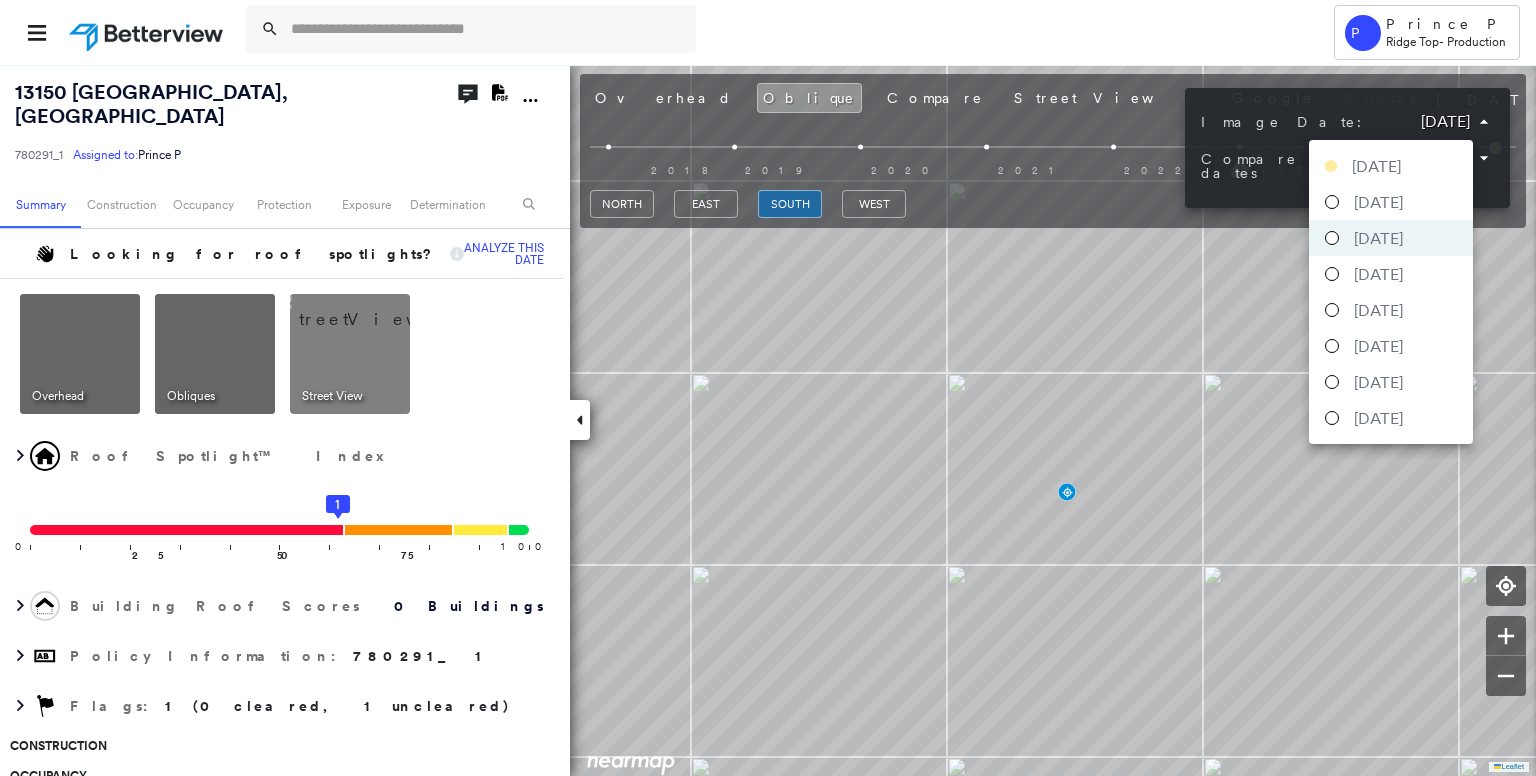 click on "Tower P Prince P Ridge Top  -   Production 13150 Regency Bend ,  San Antonio, TX 78249 780291_1 Assigned to:  Prince P Assigned to:  Prince P 780291_1 Assigned to:  Prince P Open Comments Download PDF Report Summary Construction Occupancy Protection Exposure Determination Looking for roof spotlights? Analyze this date Overhead Obliques Street View Roof Spotlight™ Index 0 100 25 50 75 1 Building Roof Scores 0 Buildings Policy Information :  780291_1 Flags :  1 (0 cleared, 1 uncleared) Construction Occupancy Protection Exposure Determination Flags :  1 (0 cleared, 1 uncleared) Uncleared Flags (1) Cleared Flags  (0) Betterview Property Flagged 07/23/25 Clear Action Taken New Entry History Quote/New Business Terms & Conditions Added ACV Endorsement Added Cosmetic Endorsement Inspection/Loss Control Report Information Added to Inspection Survey Onsite Inspection Ordered Determined No Inspection Needed General Used Report to Further Agent/Insured Discussion Reject/Decline - New Business Save Renewal General Save" at bounding box center [768, 388] 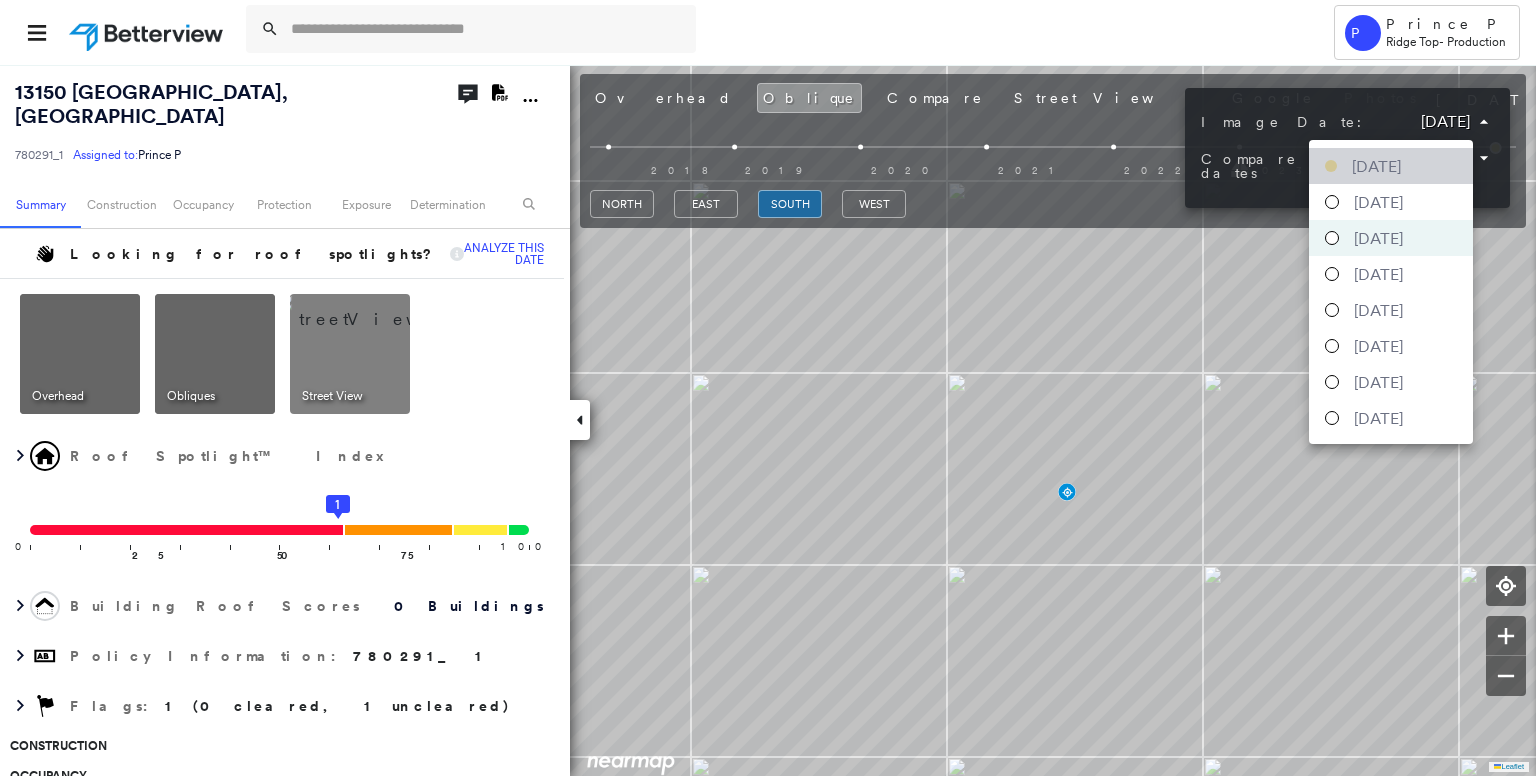 click on "[DATE]" at bounding box center [1376, 166] 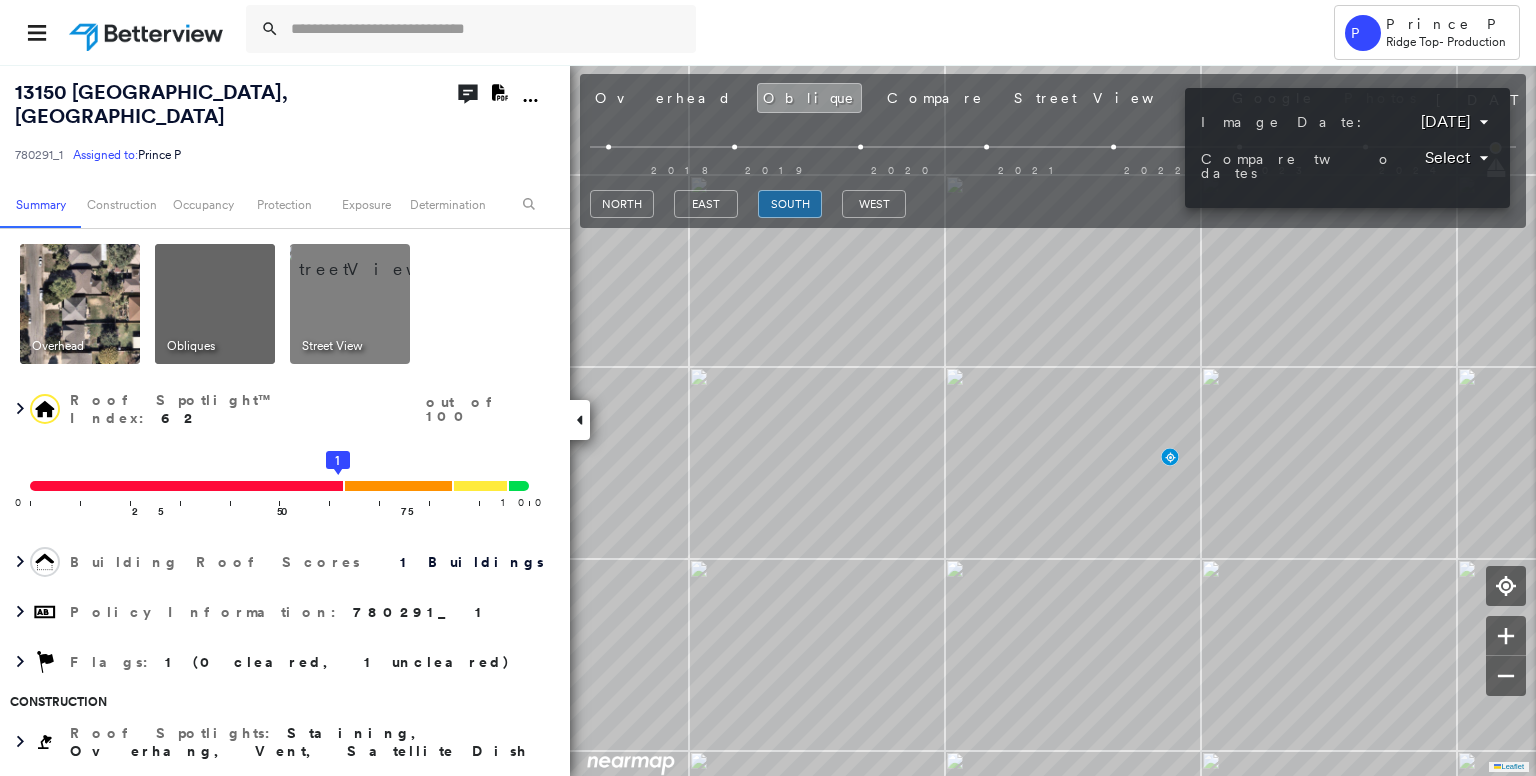 click at bounding box center [768, 388] 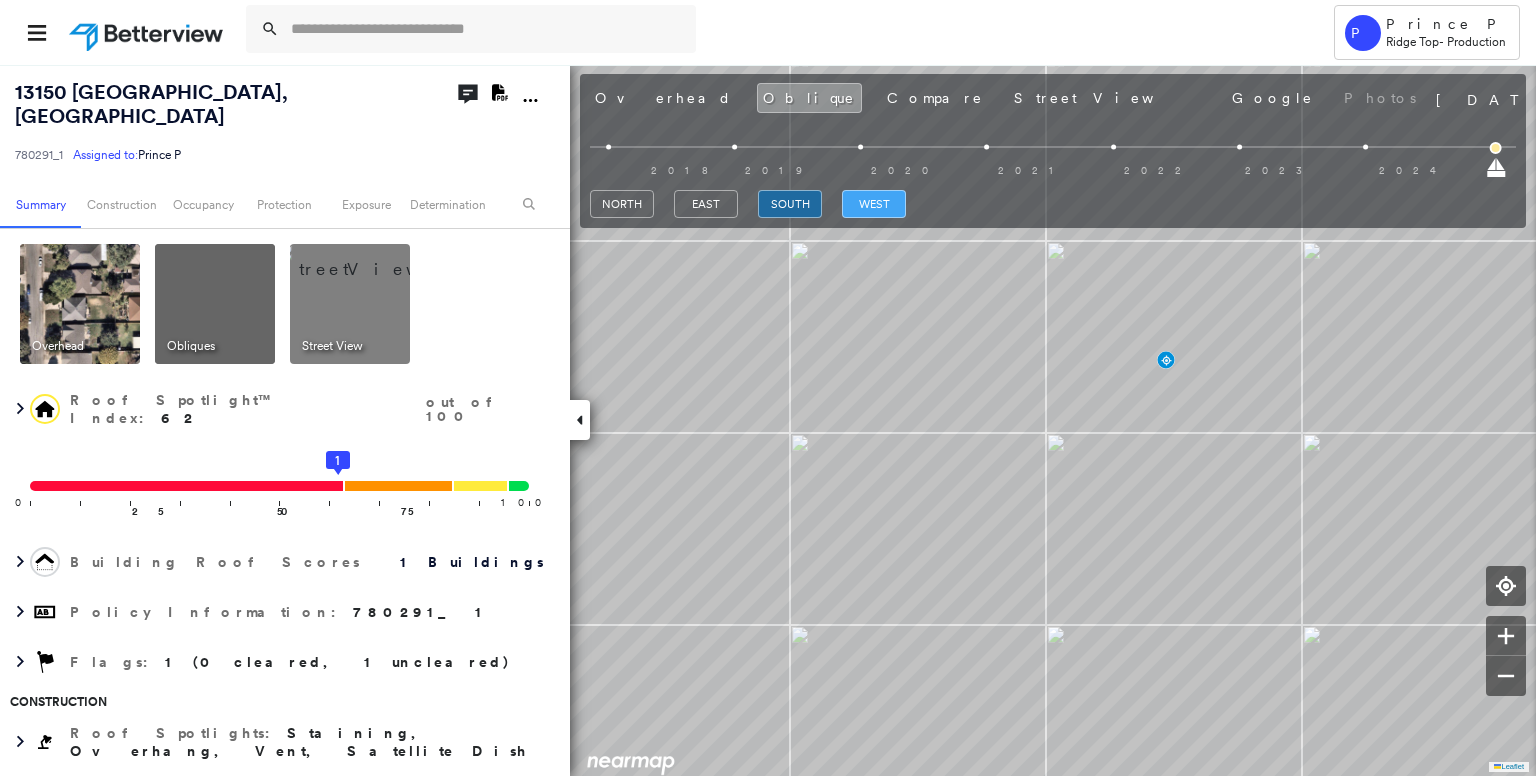 click on "west" at bounding box center [874, 204] 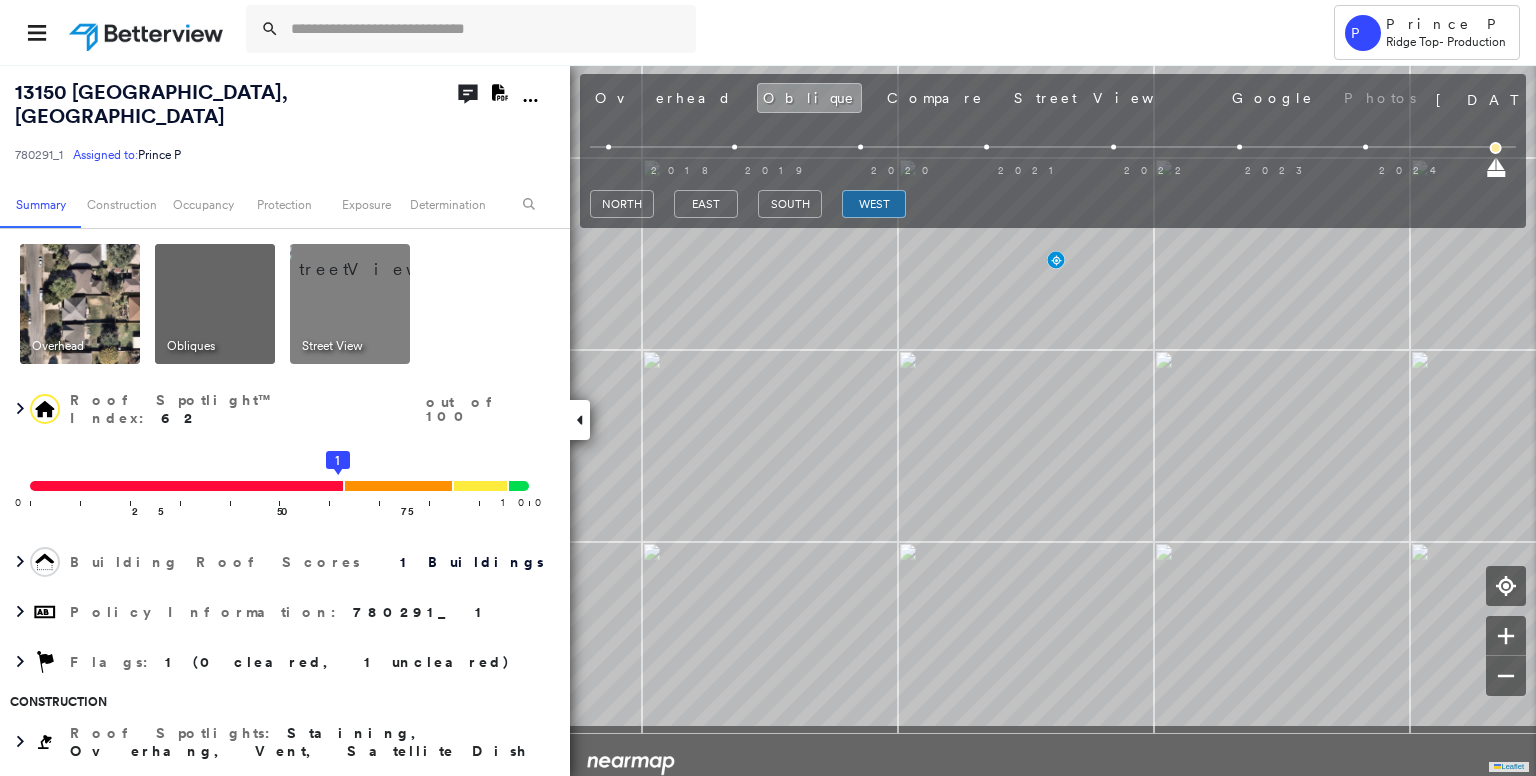click on "13150 Regency Bend ,  San Antonio, TX 78249 780291_1 Assigned to:  Prince P Assigned to:  Prince P 780291_1 Assigned to:  Prince P Open Comments Download PDF Report Summary Construction Occupancy Protection Exposure Determination Overhead Obliques Street View Roof Spotlight™ Index :  62 out of 100 0 100 25 50 75 1 Building Roof Scores 1 Buildings Policy Information :  780291_1 Flags :  1 (0 cleared, 1 uncleared) Construction Roof Spotlights :  Staining, Overhang, Vent, Satellite Dish Property Features :  Patio Furniture Roof Size & Shape :  1 building  - Hip | Asphalt Shingle Occupancy Protection Exposure Determination Flags :  1 (0 cleared, 1 uncleared) Uncleared Flags (1) Cleared Flags  (0) Betterview Property Flagged 07/23/25 Clear Action Taken New Entry History Quote/New Business Terms & Conditions Added ACV Endorsement Added Cosmetic Endorsement Inspection/Loss Control Report Information Added to Inspection Survey Onsite Inspection Ordered Determined No Inspection Needed General Save Renewal General" at bounding box center [768, 420] 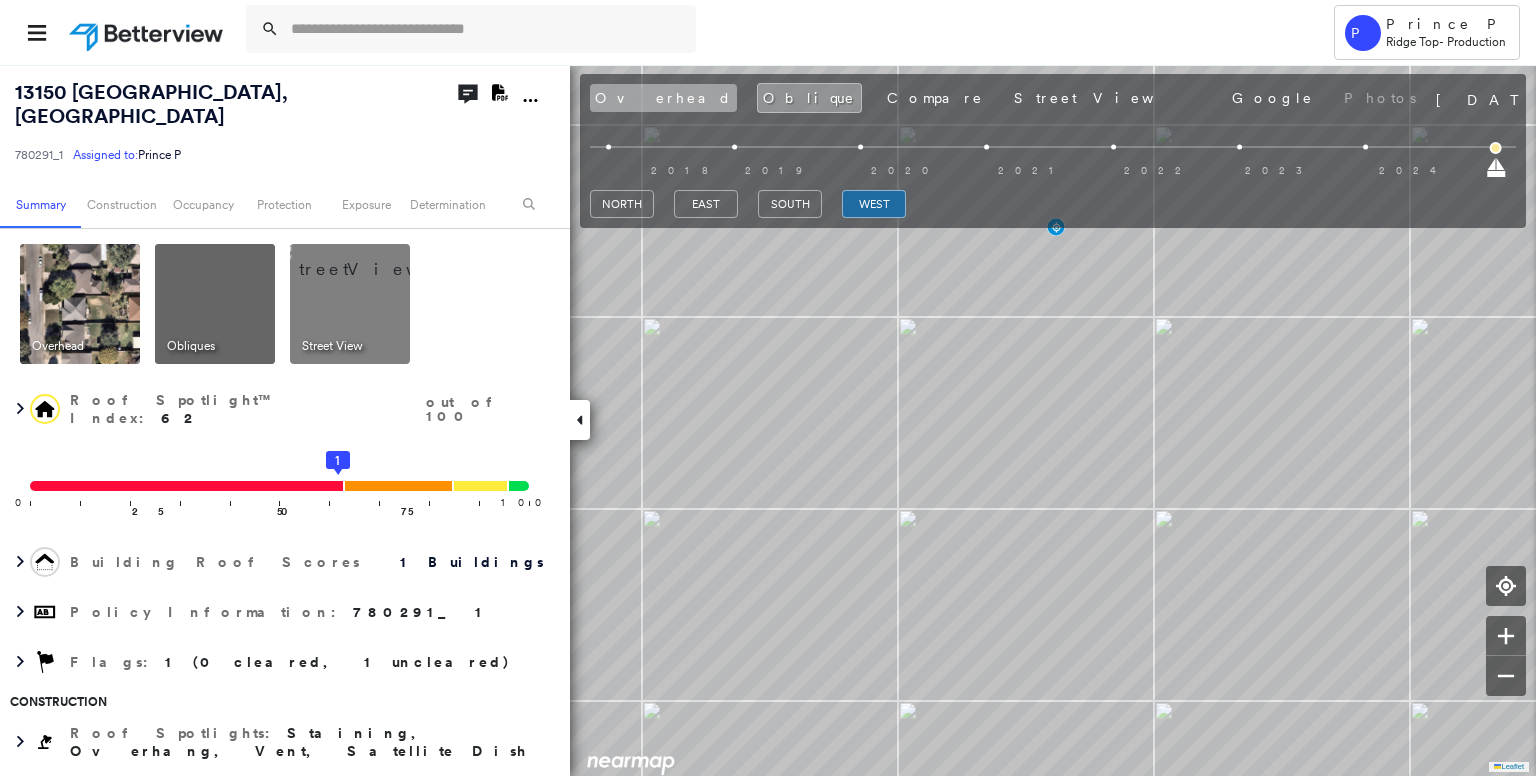 click on "Overhead" at bounding box center (663, 98) 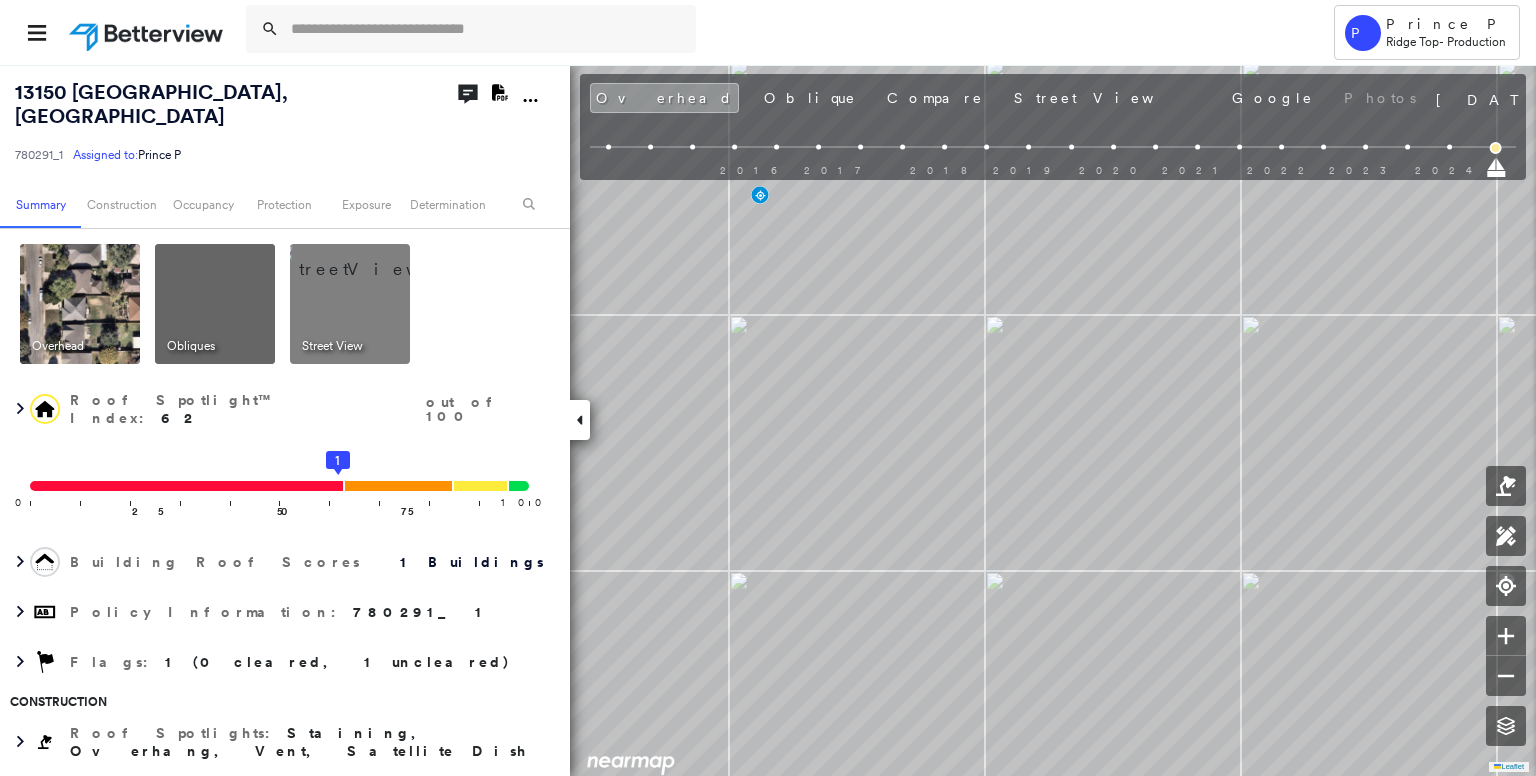 click on "Tower P Prince P Ridge Top  -   Production 13150 Regency Bend ,  San Antonio, TX 78249 780291_1 Assigned to:  Prince P Assigned to:  Prince P 780291_1 Assigned to:  Prince P Open Comments Download PDF Report Summary Construction Occupancy Protection Exposure Determination Overhead Obliques Street View Roof Spotlight™ Index :  62 out of 100 0 100 25 50 75 1 Building Roof Scores 1 Buildings Policy Information :  780291_1 Flags :  1 (0 cleared, 1 uncleared) Construction Roof Spotlights :  Staining, Overhang, Vent, Satellite Dish Property Features :  Patio Furniture Roof Size & Shape :  1 building  - Hip | Asphalt Shingle Occupancy Protection Exposure Determination Flags :  1 (0 cleared, 1 uncleared) Uncleared Flags (1) Cleared Flags  (0) Betterview Property Flagged 07/23/25 Clear Action Taken New Entry History Quote/New Business Terms & Conditions Added ACV Endorsement Added Cosmetic Endorsement Inspection/Loss Control Report Information Added to Inspection Survey Onsite Inspection Ordered General Save Renewal" at bounding box center [768, 388] 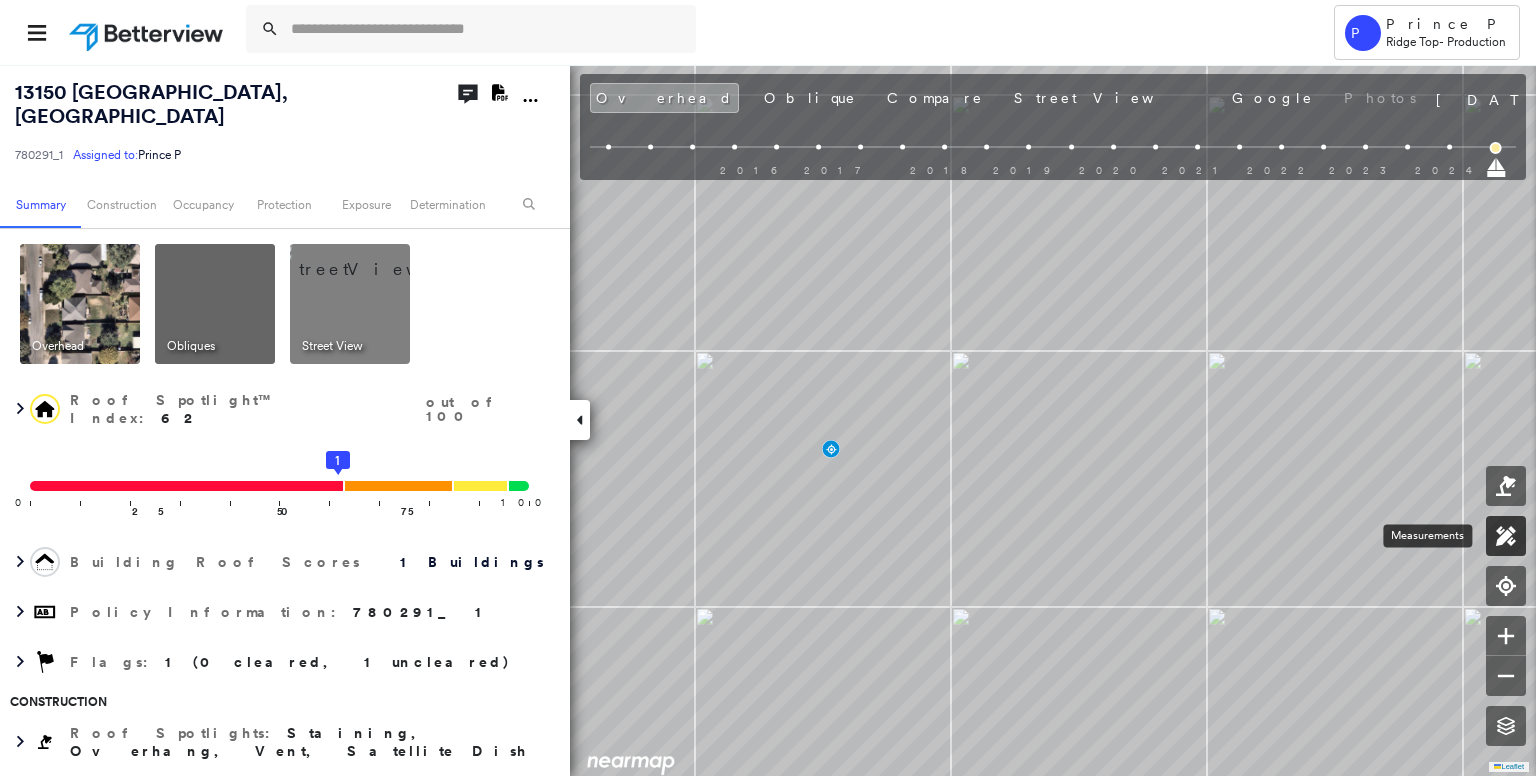 click 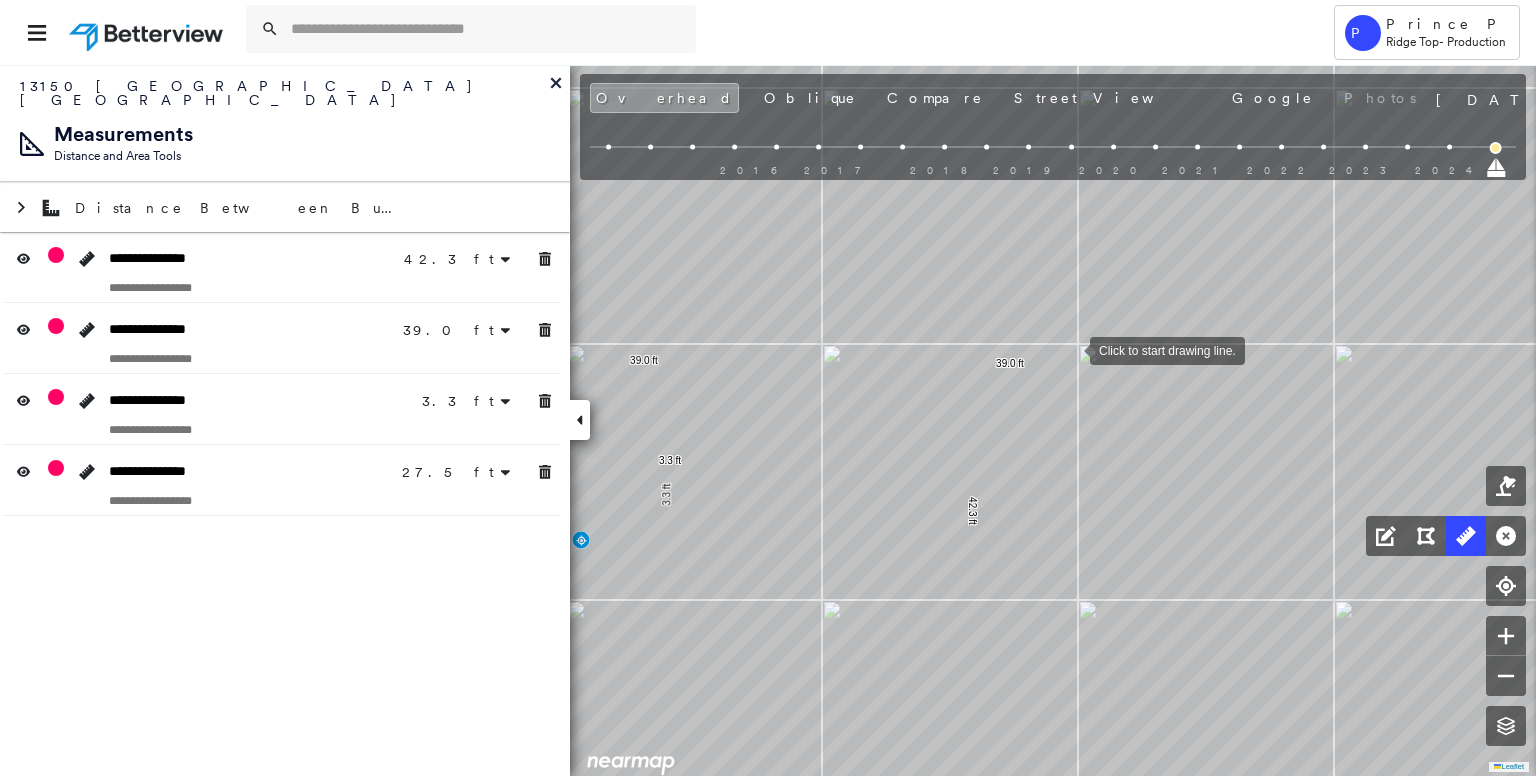 click at bounding box center (1070, 349) 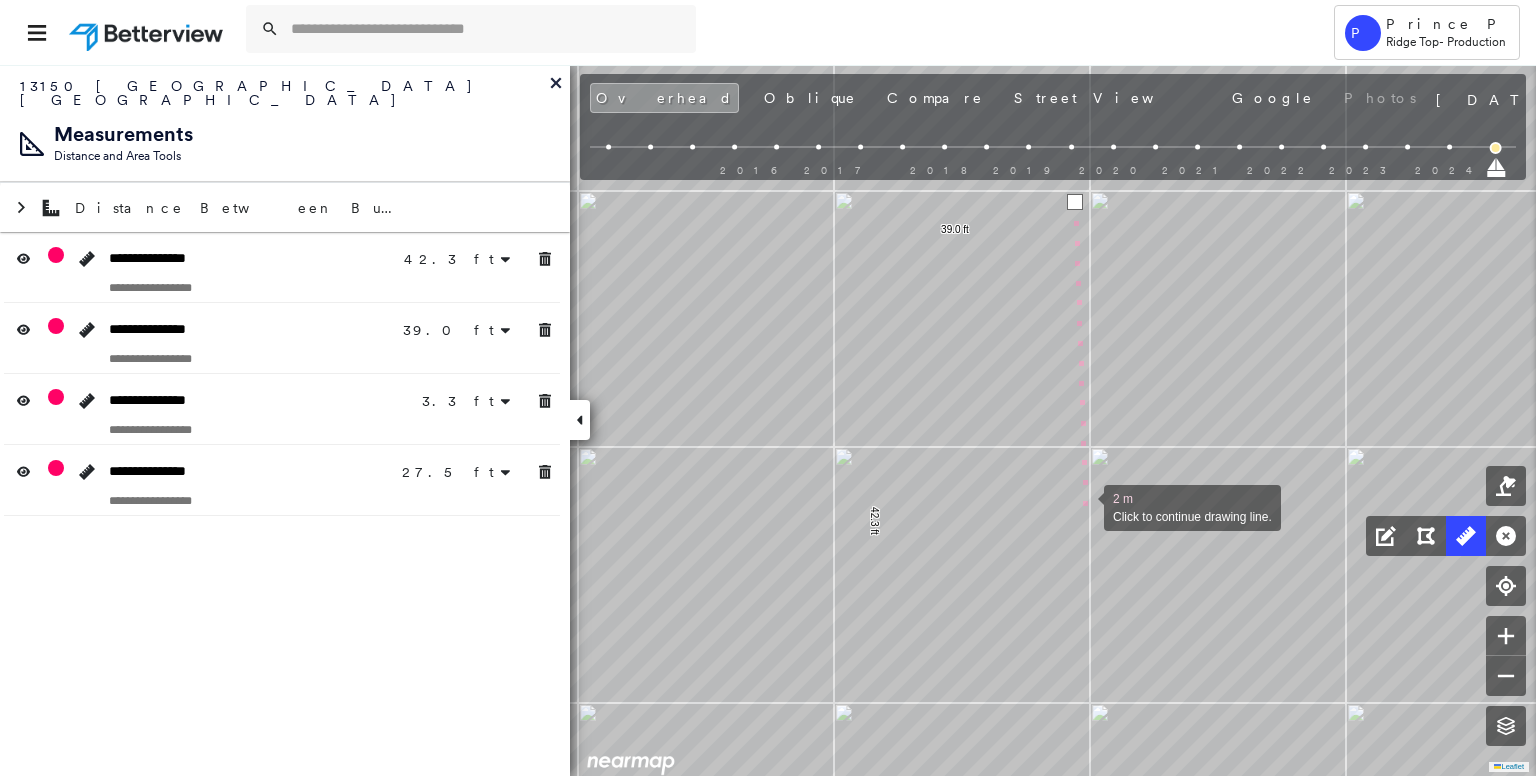 click at bounding box center (1084, 506) 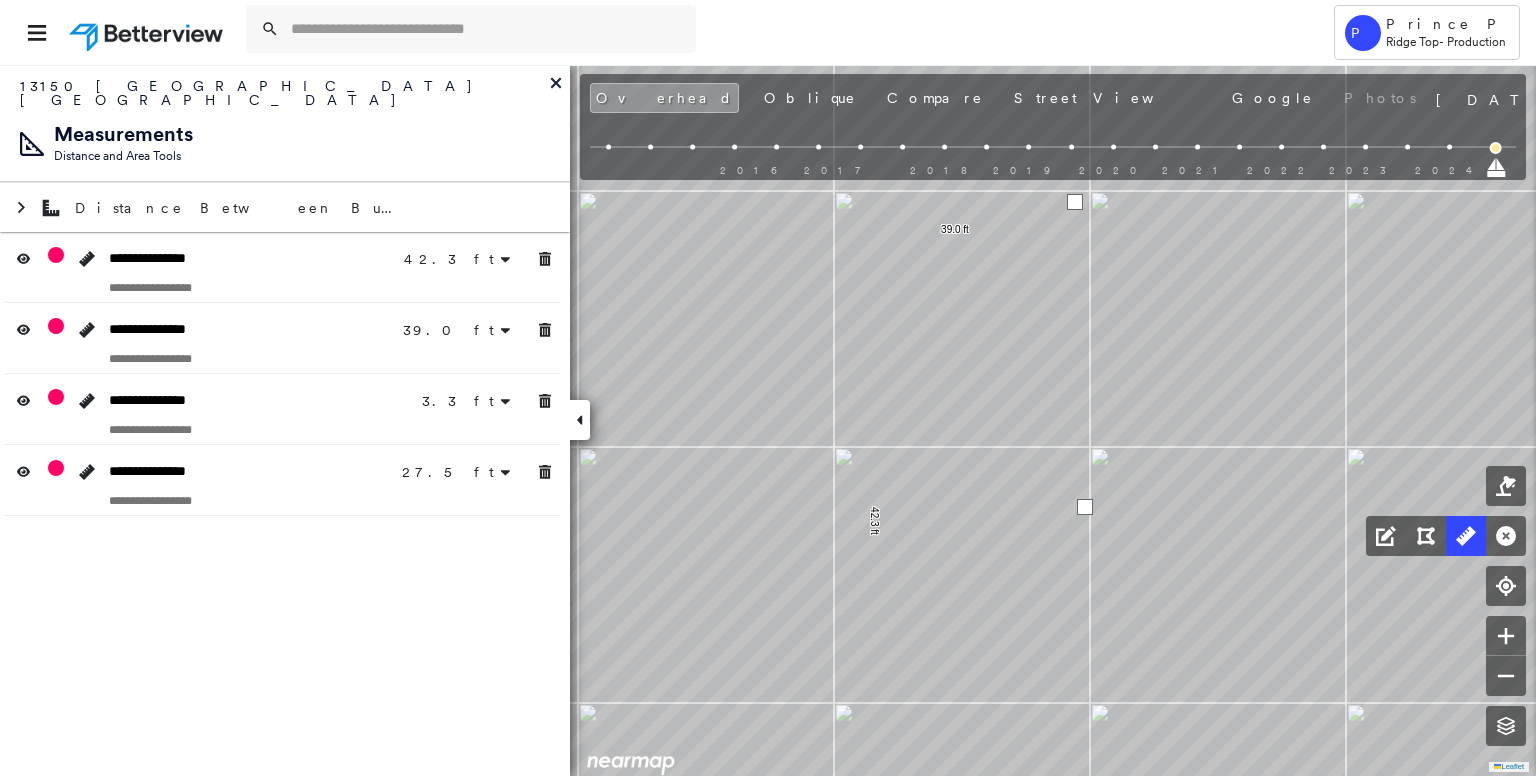 click at bounding box center [1085, 507] 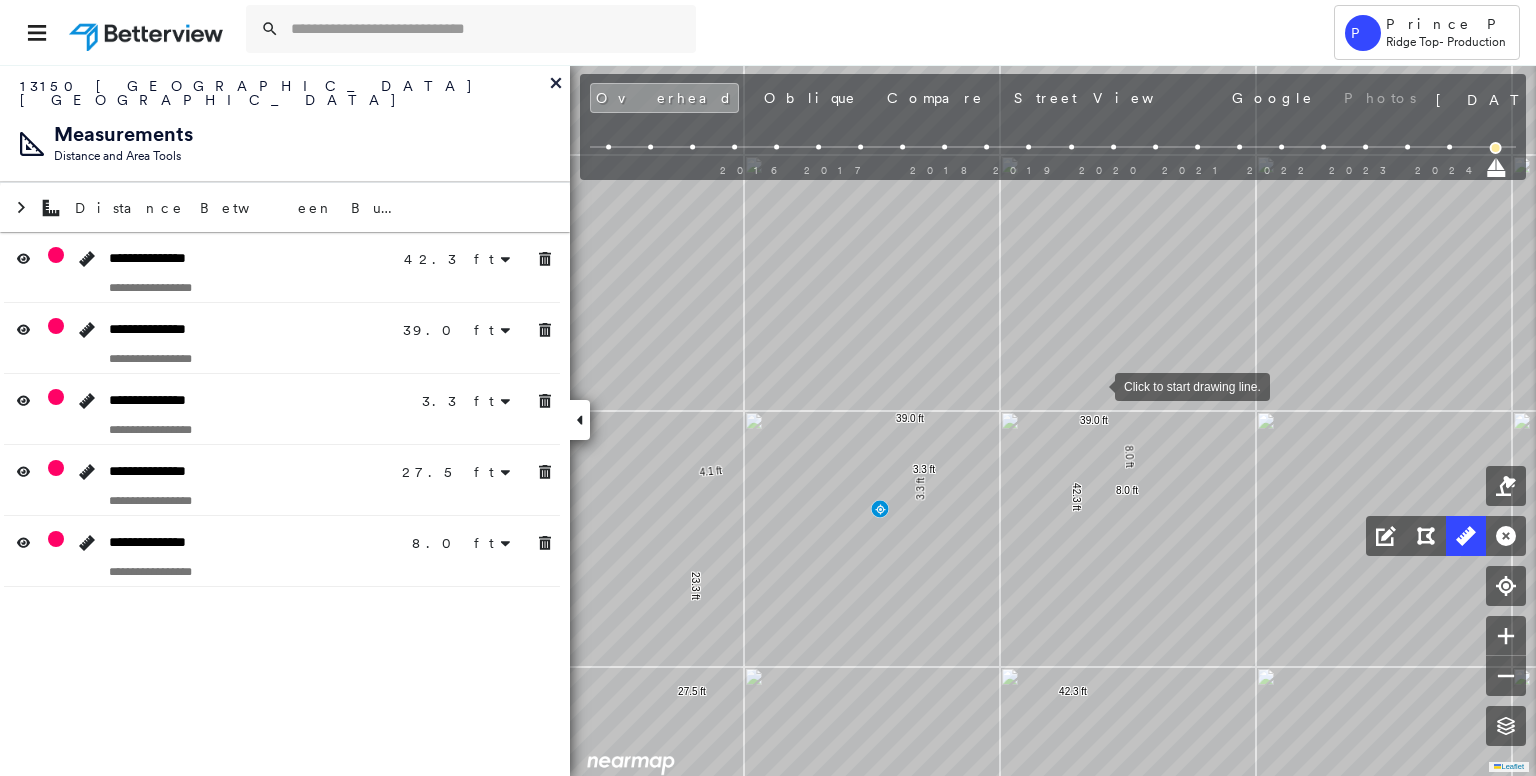click at bounding box center [1095, 385] 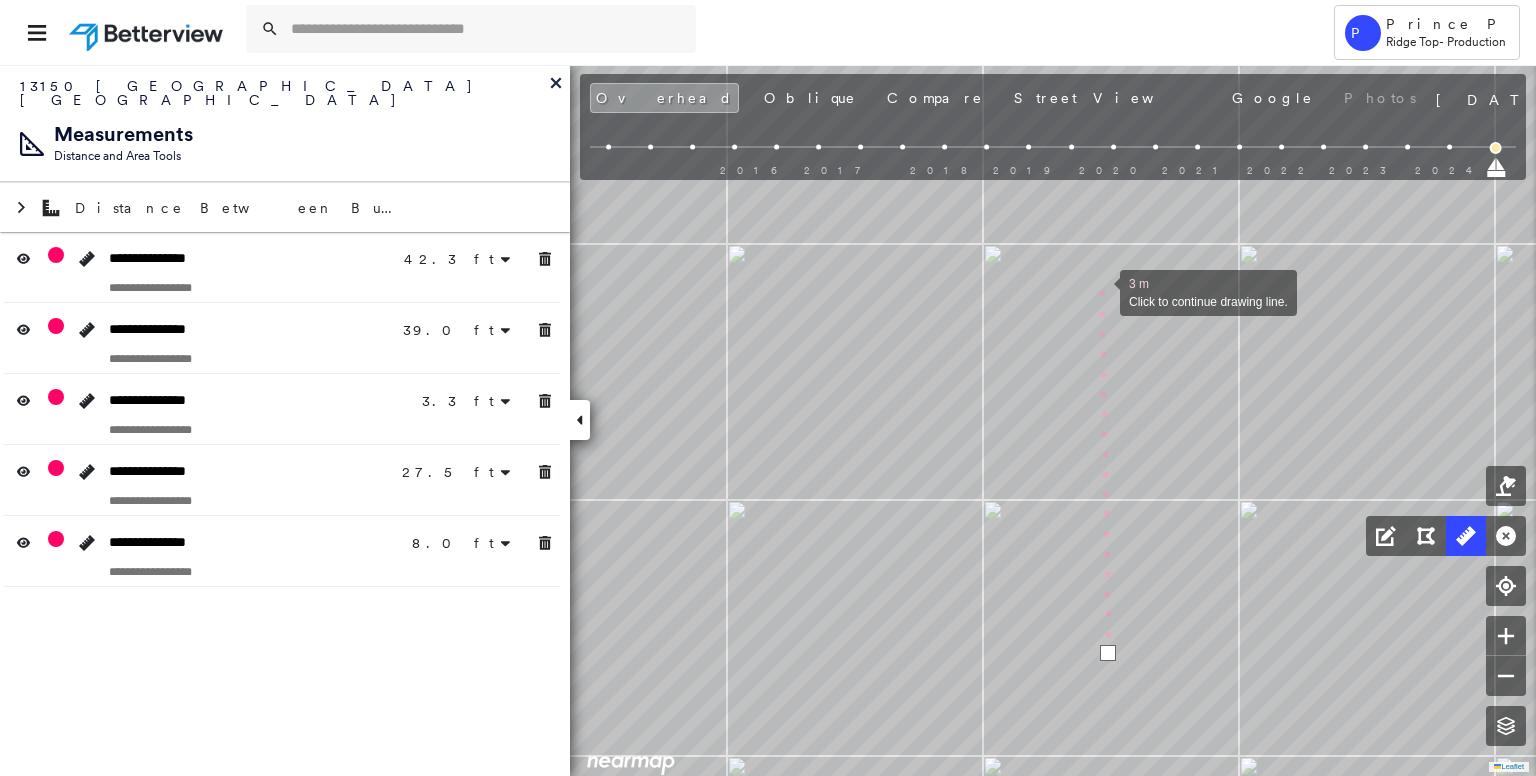 click at bounding box center (1100, 291) 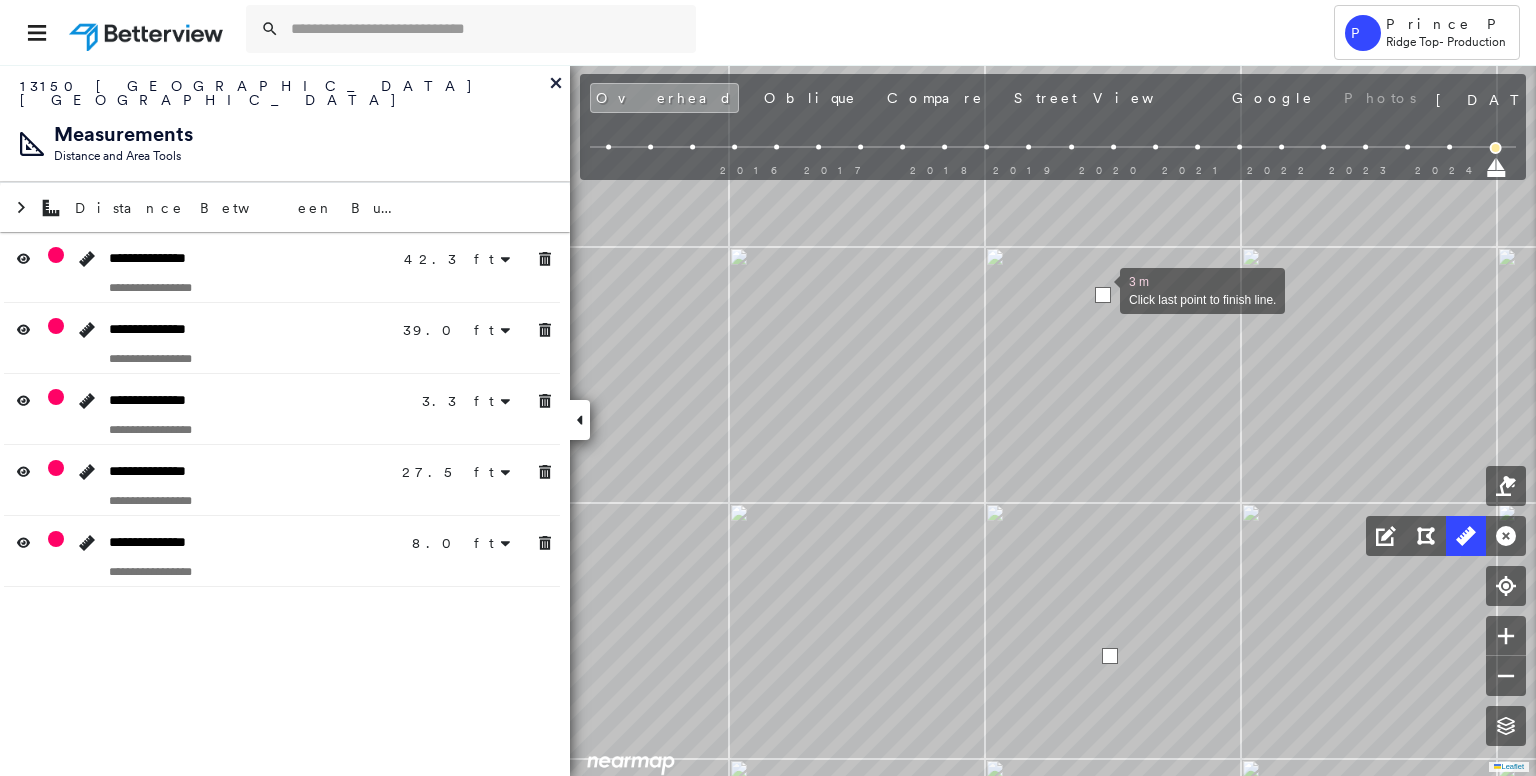 click at bounding box center (1103, 295) 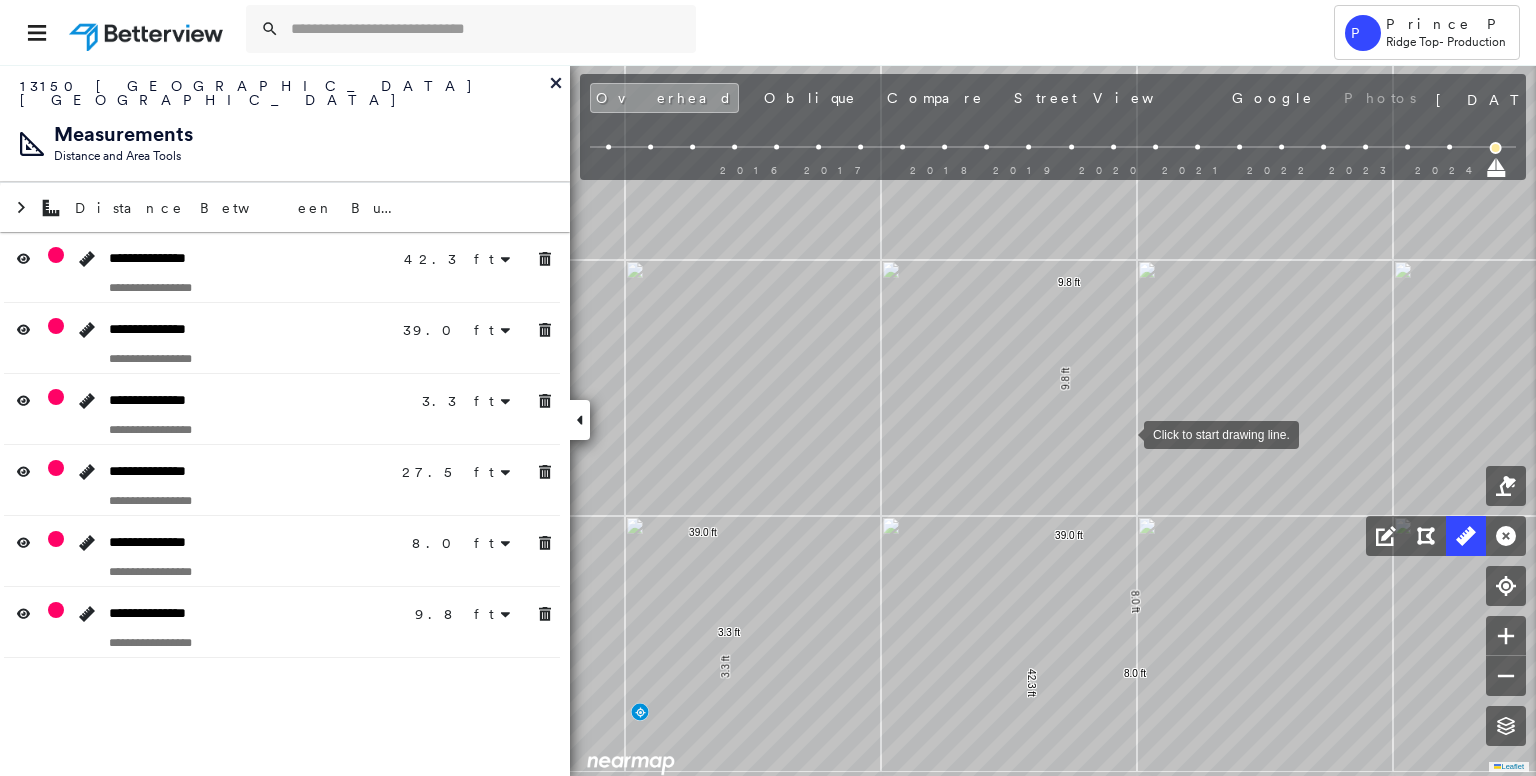 drag, startPoint x: 1162, startPoint y: 466, endPoint x: 1123, endPoint y: 446, distance: 43.829212 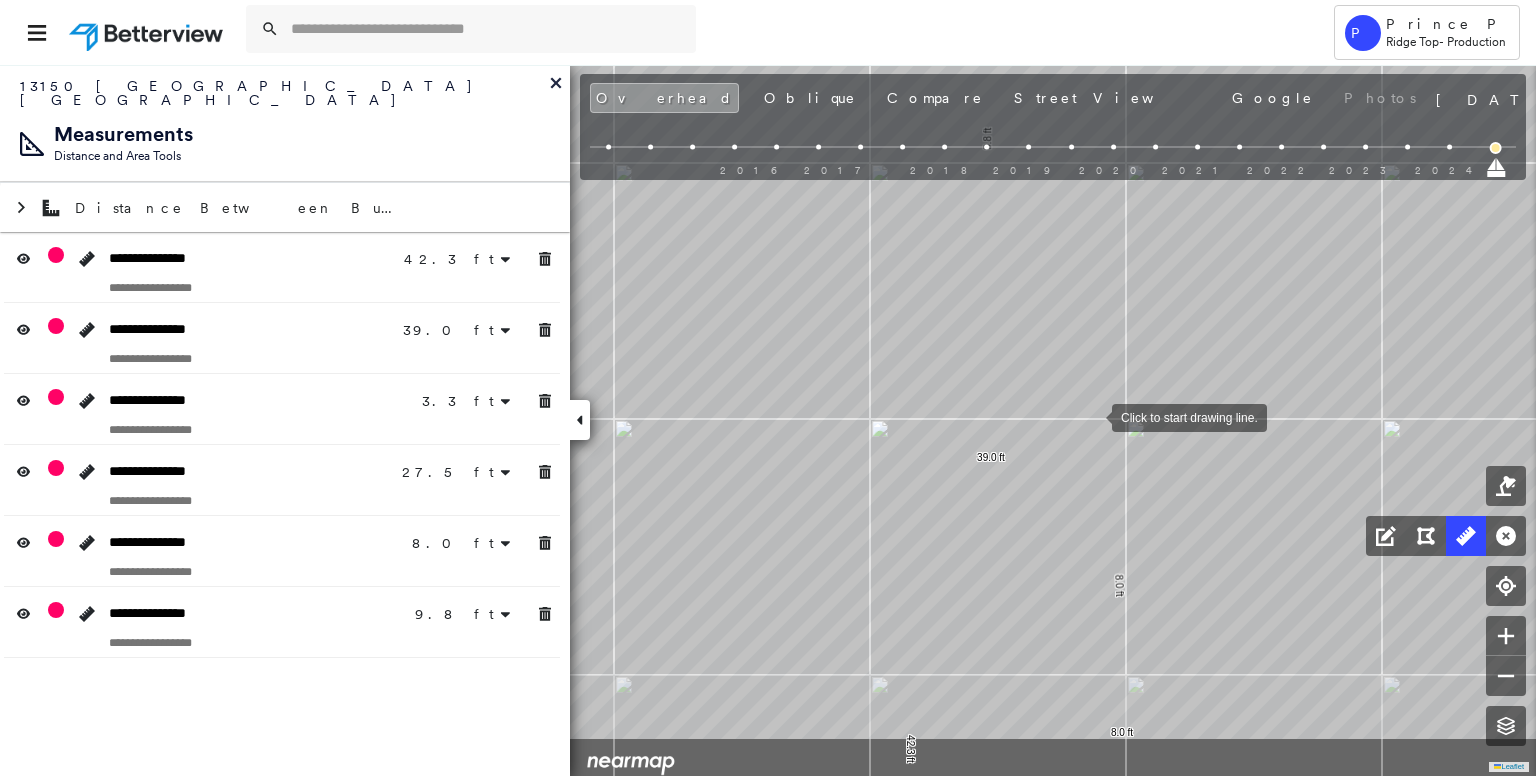 drag, startPoint x: 1133, startPoint y: 525, endPoint x: 1094, endPoint y: 412, distance: 119.54079 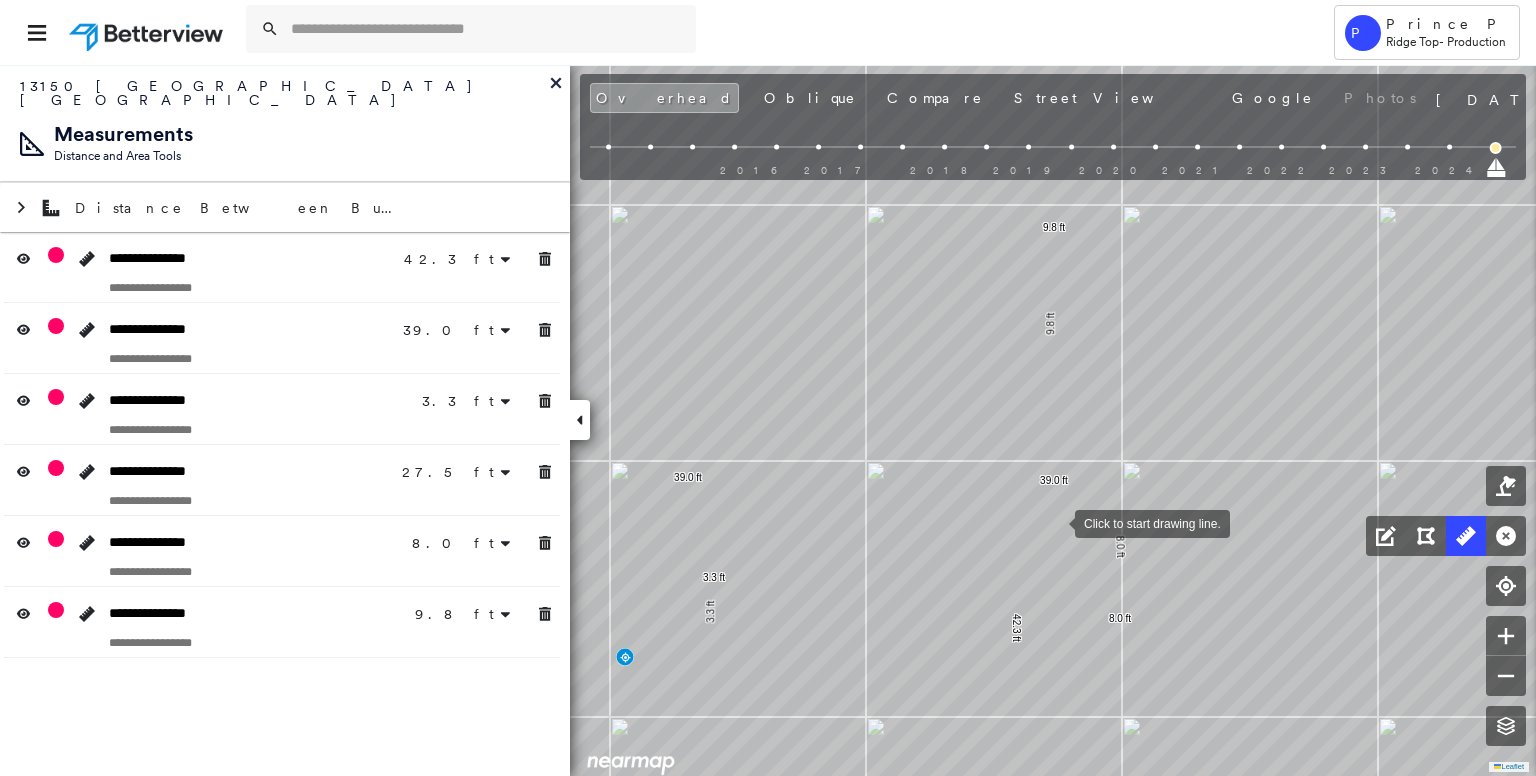 click at bounding box center (1055, 522) 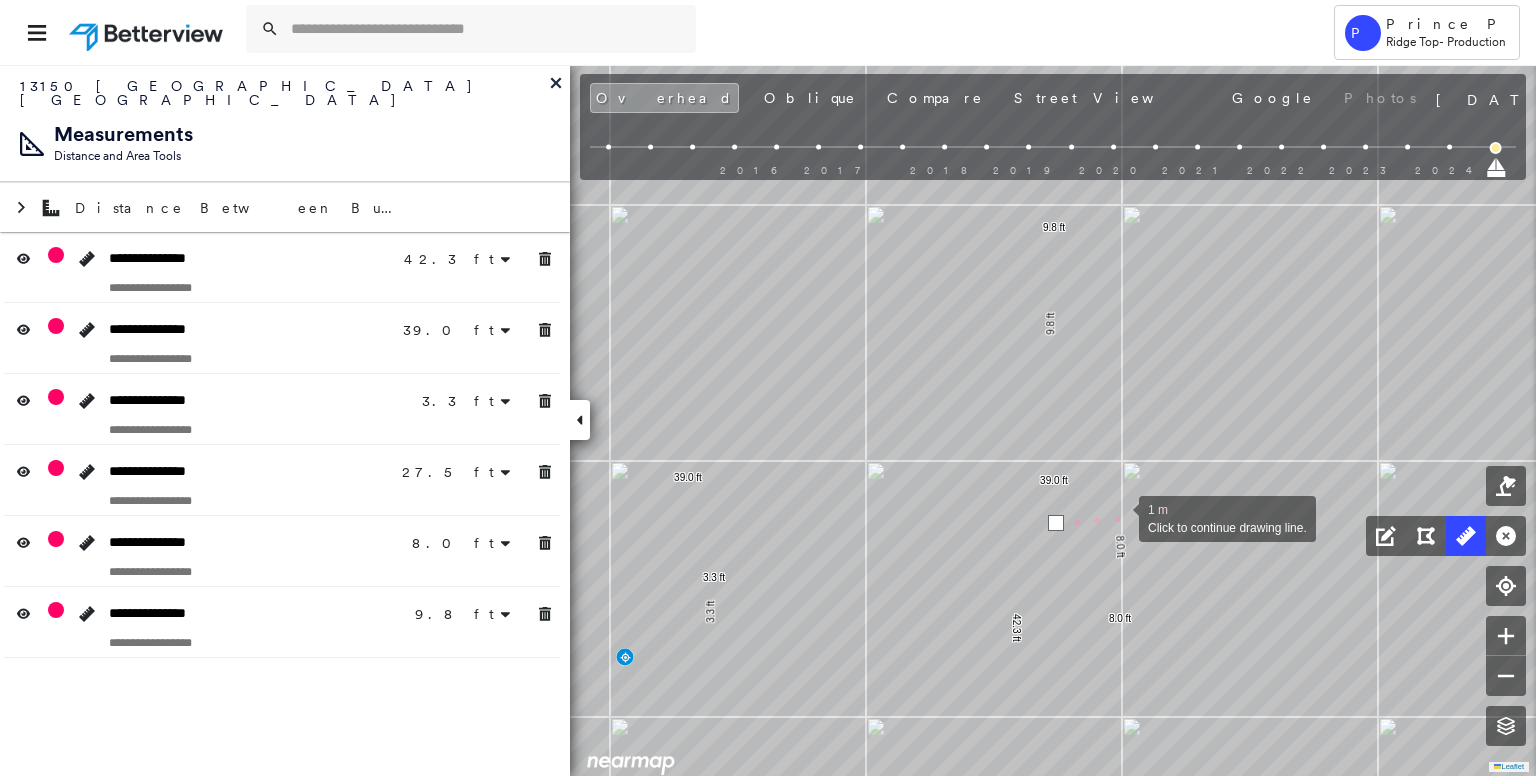 click at bounding box center [1119, 517] 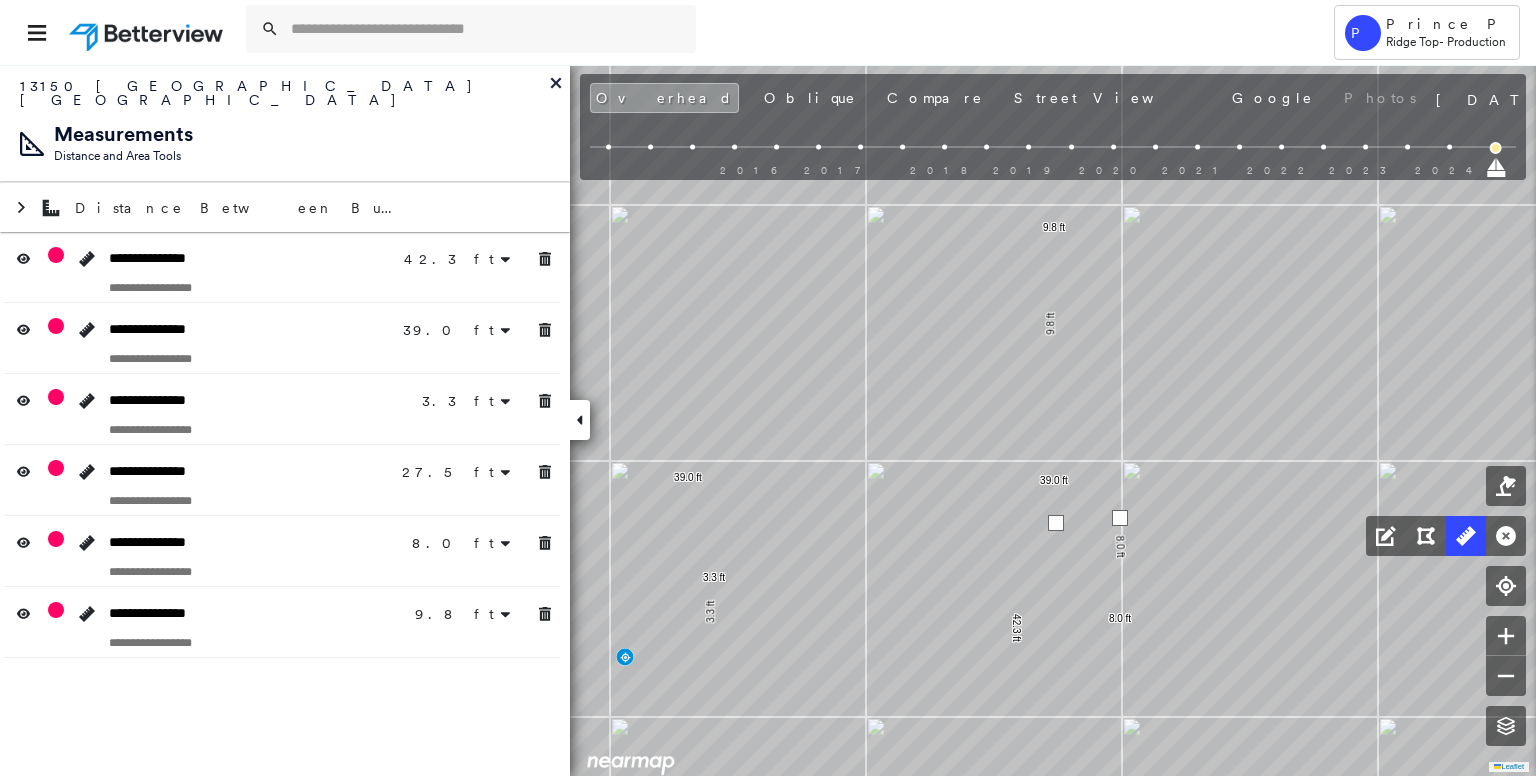 click at bounding box center (1120, 518) 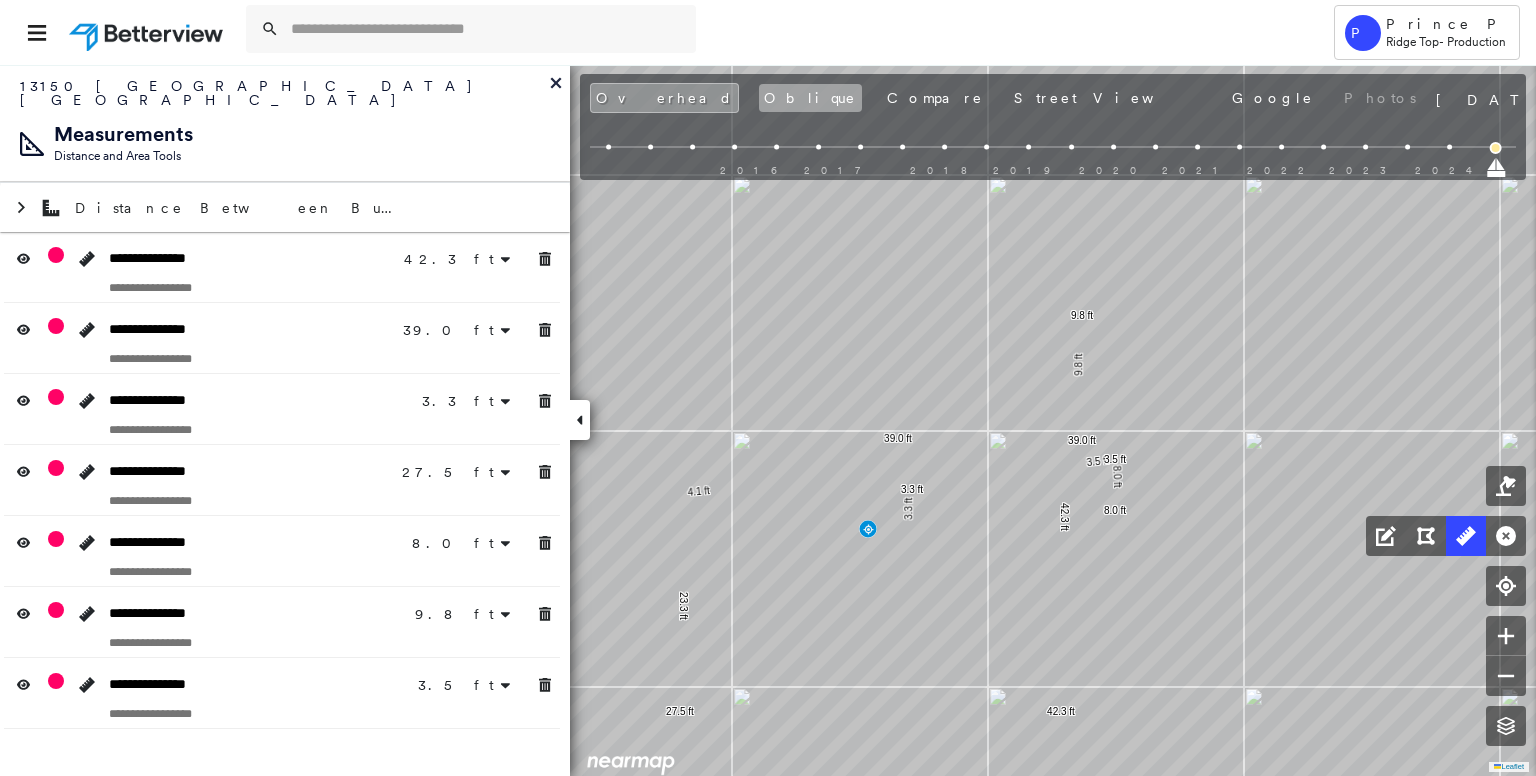 click on "Oblique" at bounding box center [810, 98] 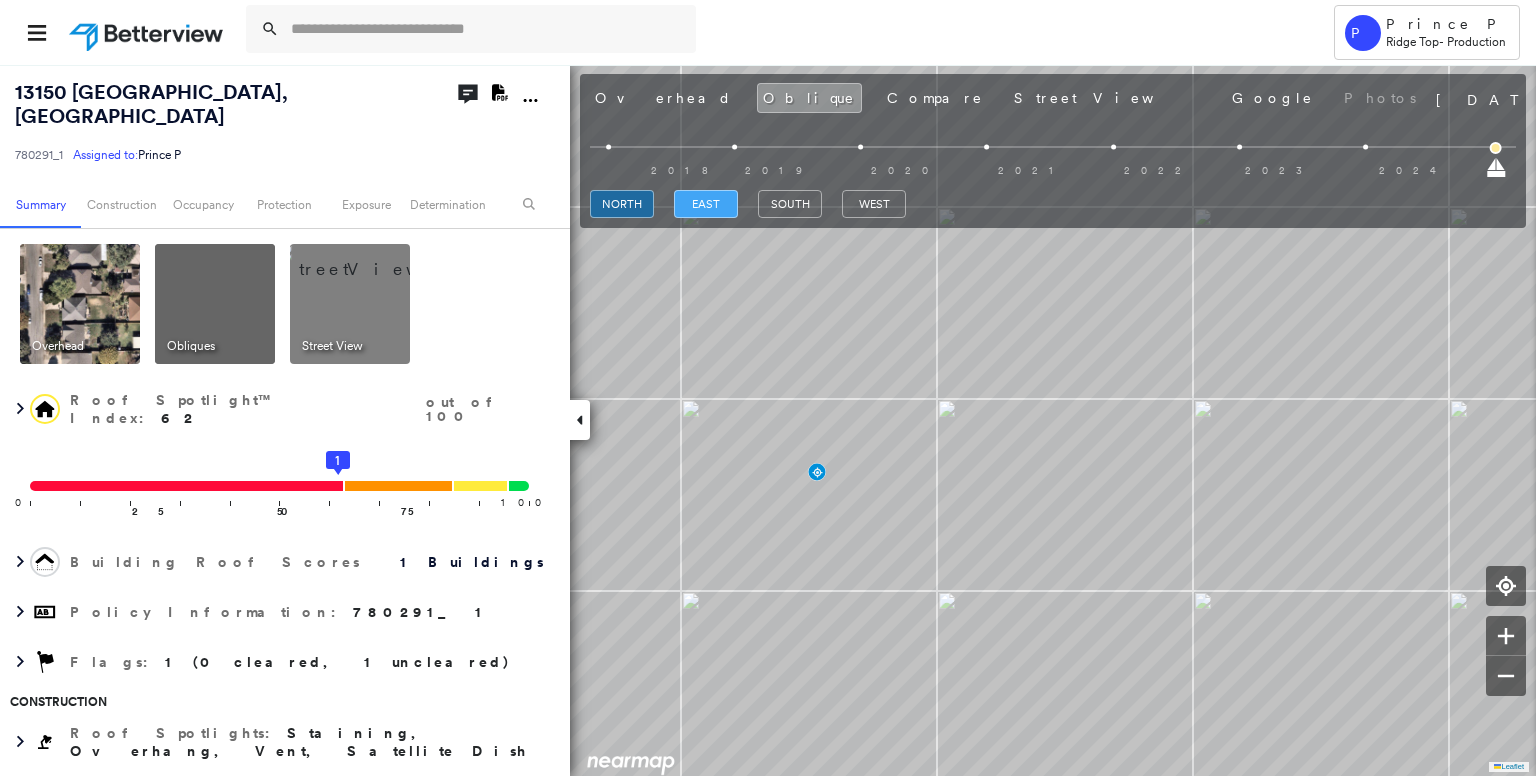 click on "east" at bounding box center (706, 204) 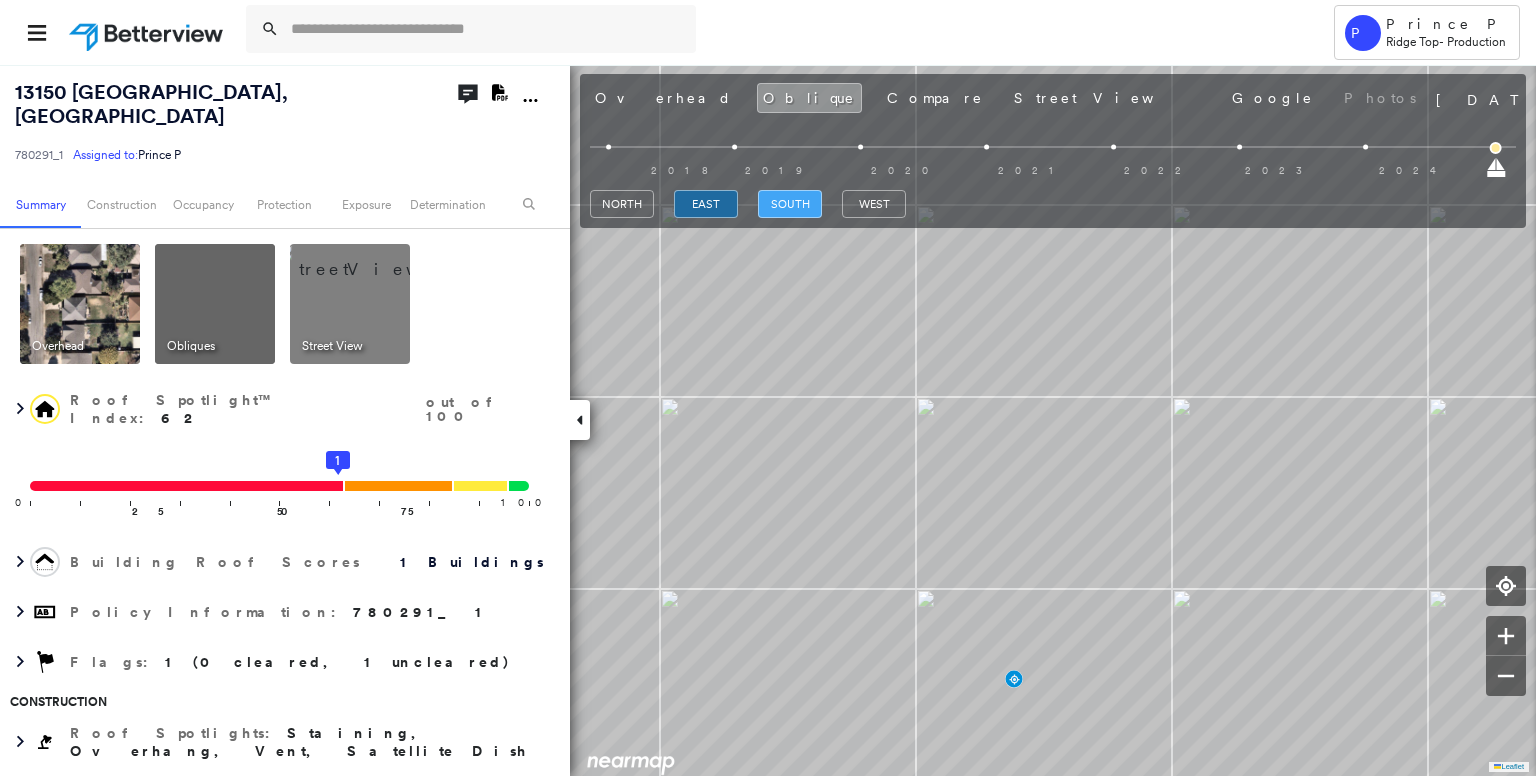 click on "south" at bounding box center (790, 204) 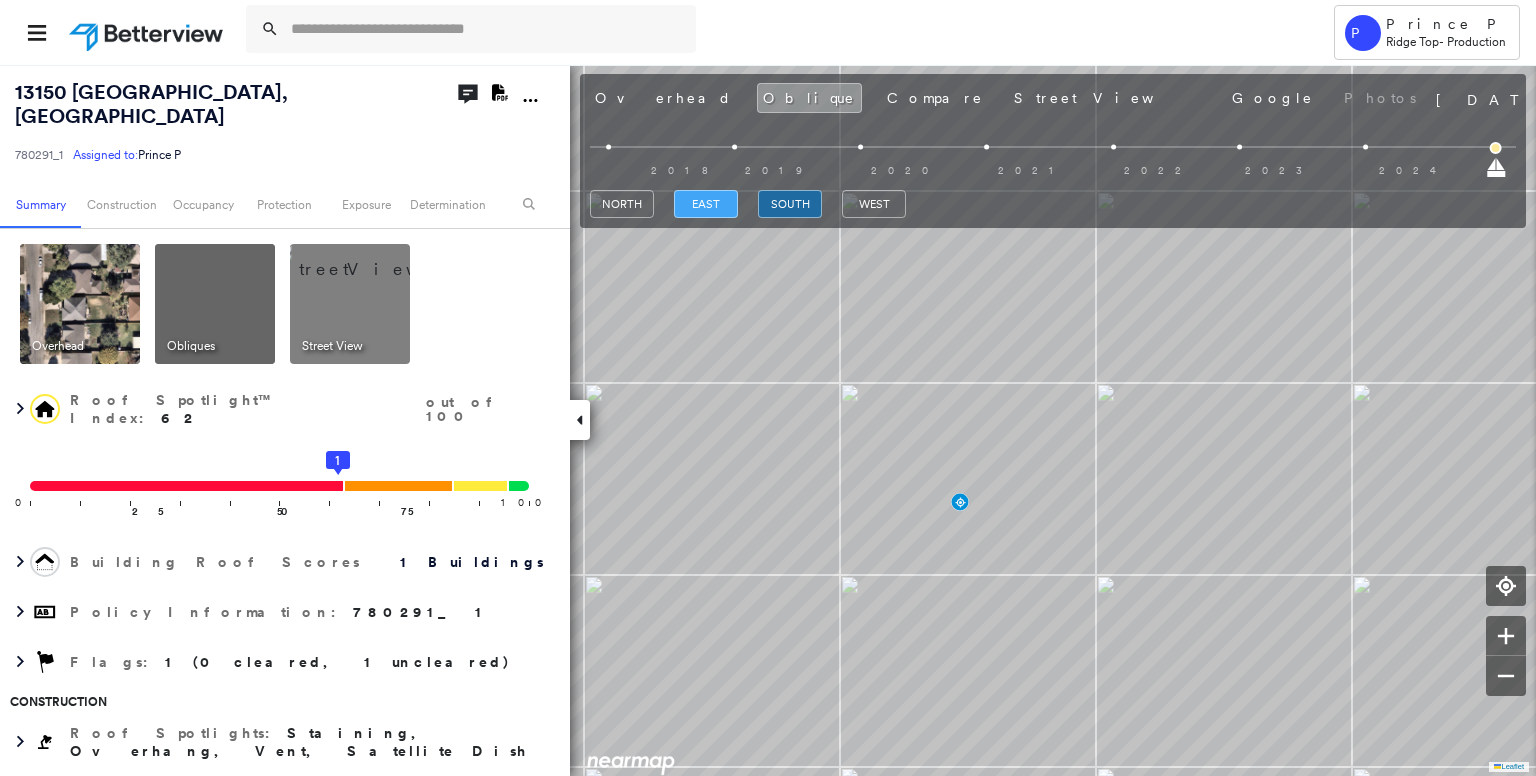 click on "east" at bounding box center (706, 204) 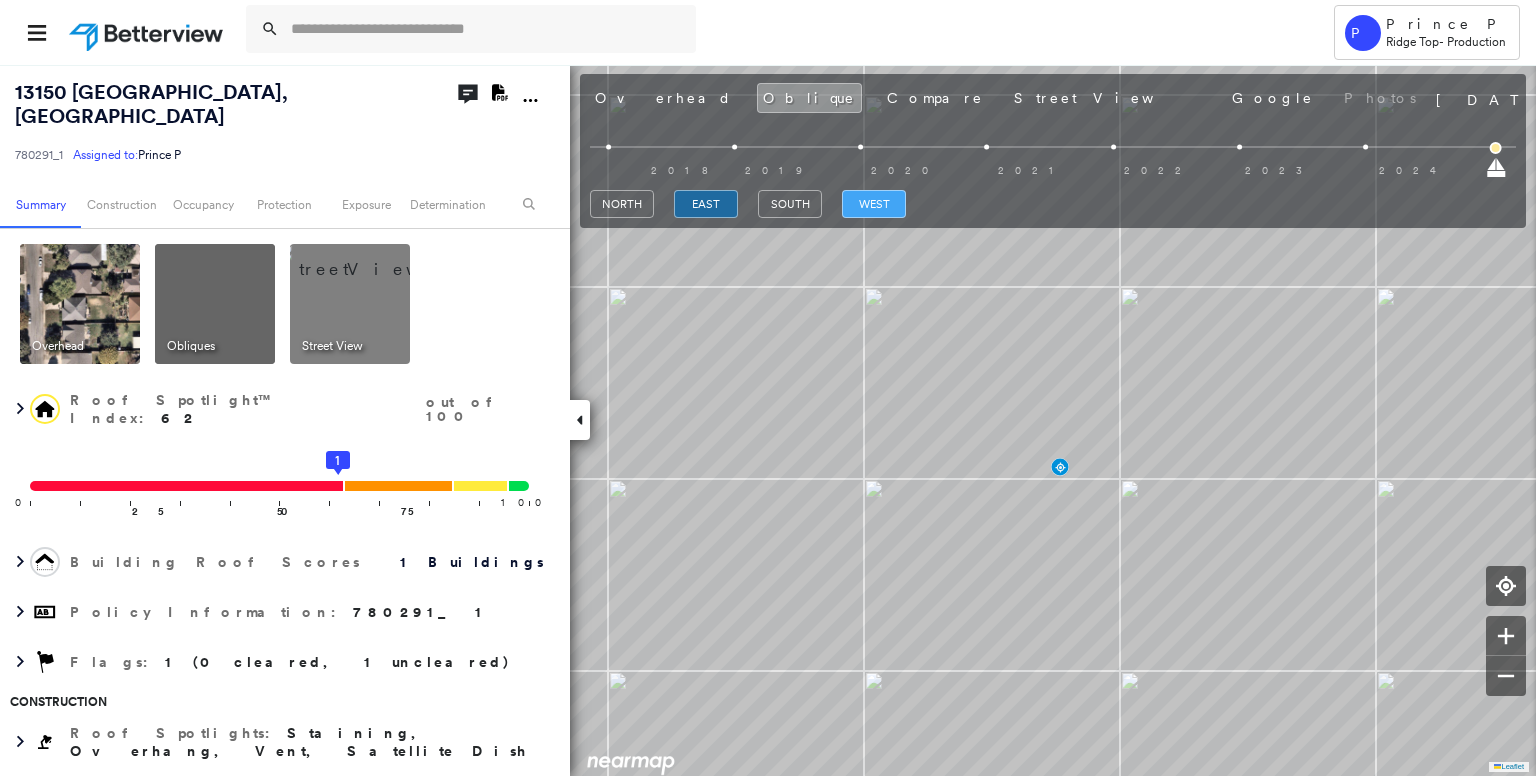 click on "west" at bounding box center (874, 204) 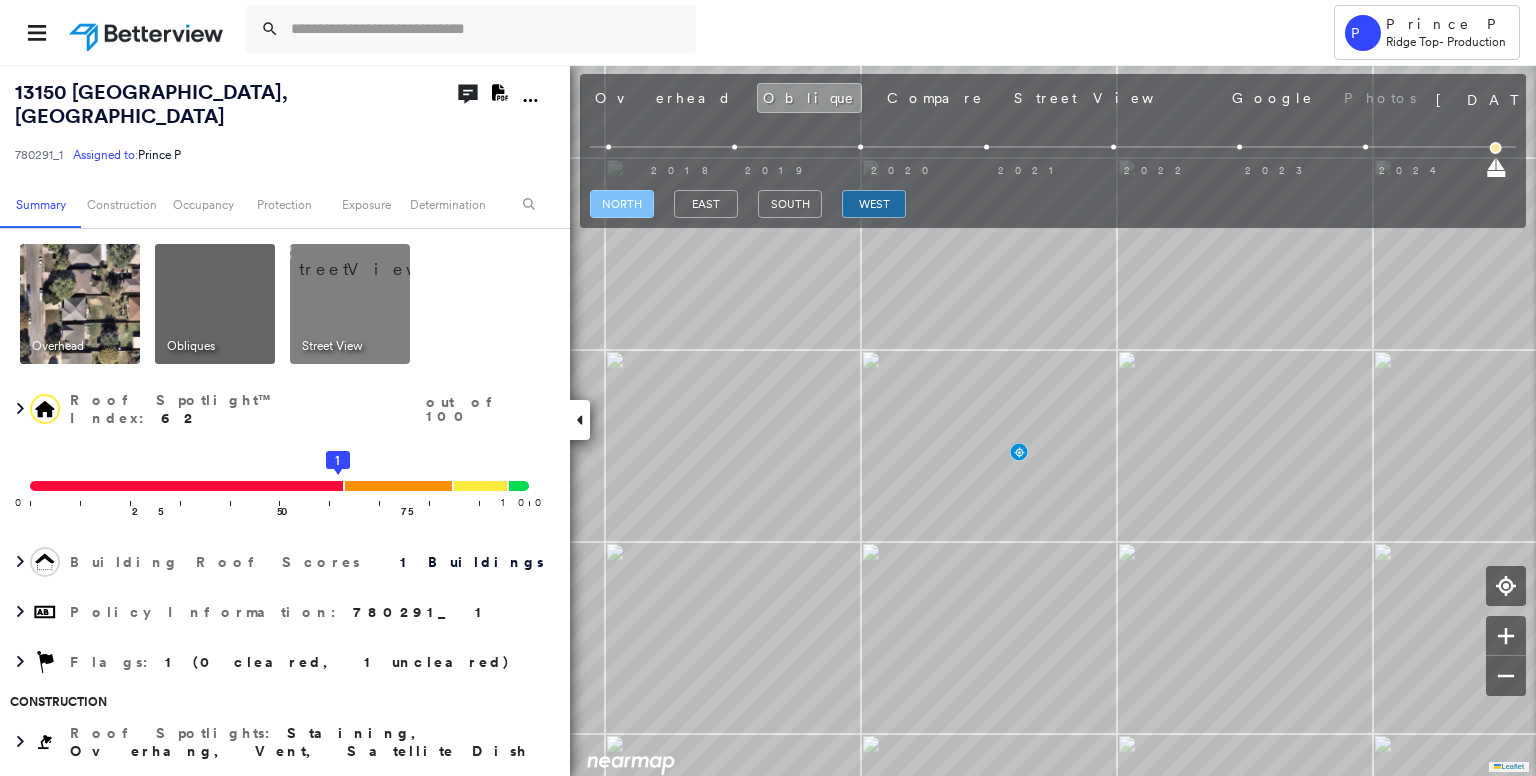 click on "north" at bounding box center [622, 204] 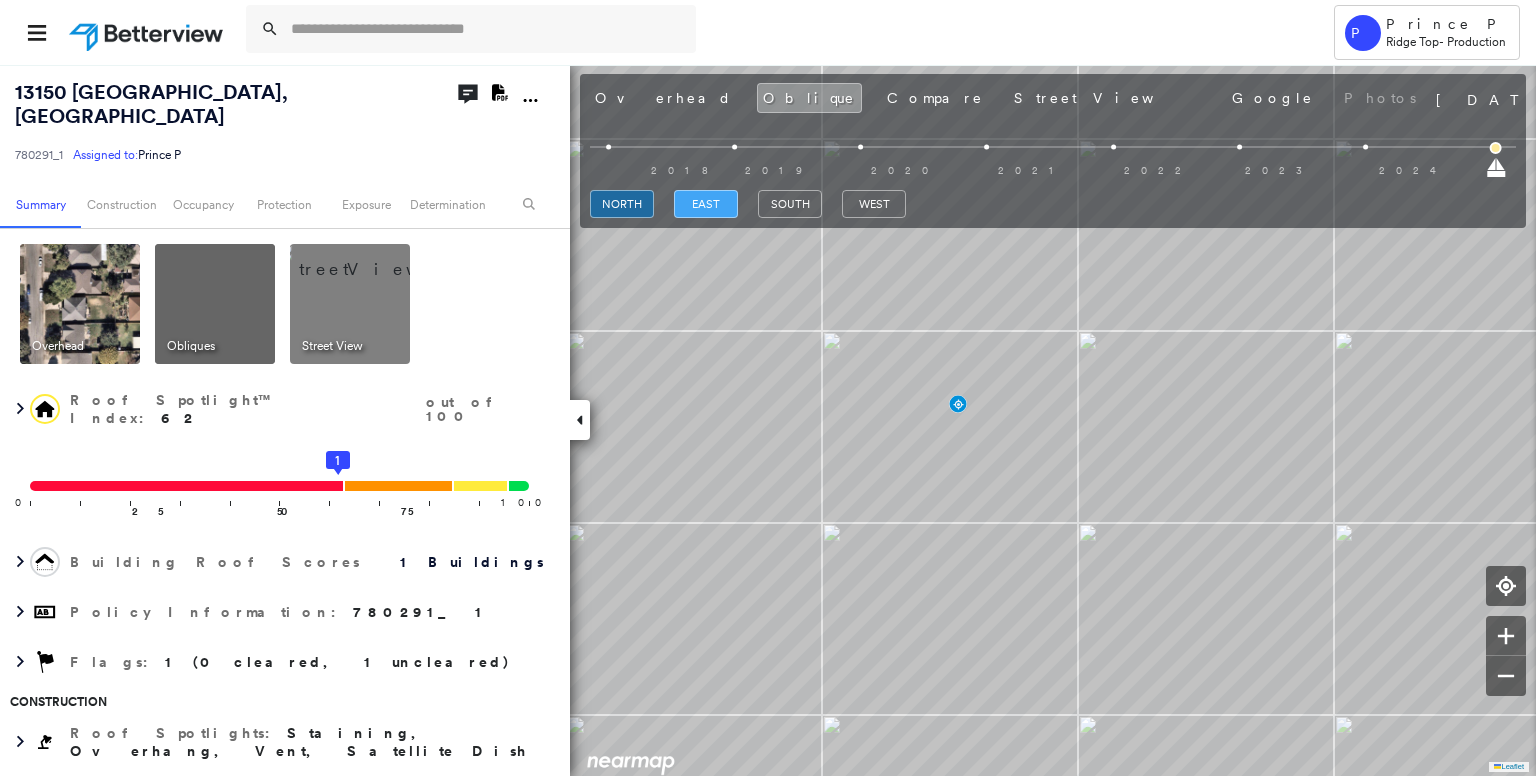 click on "east" at bounding box center (706, 204) 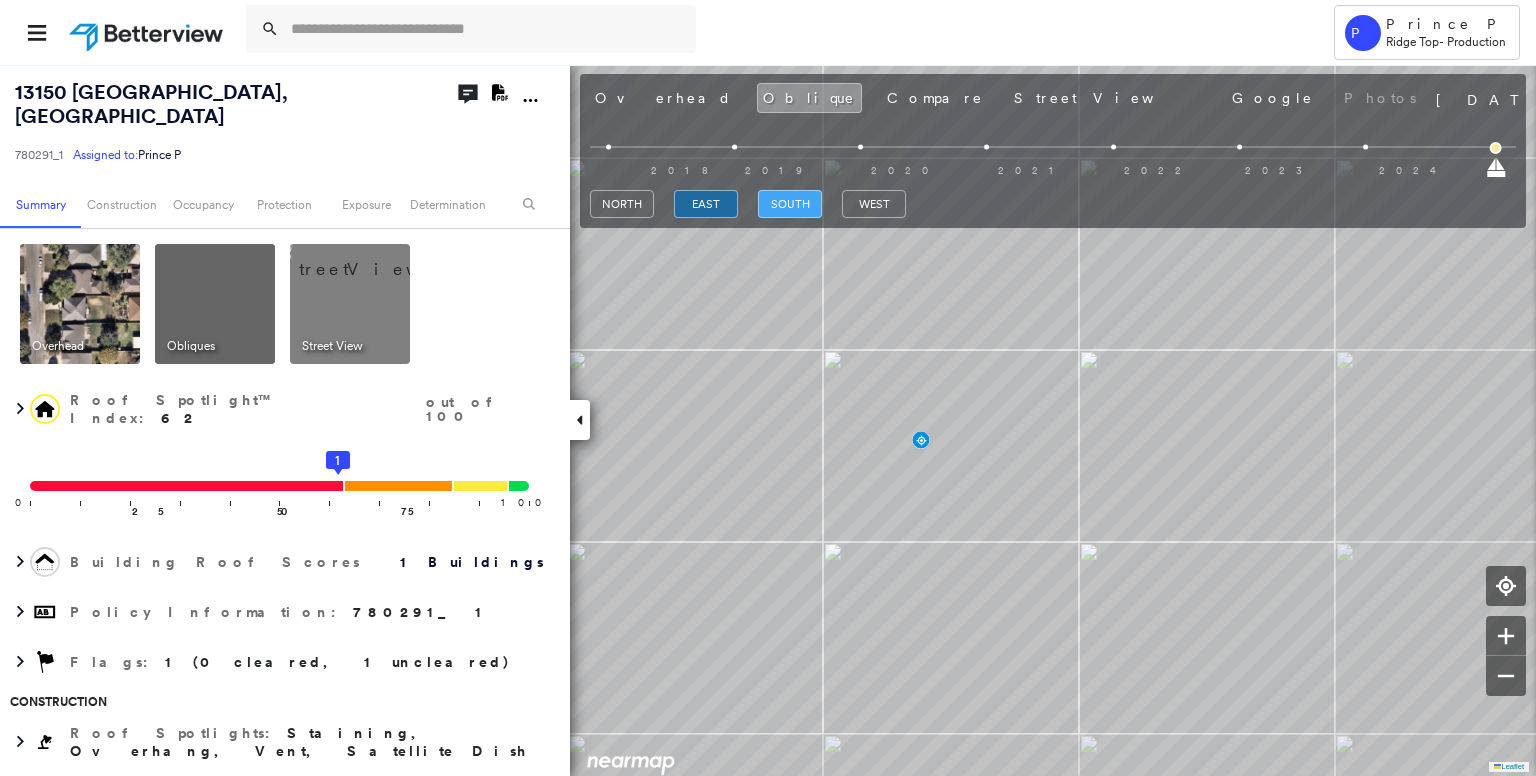 click on "south" at bounding box center (790, 204) 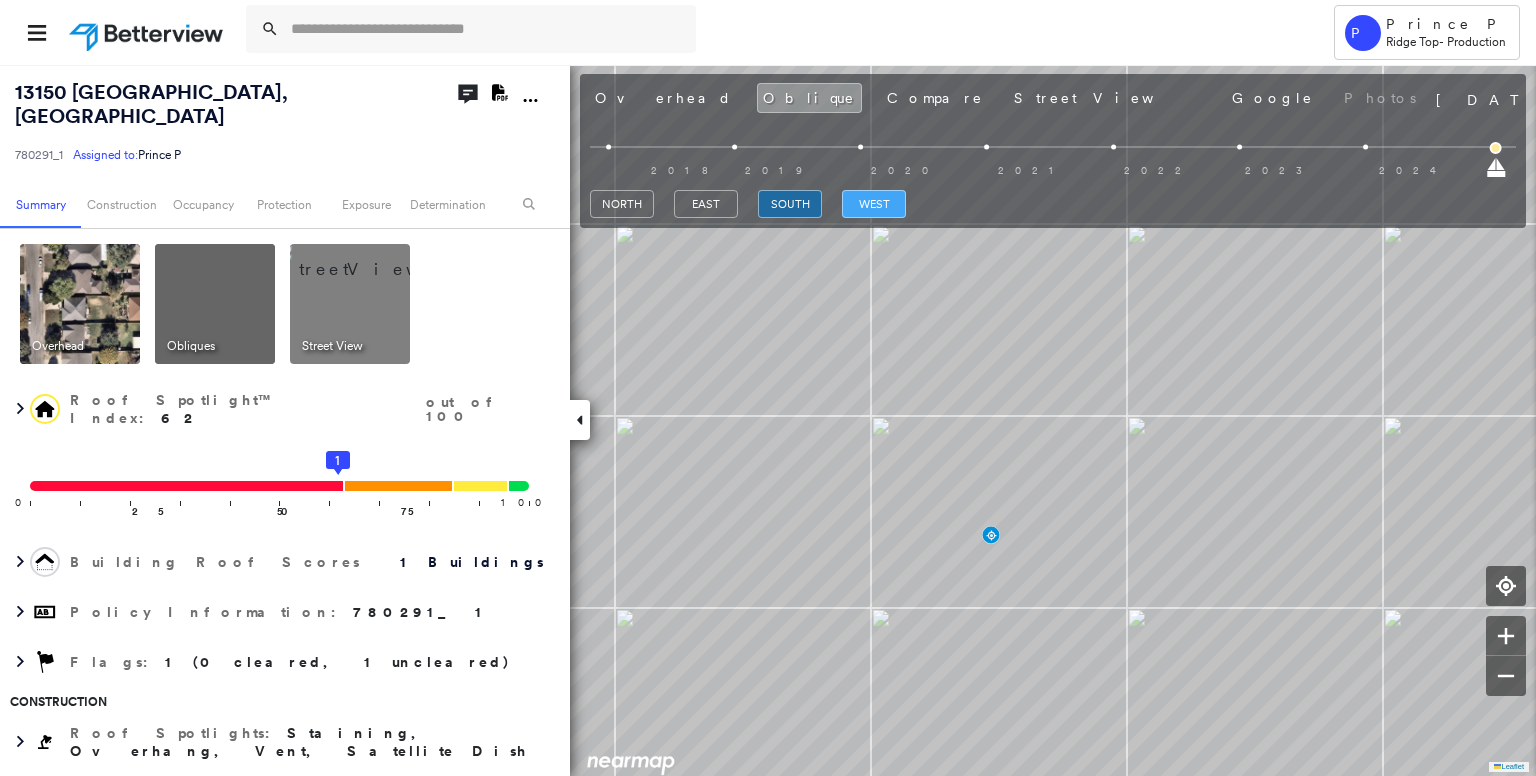click on "west" at bounding box center [874, 204] 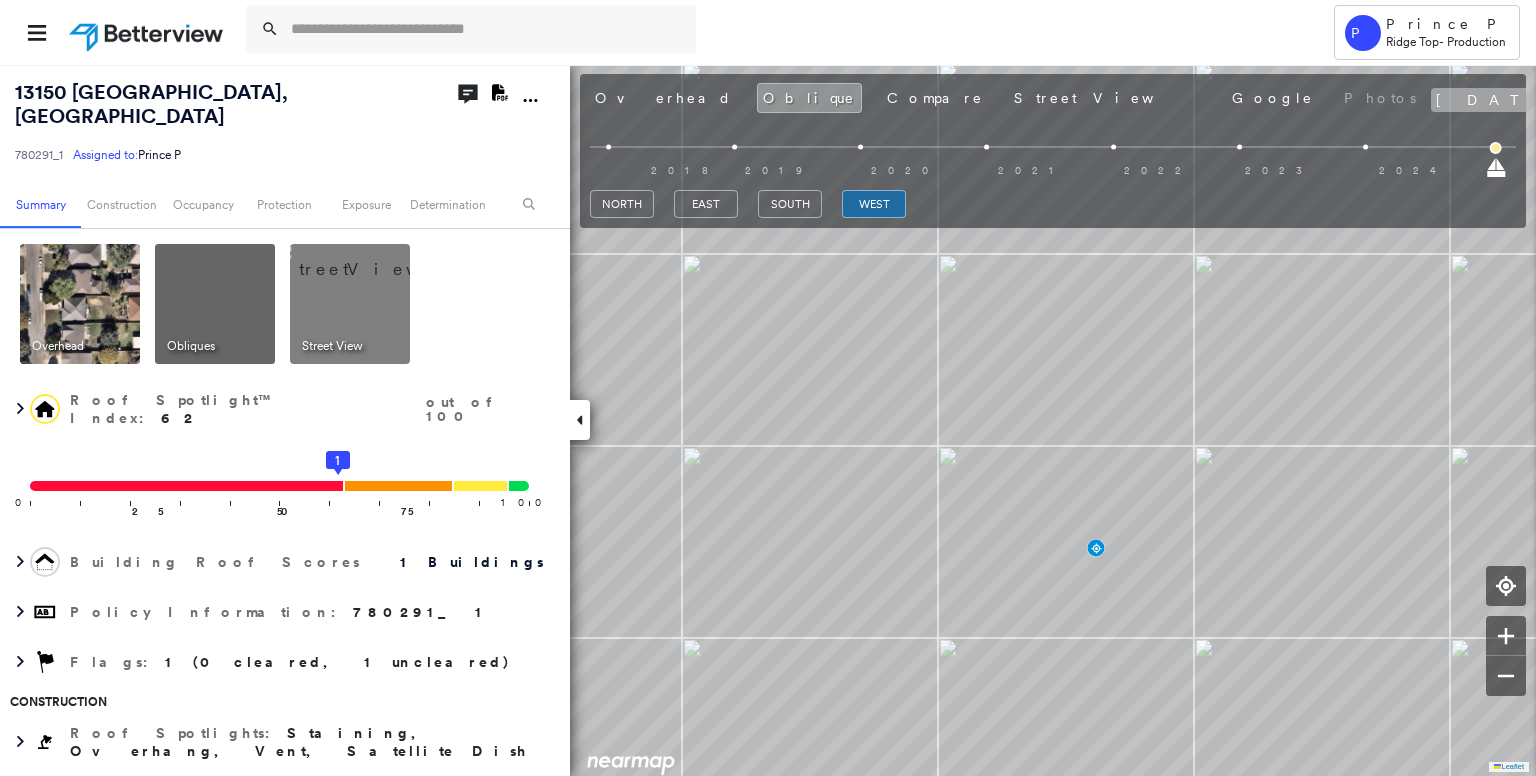 click on "[DATE]" at bounding box center (1498, 100) 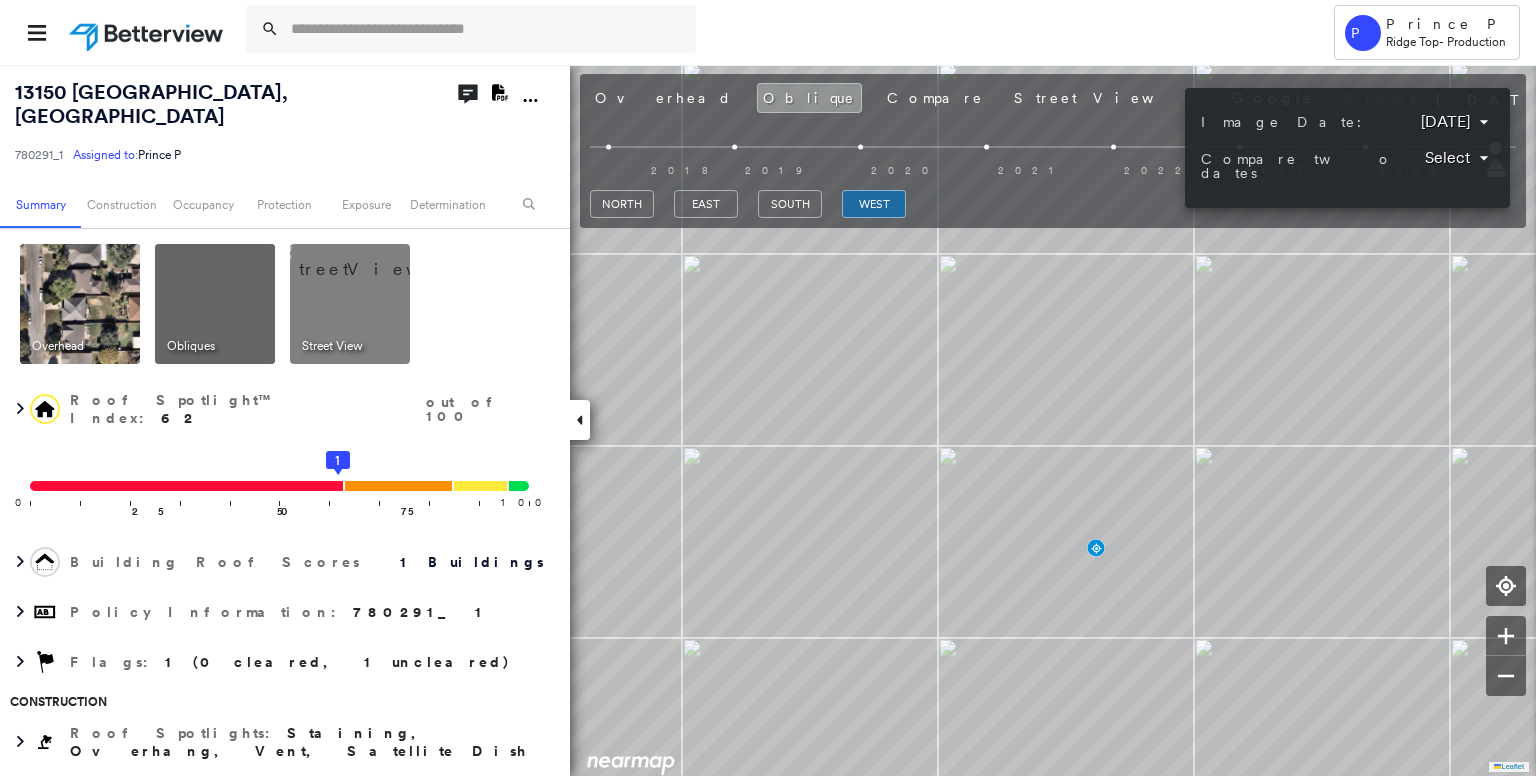 click on "Tower P Prince P Ridge Top  -   Production 13150 Regency Bend ,  San Antonio, TX 78249 780291_1 Assigned to:  Prince P Assigned to:  Prince P 780291_1 Assigned to:  Prince P Open Comments Download PDF Report Summary Construction Occupancy Protection Exposure Determination Overhead Obliques Street View Roof Spotlight™ Index :  62 out of 100 0 100 25 50 75 1 Building Roof Scores 1 Buildings Policy Information :  780291_1 Flags :  1 (0 cleared, 1 uncleared) Construction Roof Spotlights :  Staining, Overhang, Vent, Satellite Dish Property Features :  Patio Furniture Roof Size & Shape :  1 building  - Hip | Asphalt Shingle Occupancy Protection Exposure Determination Flags :  1 (0 cleared, 1 uncleared) Uncleared Flags (1) Cleared Flags  (0) Betterview Property Flagged 07/23/25 Clear Action Taken New Entry History Quote/New Business Terms & Conditions Added ACV Endorsement Added Cosmetic Endorsement Inspection/Loss Control Report Information Added to Inspection Survey Onsite Inspection Ordered General Save Renewal" at bounding box center [768, 388] 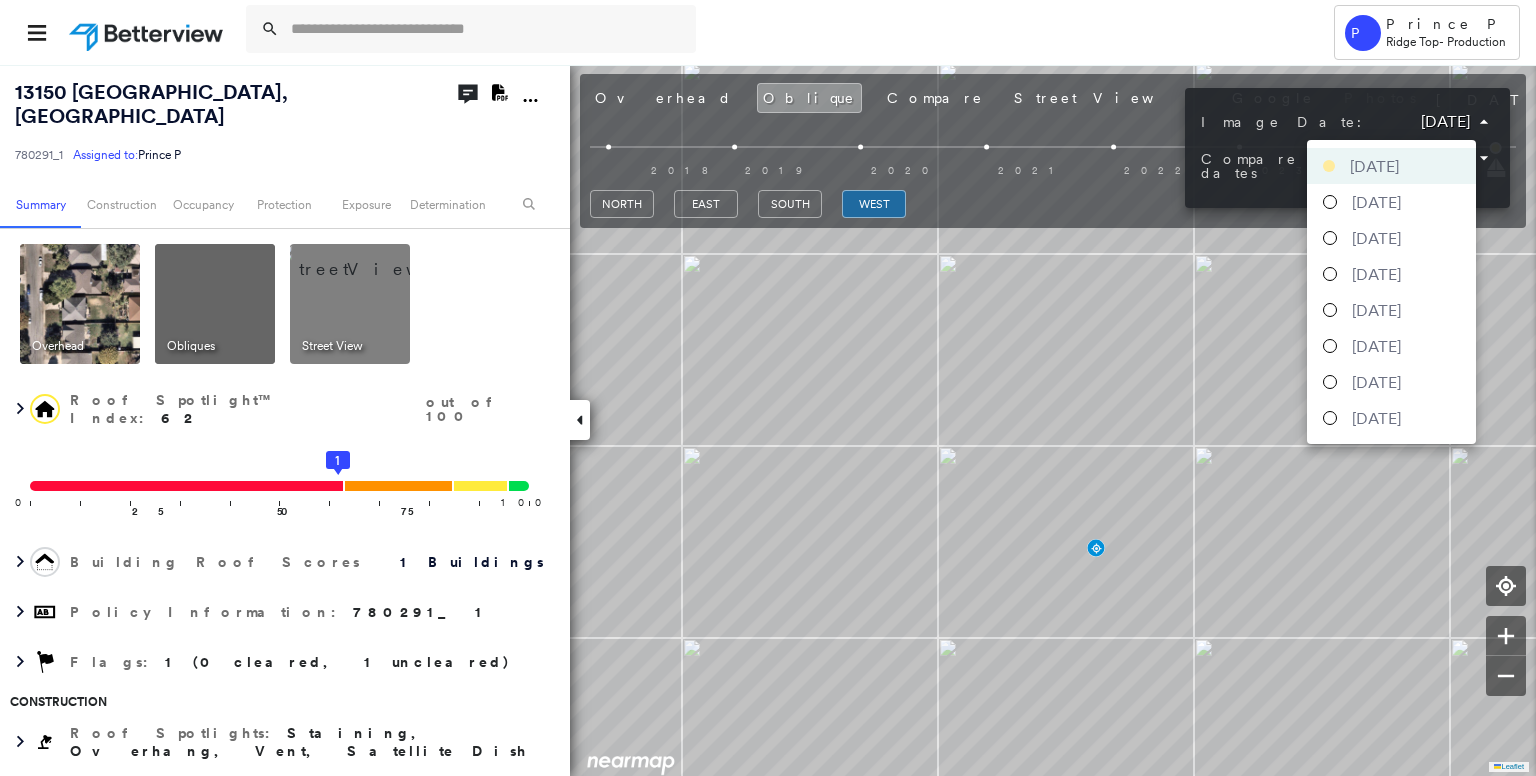 click on "November 29, 2020" at bounding box center (1376, 310) 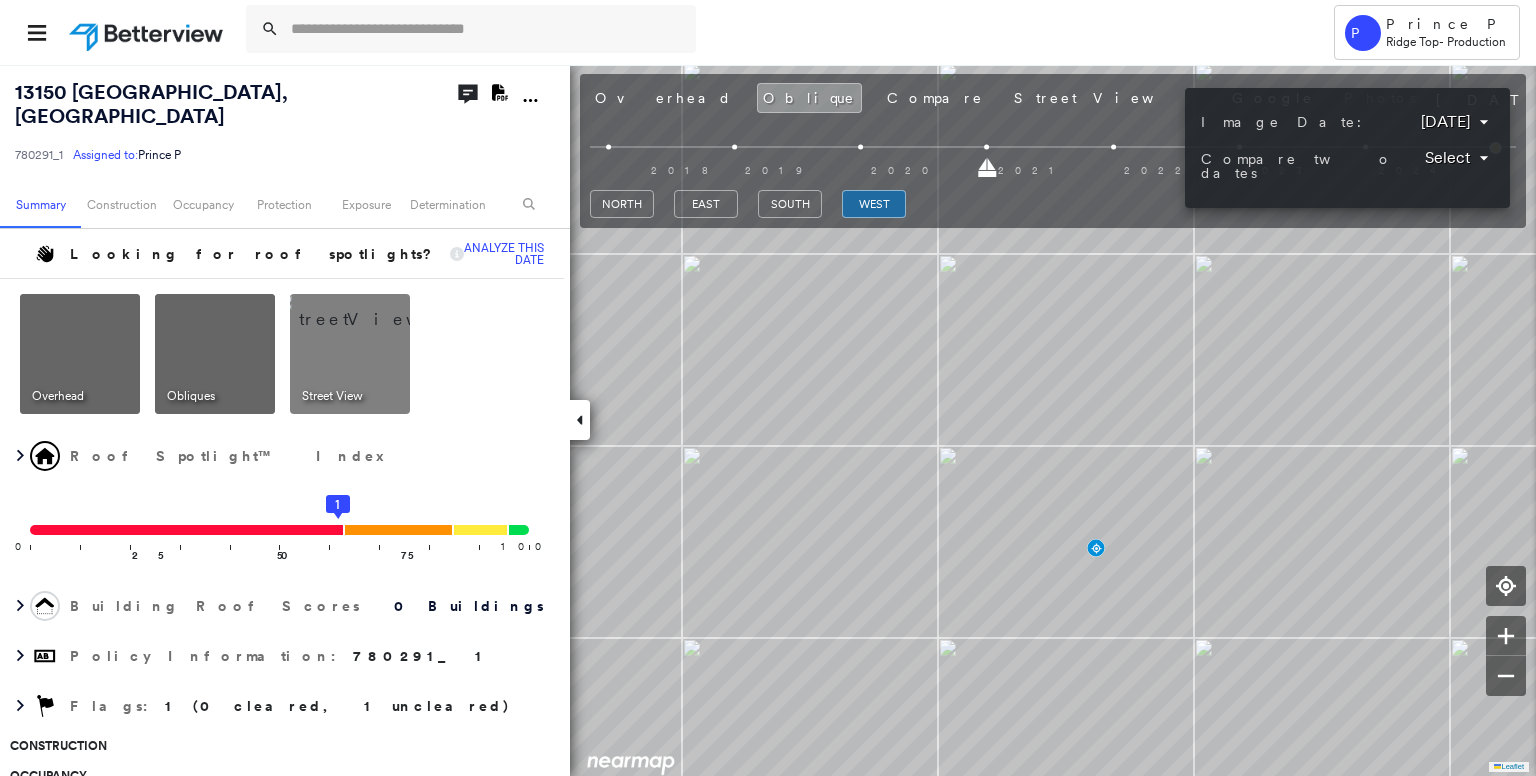 drag, startPoint x: 1161, startPoint y: 445, endPoint x: 1064, endPoint y: 355, distance: 132.32158 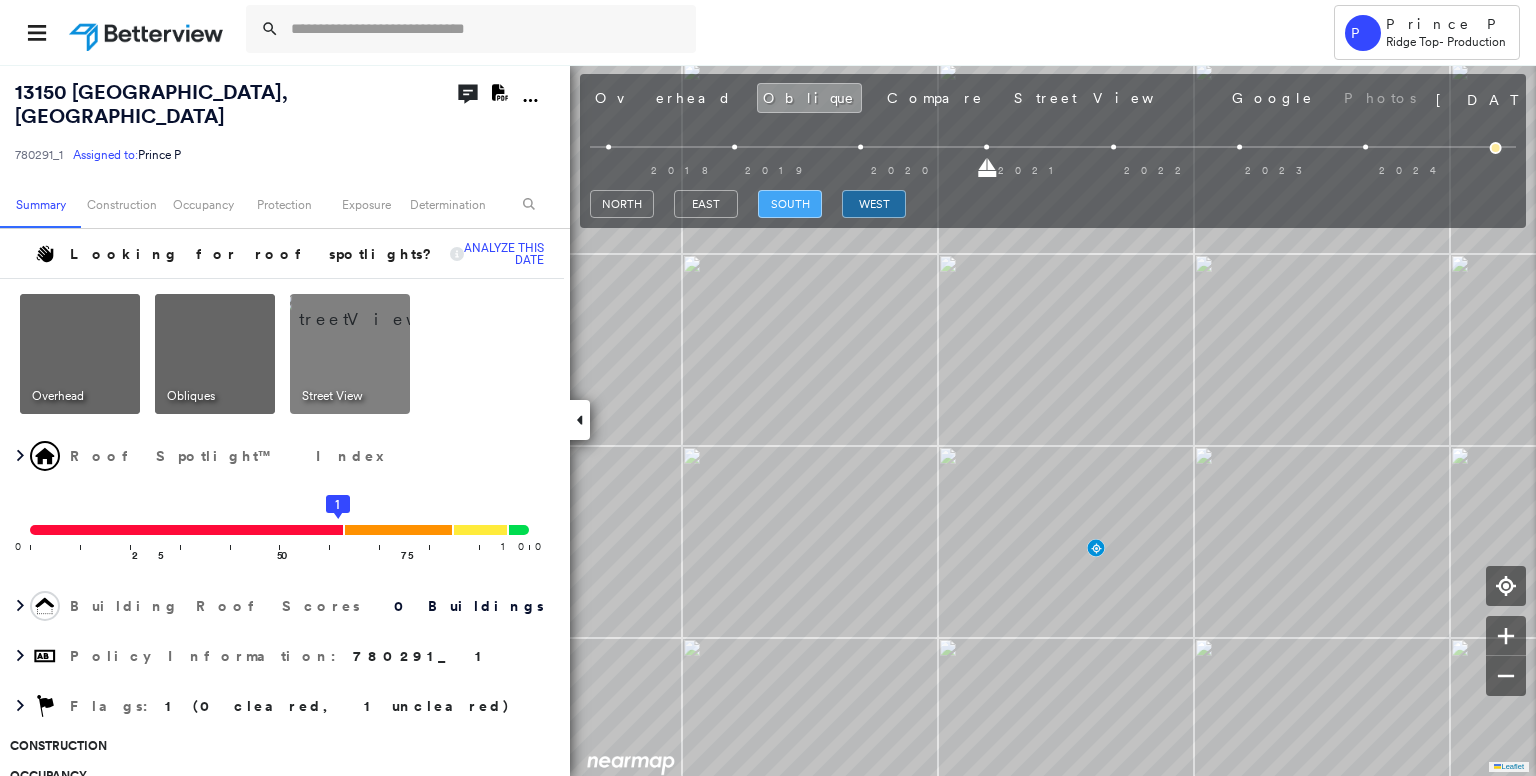 click on "north east south west" at bounding box center [1053, 204] 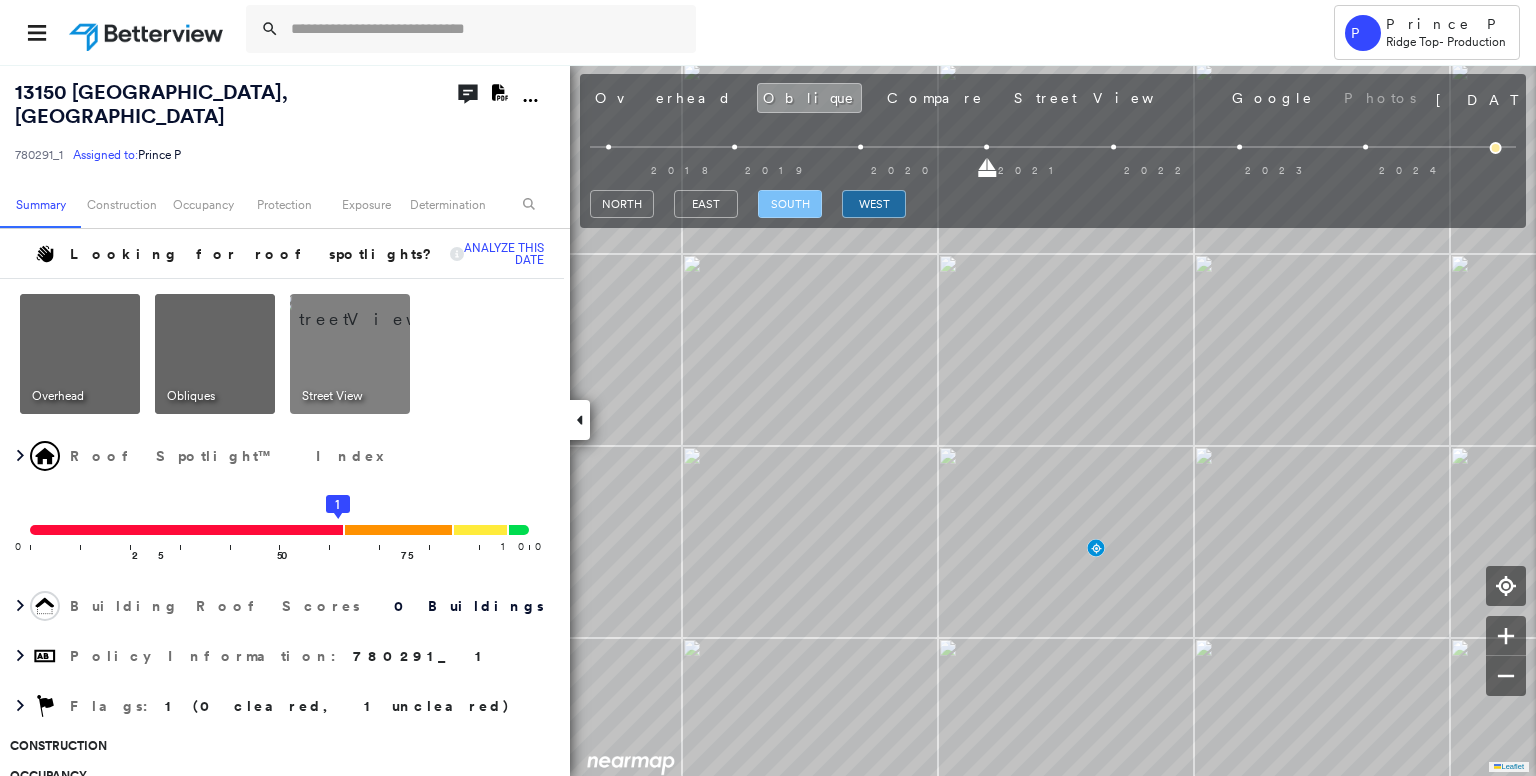 click on "south" at bounding box center [790, 204] 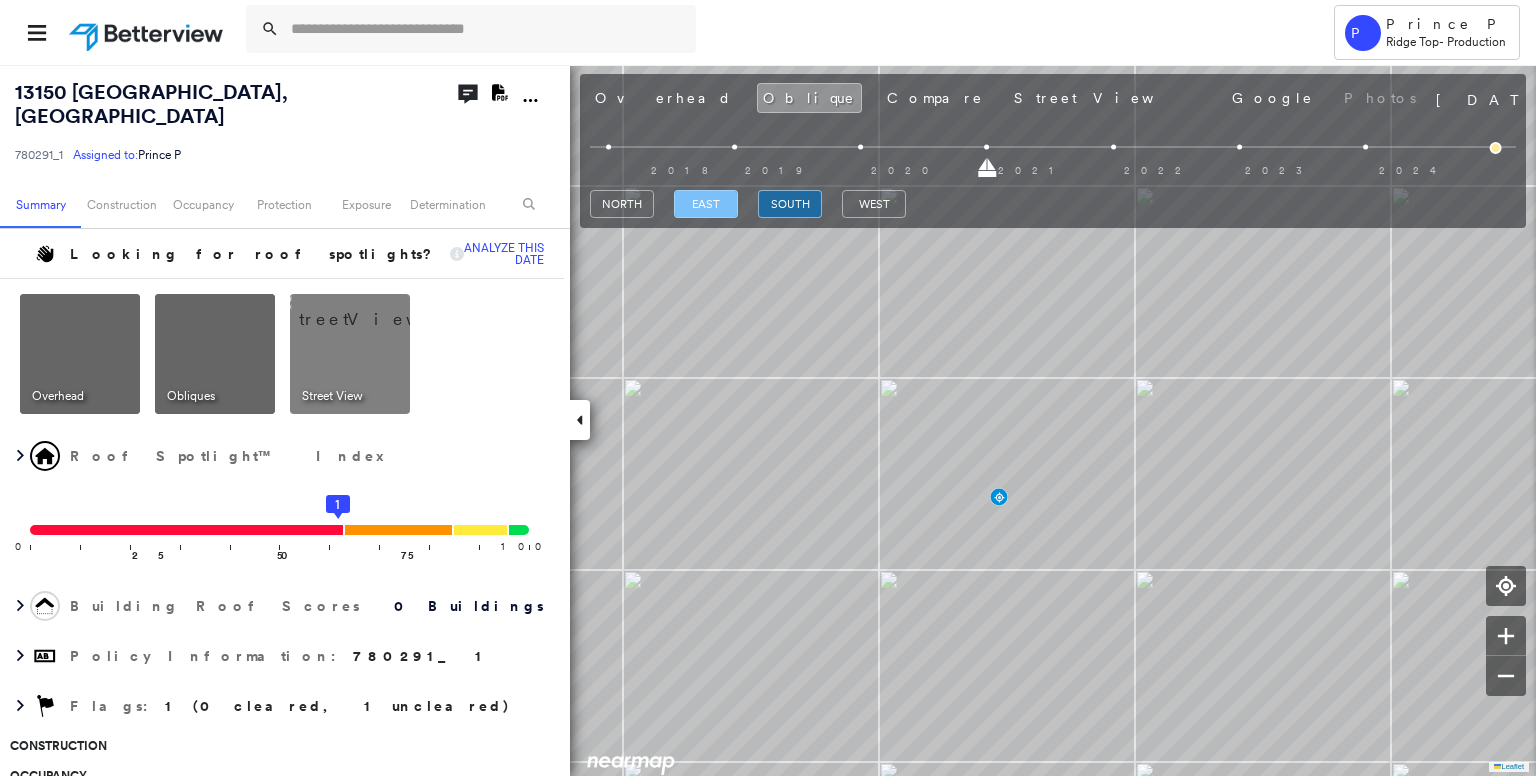 click on "east" at bounding box center (706, 204) 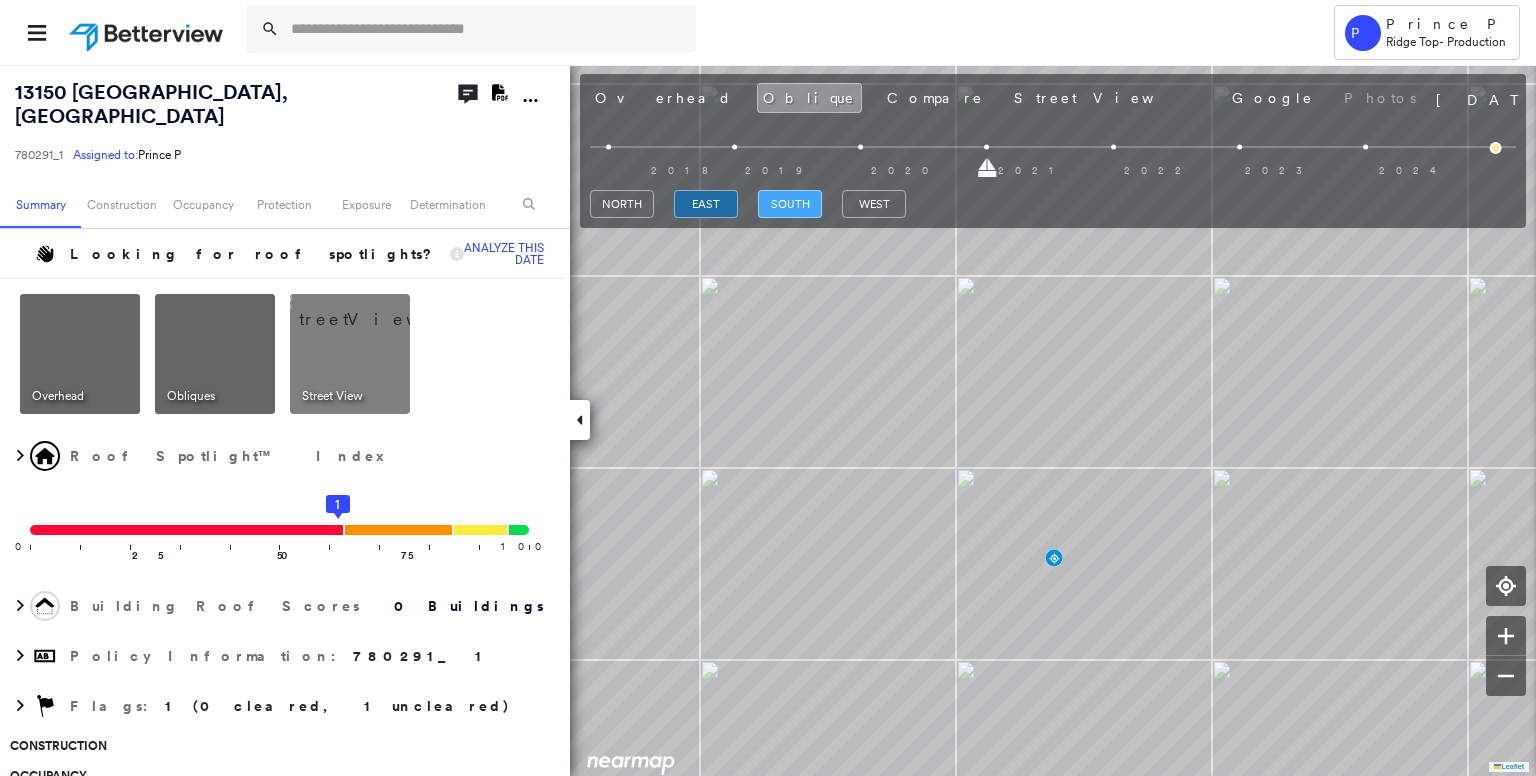 click on "south" at bounding box center [790, 204] 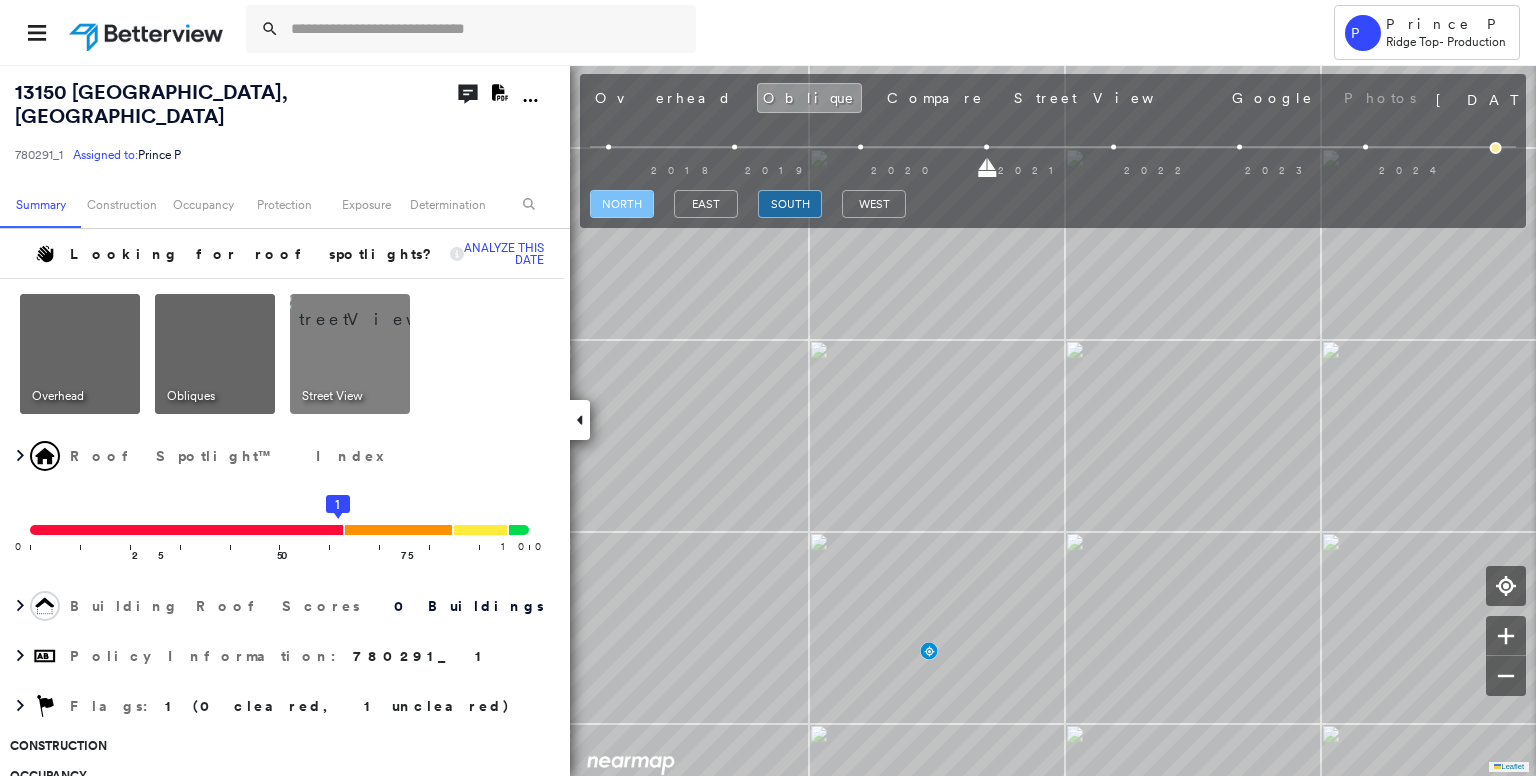 click on "north" at bounding box center [622, 204] 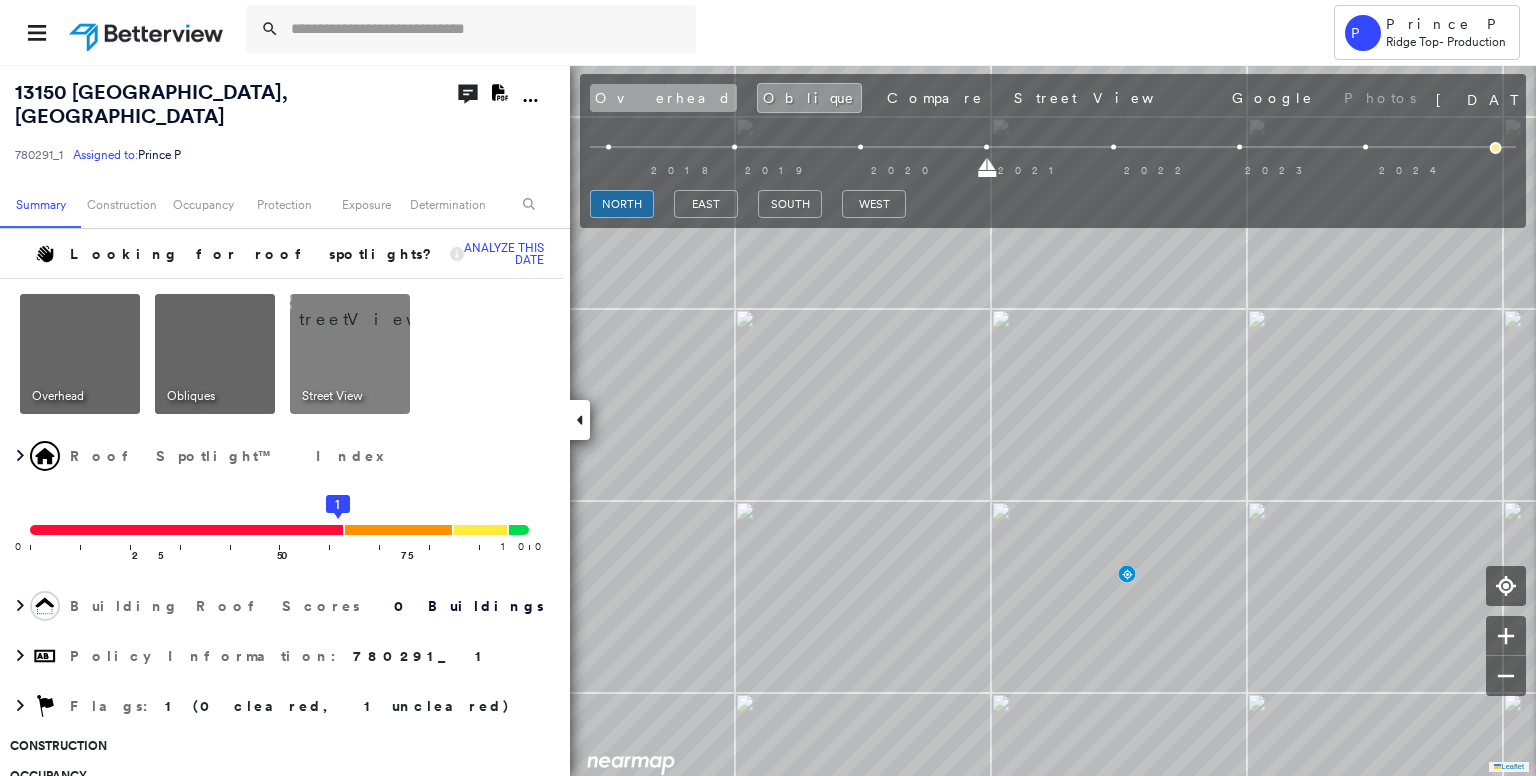 click on "Overhead" at bounding box center [663, 98] 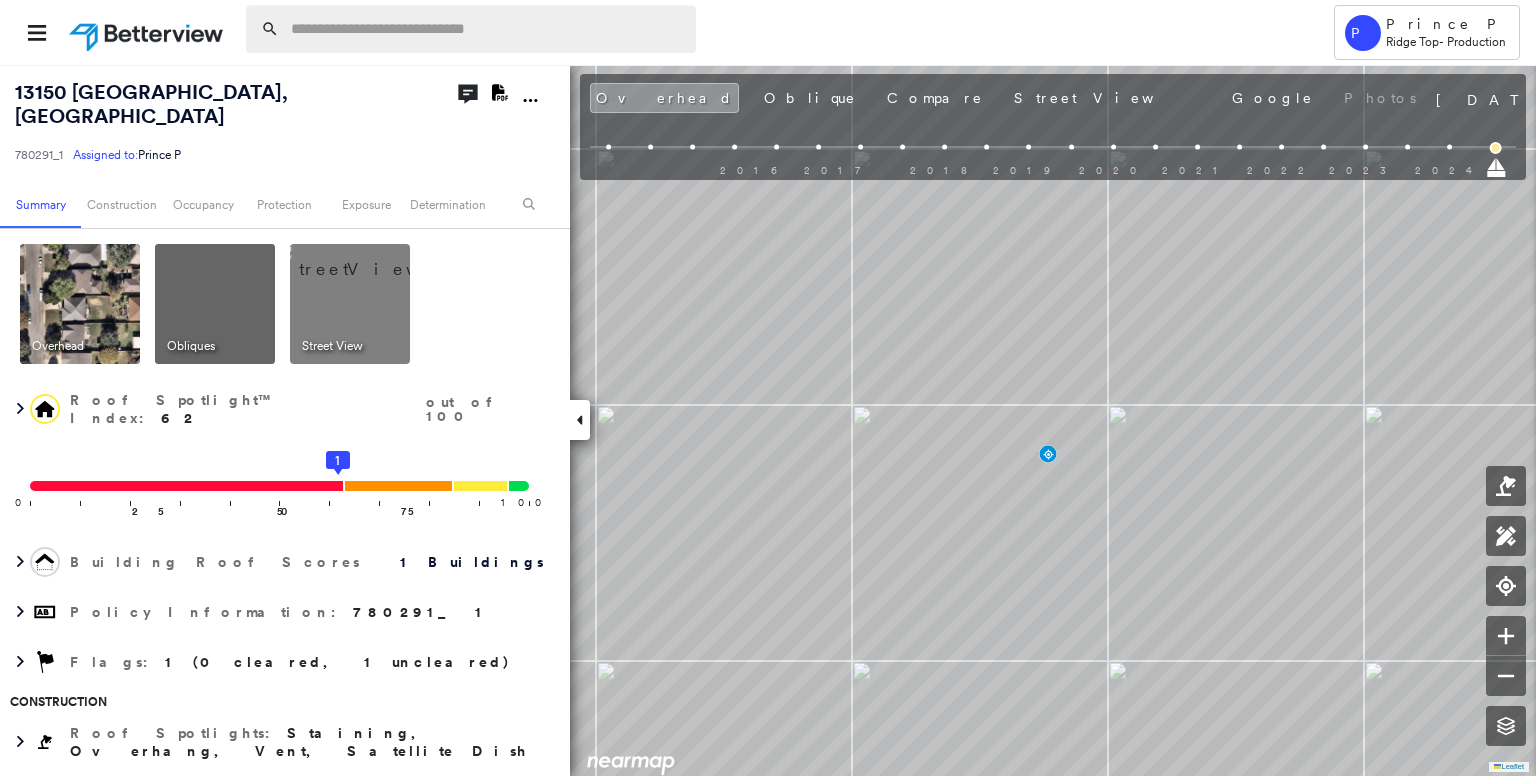 click at bounding box center [487, 29] 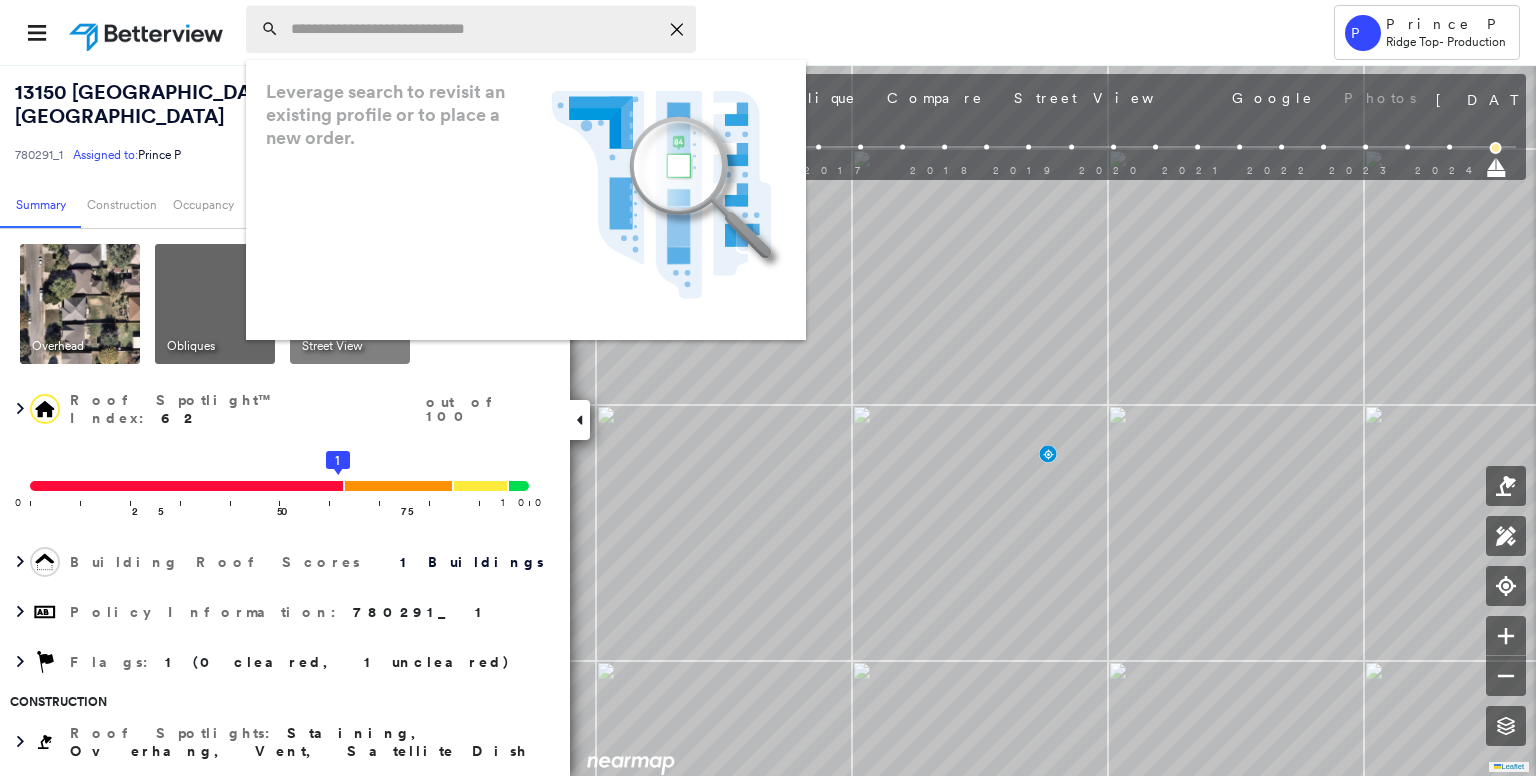 paste on "**********" 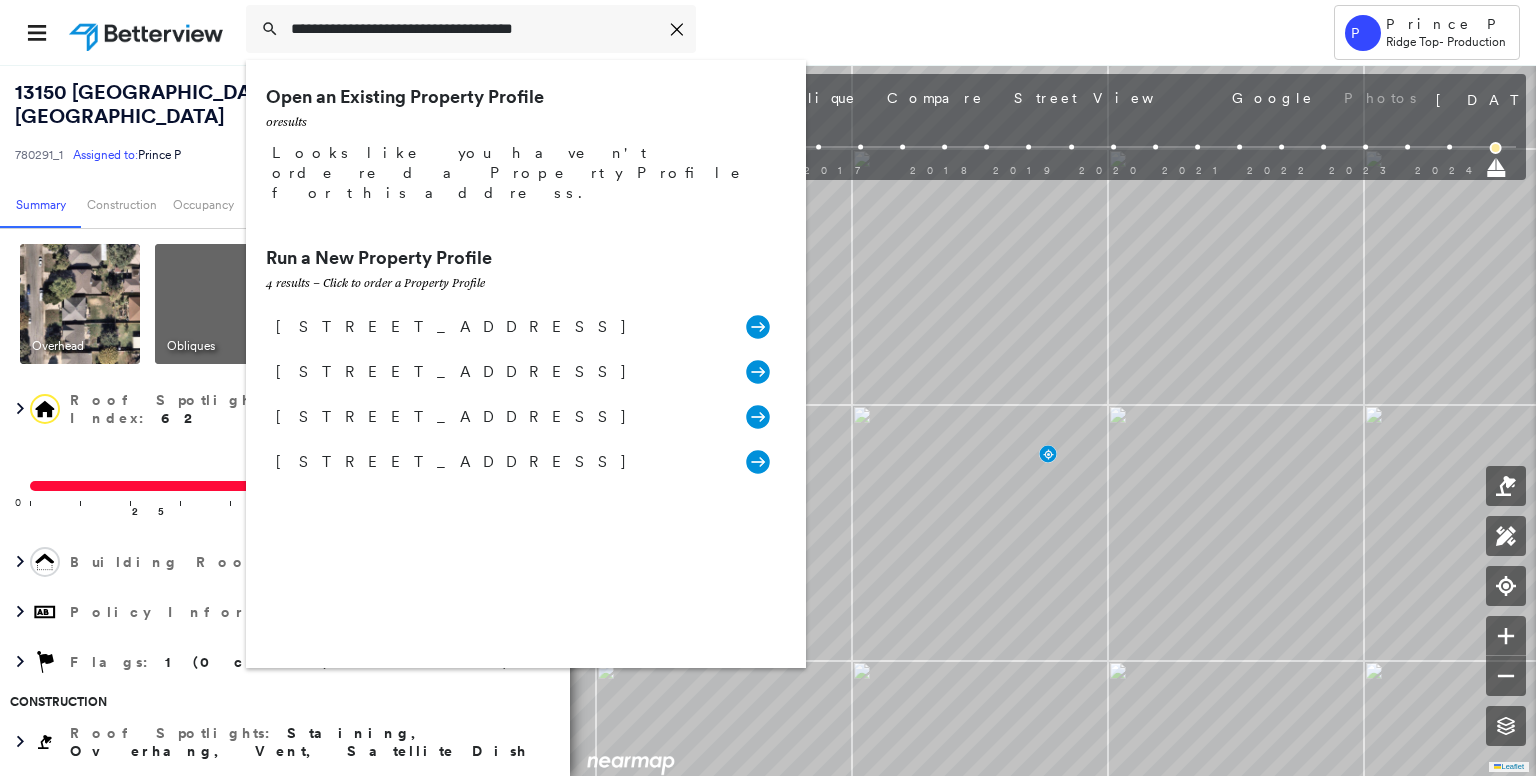 type on "**********" 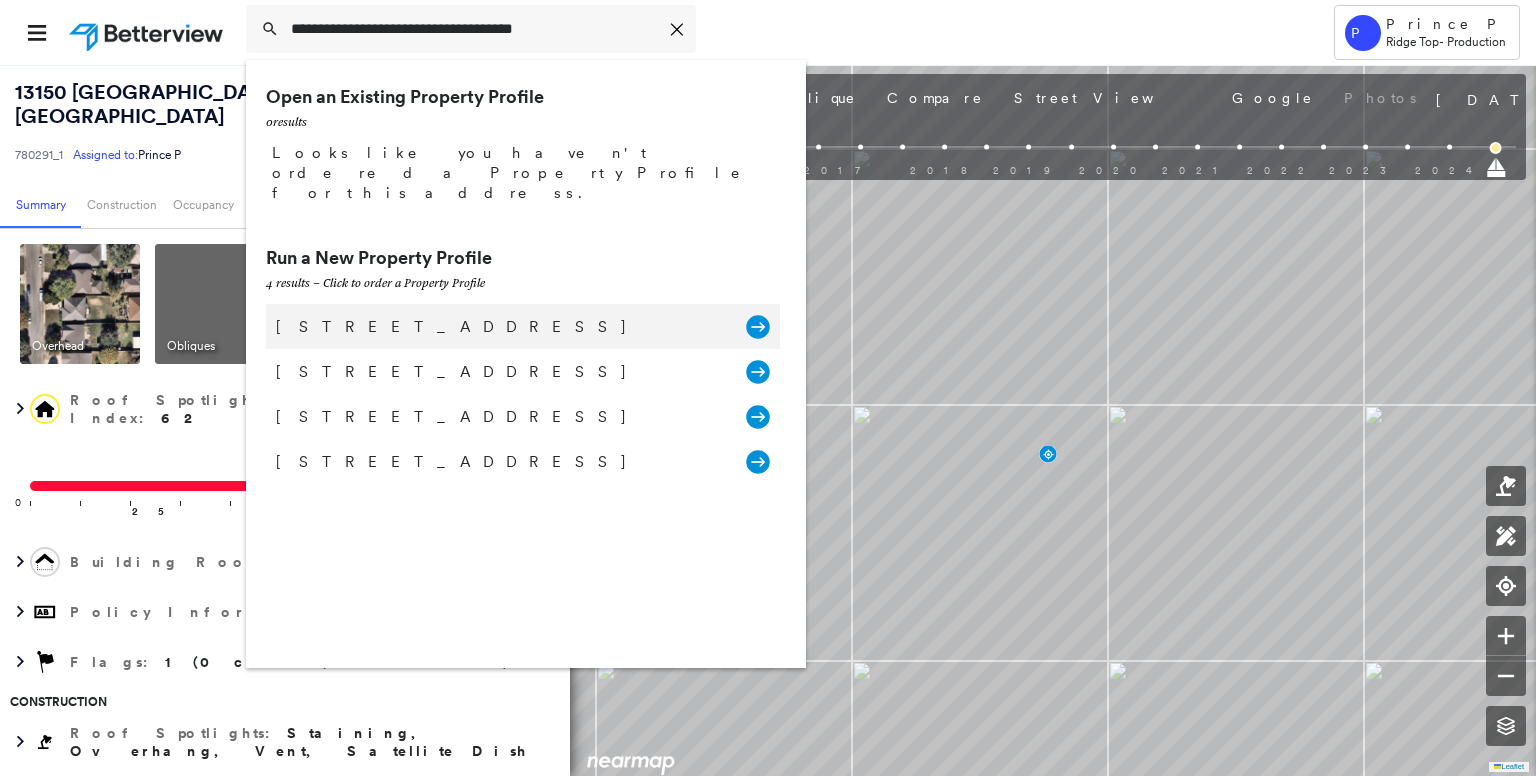 click 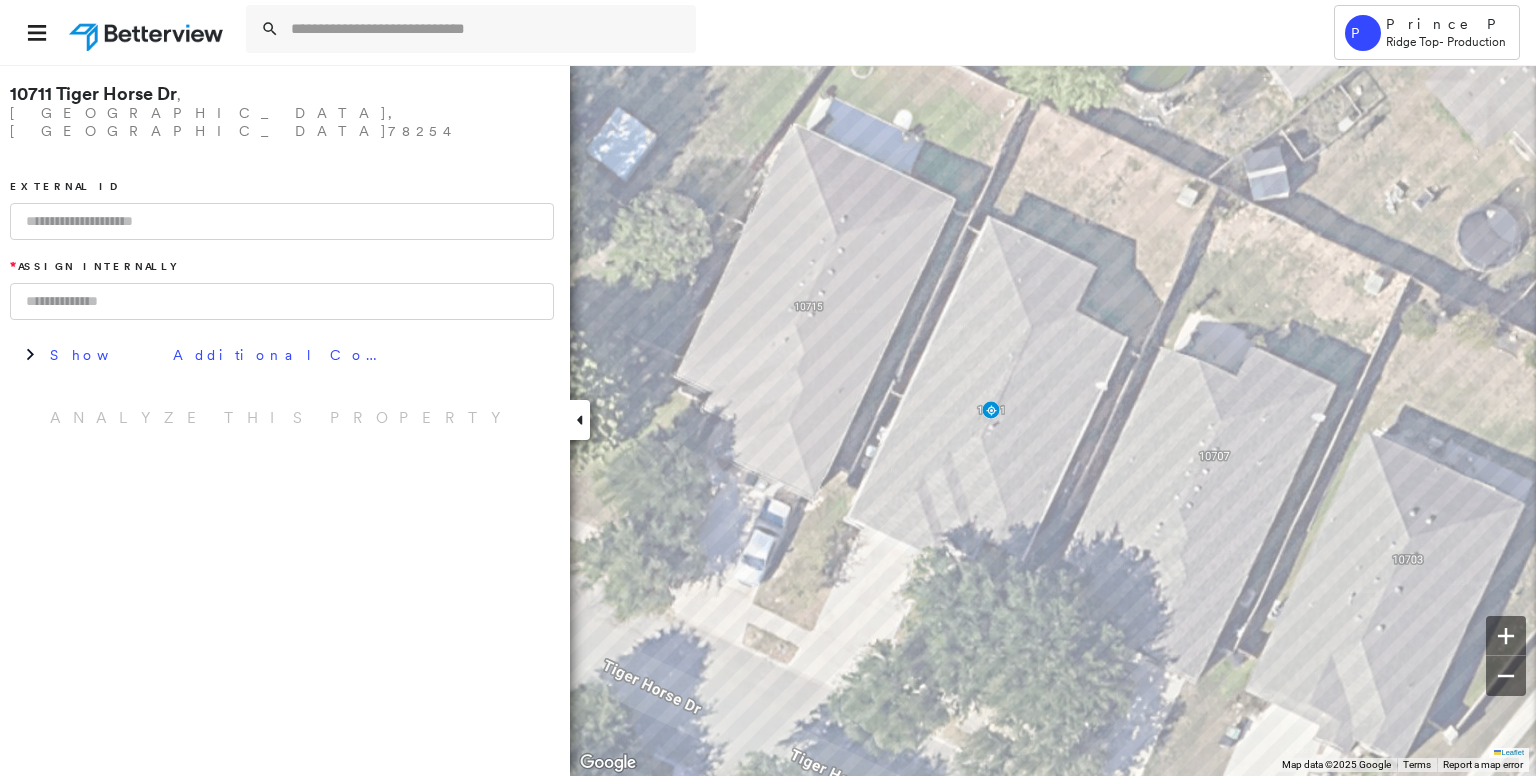 click at bounding box center (282, 221) 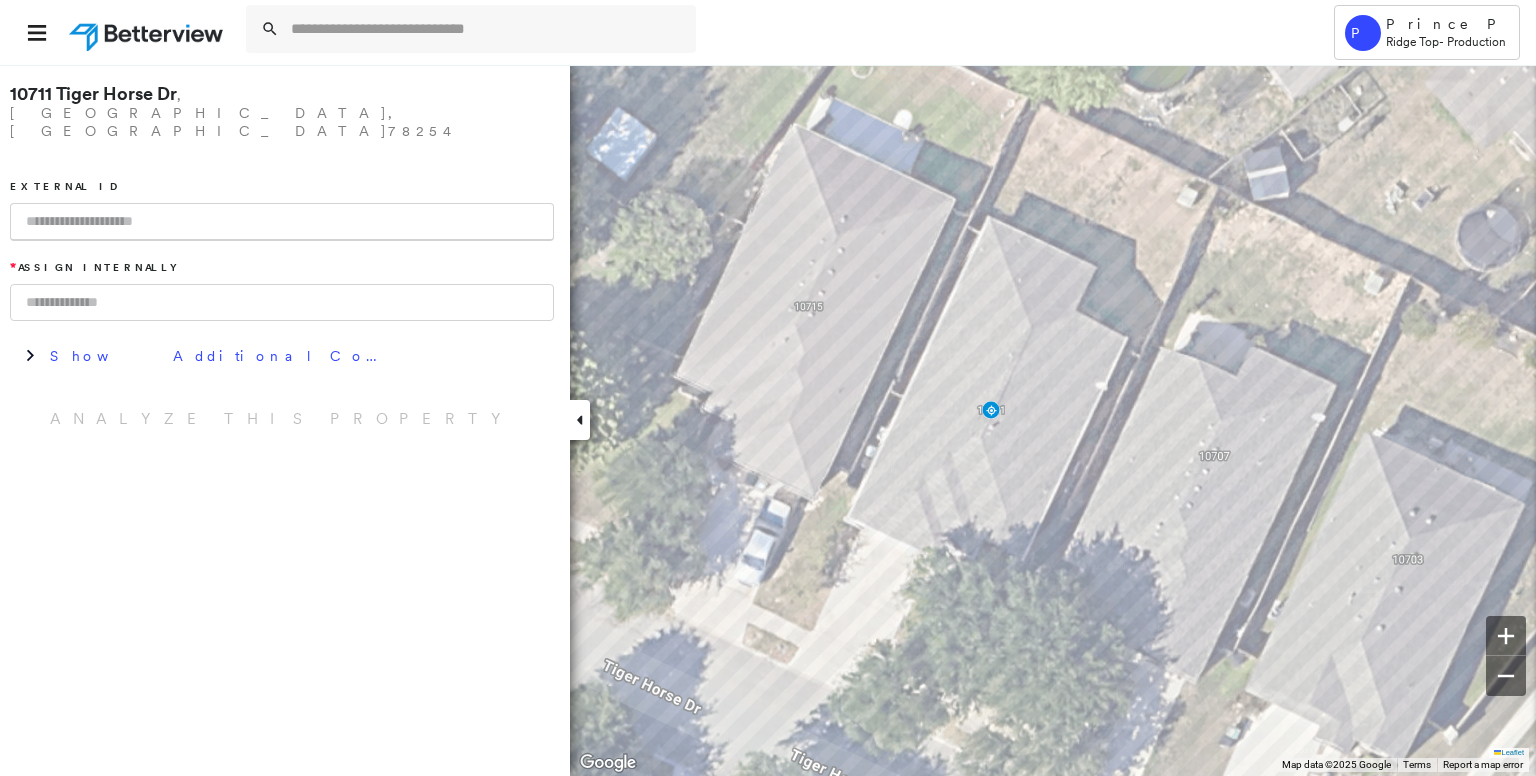 paste on "**********" 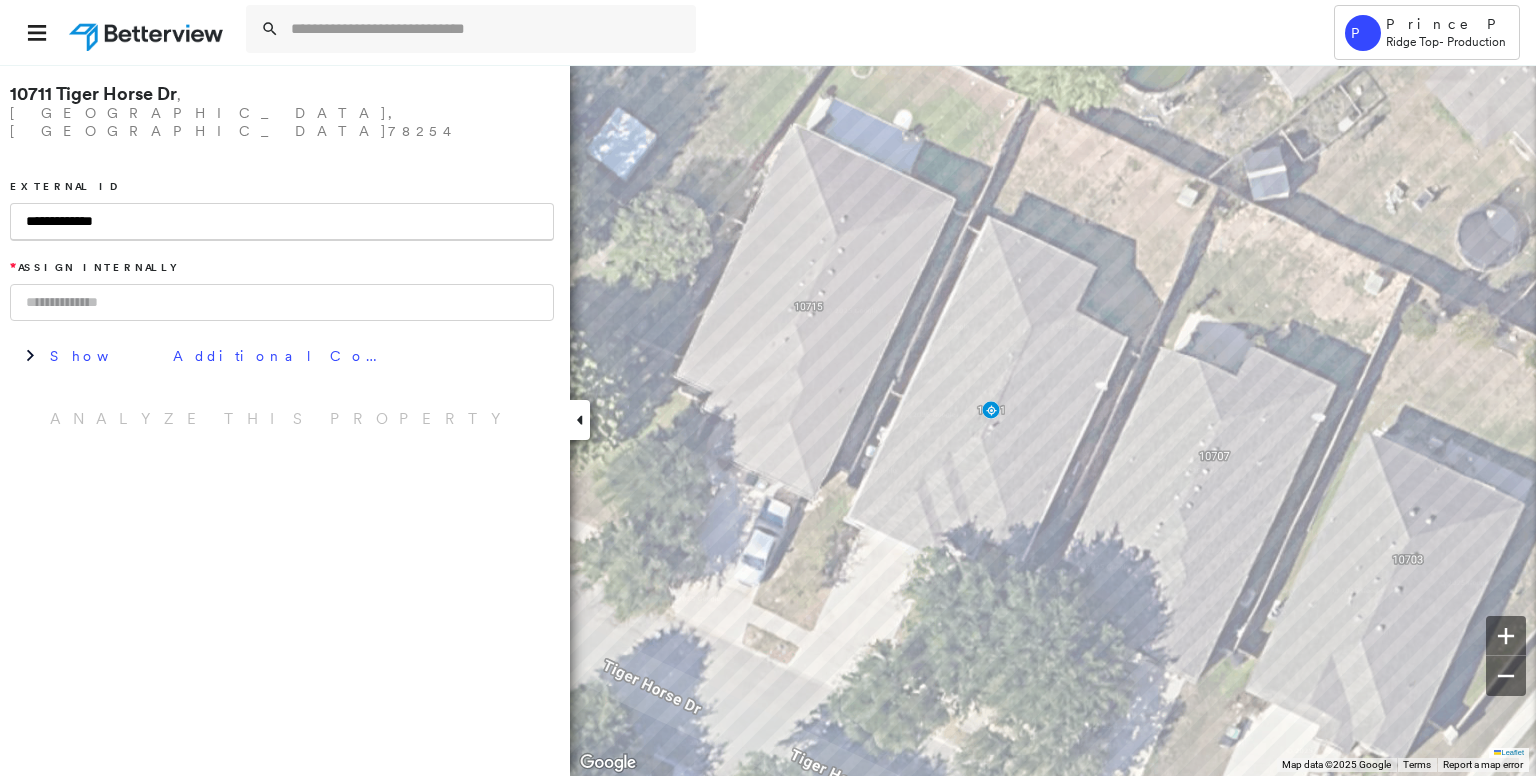 type on "**********" 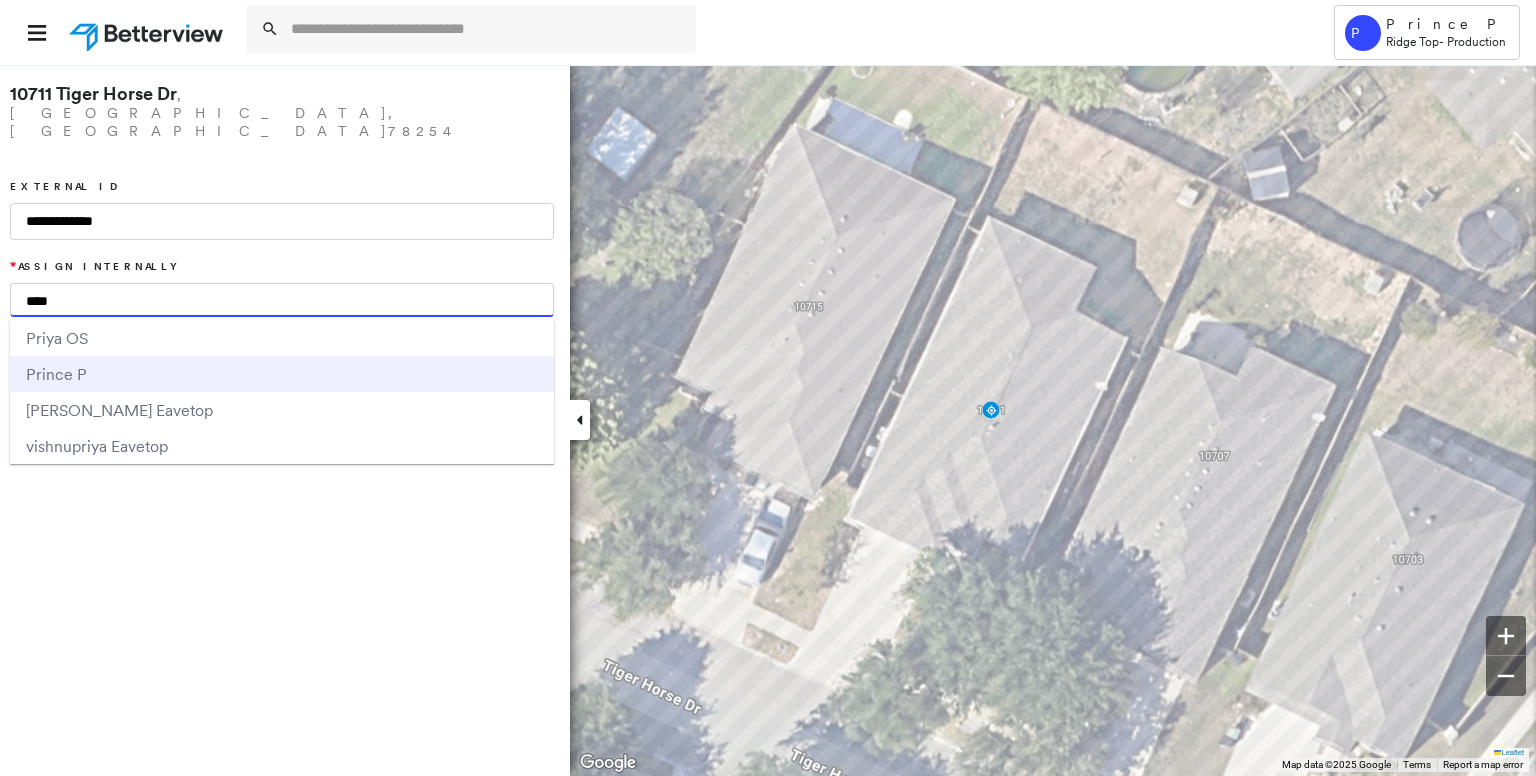 type on "****" 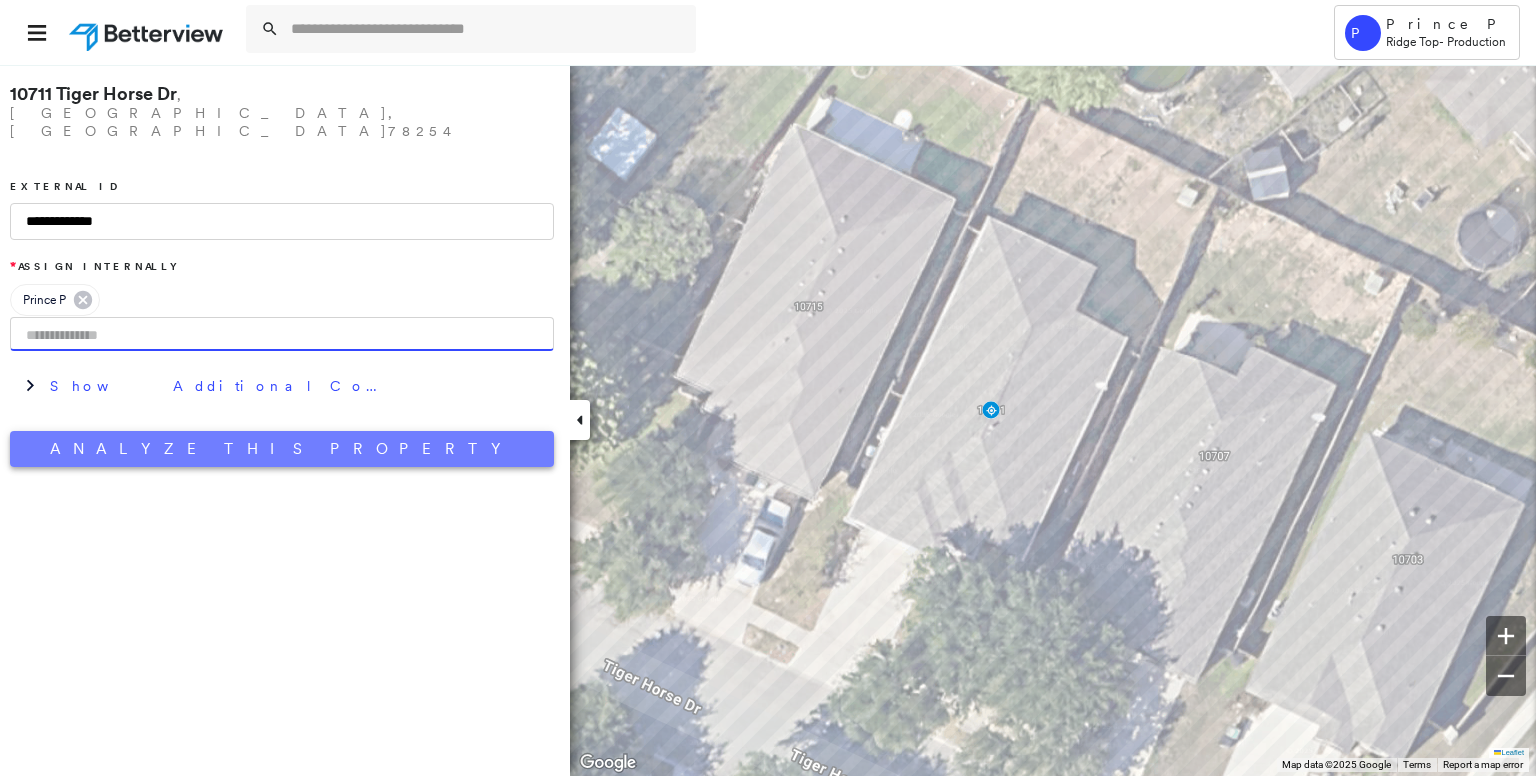 click on "Analyze This Property" at bounding box center (282, 449) 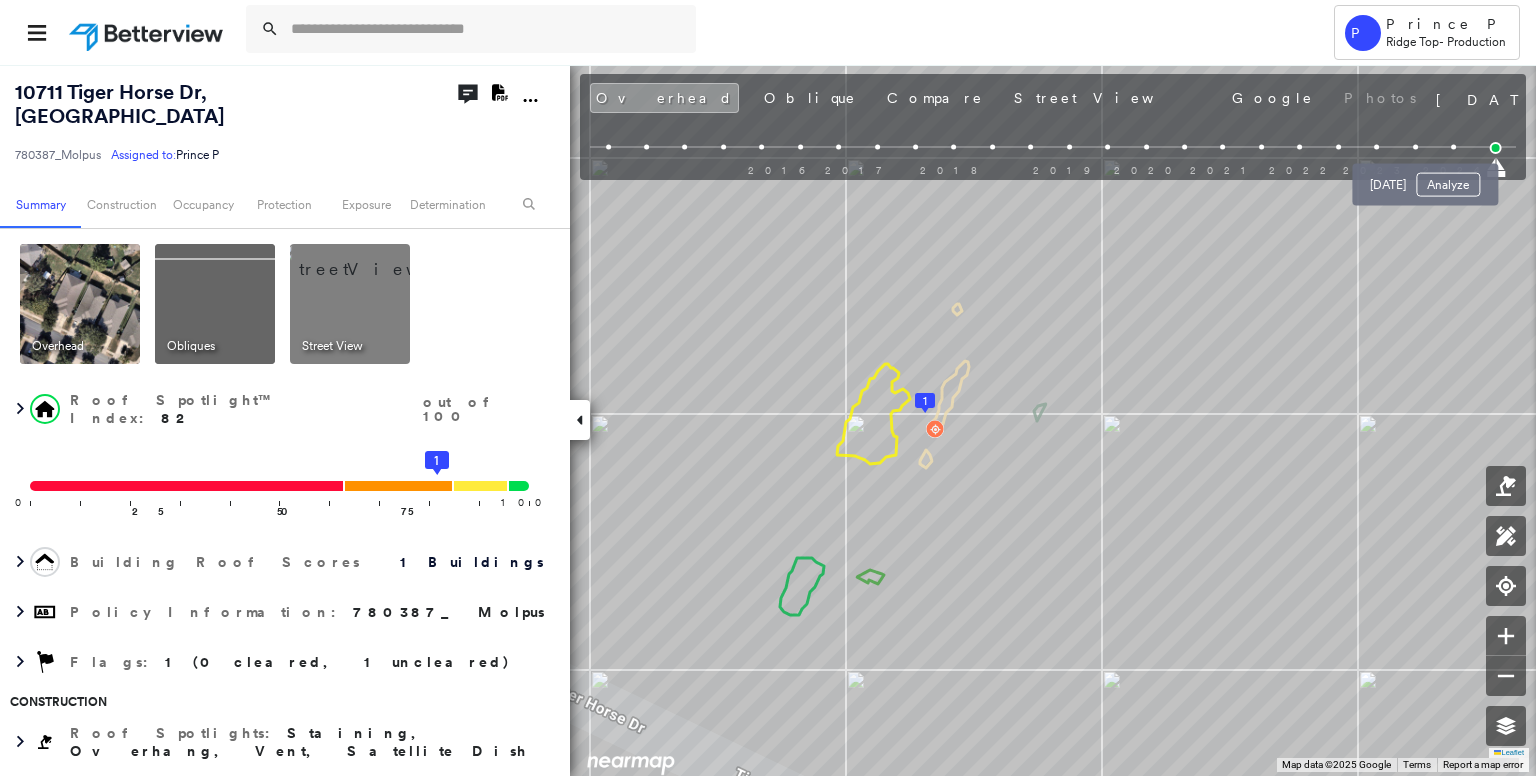 click at bounding box center [1453, 147] 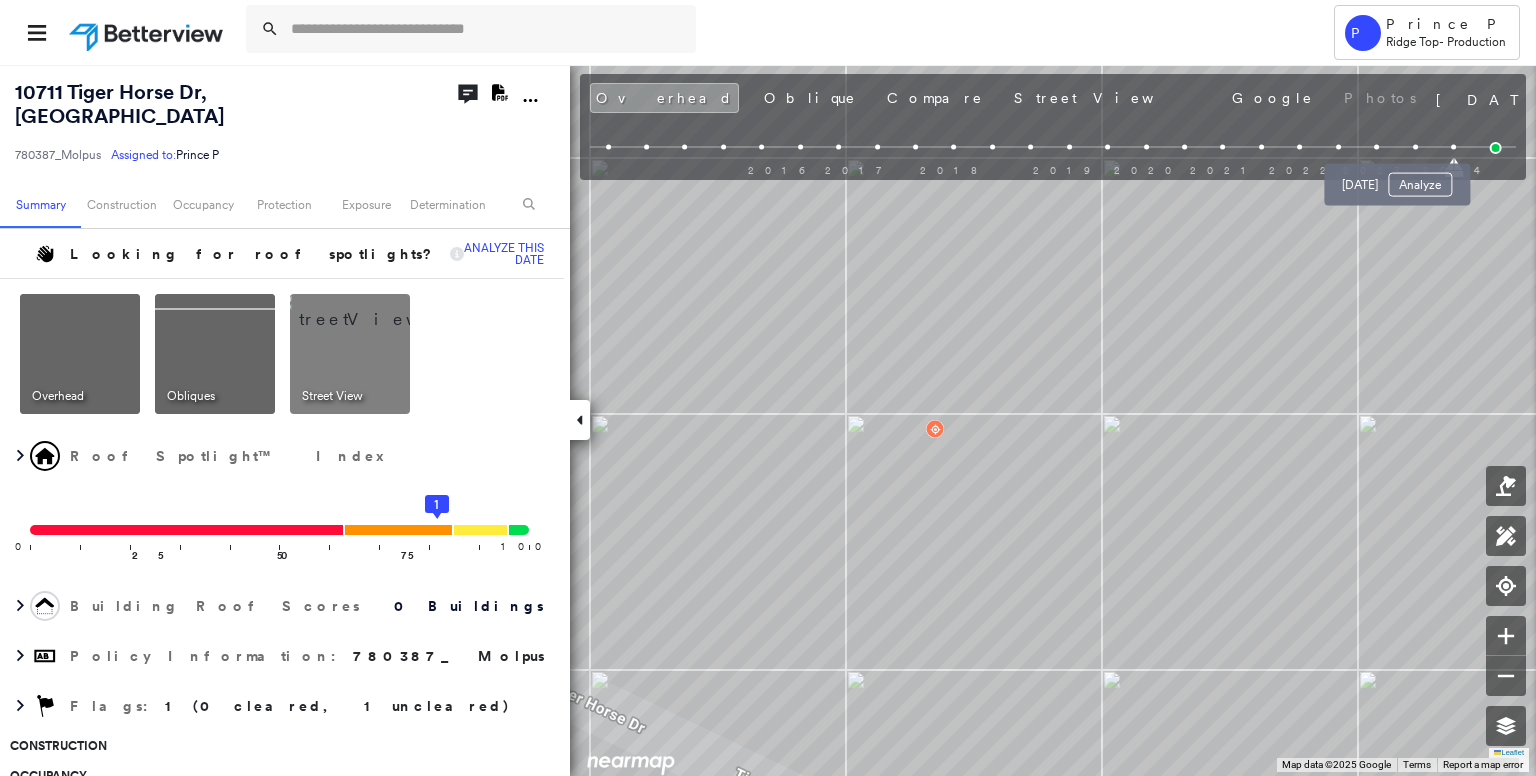 click at bounding box center (1415, 147) 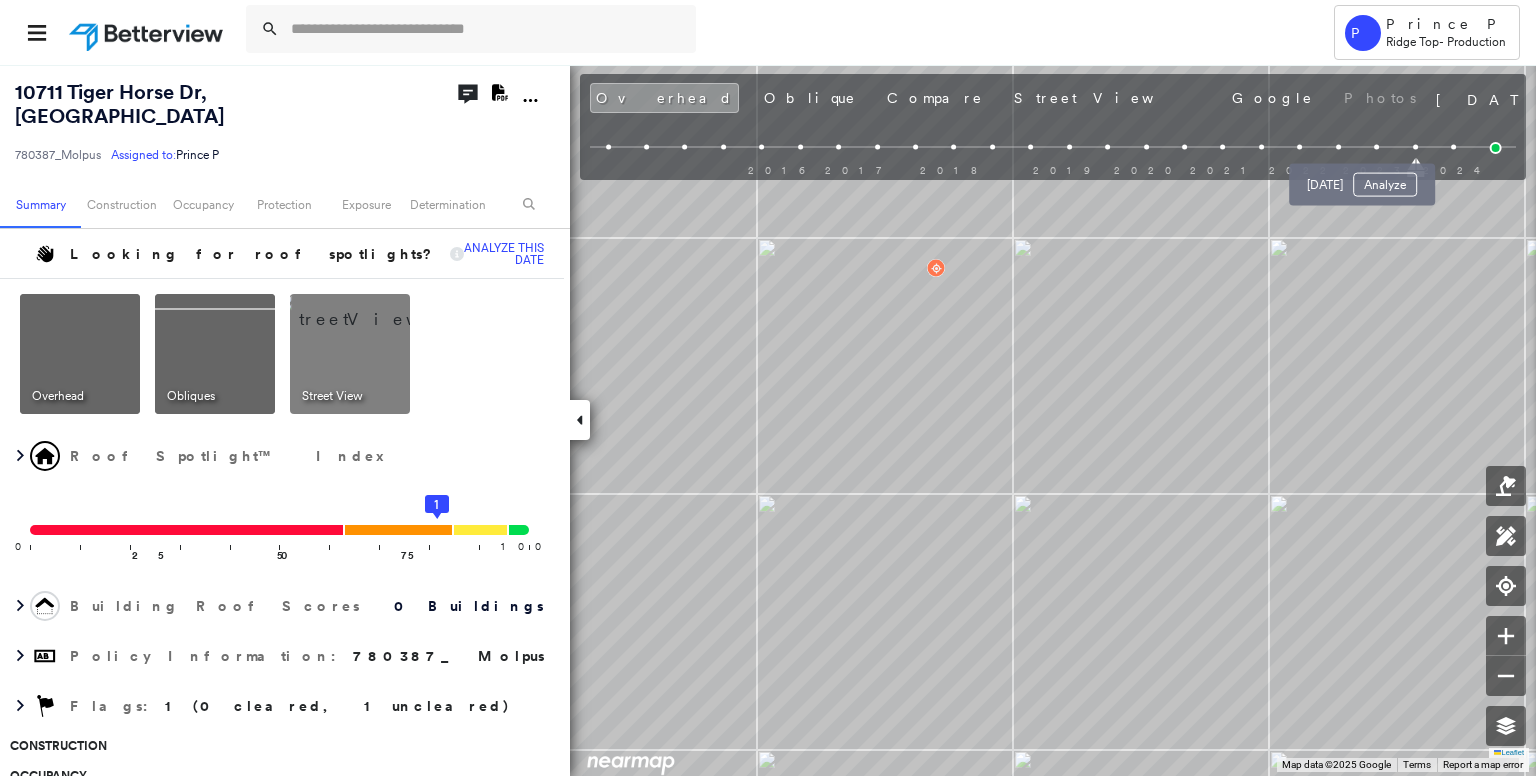 click at bounding box center (1376, 147) 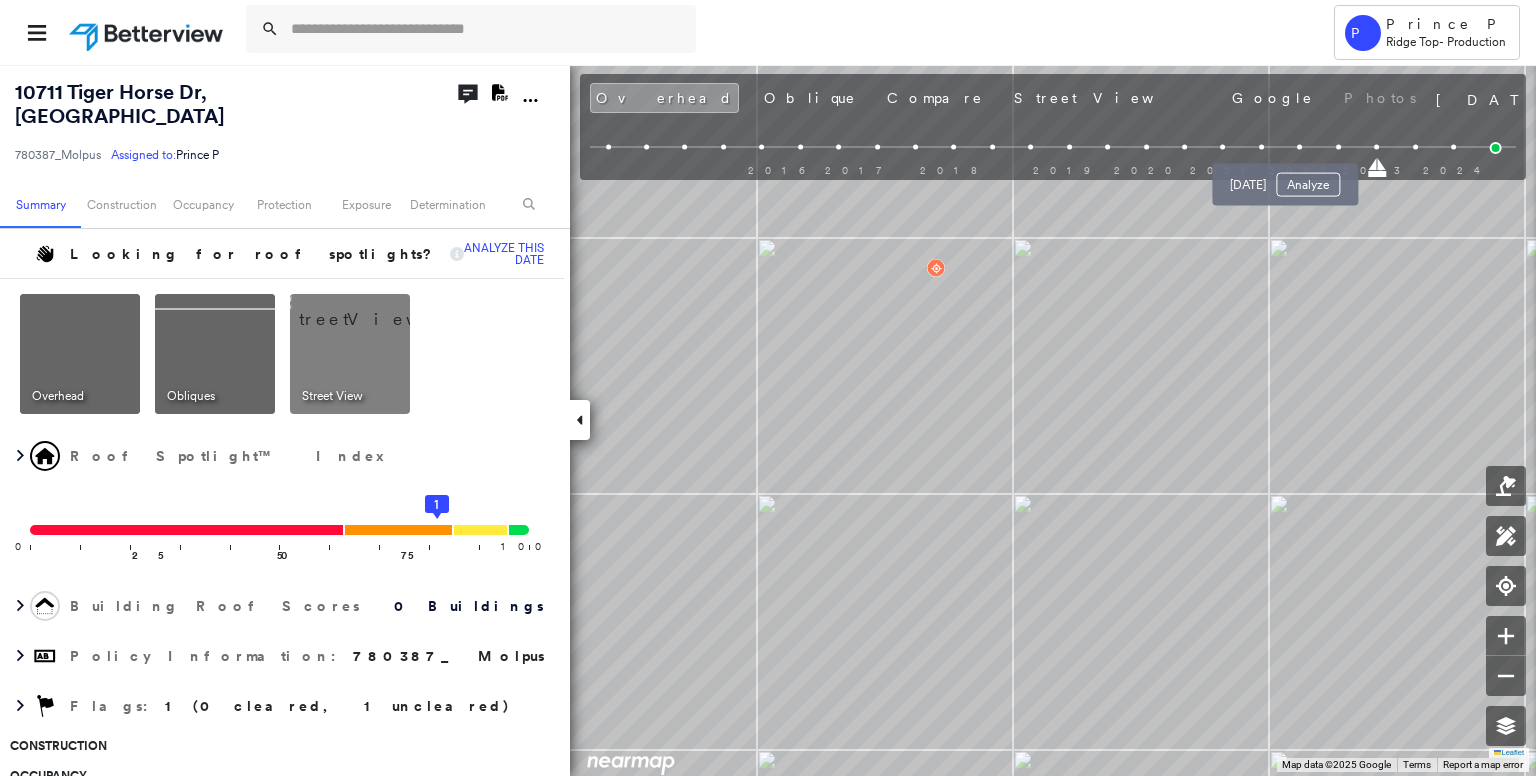 click at bounding box center (1299, 147) 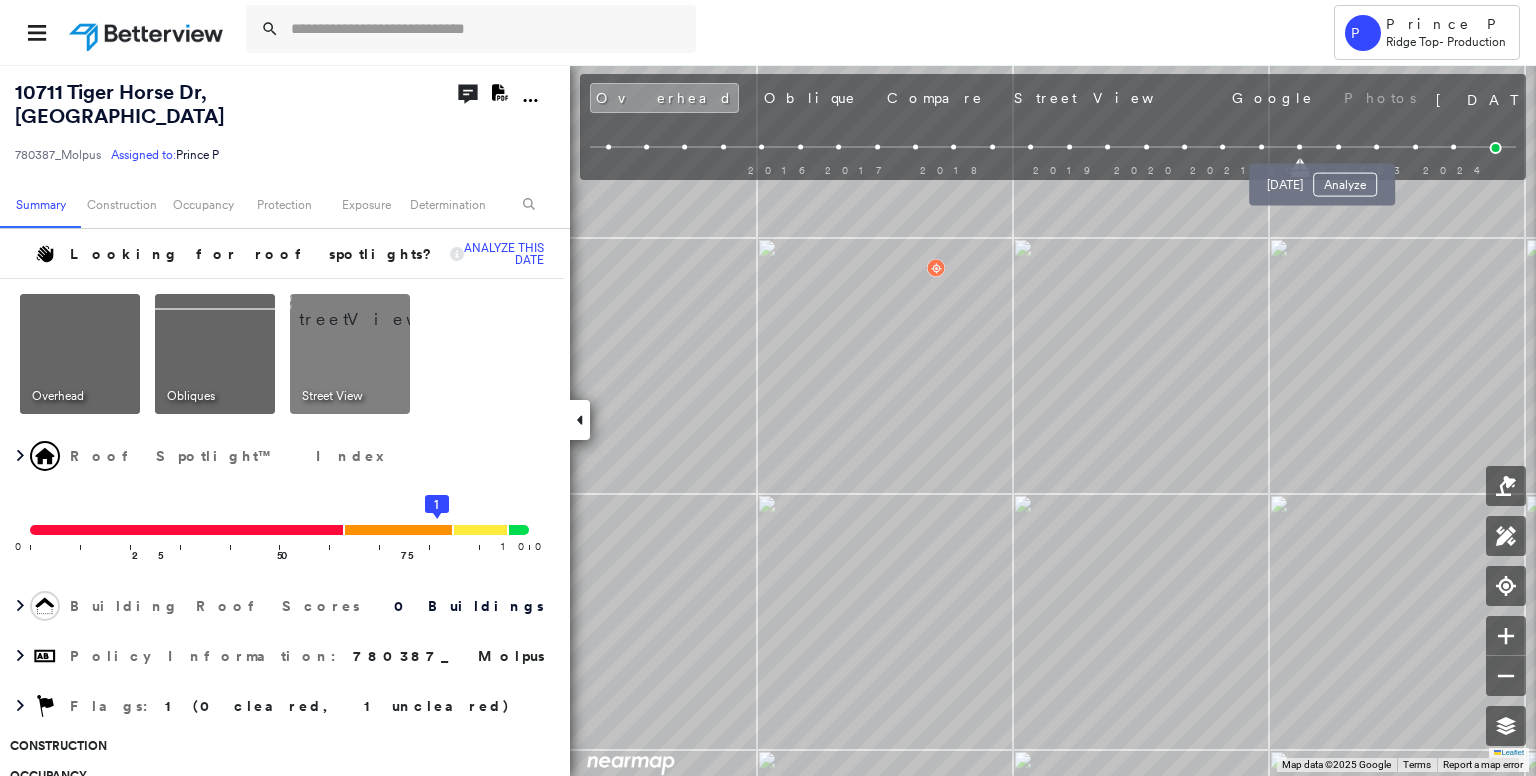 click at bounding box center (1338, 147) 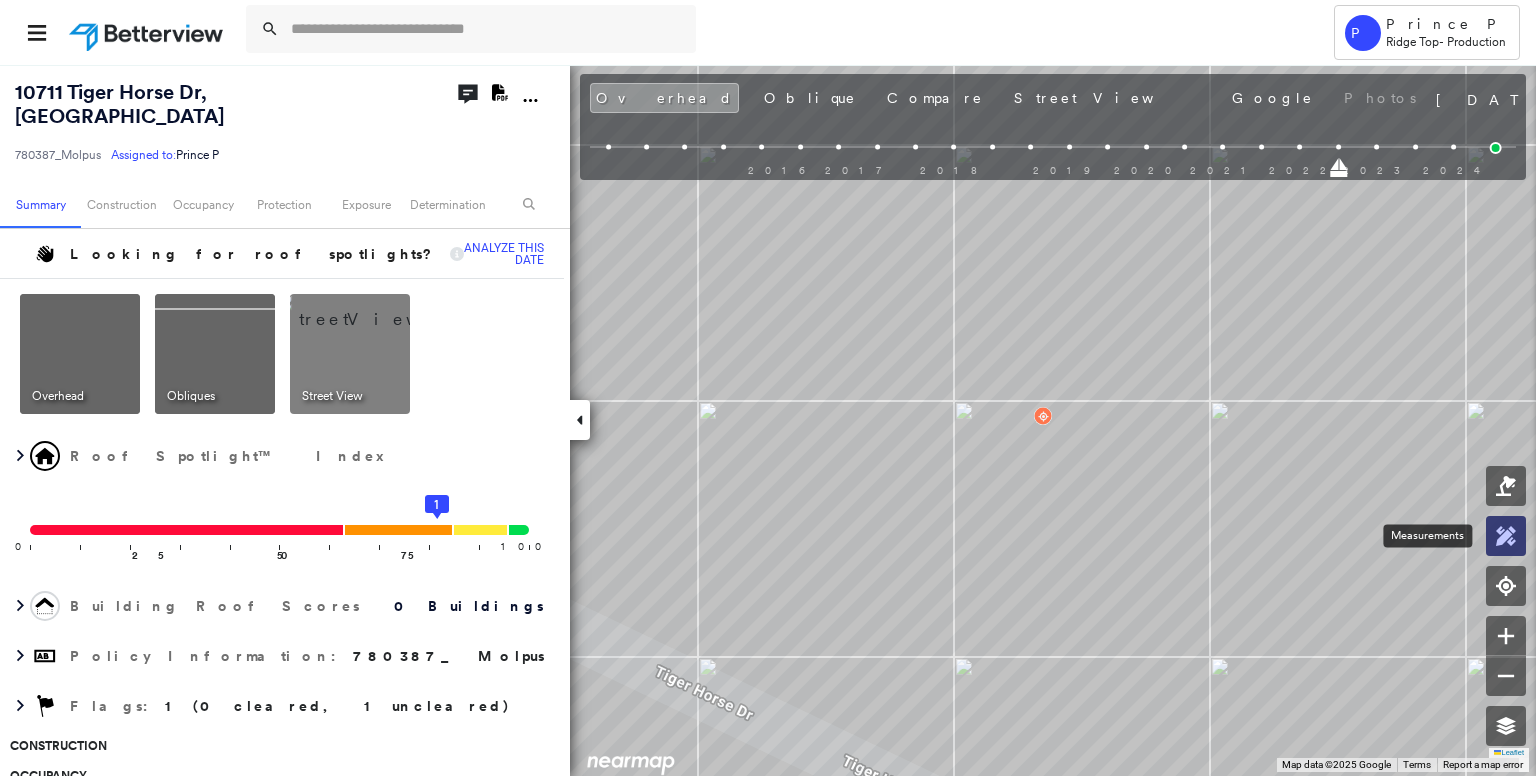 click 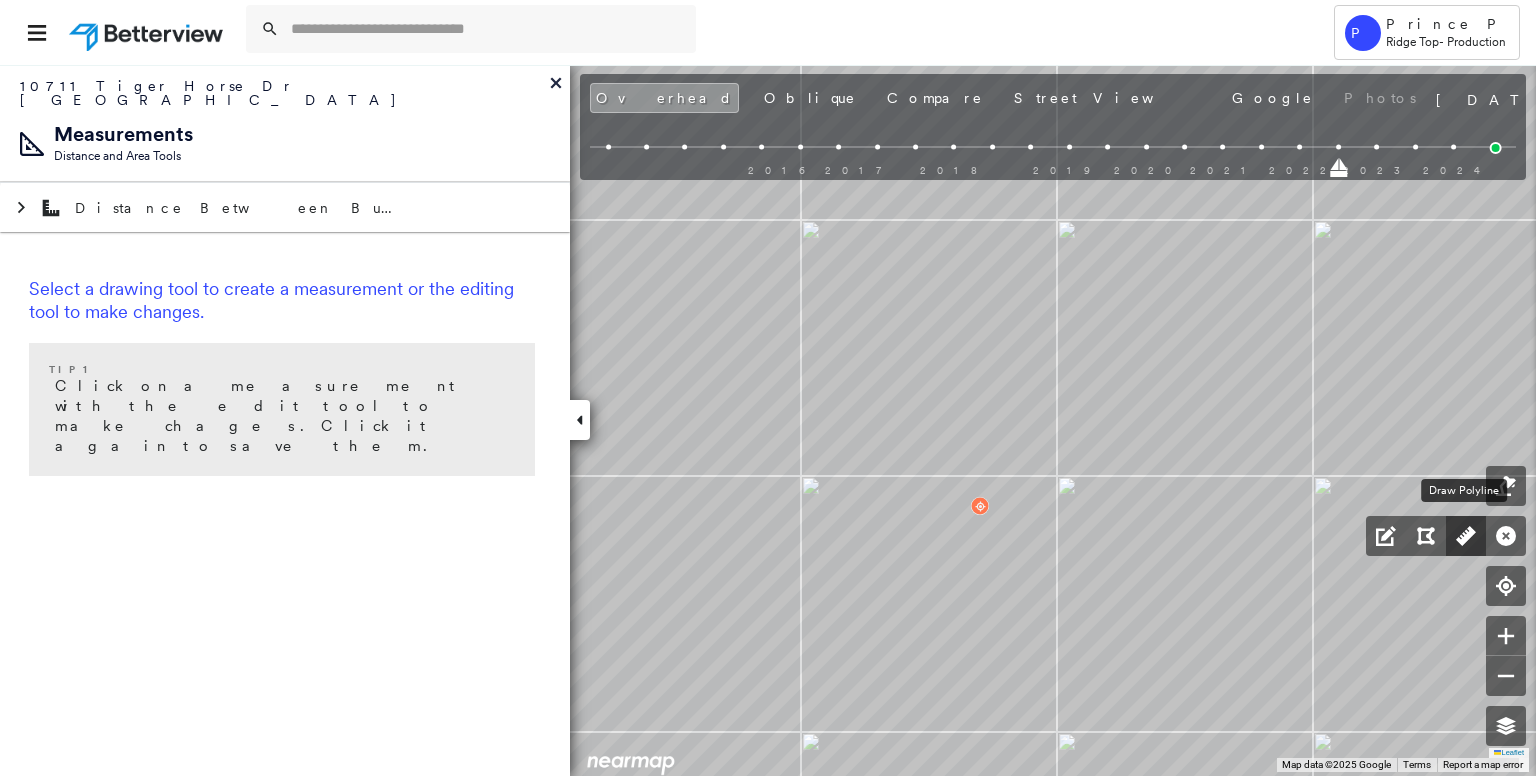 click 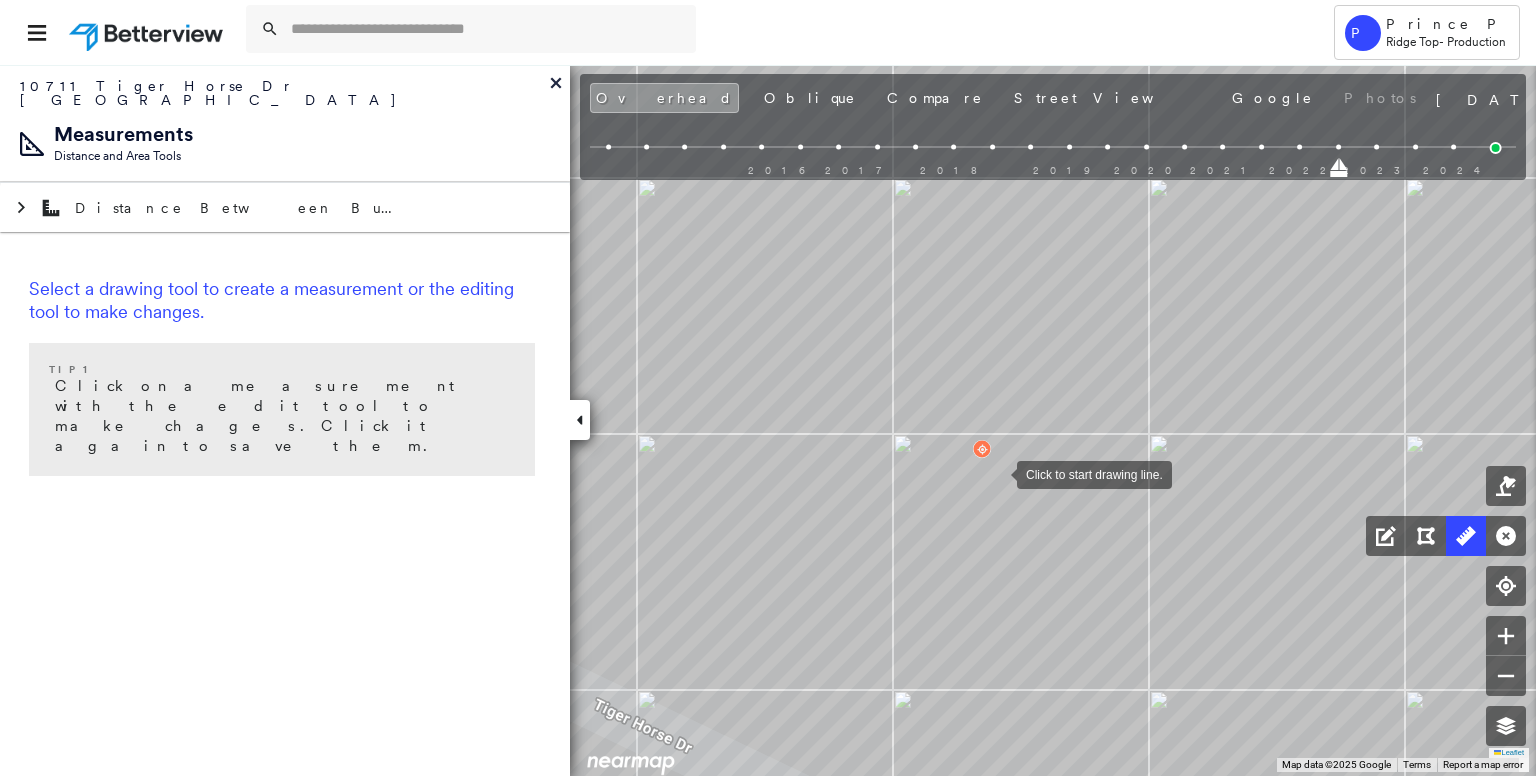 drag, startPoint x: 1021, startPoint y: 512, endPoint x: 977, endPoint y: 430, distance: 93.05912 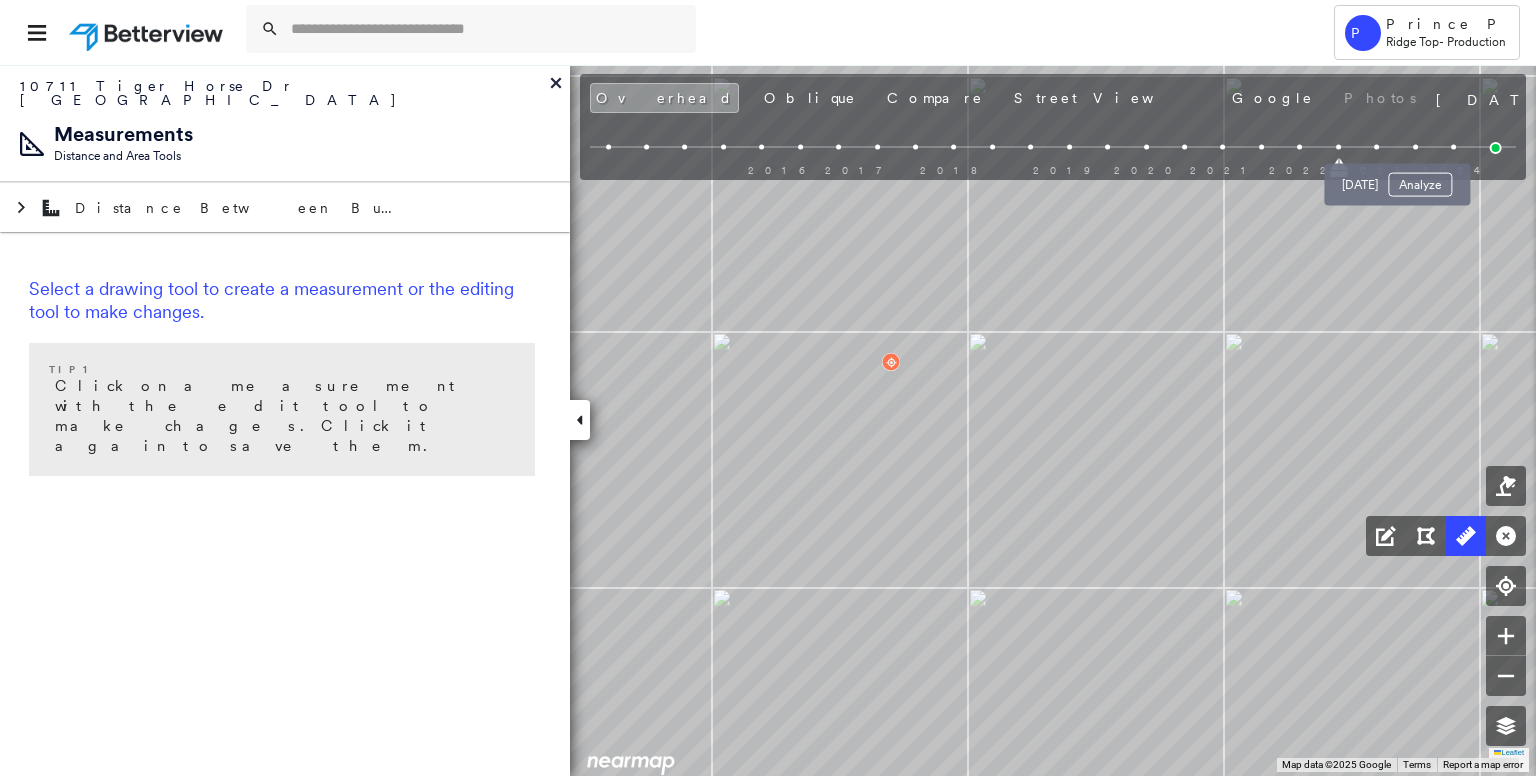 click at bounding box center [1415, 147] 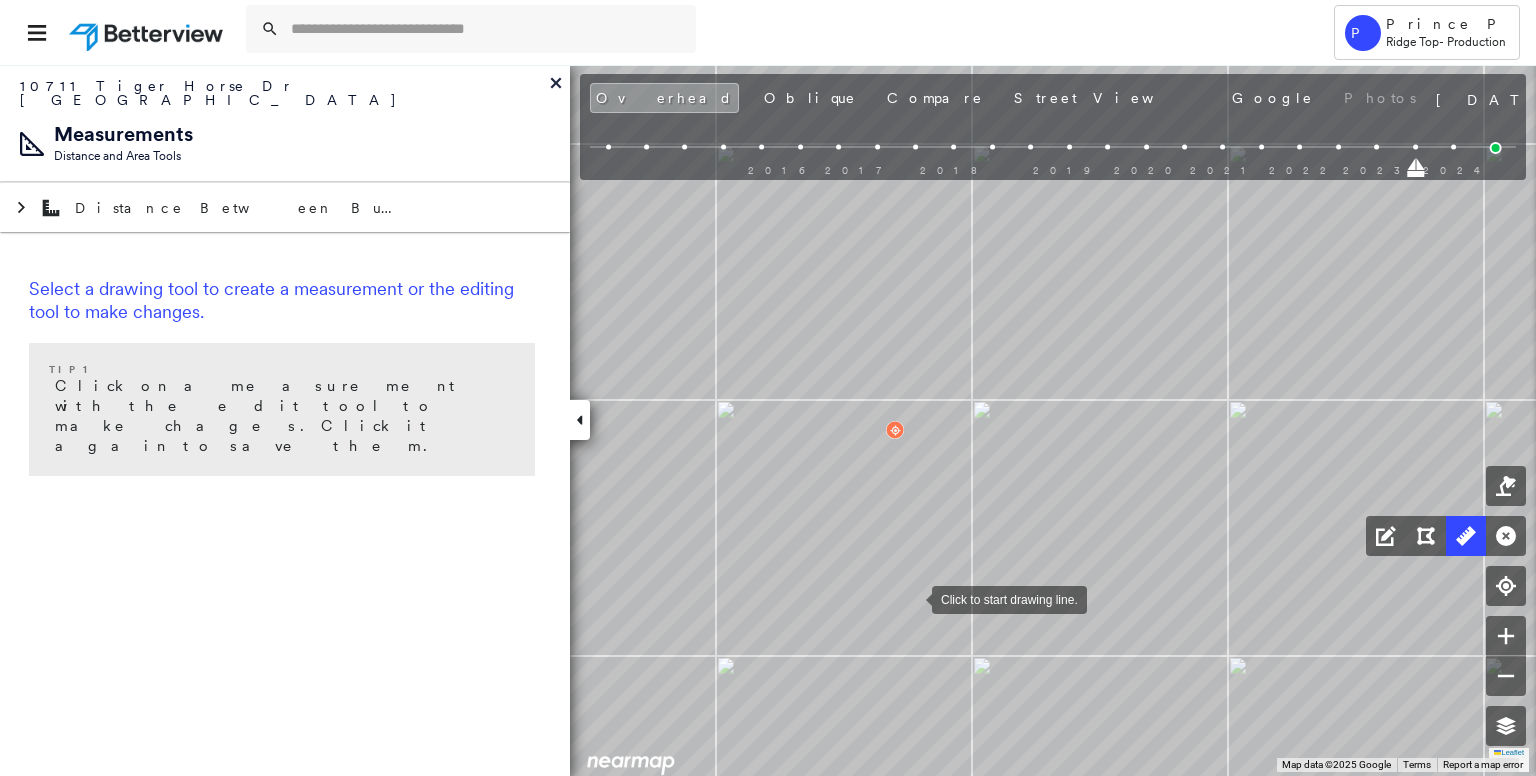 drag, startPoint x: 909, startPoint y: 531, endPoint x: 912, endPoint y: 597, distance: 66.068146 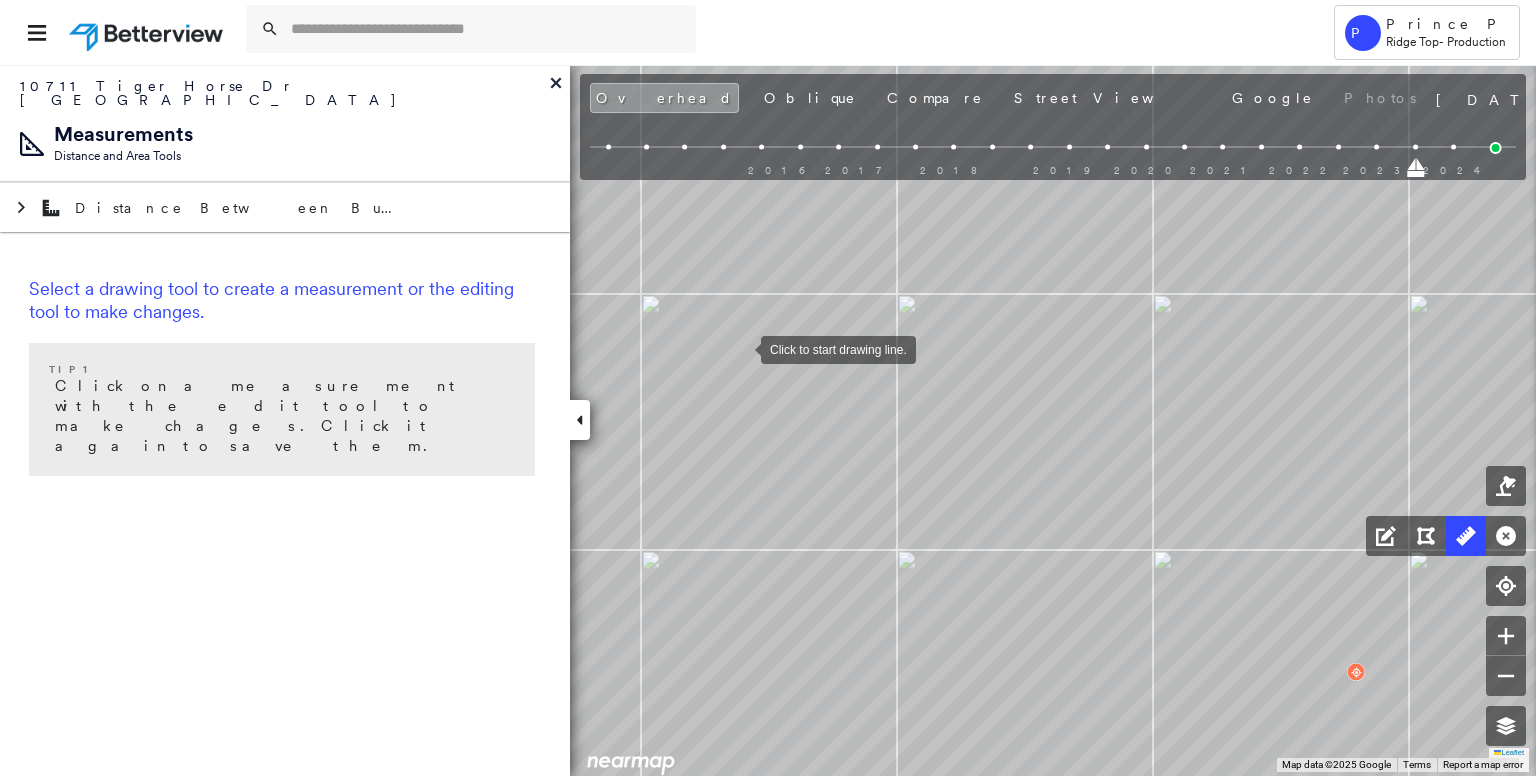 click at bounding box center [741, 348] 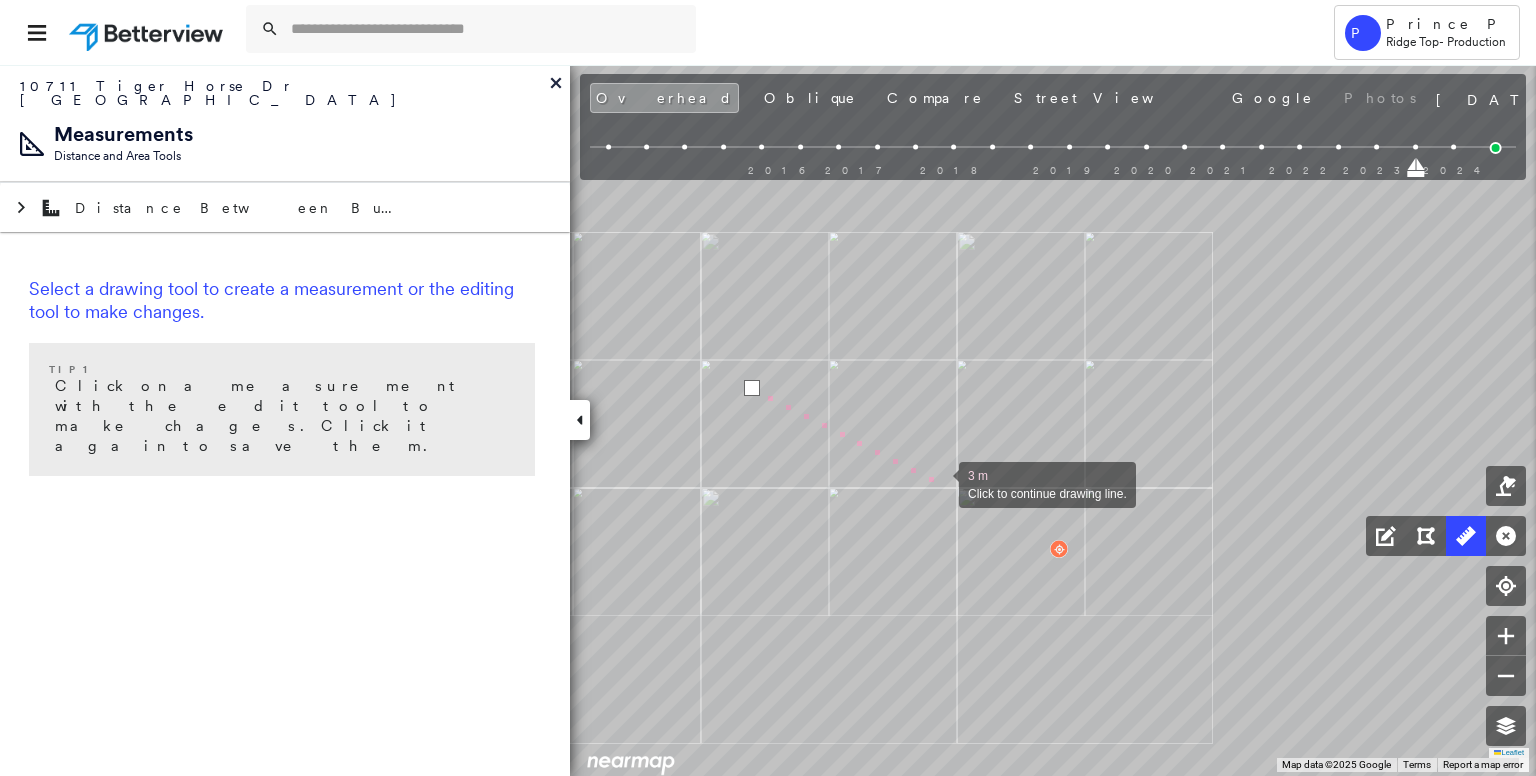 drag, startPoint x: 797, startPoint y: 453, endPoint x: 842, endPoint y: 401, distance: 68.76772 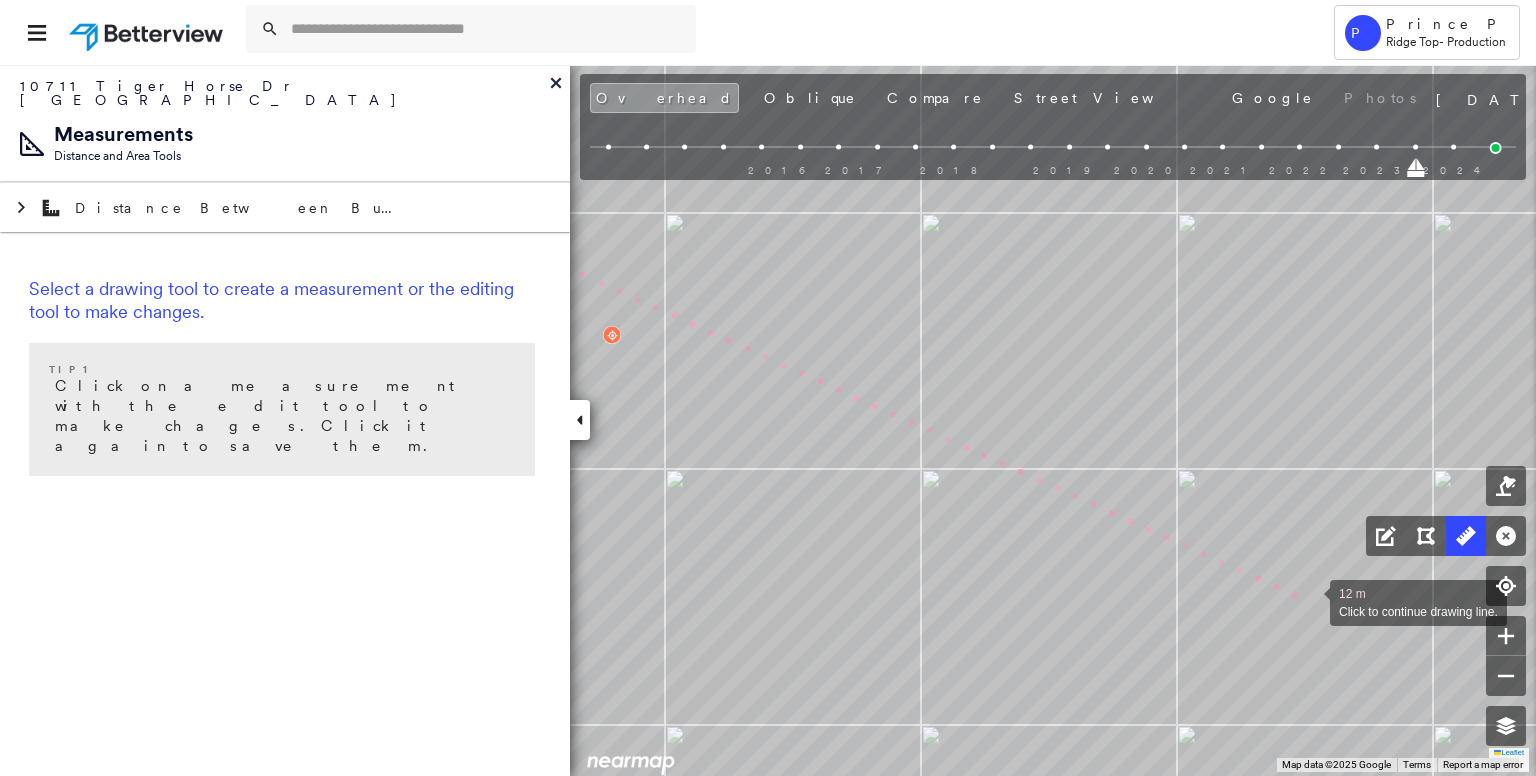 click at bounding box center [1310, 601] 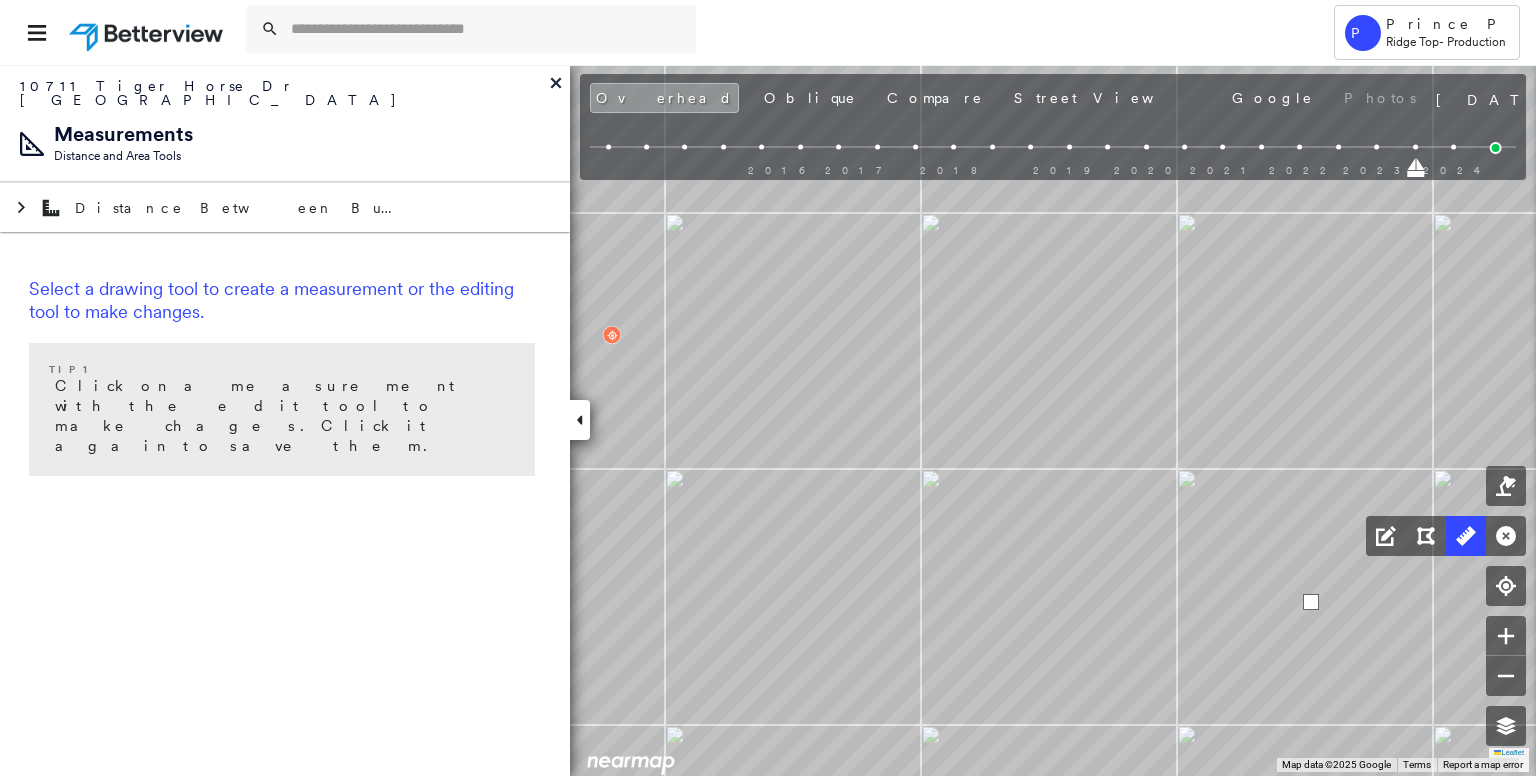 click at bounding box center [1311, 602] 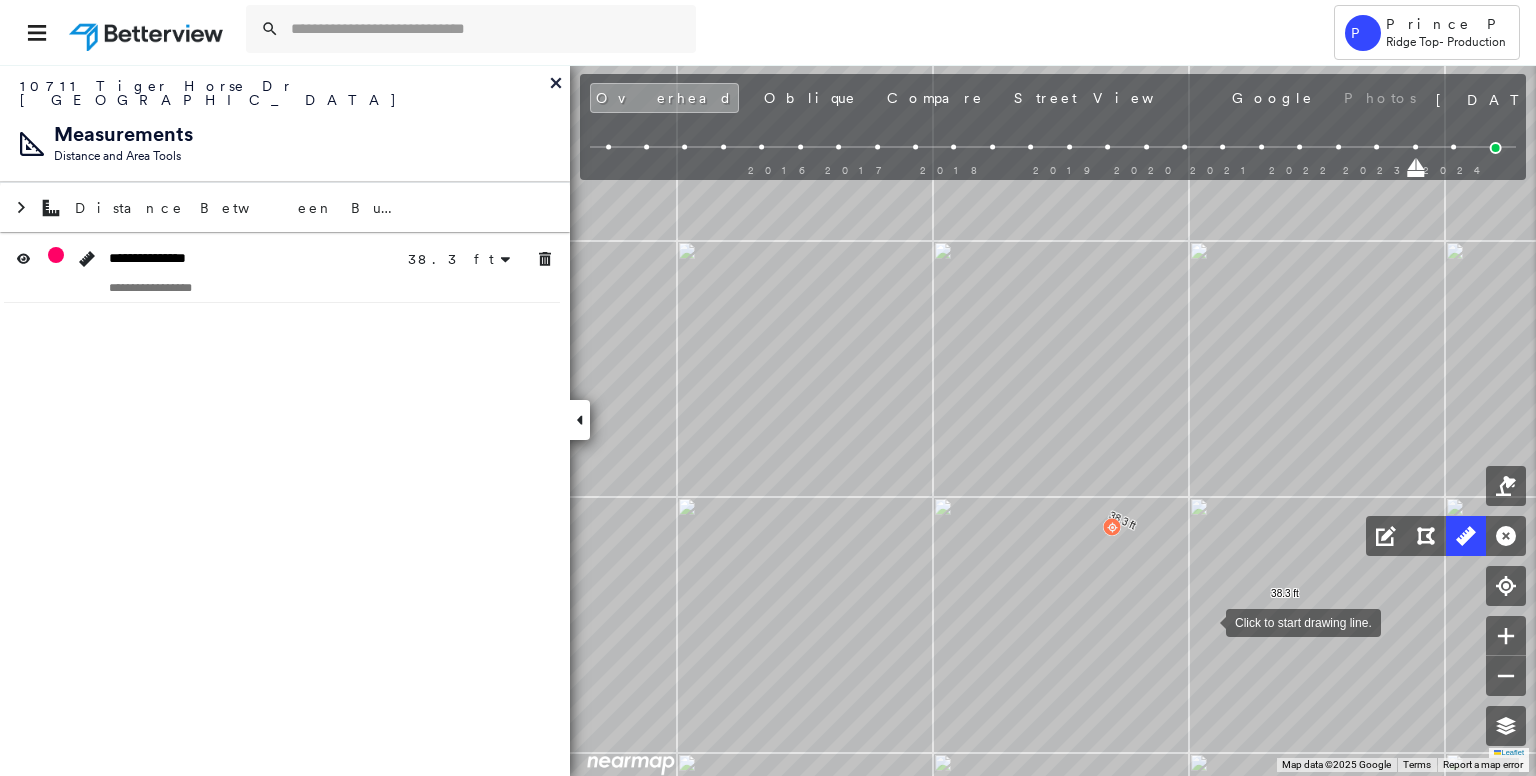 drag, startPoint x: 1231, startPoint y: 628, endPoint x: 1207, endPoint y: 621, distance: 25 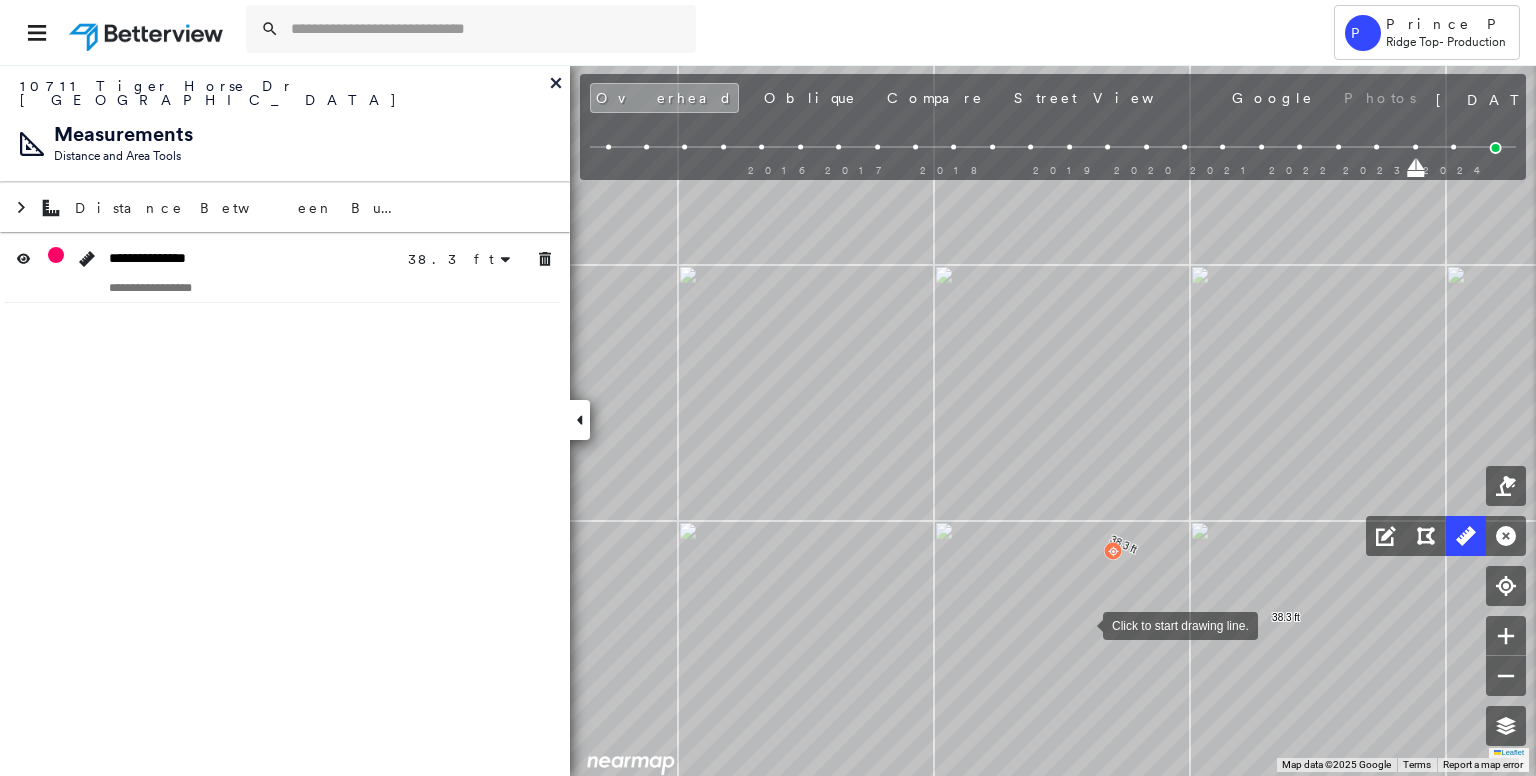 scroll, scrollTop: 0, scrollLeft: 0, axis: both 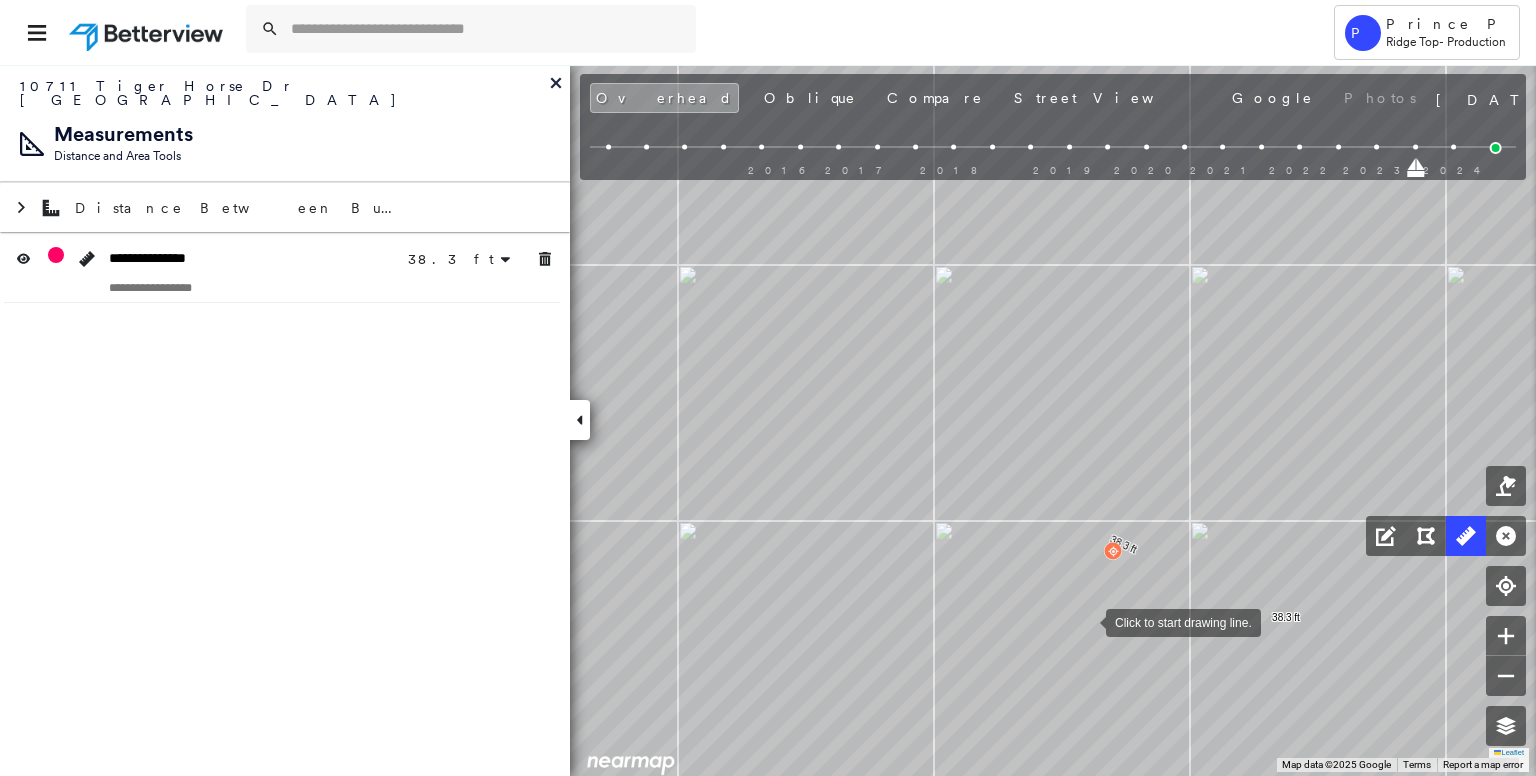 click at bounding box center (1086, 621) 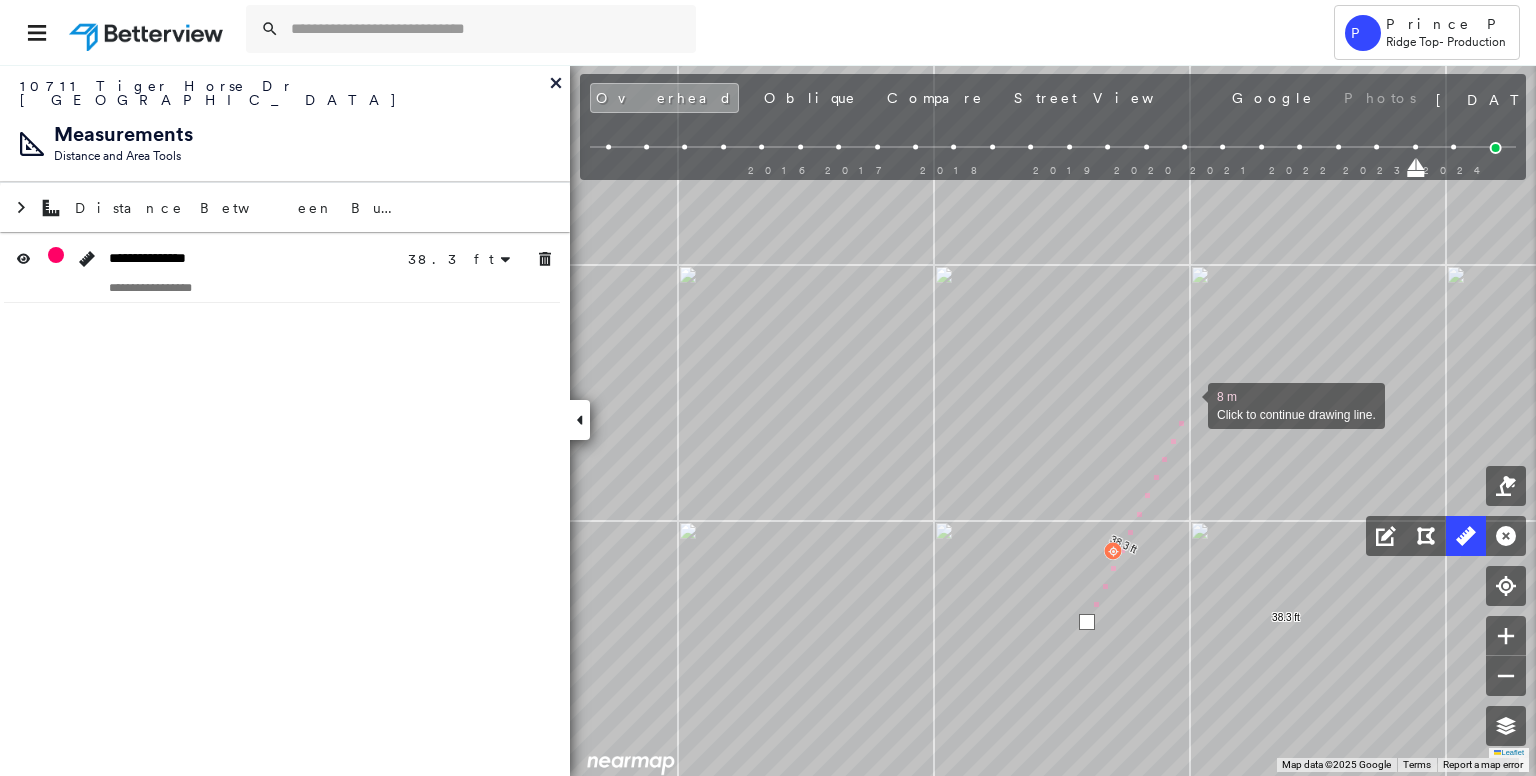 click at bounding box center (1188, 404) 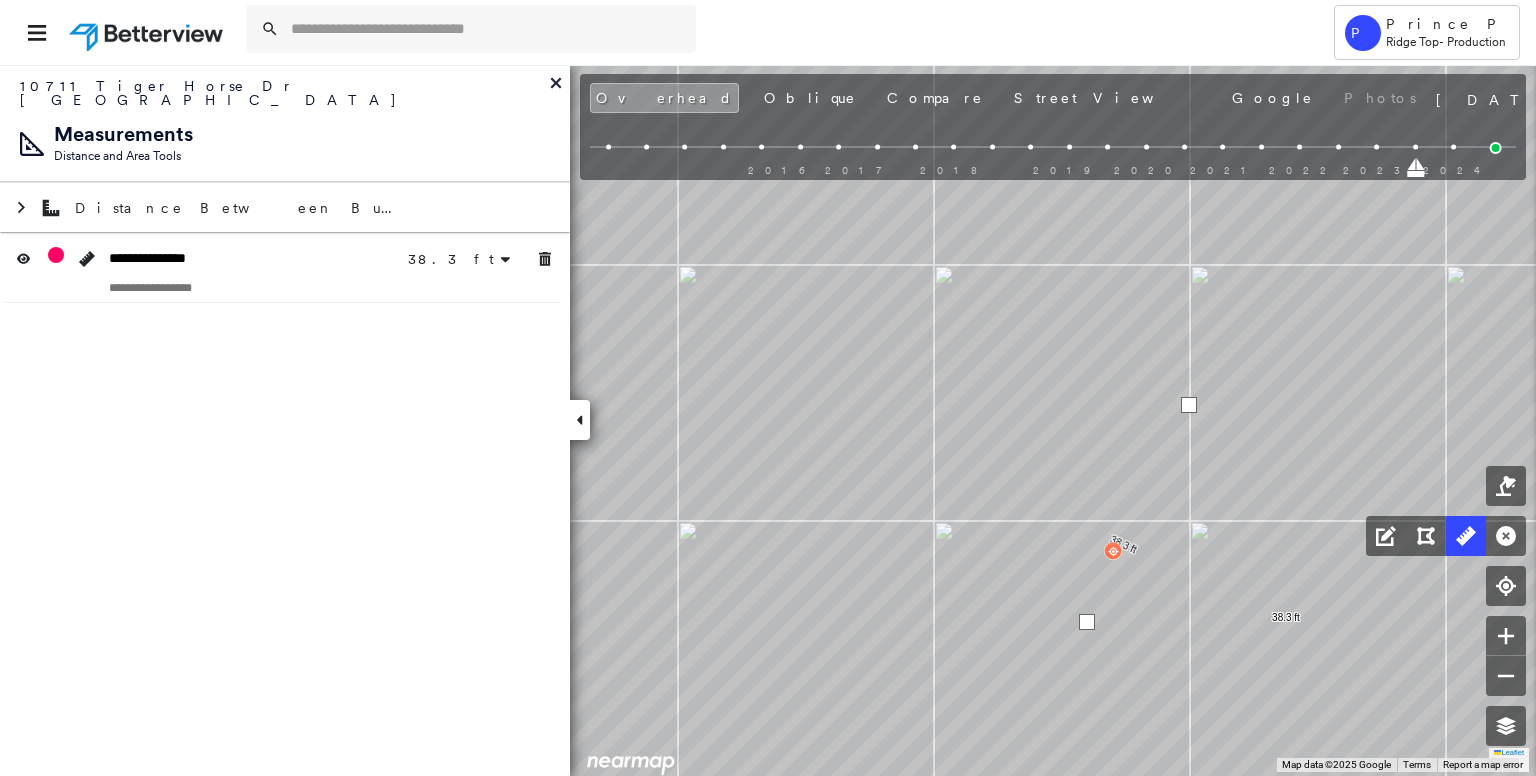 click at bounding box center (1189, 405) 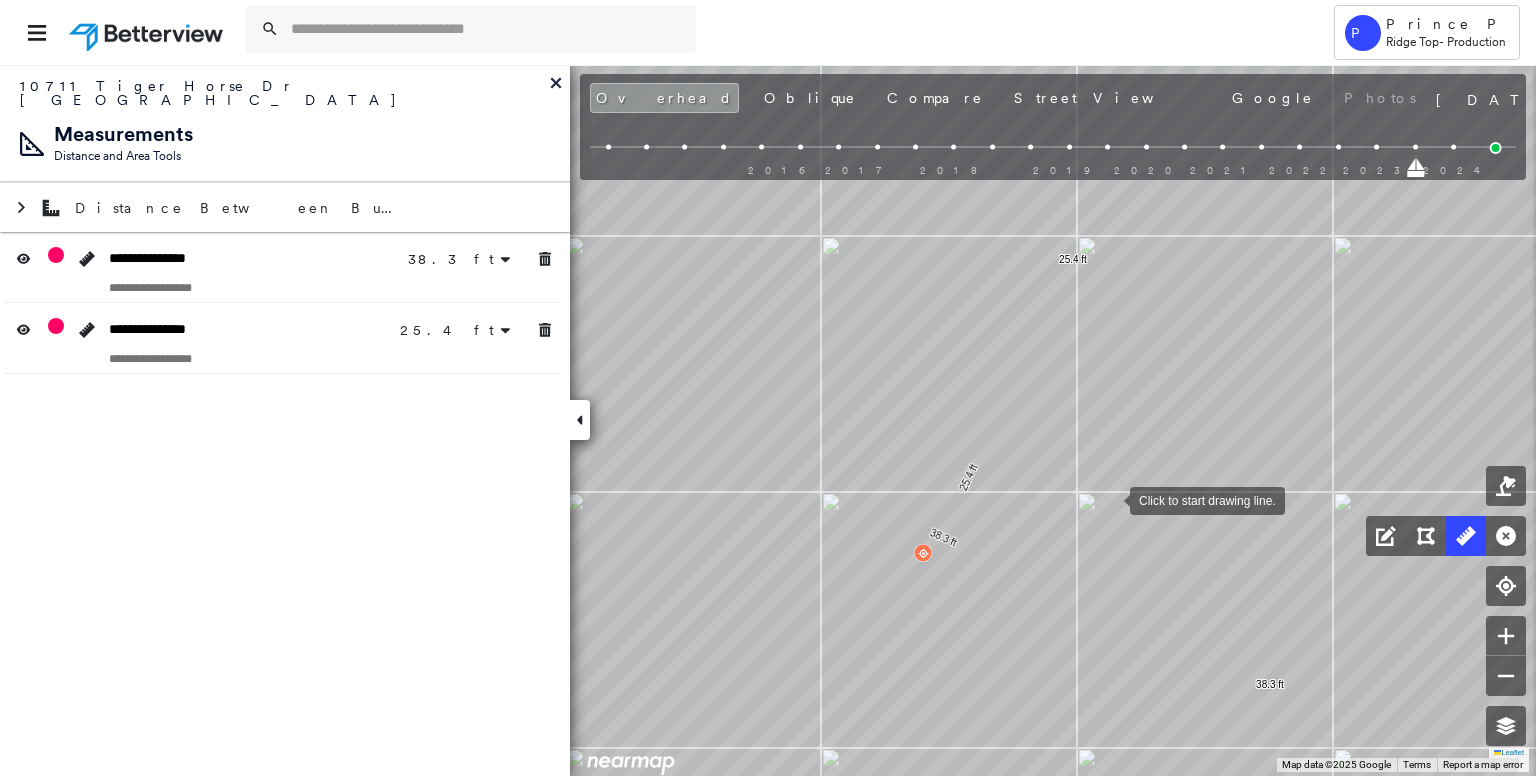 drag, startPoint x: 1097, startPoint y: 519, endPoint x: 1111, endPoint y: 498, distance: 25.23886 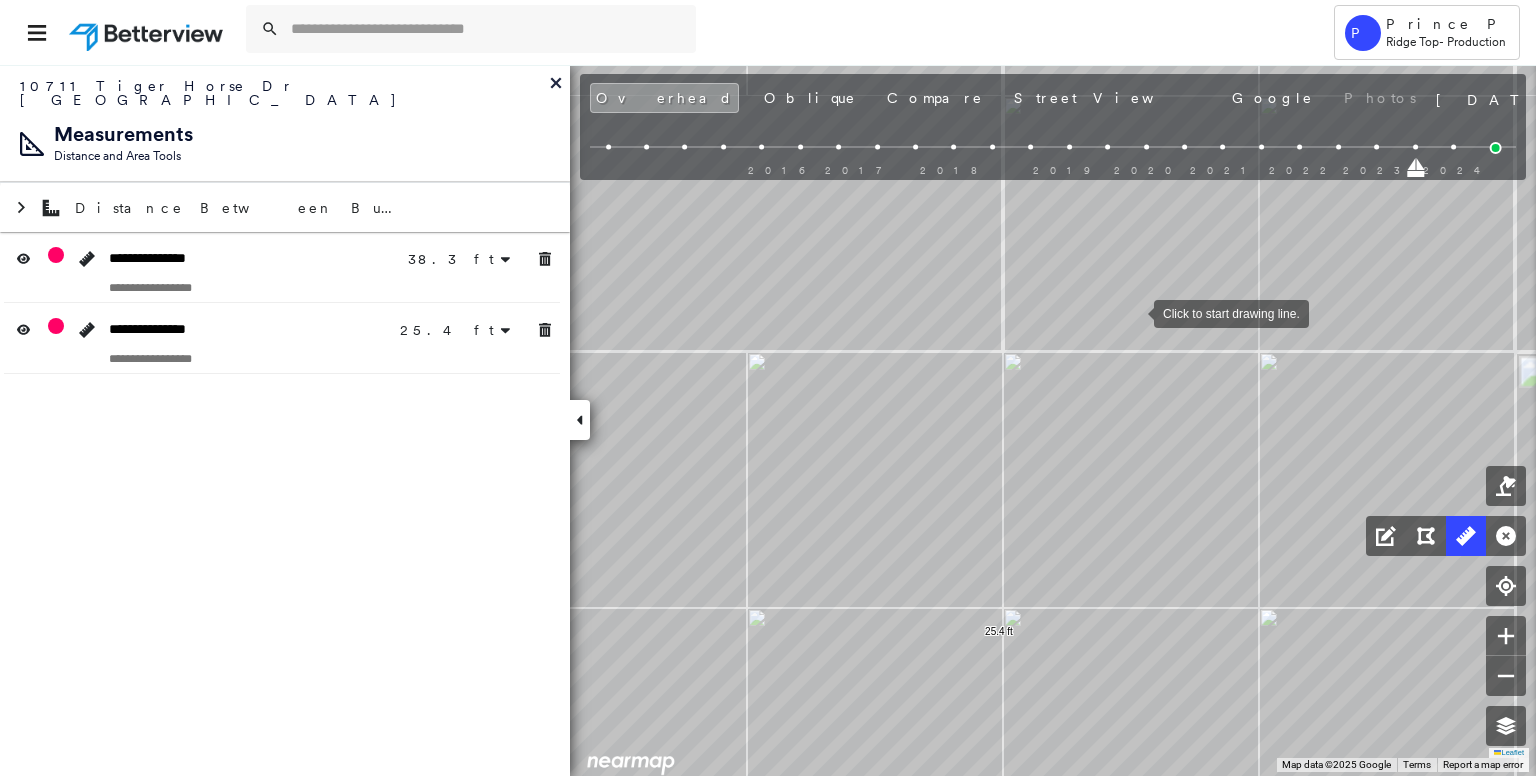 click at bounding box center (1134, 312) 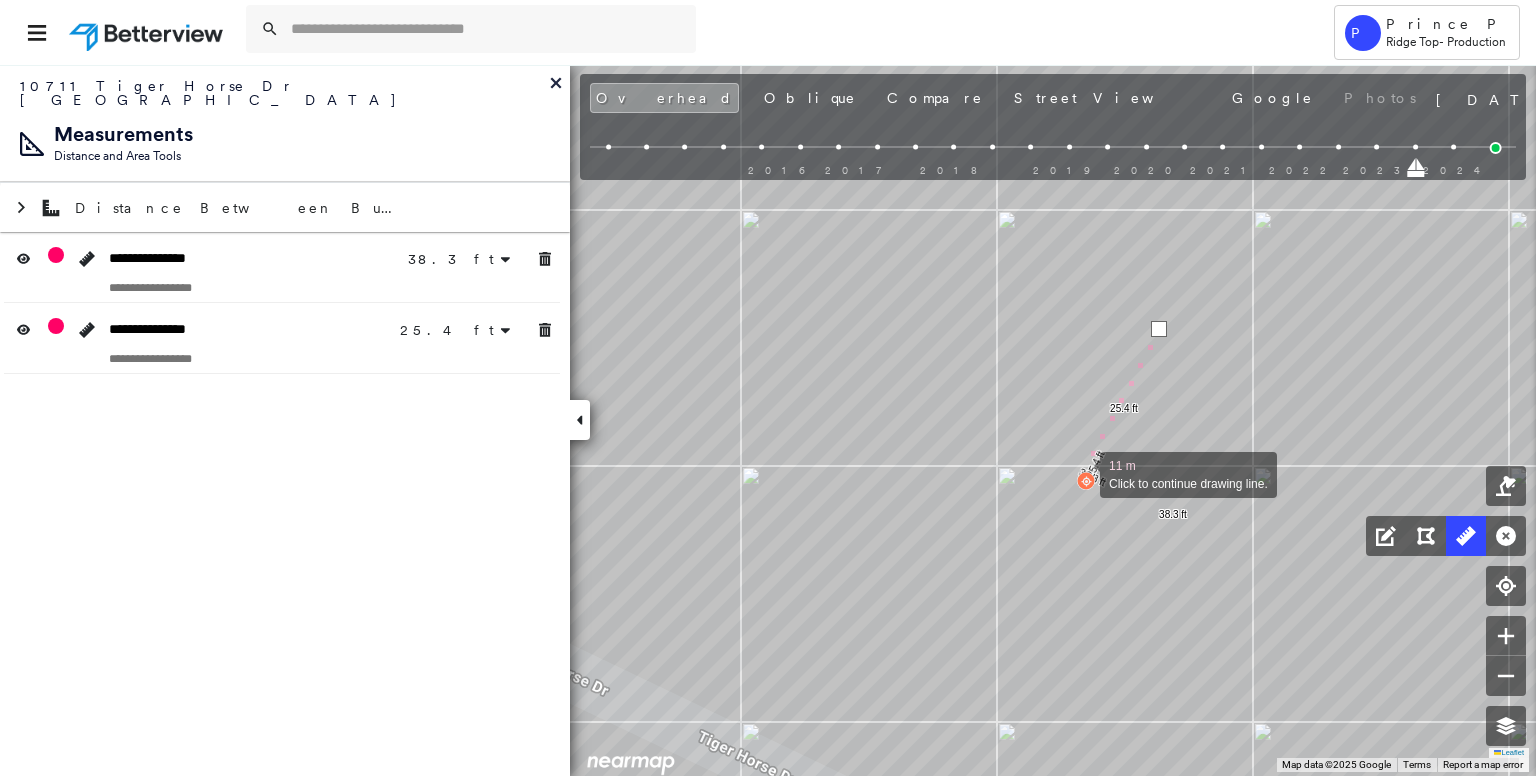 drag, startPoint x: 1048, startPoint y: 504, endPoint x: 1103, endPoint y: 437, distance: 86.683334 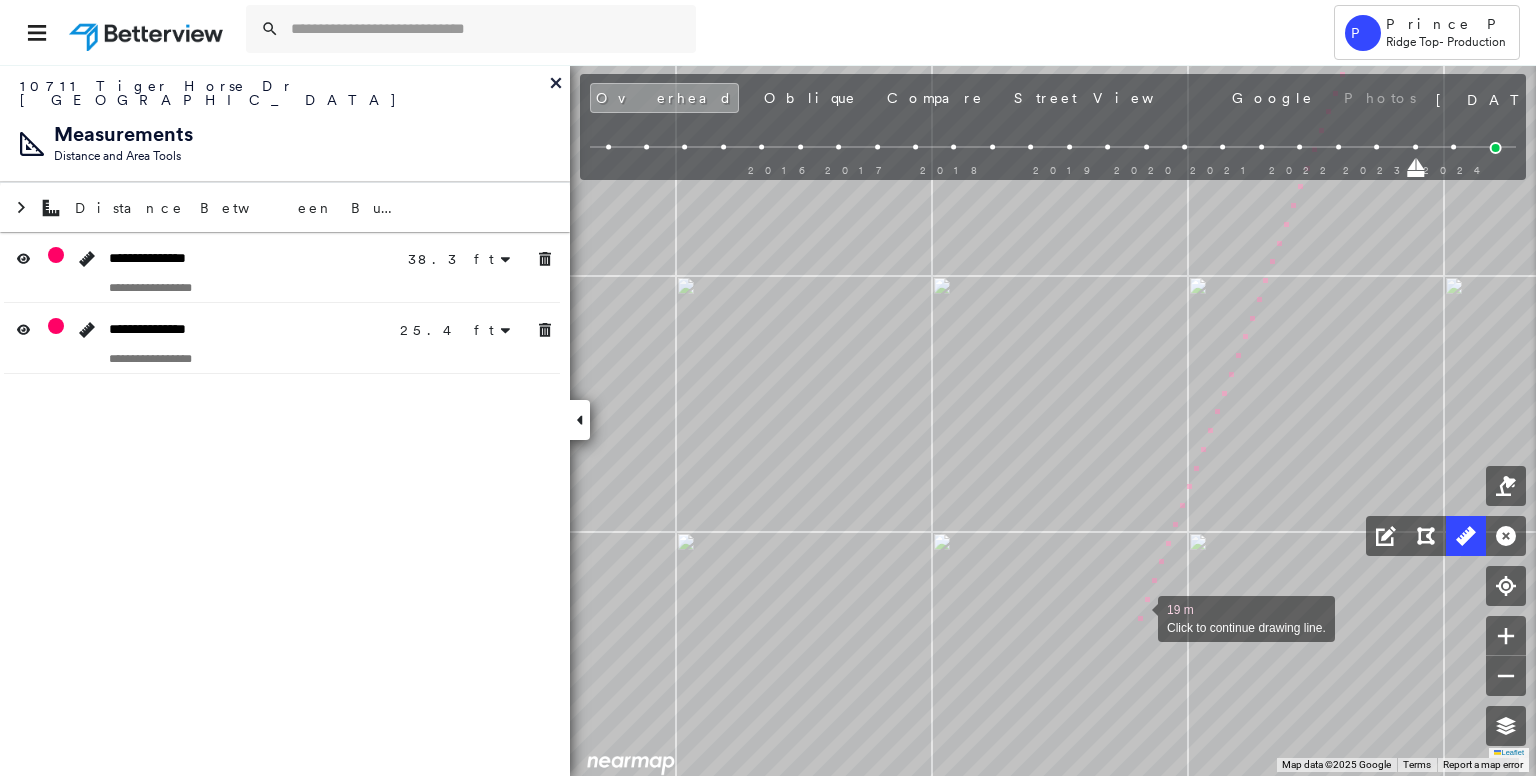 click at bounding box center (1138, 617) 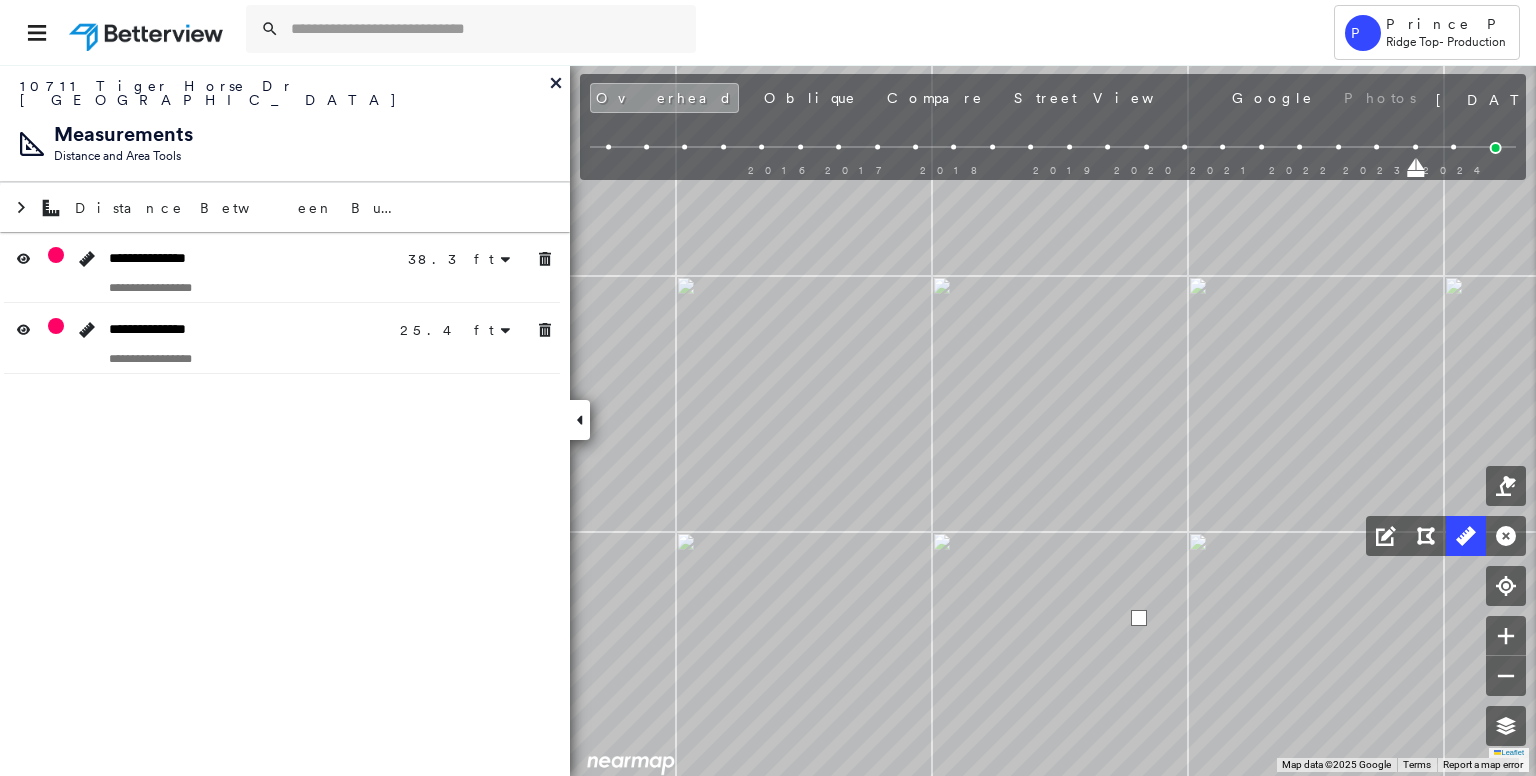 click at bounding box center [1139, 618] 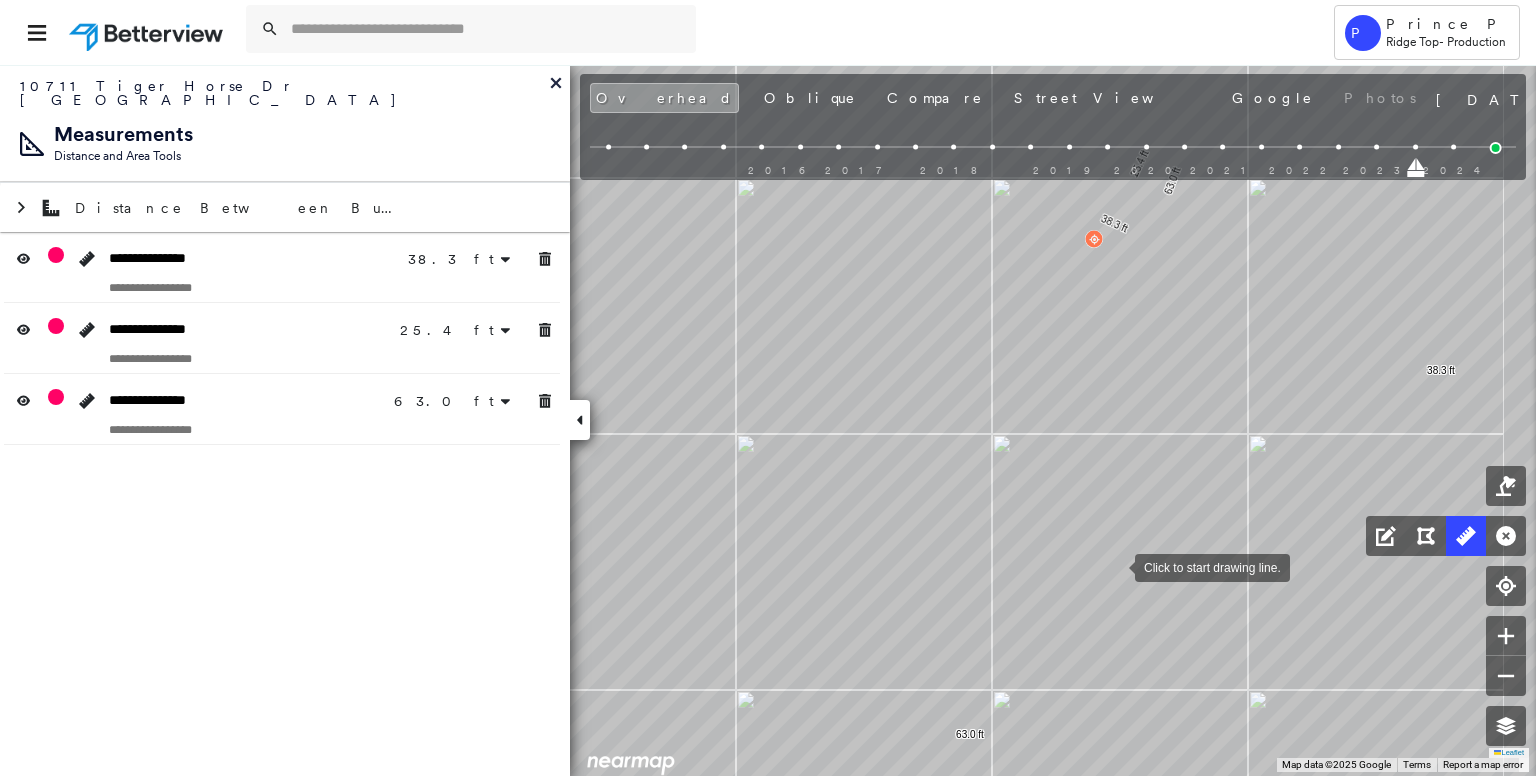 click at bounding box center (1115, 566) 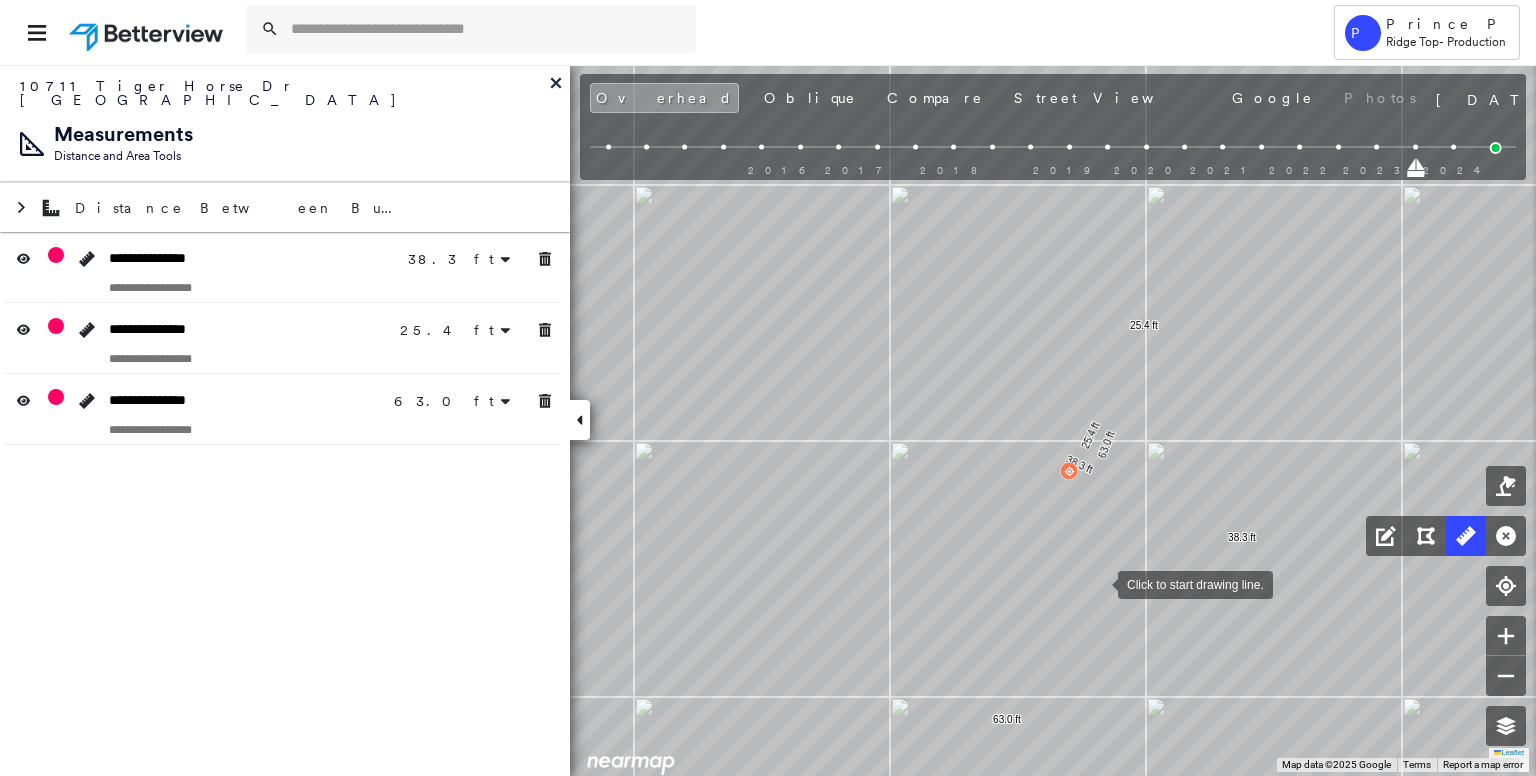 click at bounding box center (1098, 583) 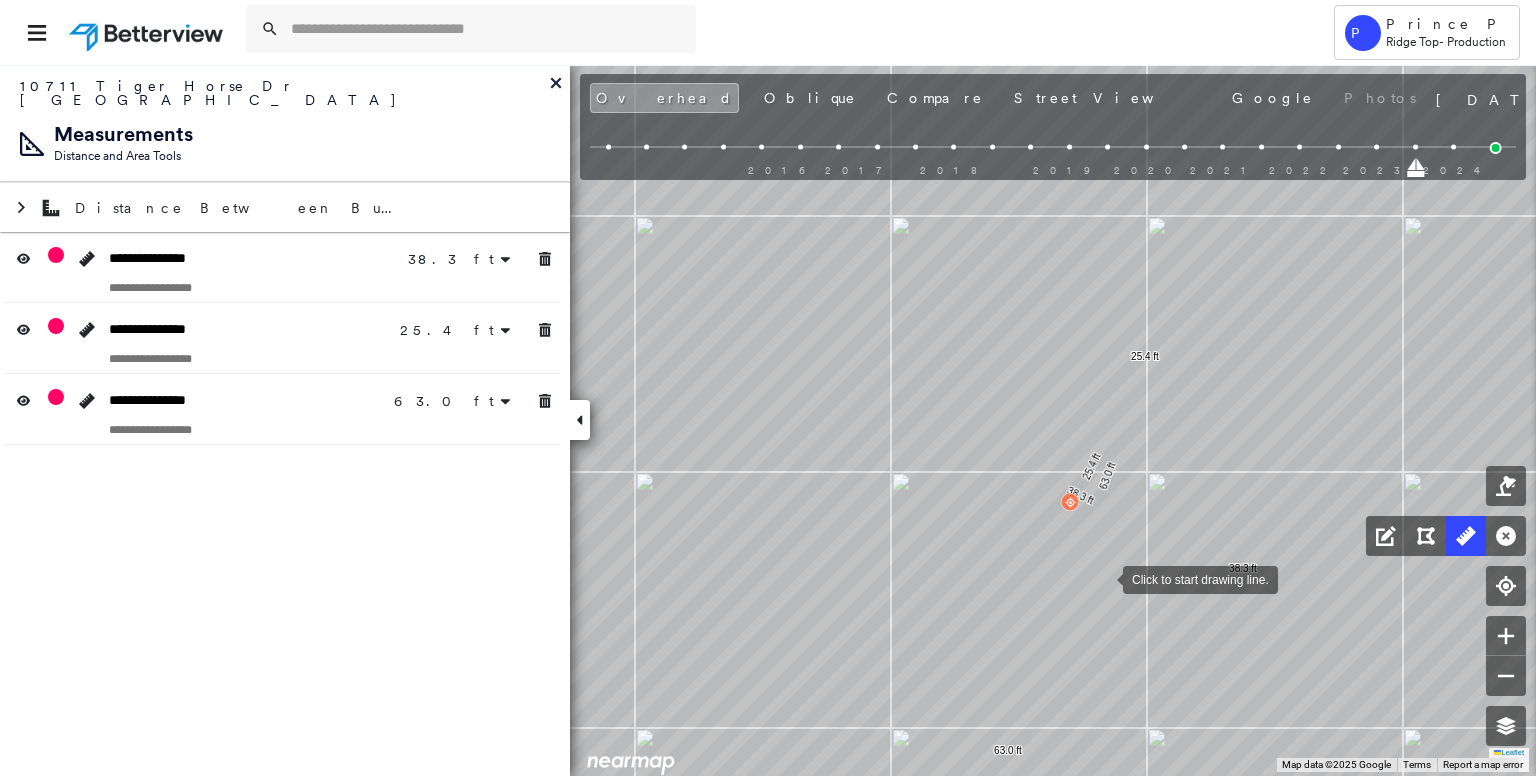 drag, startPoint x: 1101, startPoint y: 538, endPoint x: 1092, endPoint y: 597, distance: 59.682495 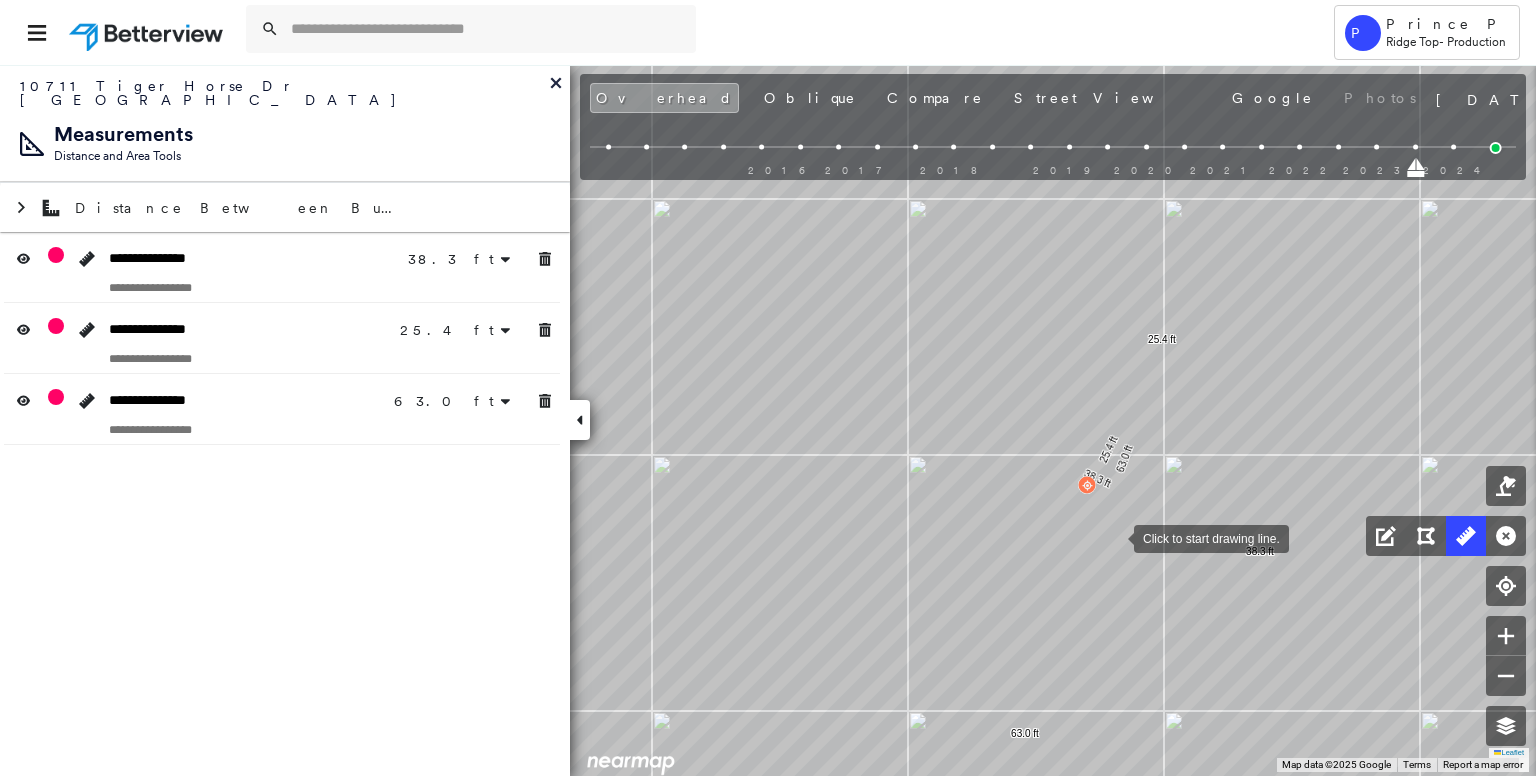 drag, startPoint x: 1082, startPoint y: 589, endPoint x: 1129, endPoint y: 509, distance: 92.7847 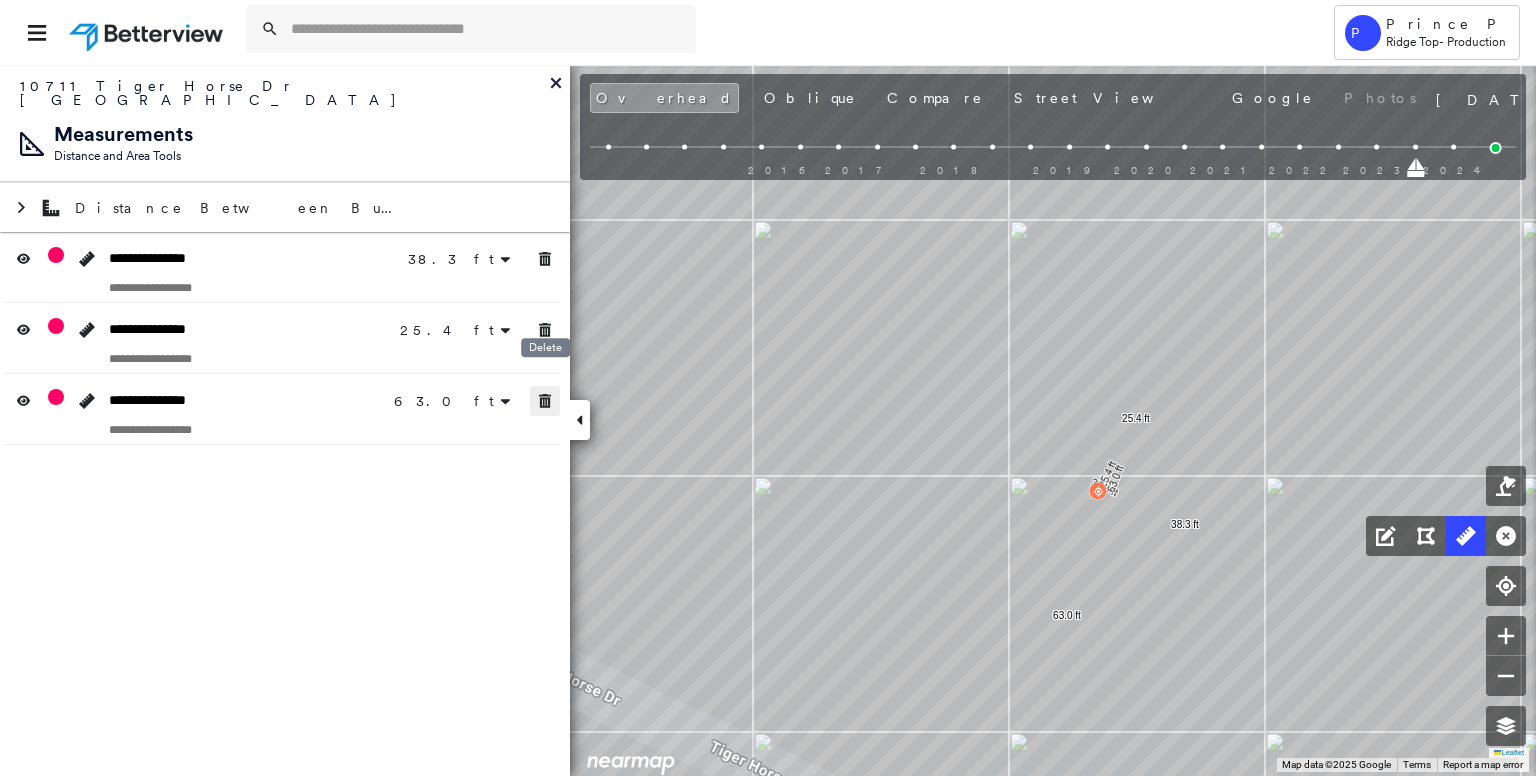 click 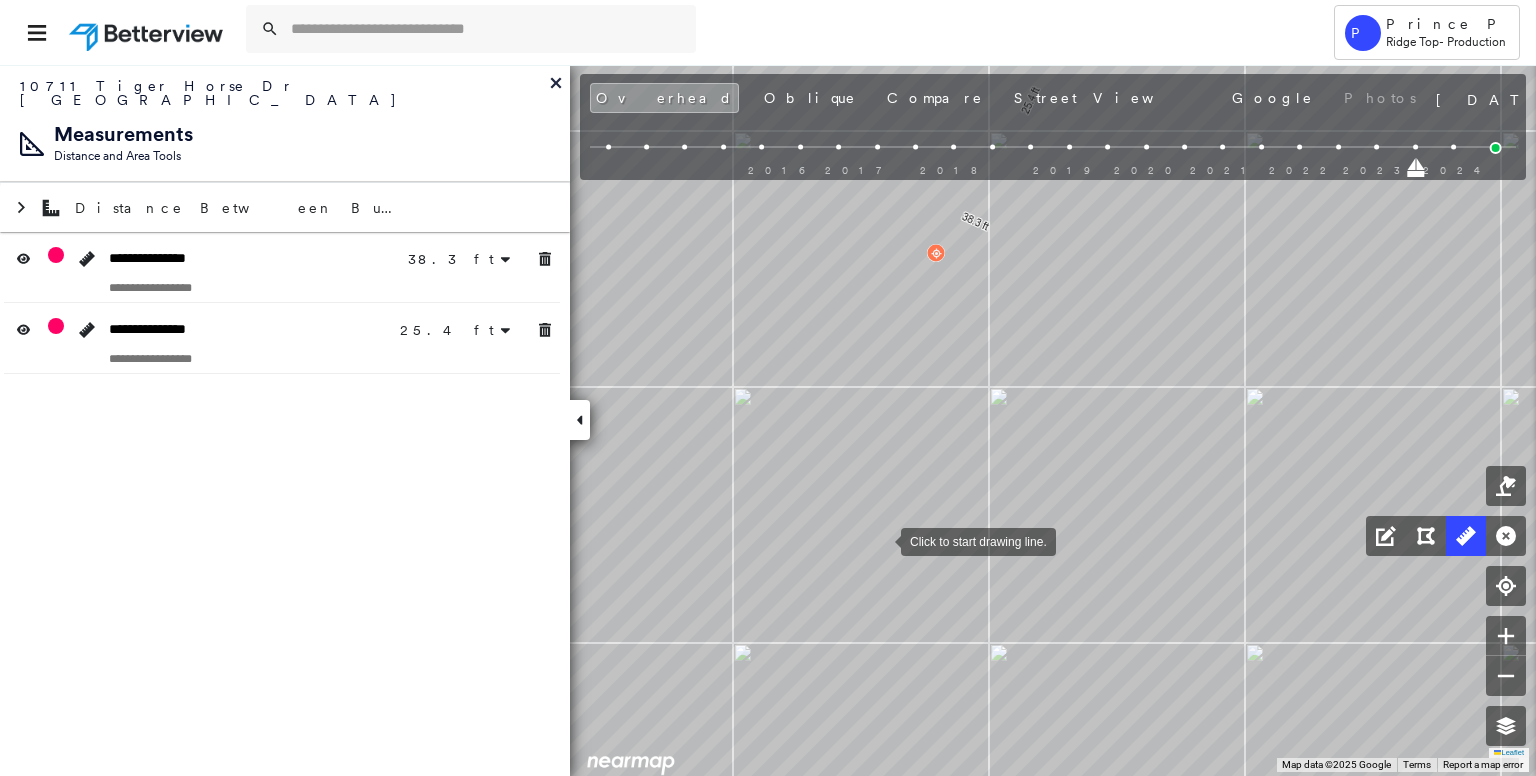 drag, startPoint x: 869, startPoint y: 545, endPoint x: 1023, endPoint y: 509, distance: 158.15182 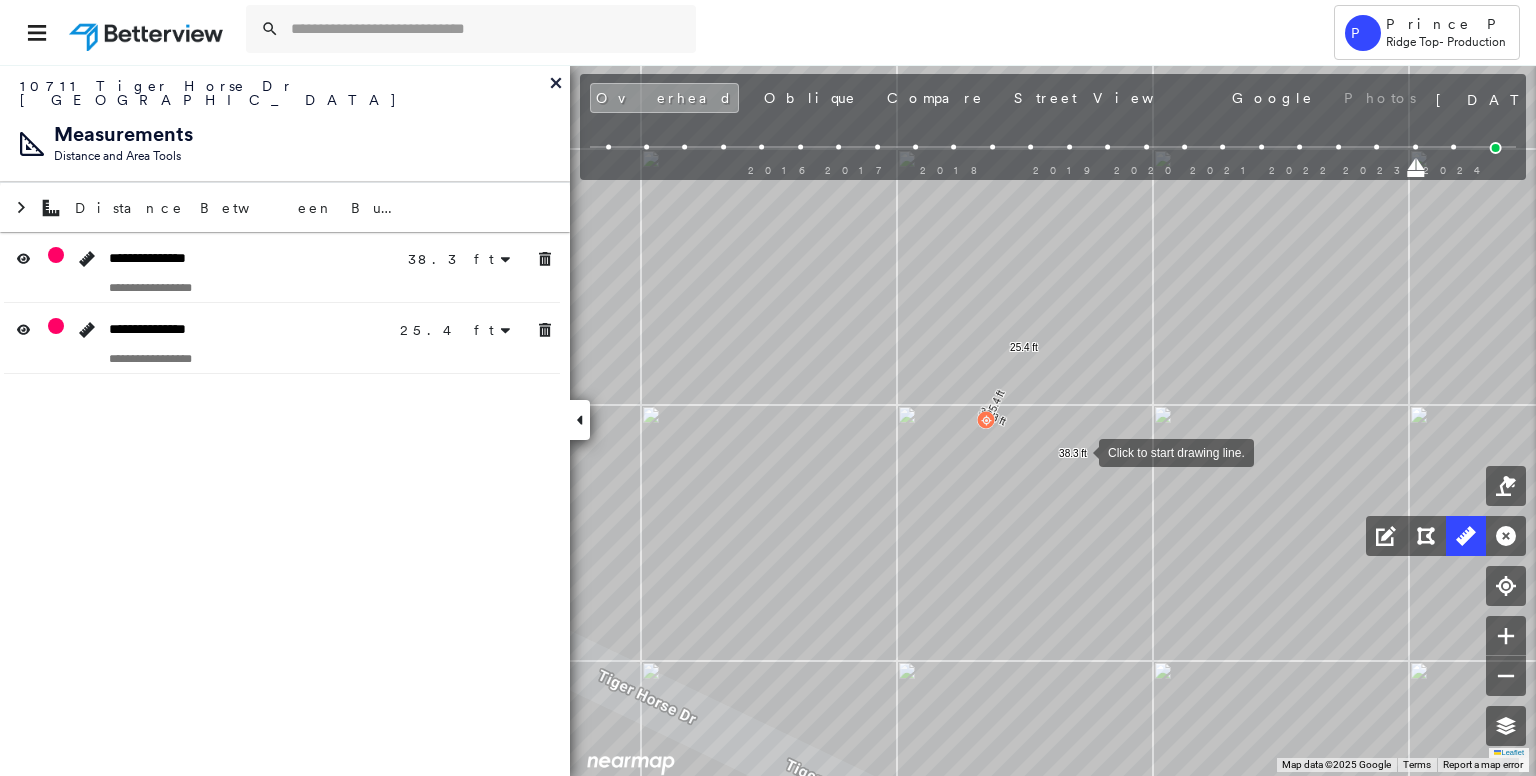 drag, startPoint x: 1071, startPoint y: 514, endPoint x: 1084, endPoint y: 433, distance: 82.036575 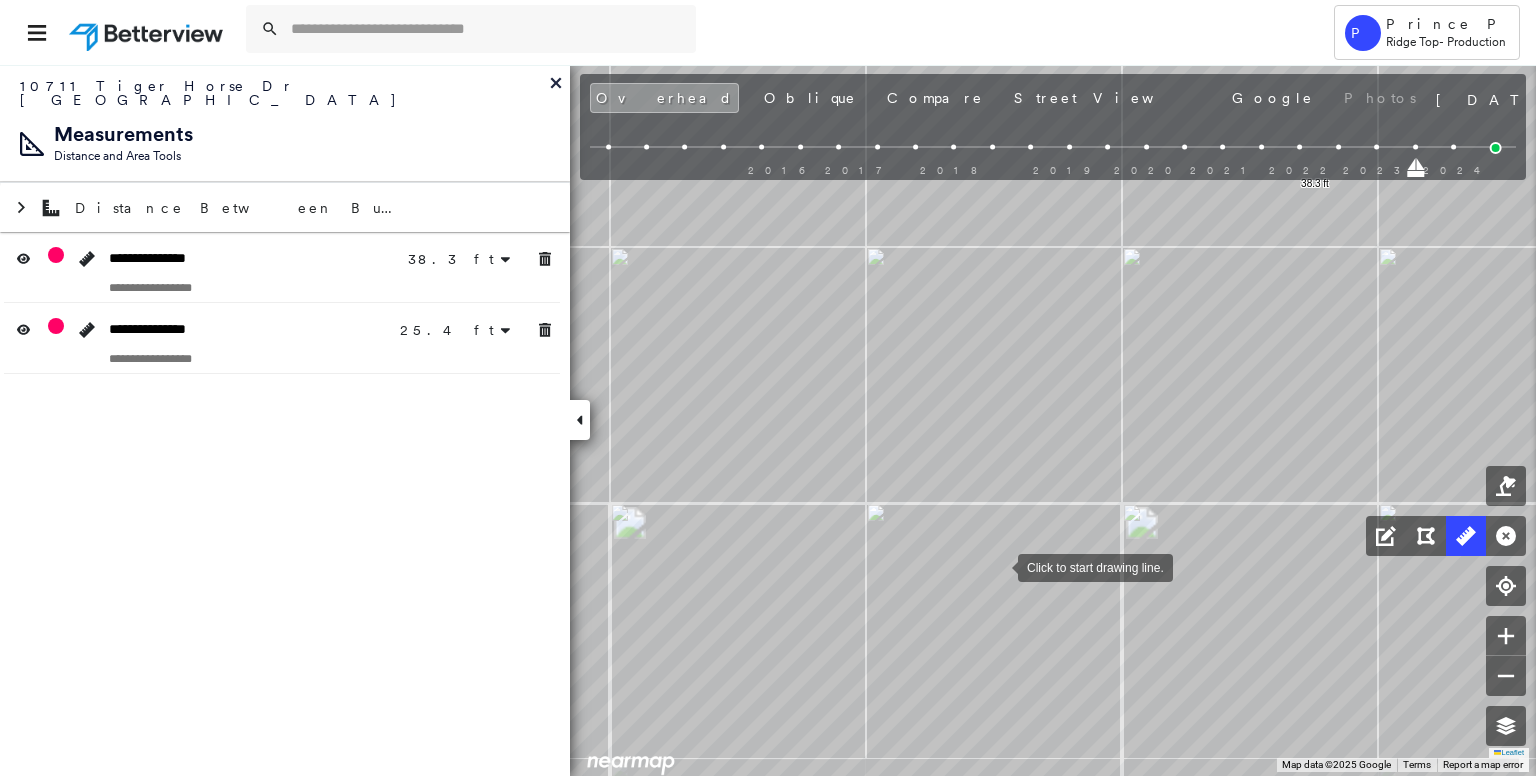 drag, startPoint x: 998, startPoint y: 541, endPoint x: 996, endPoint y: 465, distance: 76.02631 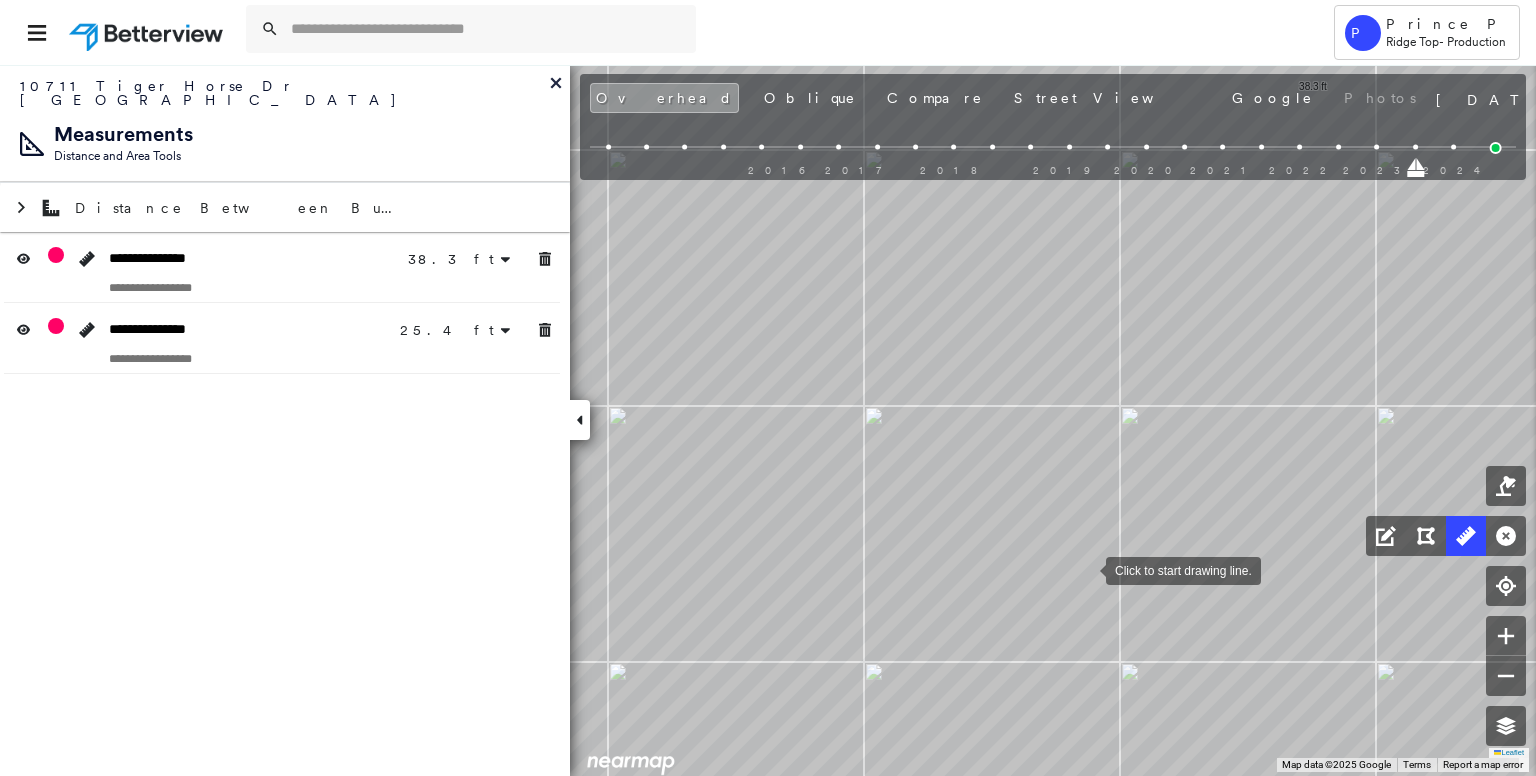 click at bounding box center [1086, 569] 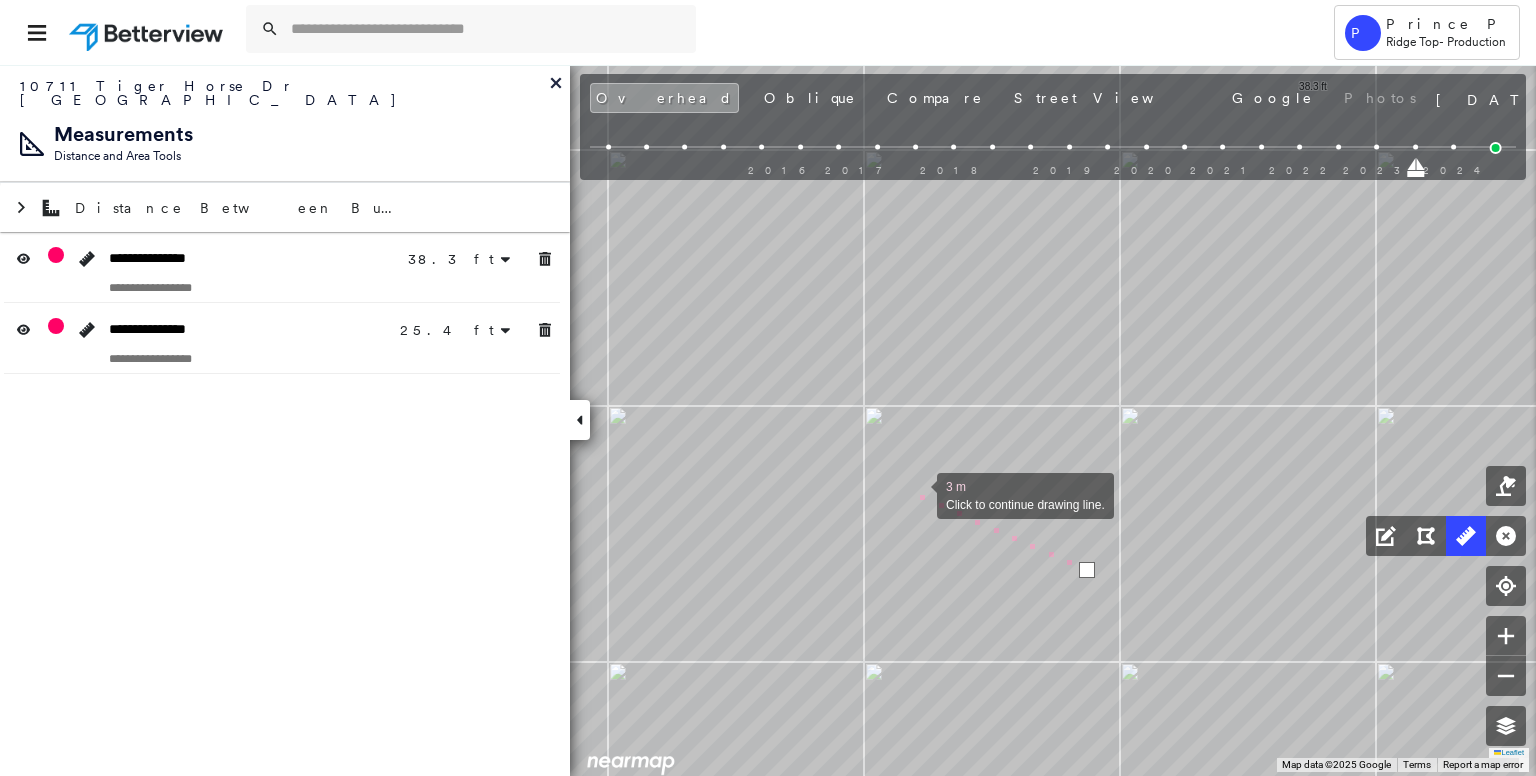 click at bounding box center (917, 494) 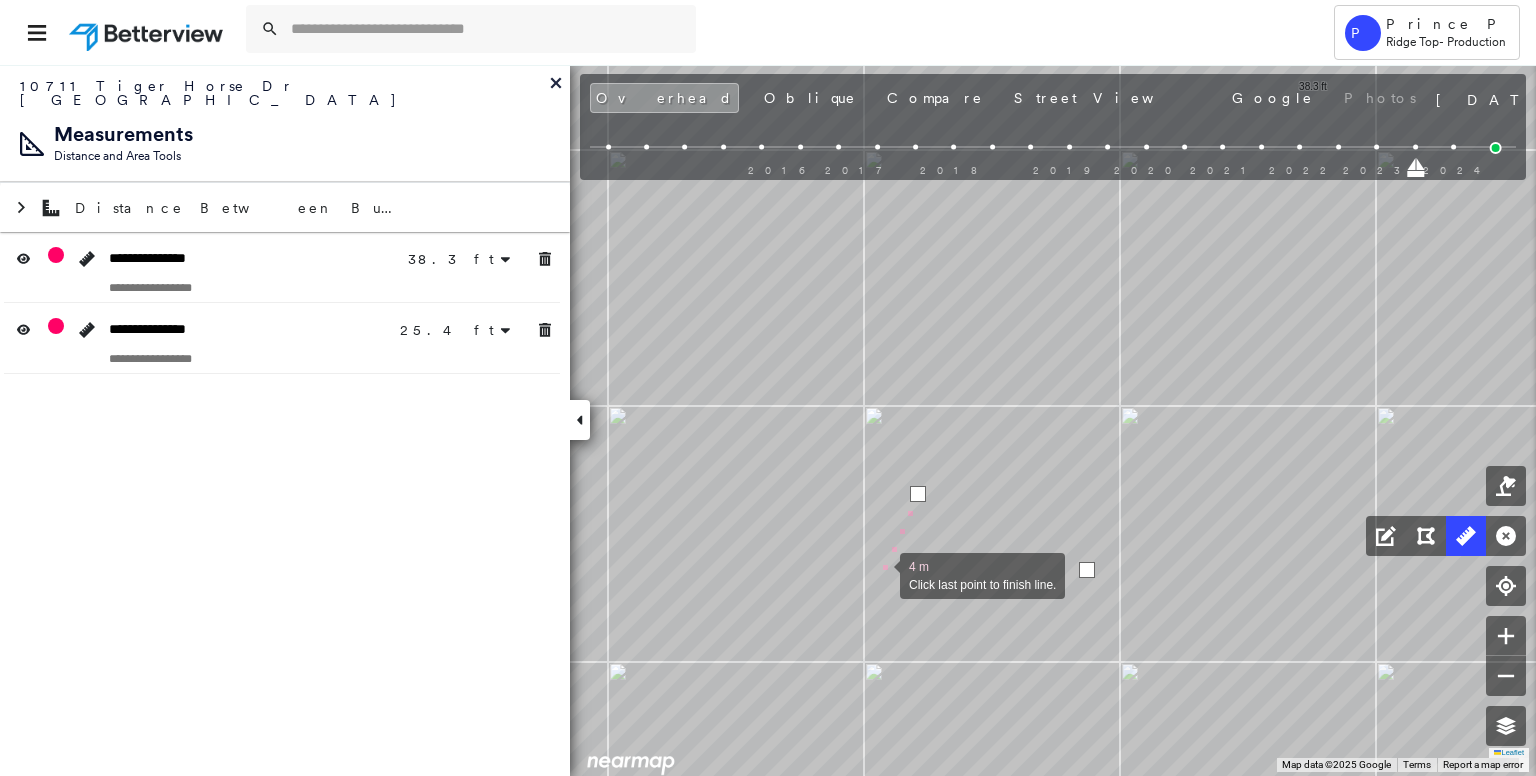 click at bounding box center (880, 574) 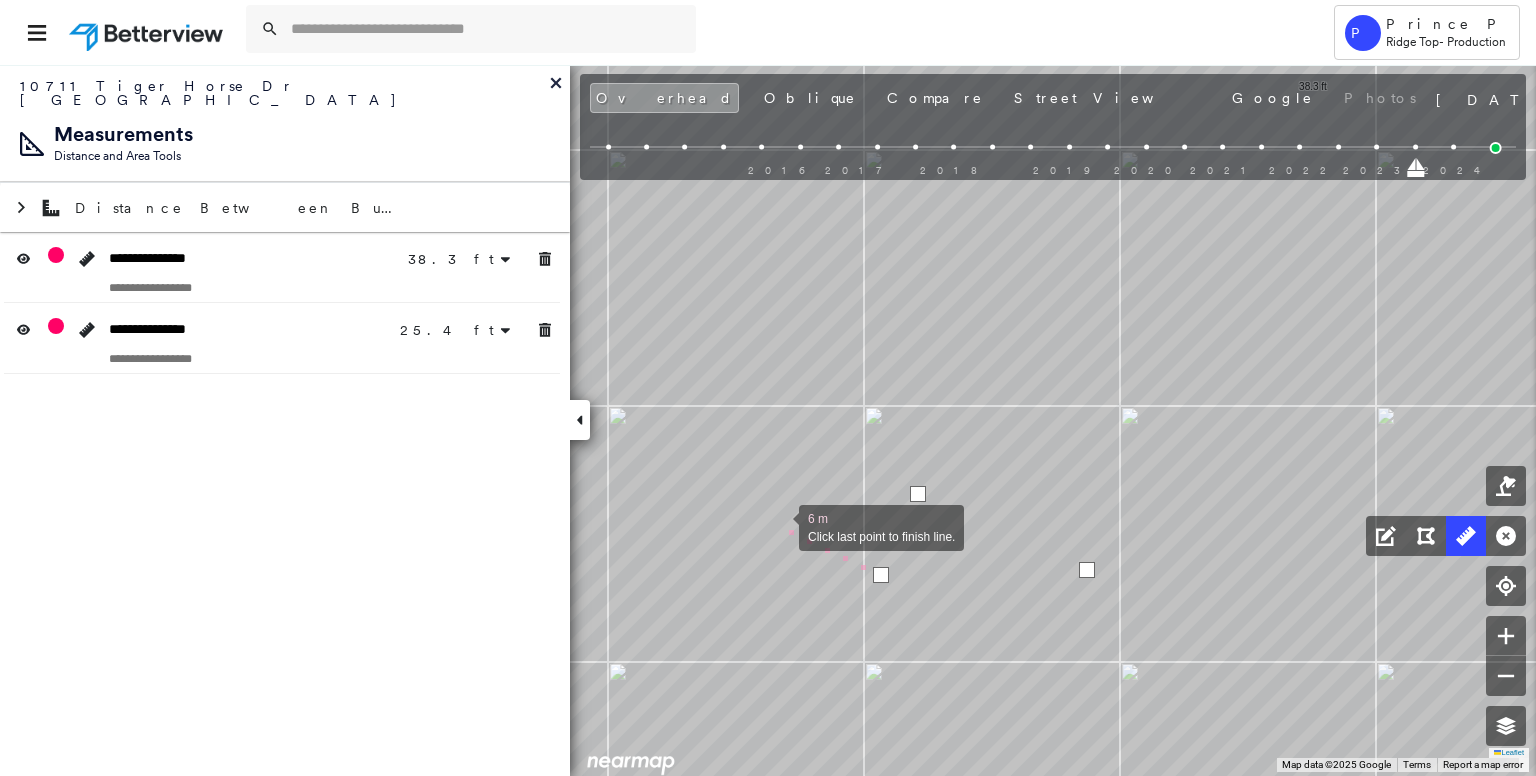 click at bounding box center [779, 526] 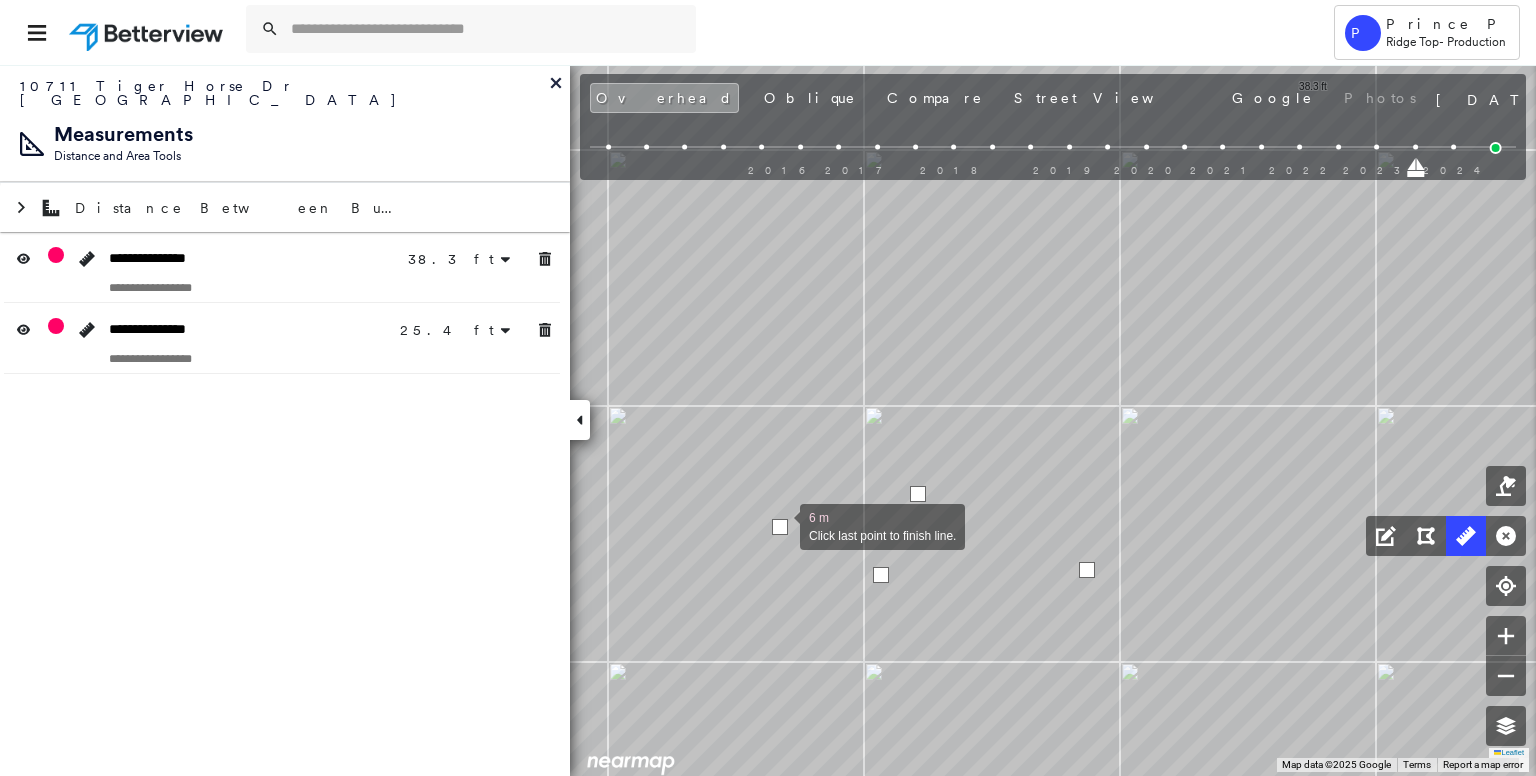 click at bounding box center [780, 527] 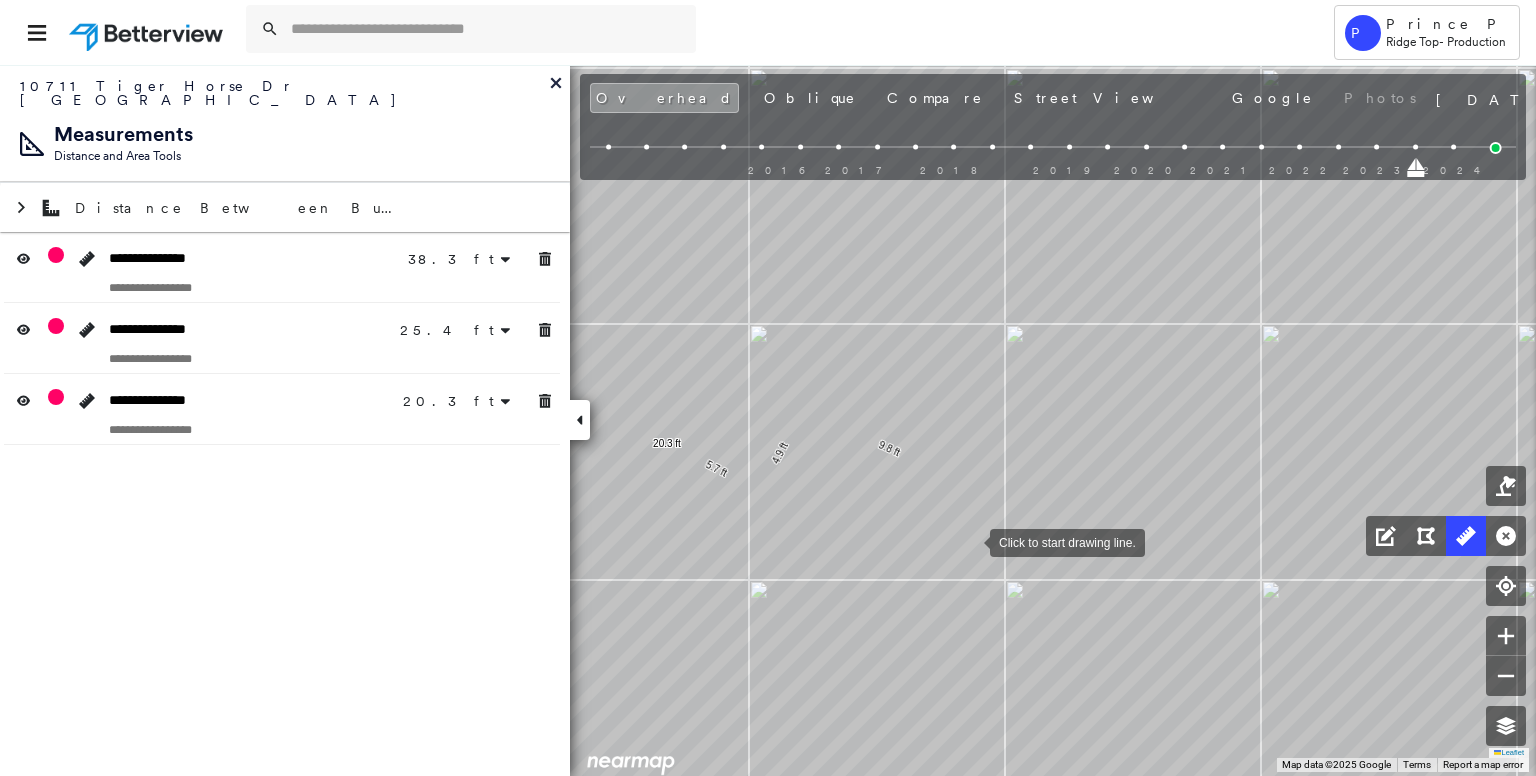 click at bounding box center [970, 541] 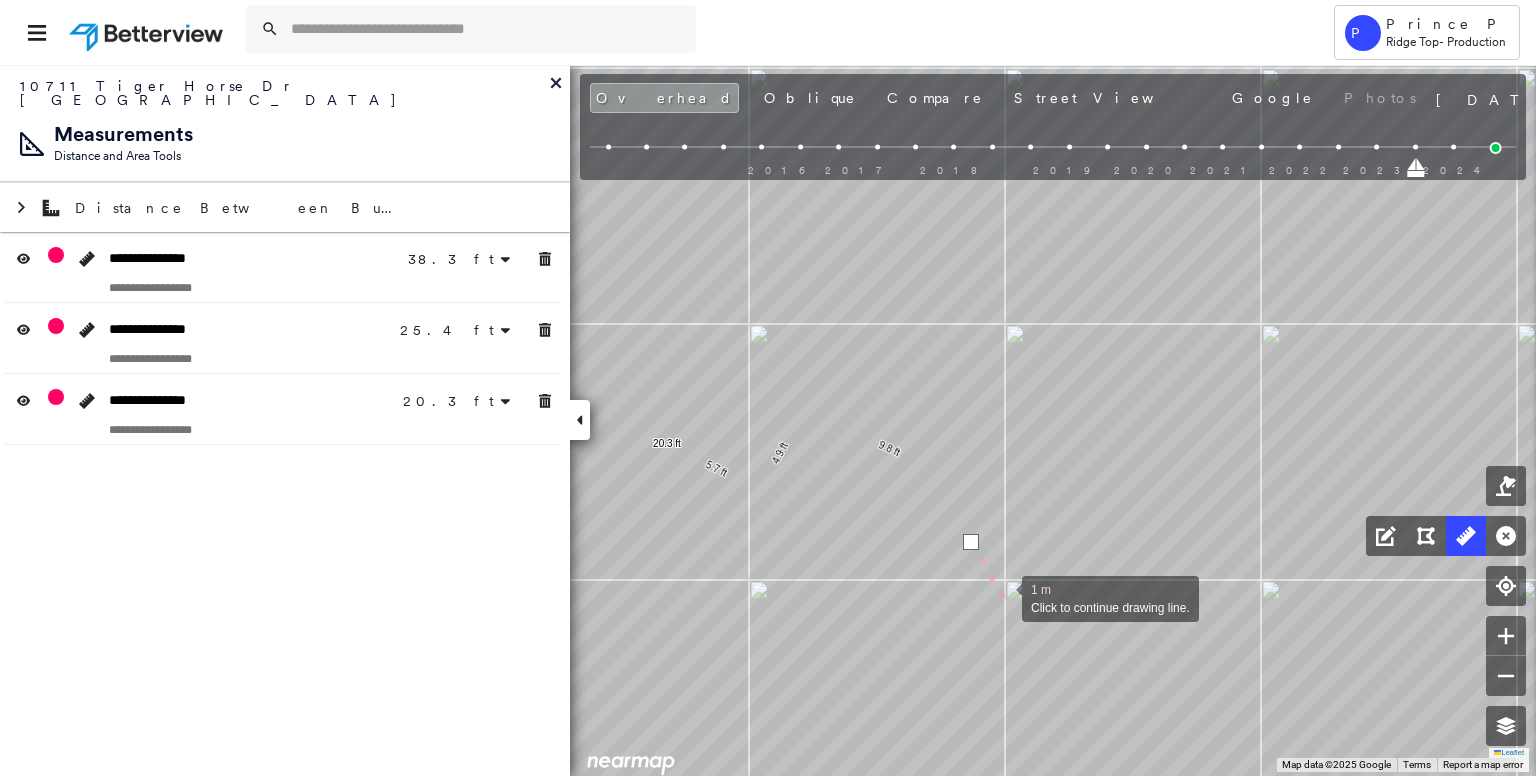 click at bounding box center (1002, 597) 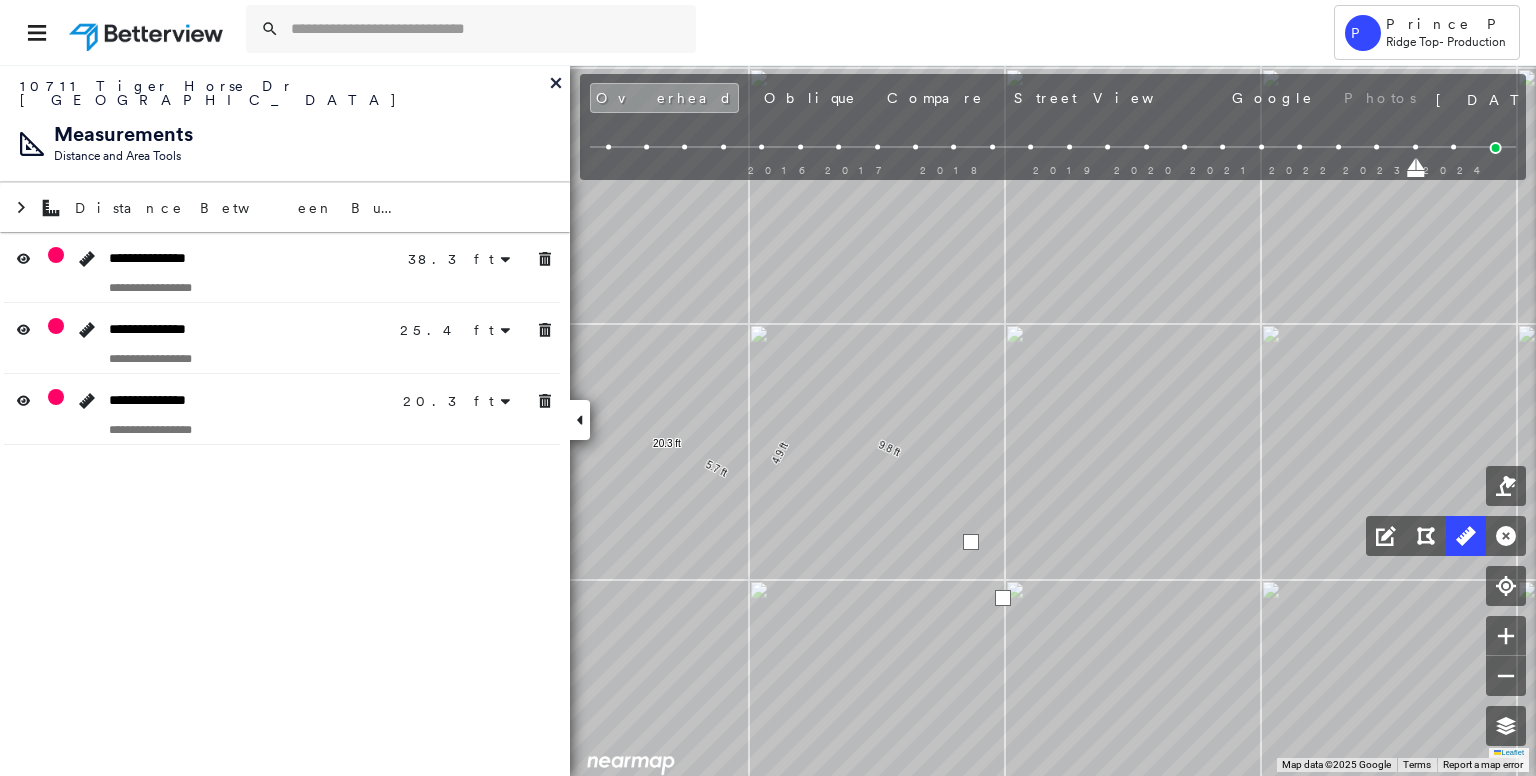 click at bounding box center [1003, 598] 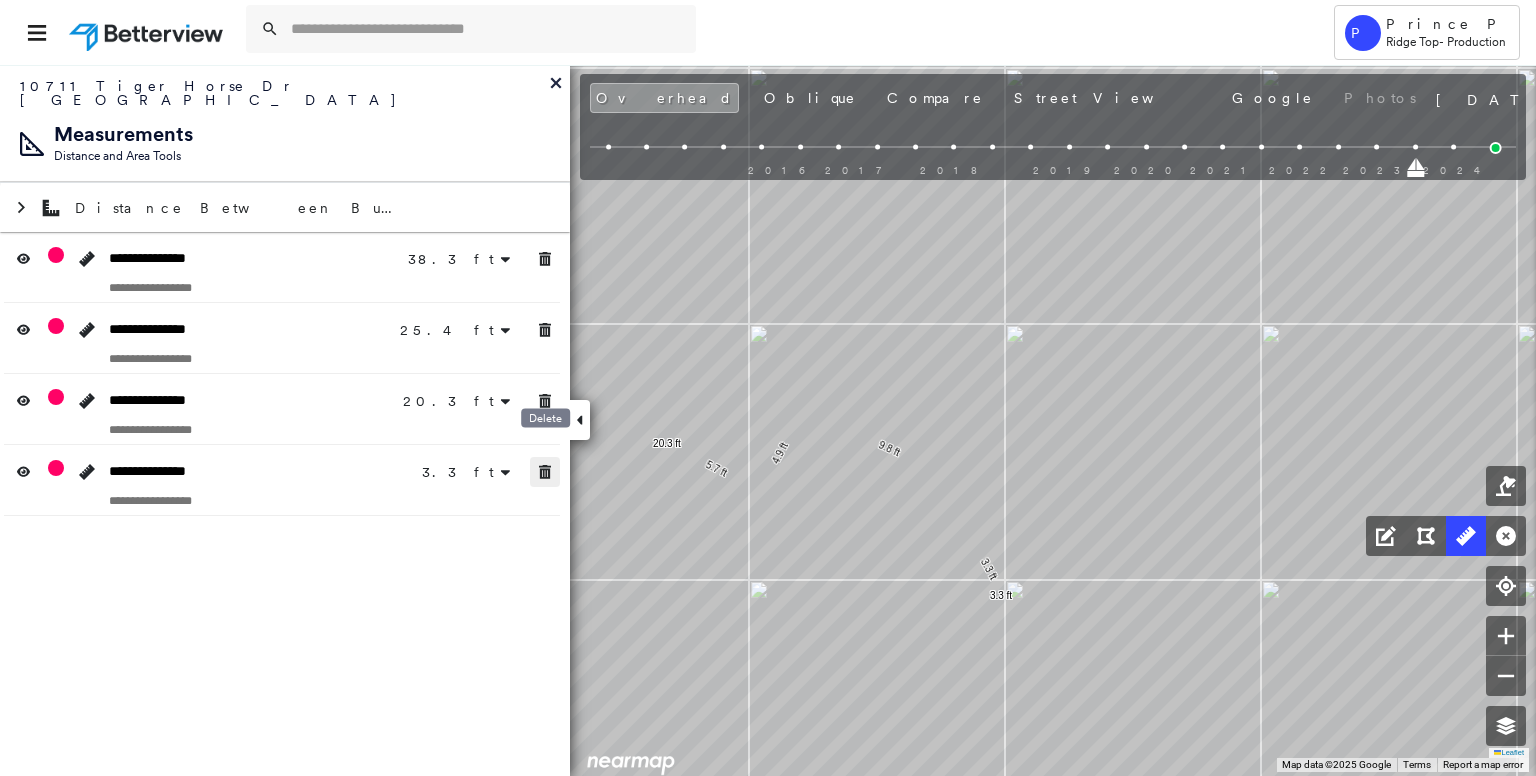 click 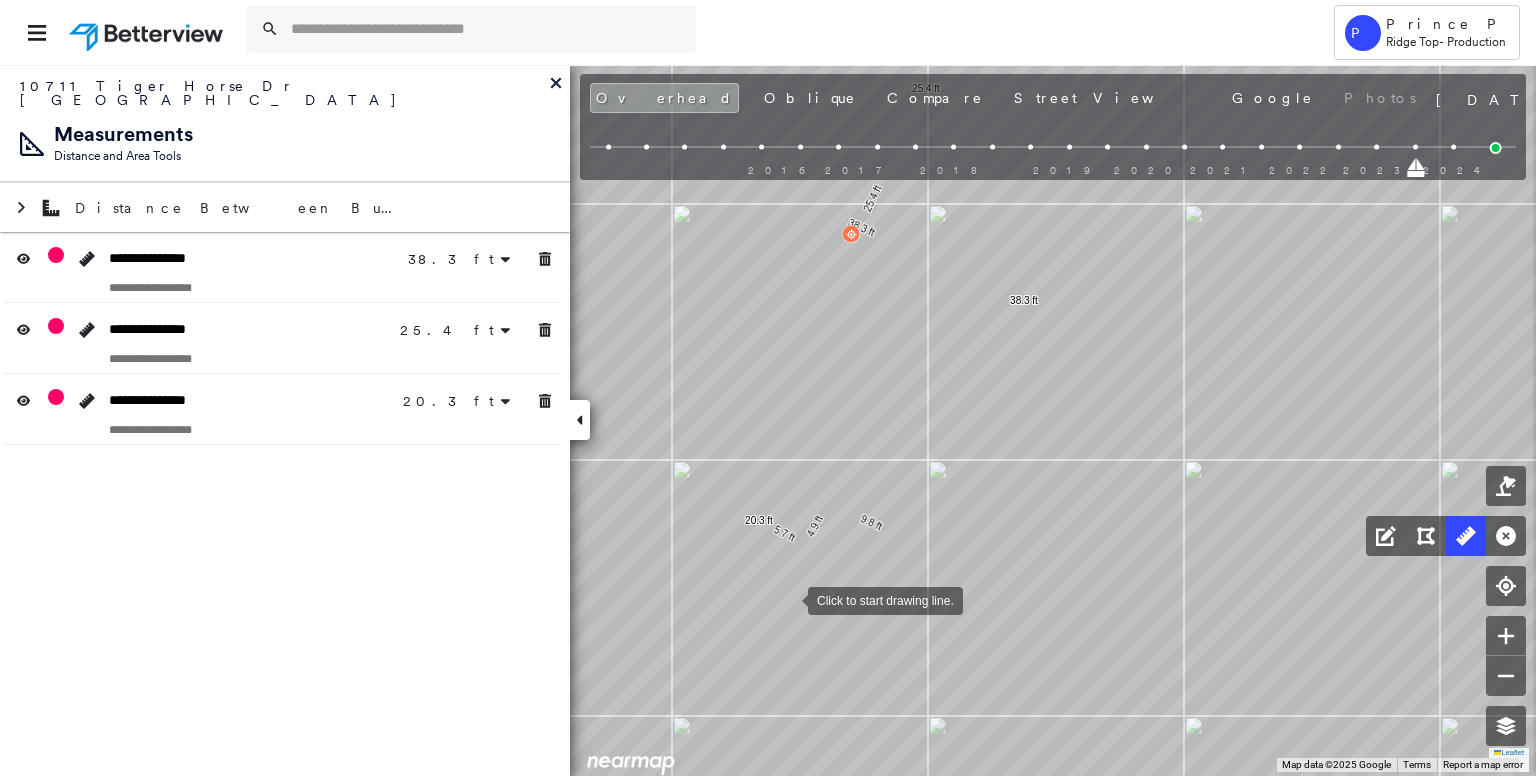 drag, startPoint x: 714, startPoint y: 588, endPoint x: 850, endPoint y: 609, distance: 137.61177 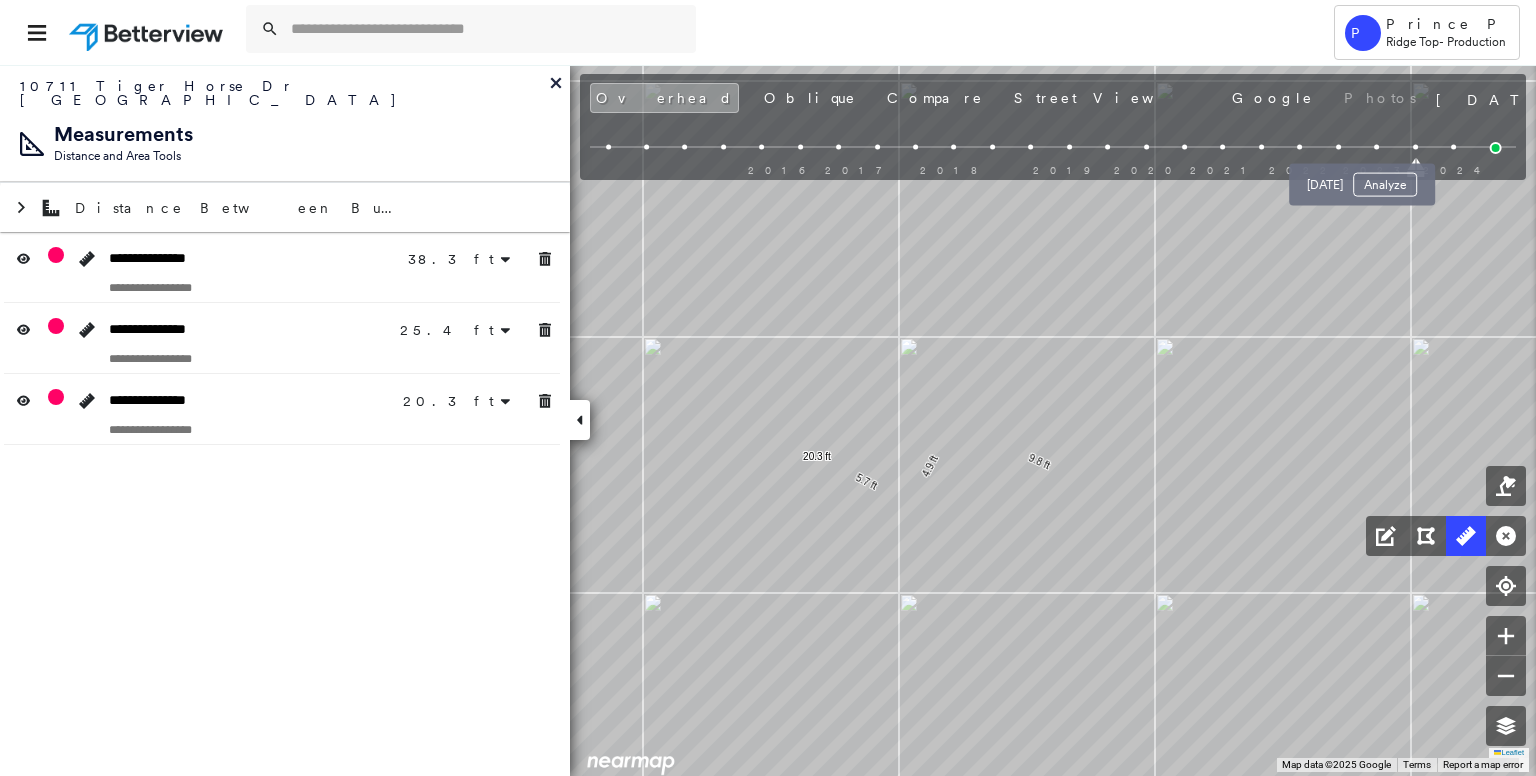 click at bounding box center [1376, 147] 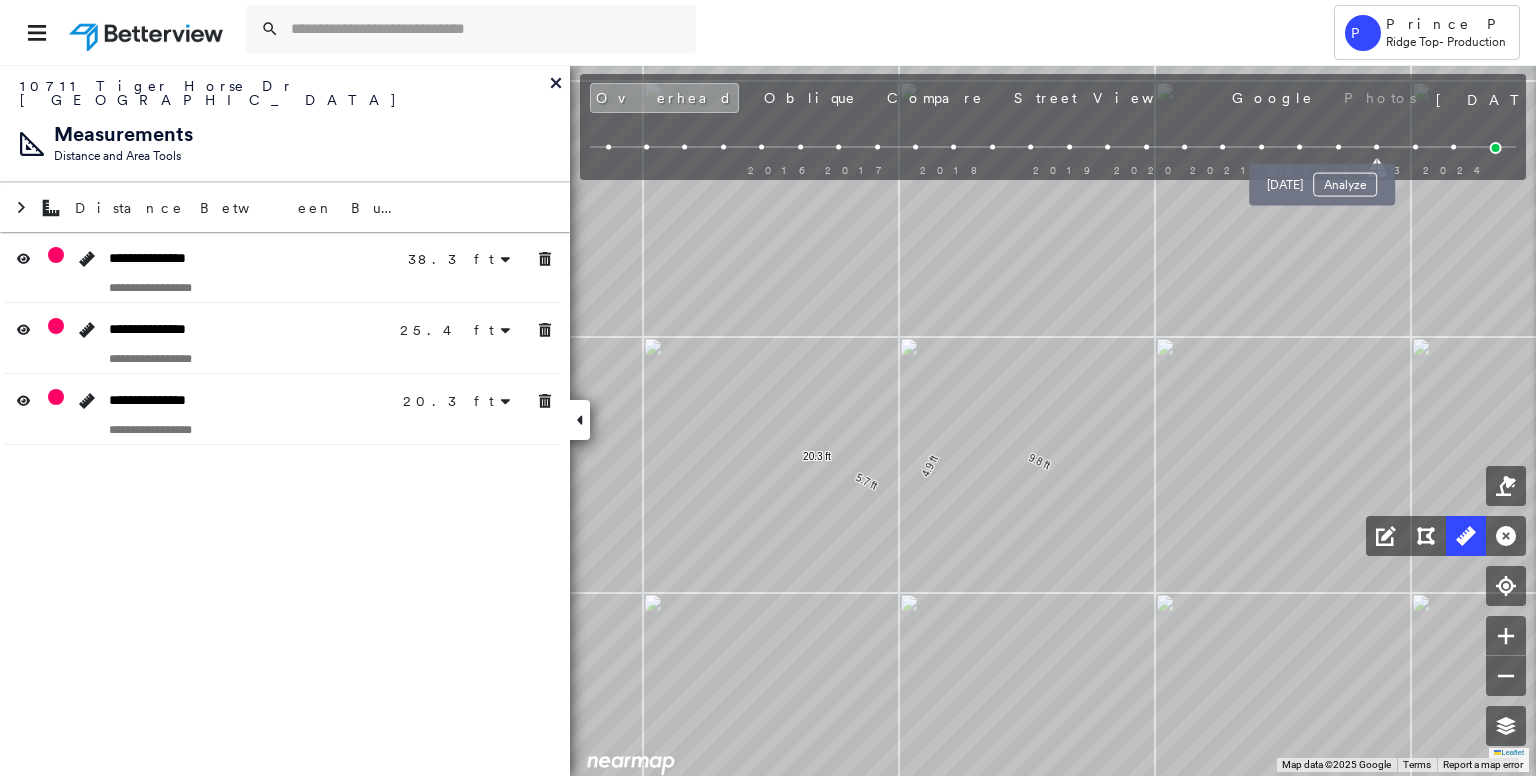 click on "[DATE] Analyze" at bounding box center (1322, 179) 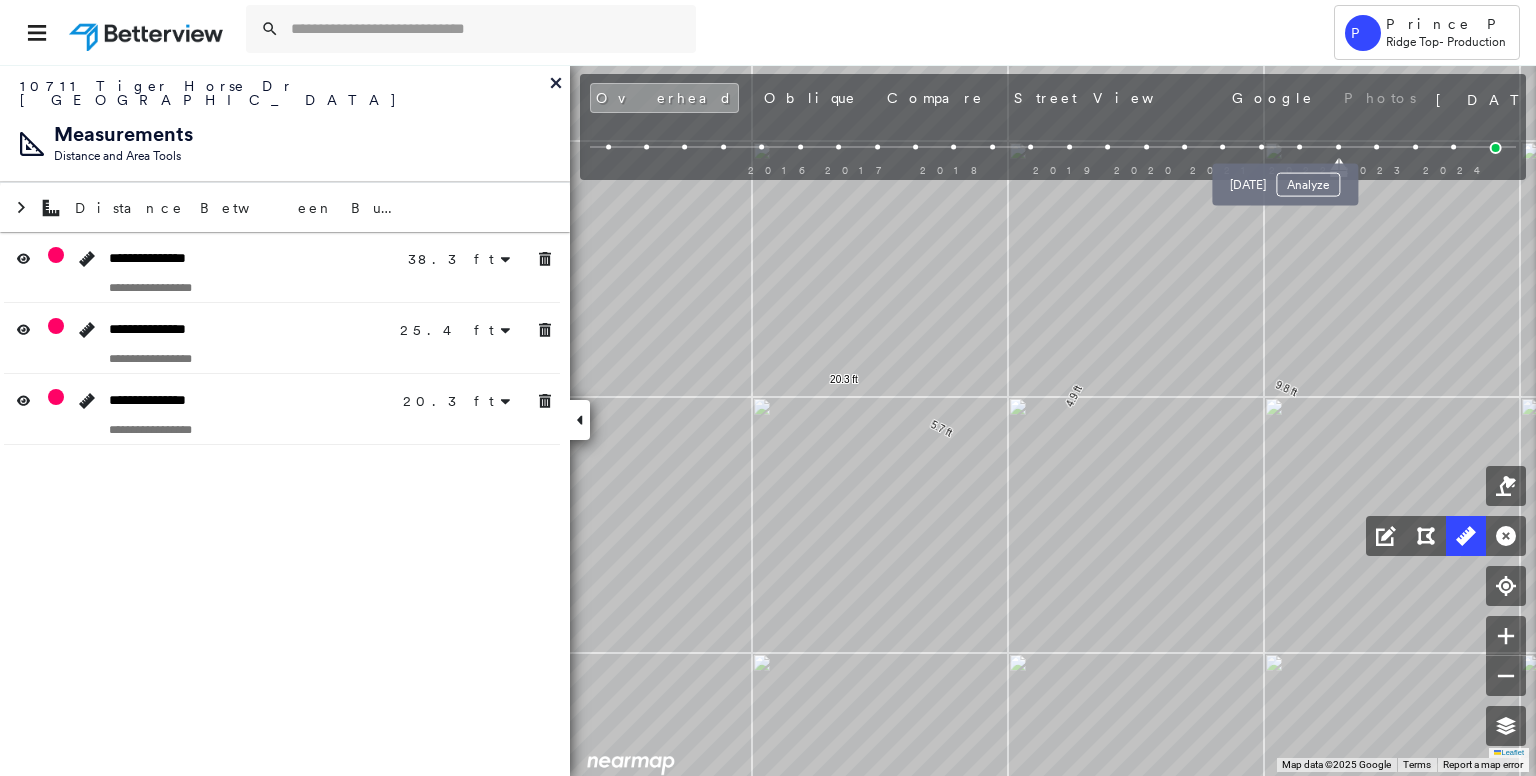 click at bounding box center [1299, 147] 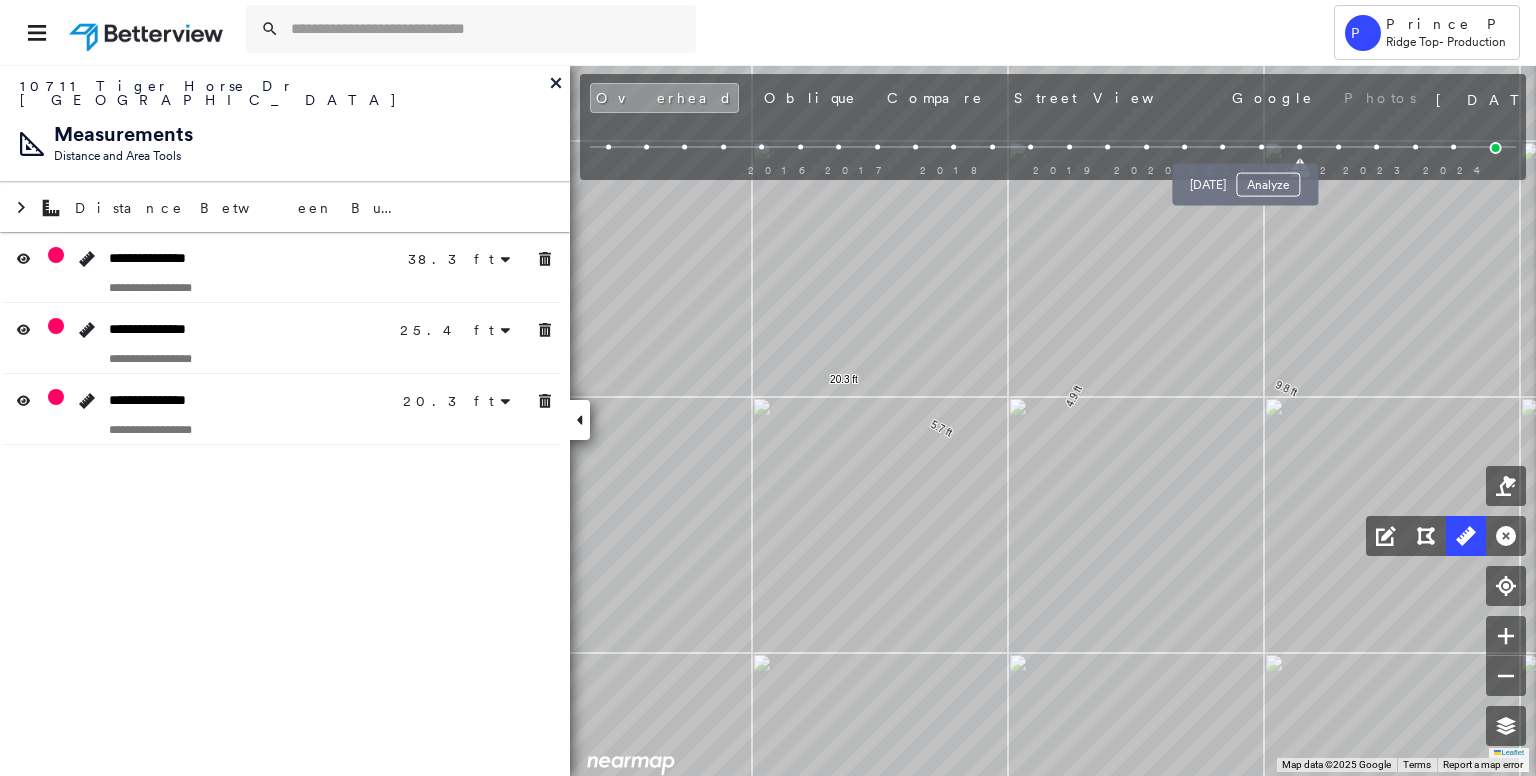 click at bounding box center [1261, 147] 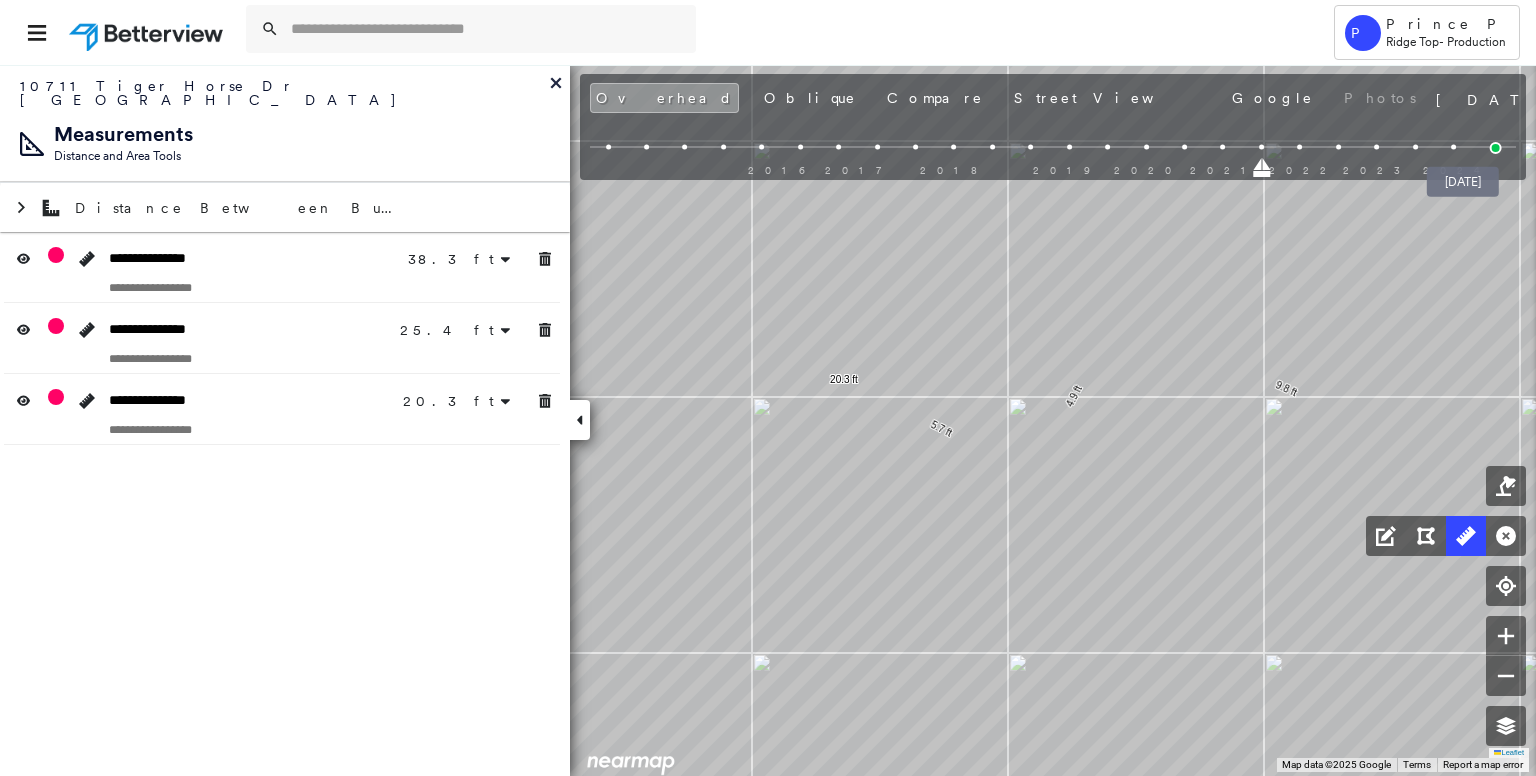 click at bounding box center (1496, 148) 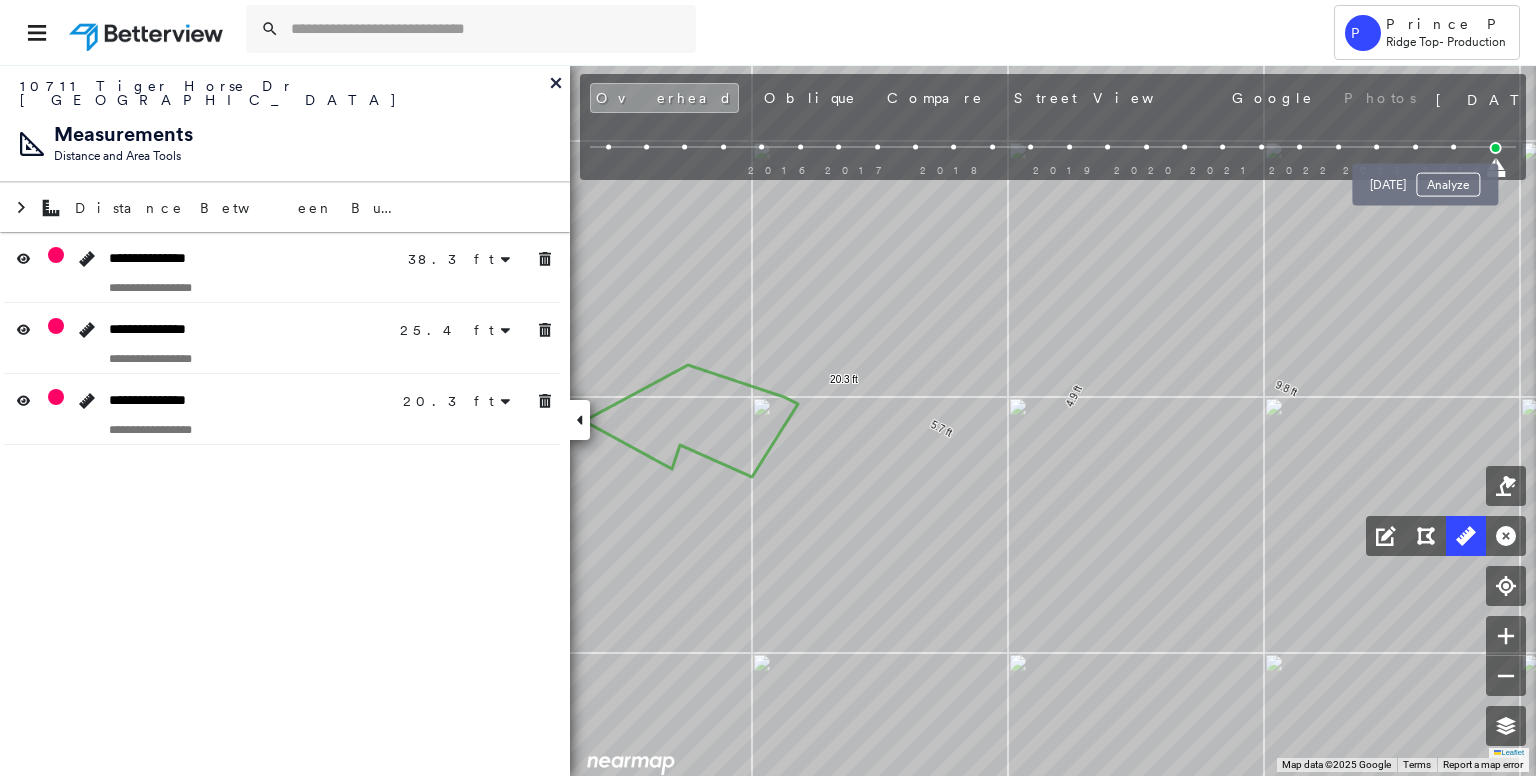 click on "[DATE] Analyze" at bounding box center [1425, 179] 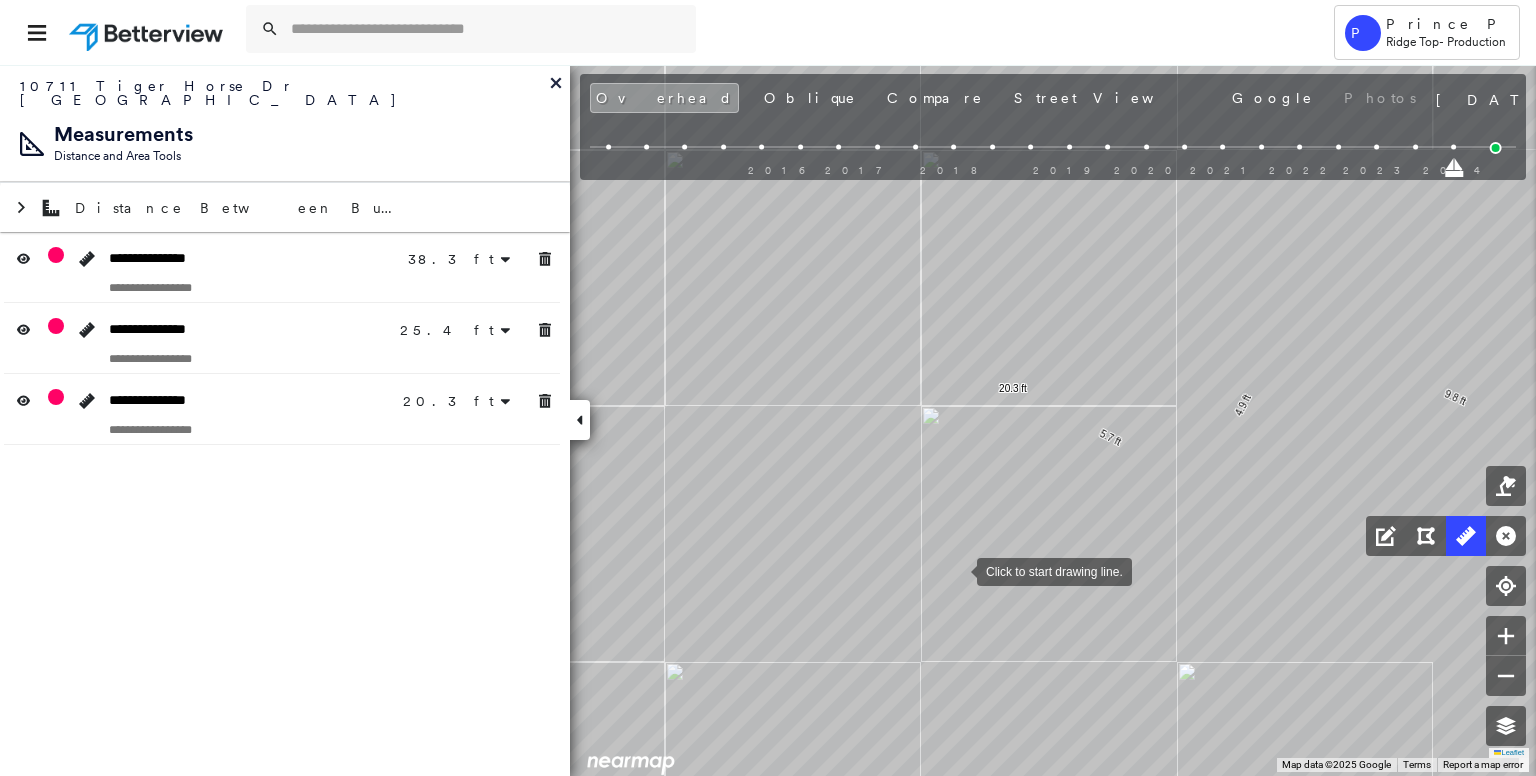 drag, startPoint x: 783, startPoint y: 560, endPoint x: 1004, endPoint y: 591, distance: 223.16362 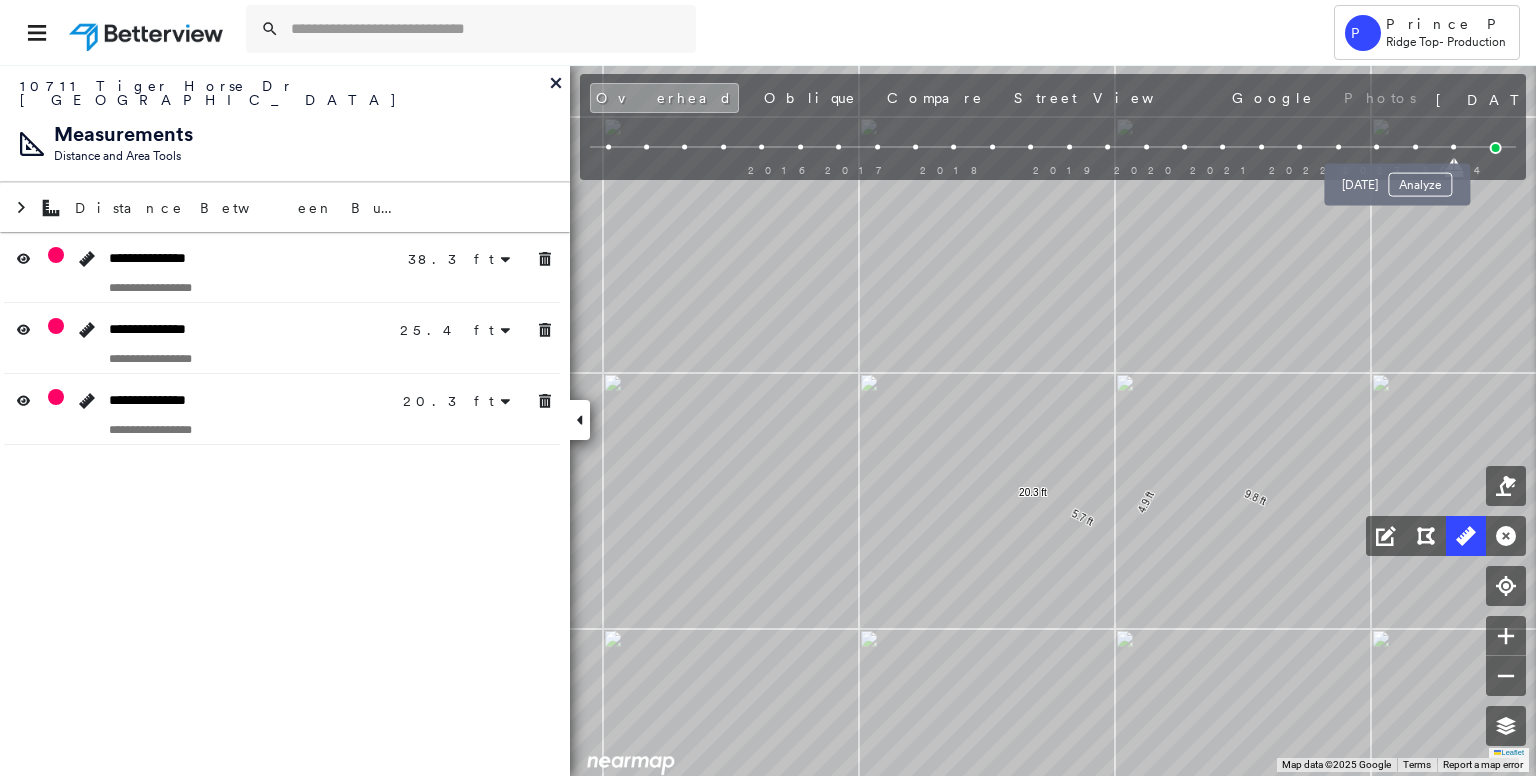 click at bounding box center (1415, 147) 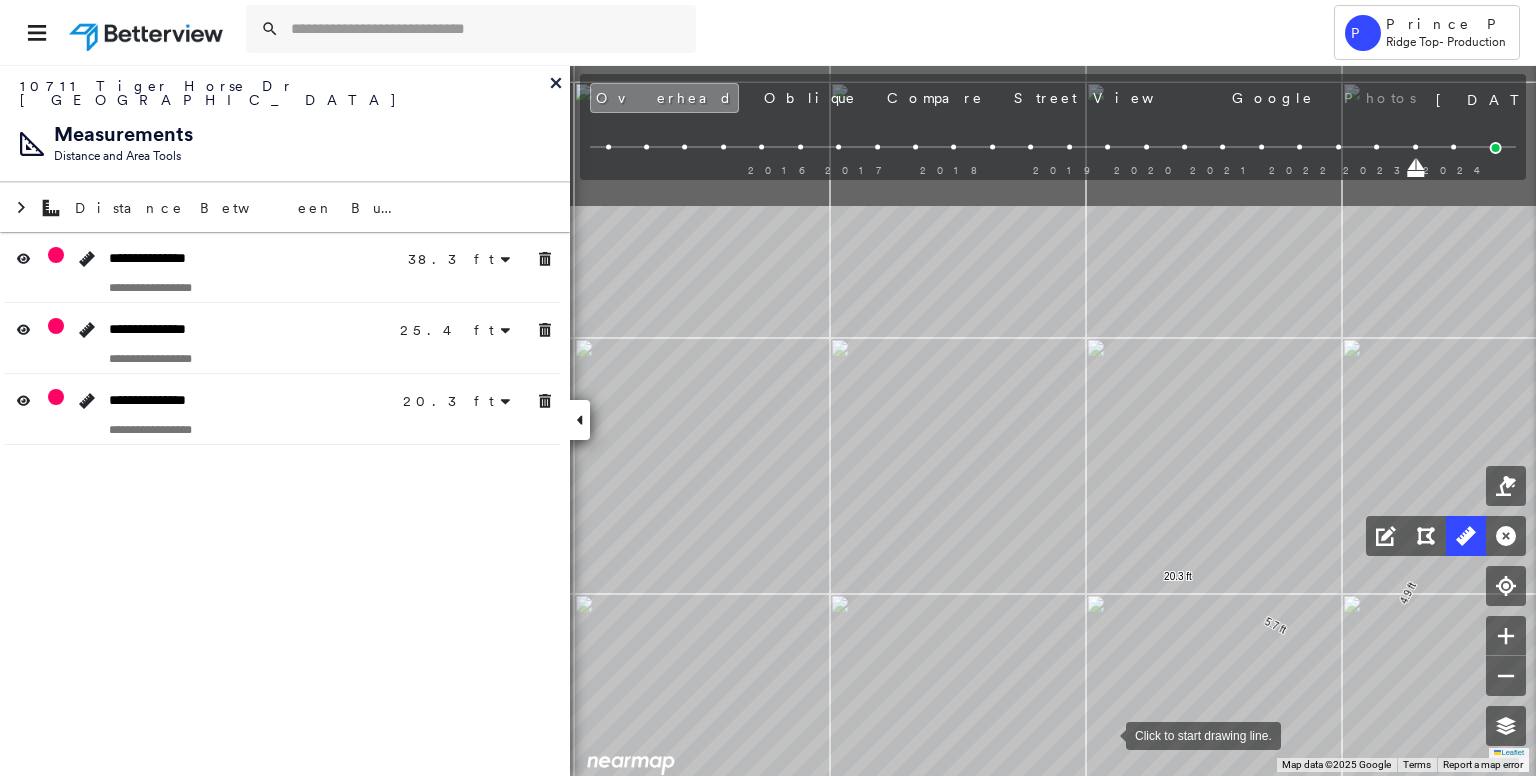 drag, startPoint x: 975, startPoint y: 521, endPoint x: 1110, endPoint y: 724, distance: 243.7909 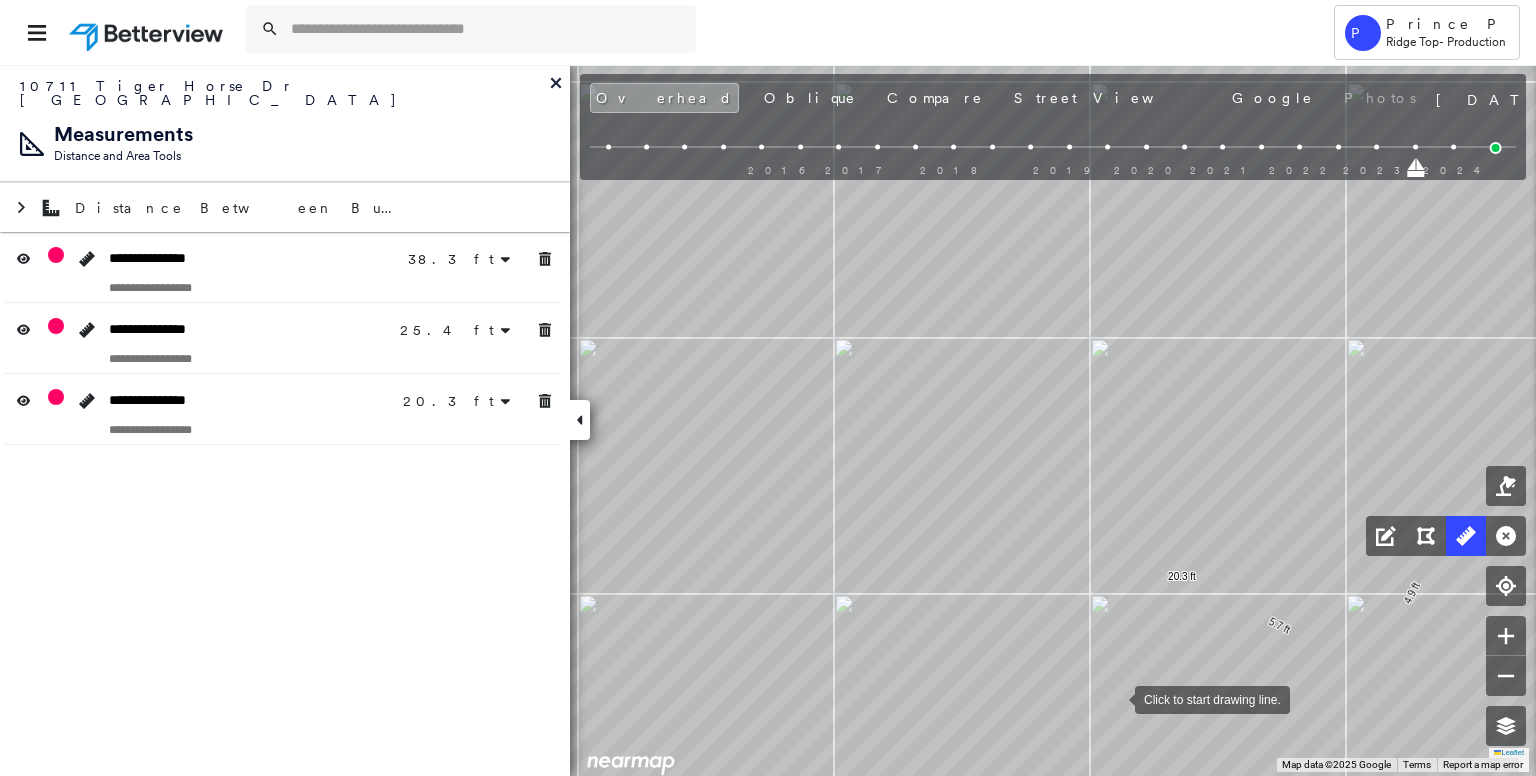 drag, startPoint x: 1115, startPoint y: 698, endPoint x: 1162, endPoint y: 651, distance: 66.46804 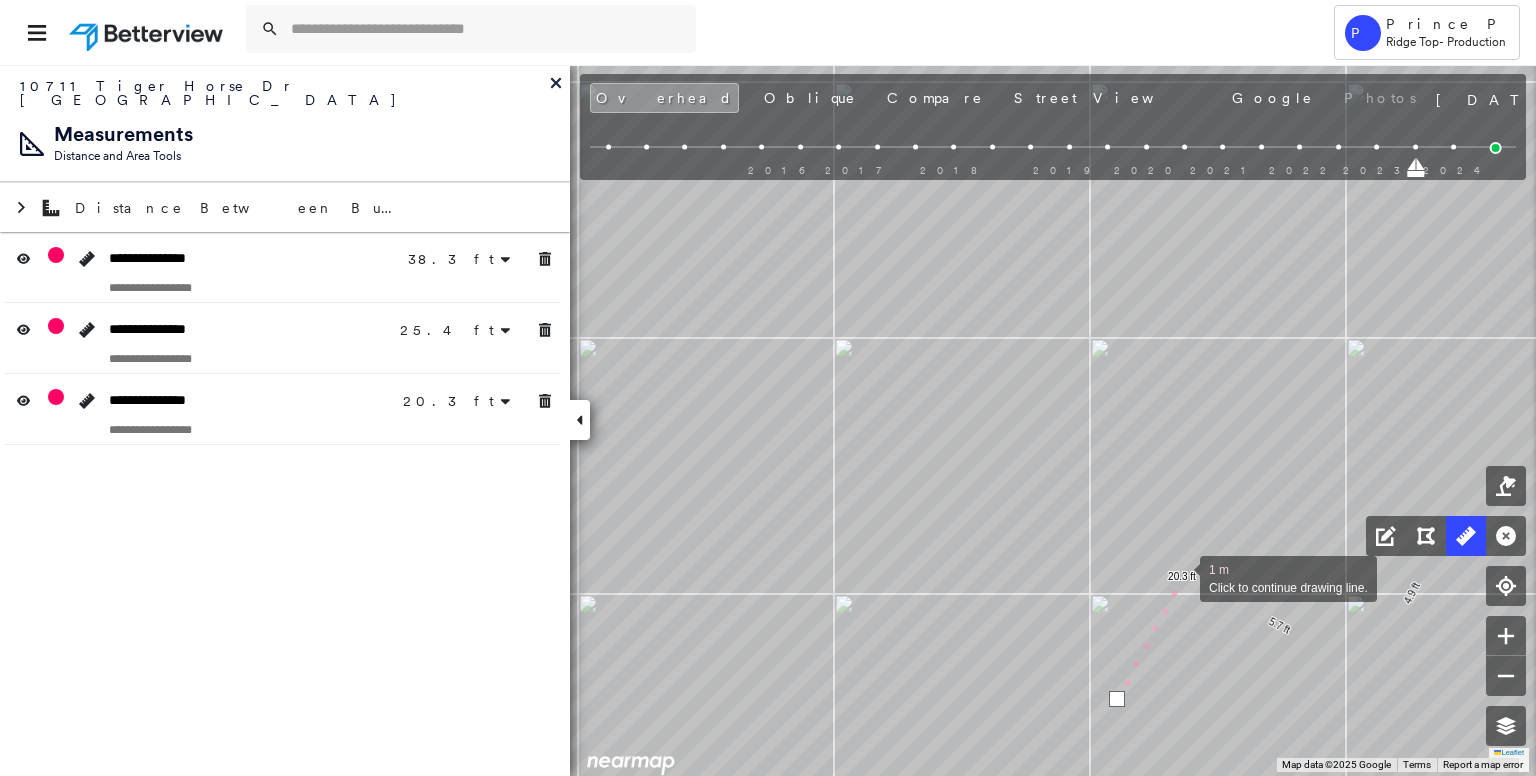 click at bounding box center [1180, 577] 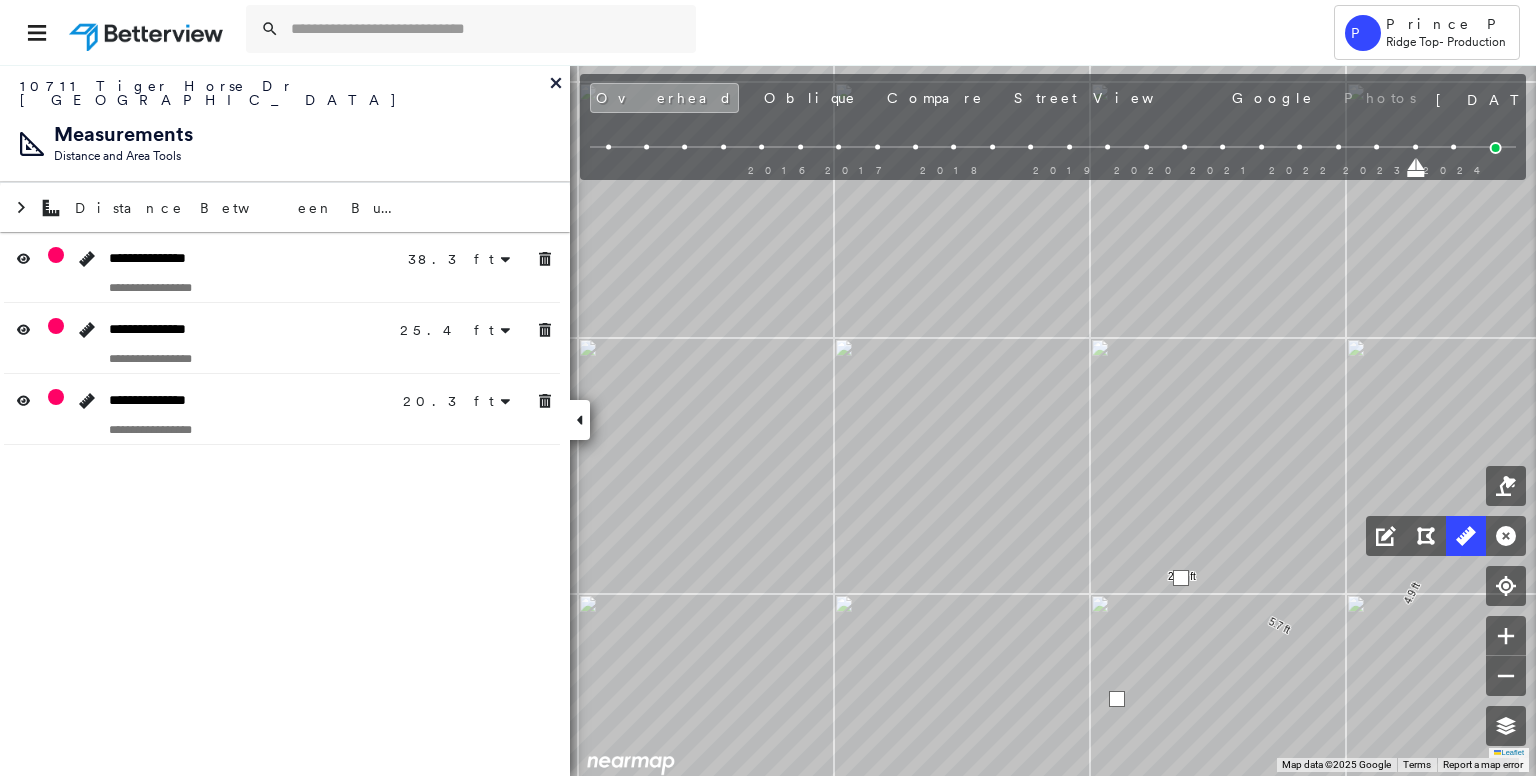 click at bounding box center (1181, 578) 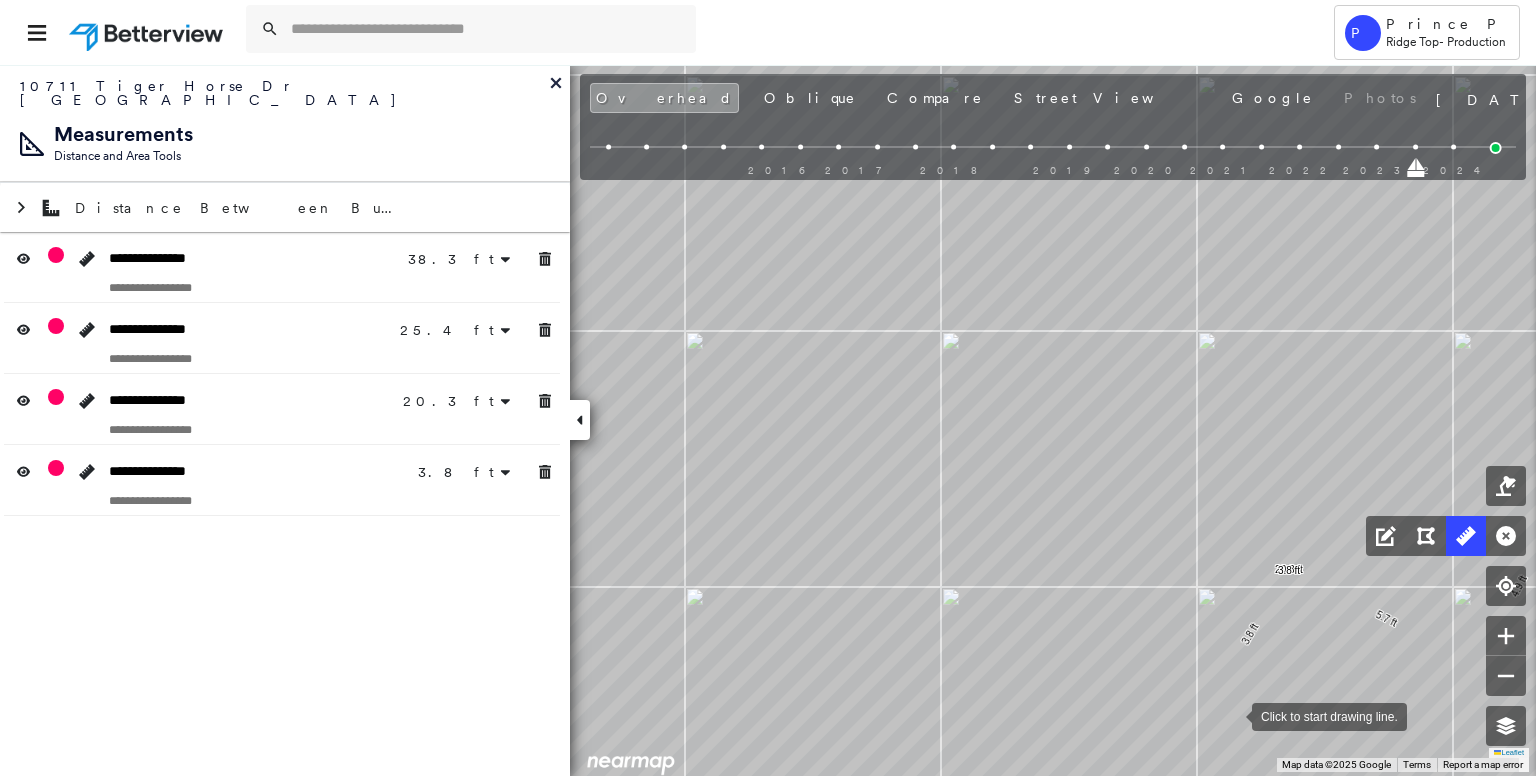 drag, startPoint x: 1120, startPoint y: 717, endPoint x: 1239, endPoint y: 715, distance: 119.01681 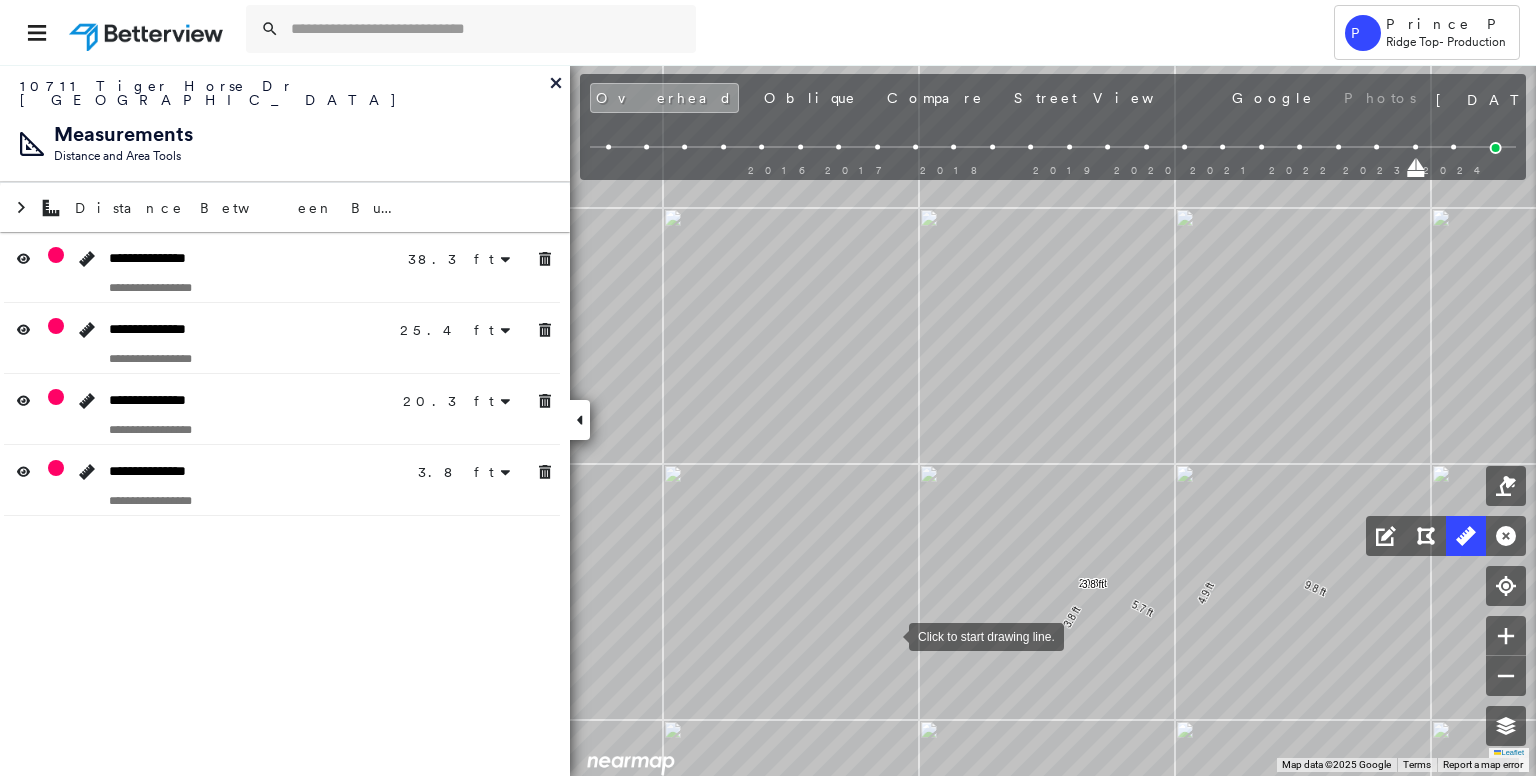 drag, startPoint x: 889, startPoint y: 635, endPoint x: 984, endPoint y: 769, distance: 164.25894 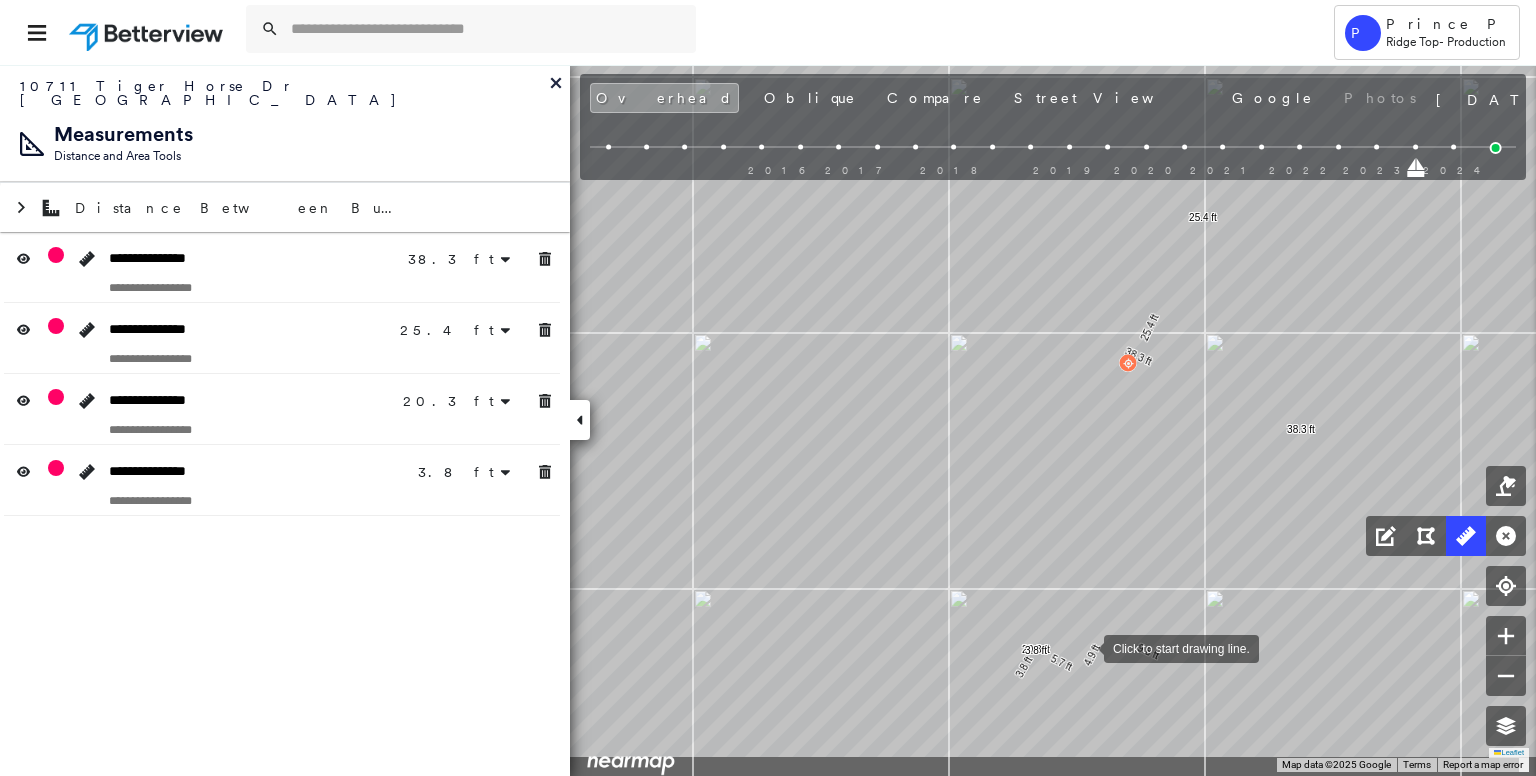 drag, startPoint x: 1084, startPoint y: 693, endPoint x: 1084, endPoint y: 650, distance: 43 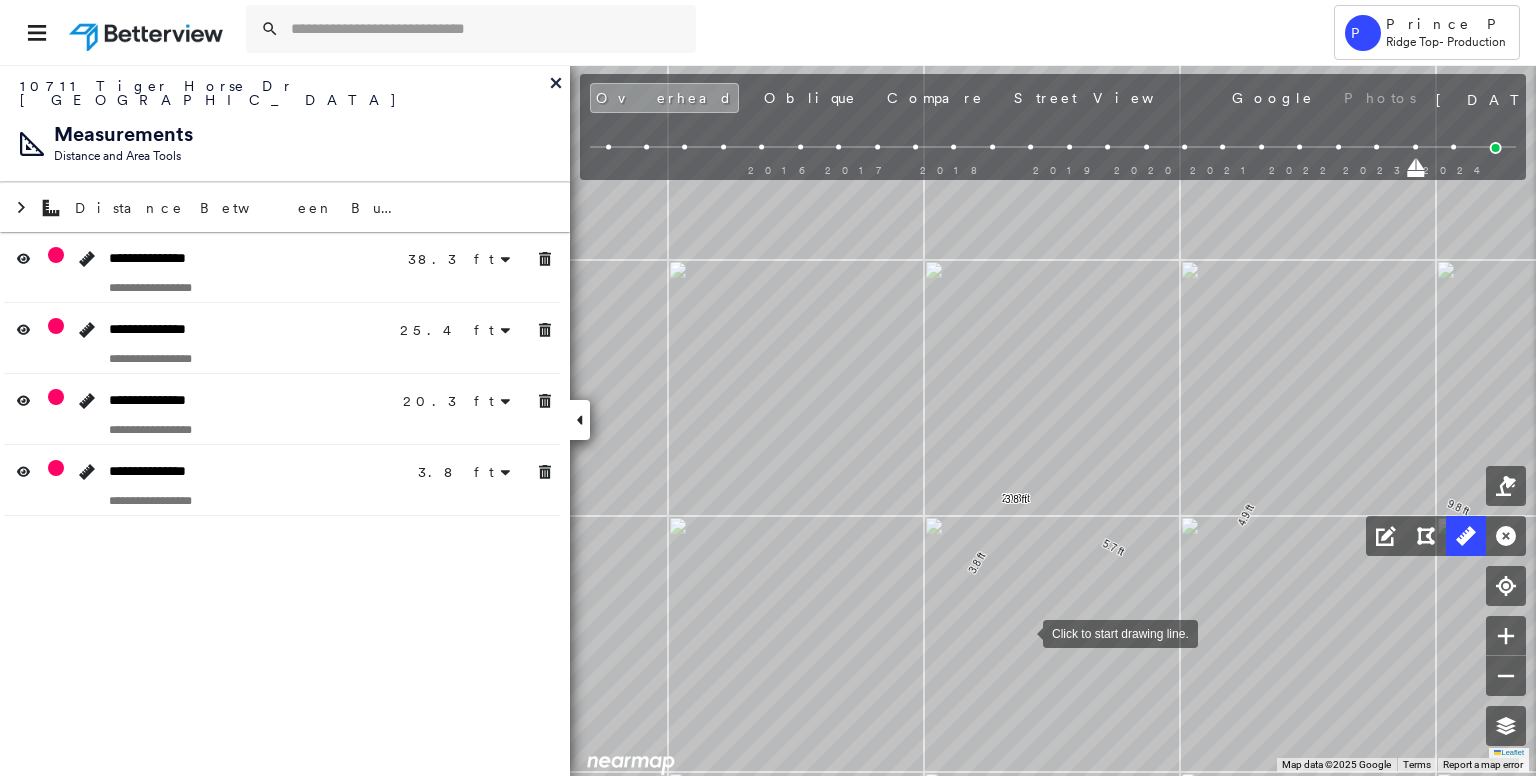 drag, startPoint x: 992, startPoint y: 607, endPoint x: 1023, endPoint y: 631, distance: 39.20459 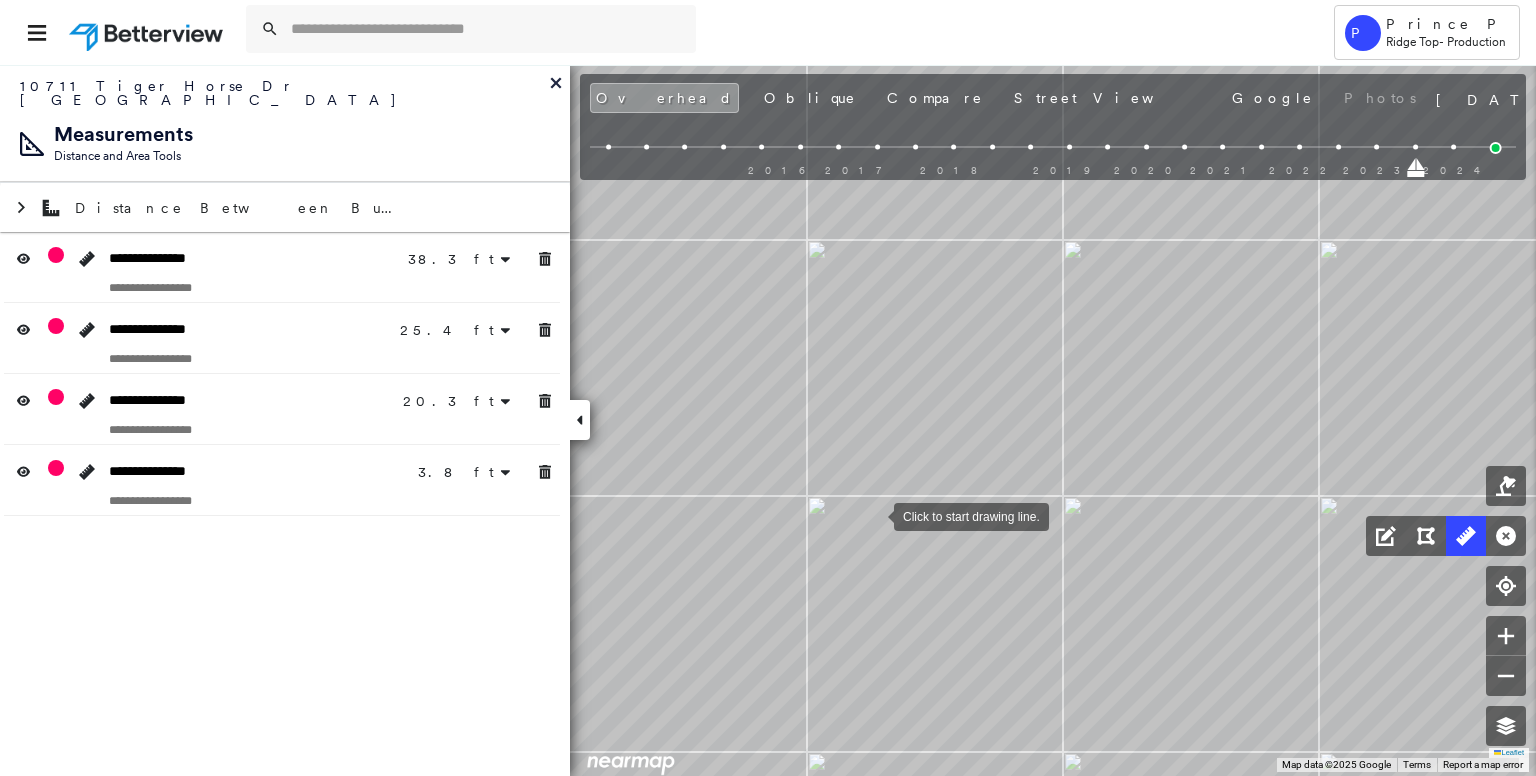 click at bounding box center [874, 515] 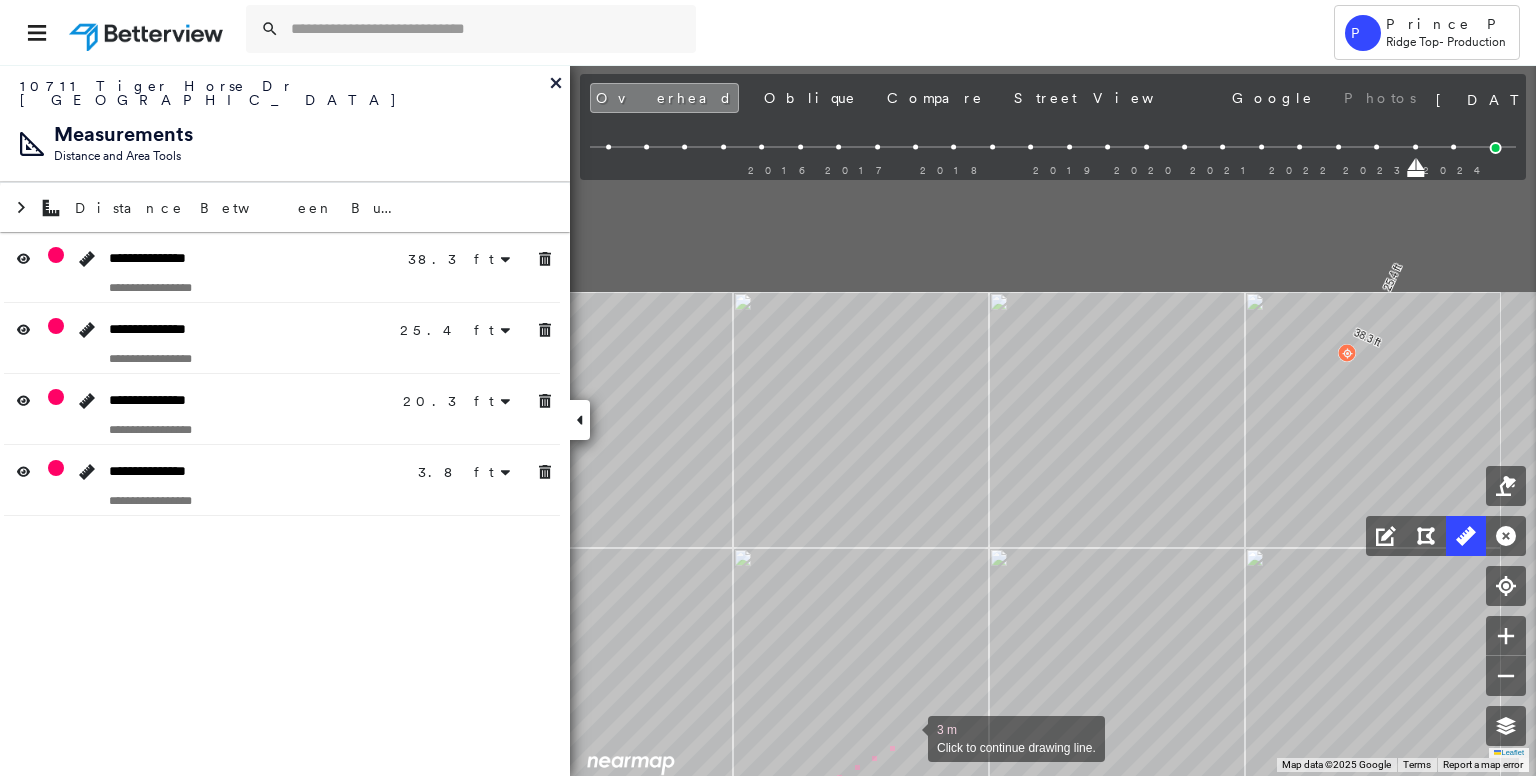 drag, startPoint x: 1020, startPoint y: 426, endPoint x: 899, endPoint y: 743, distance: 339.3081 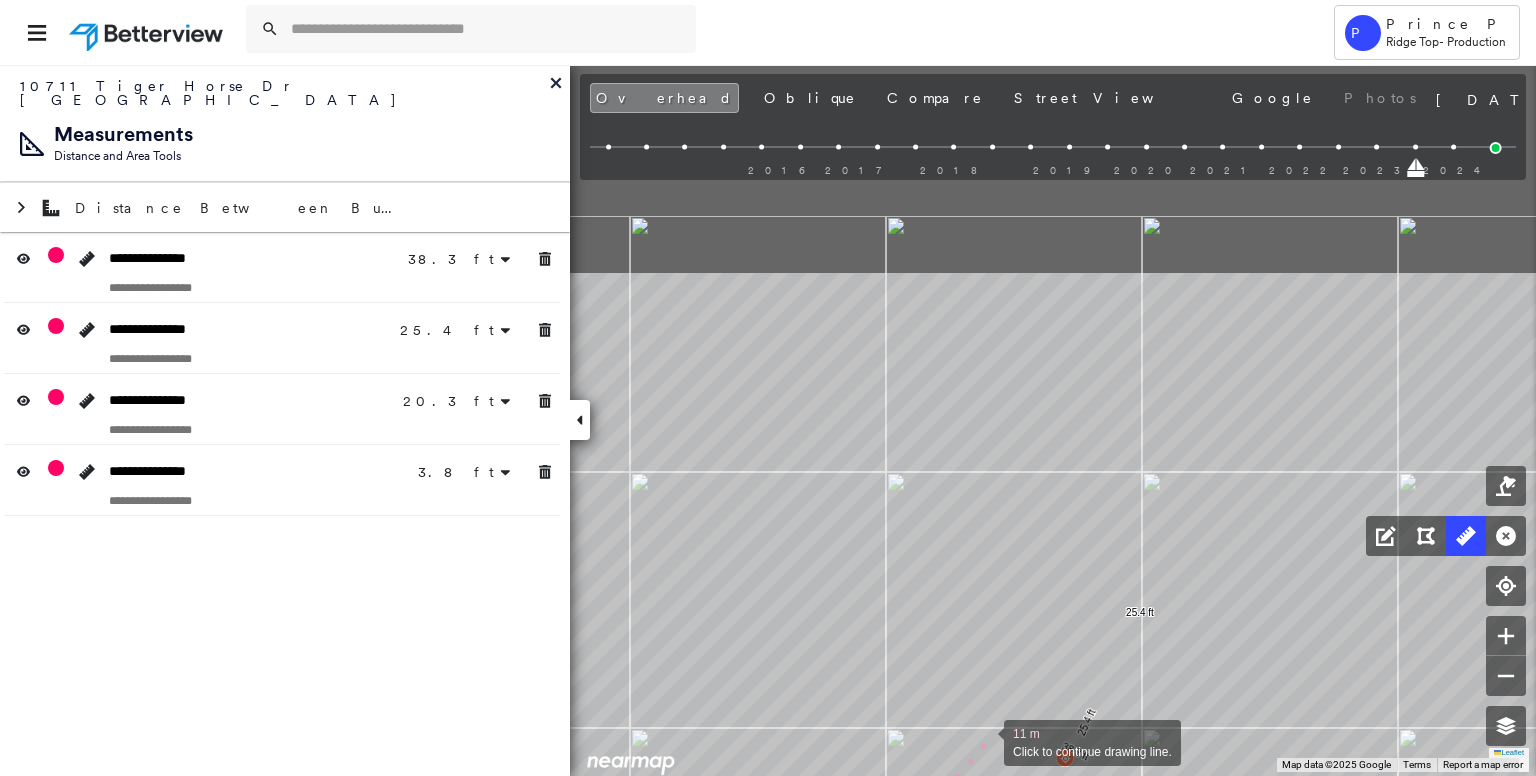 drag, startPoint x: 1072, startPoint y: 441, endPoint x: 968, endPoint y: 766, distance: 341.23453 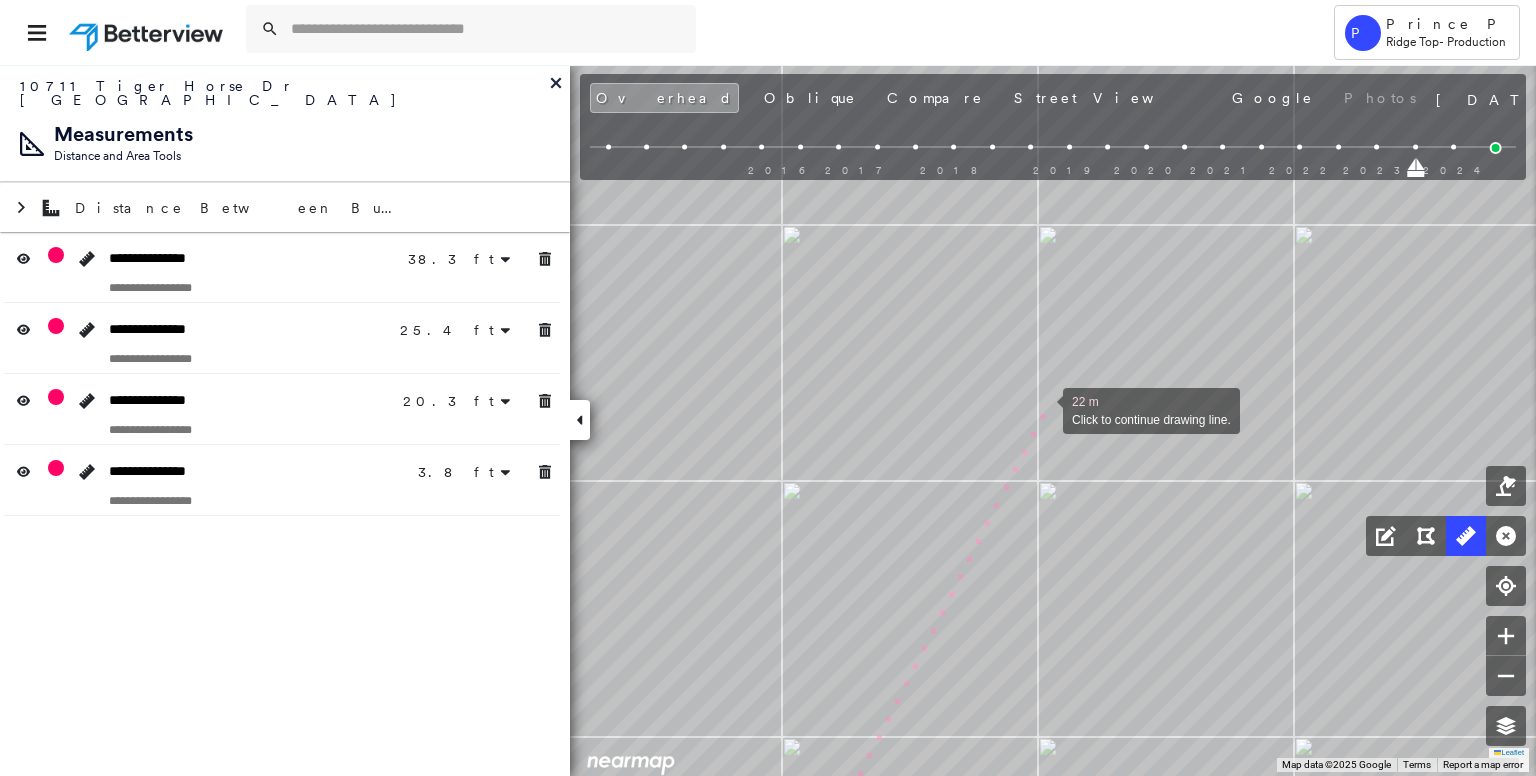 click at bounding box center (1043, 409) 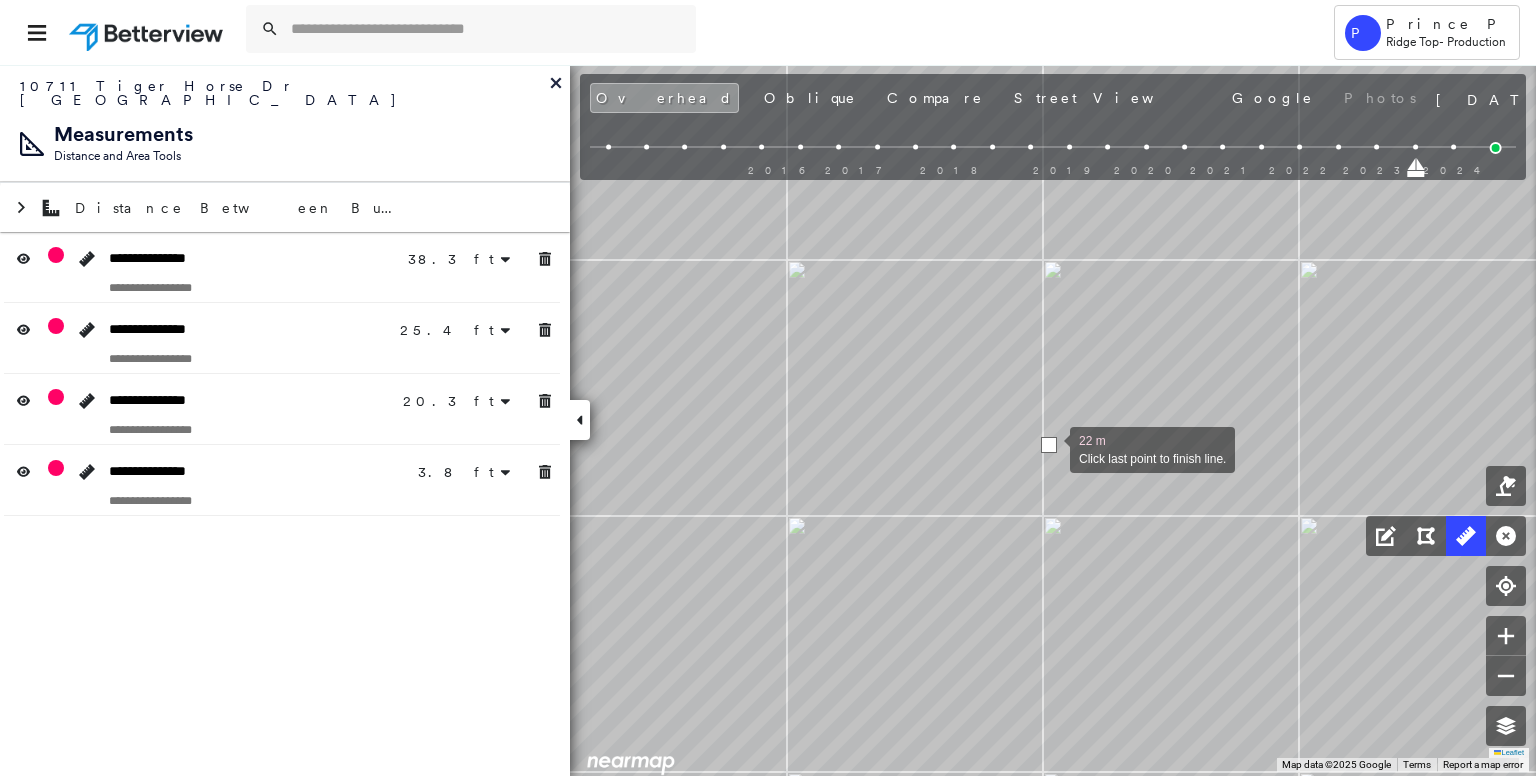 click at bounding box center [1049, 445] 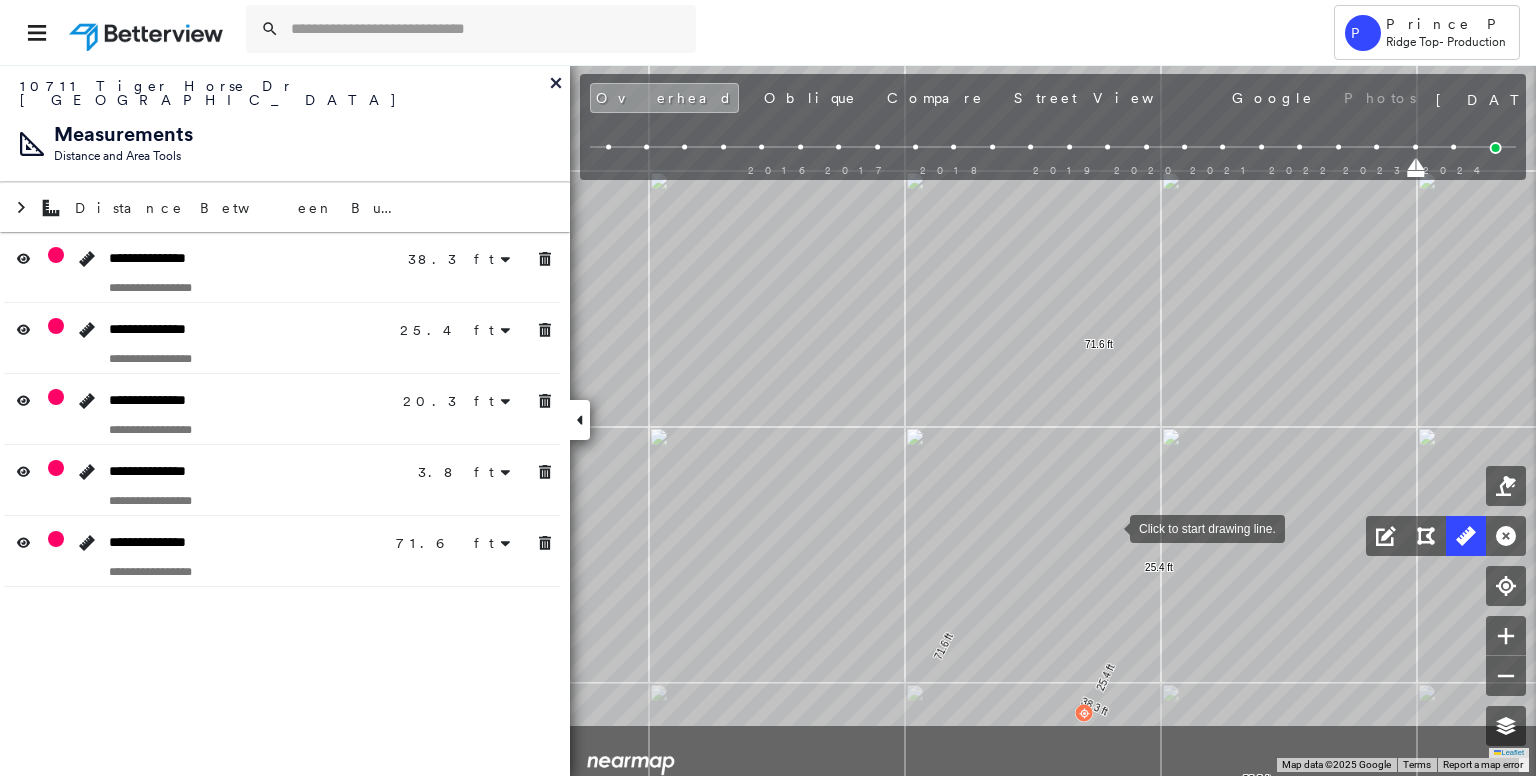 click on "38.3 ft 38.3 ft 25.4 ft 25.4 ft 9.8 ft 4.9 ft 5.7 ft 20.3 ft 3.8 ft 3.8 ft 71.6 ft 71.6 ft Click to start drawing line." at bounding box center (48, 925) 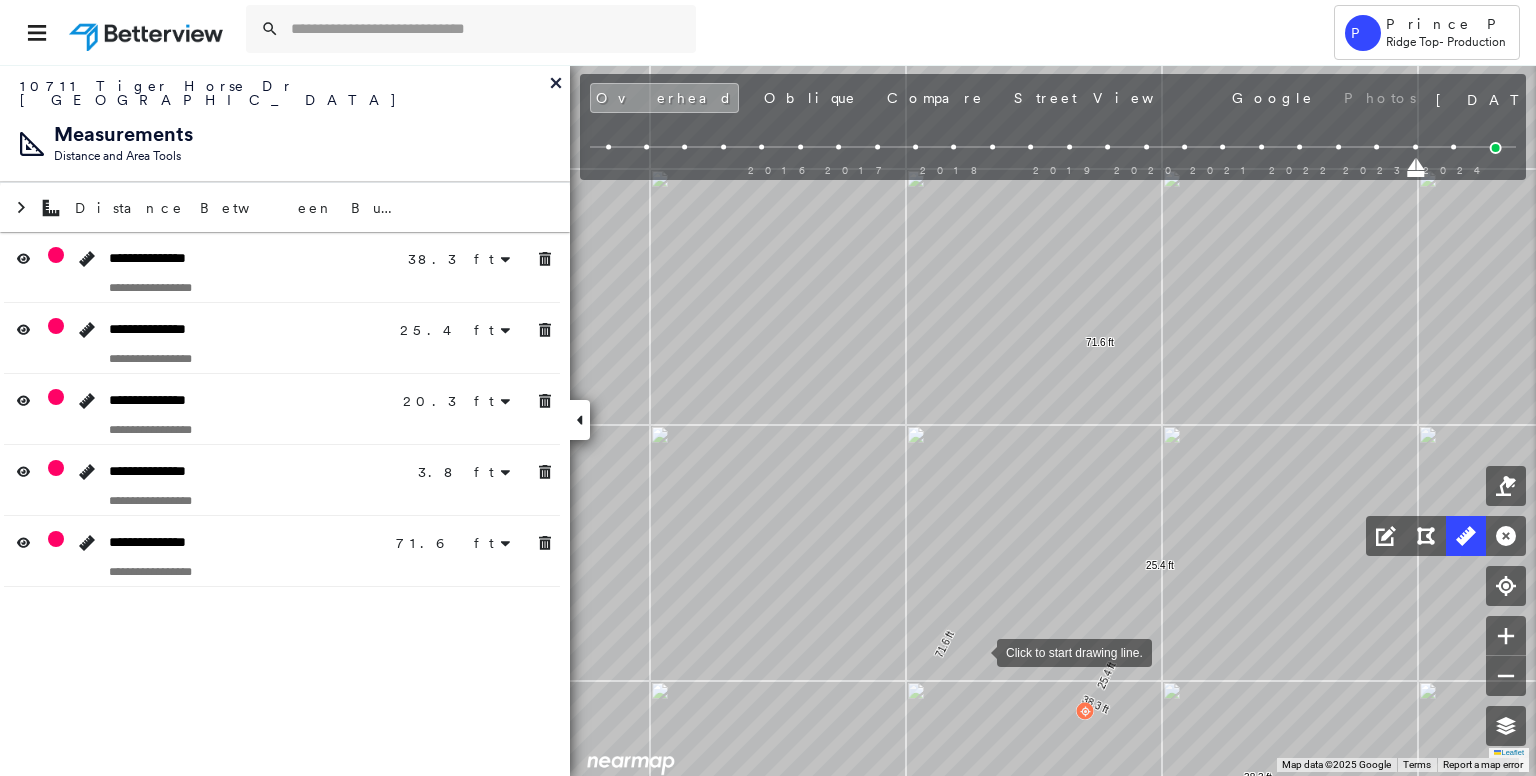 drag, startPoint x: 977, startPoint y: 651, endPoint x: 1101, endPoint y: 487, distance: 205.60156 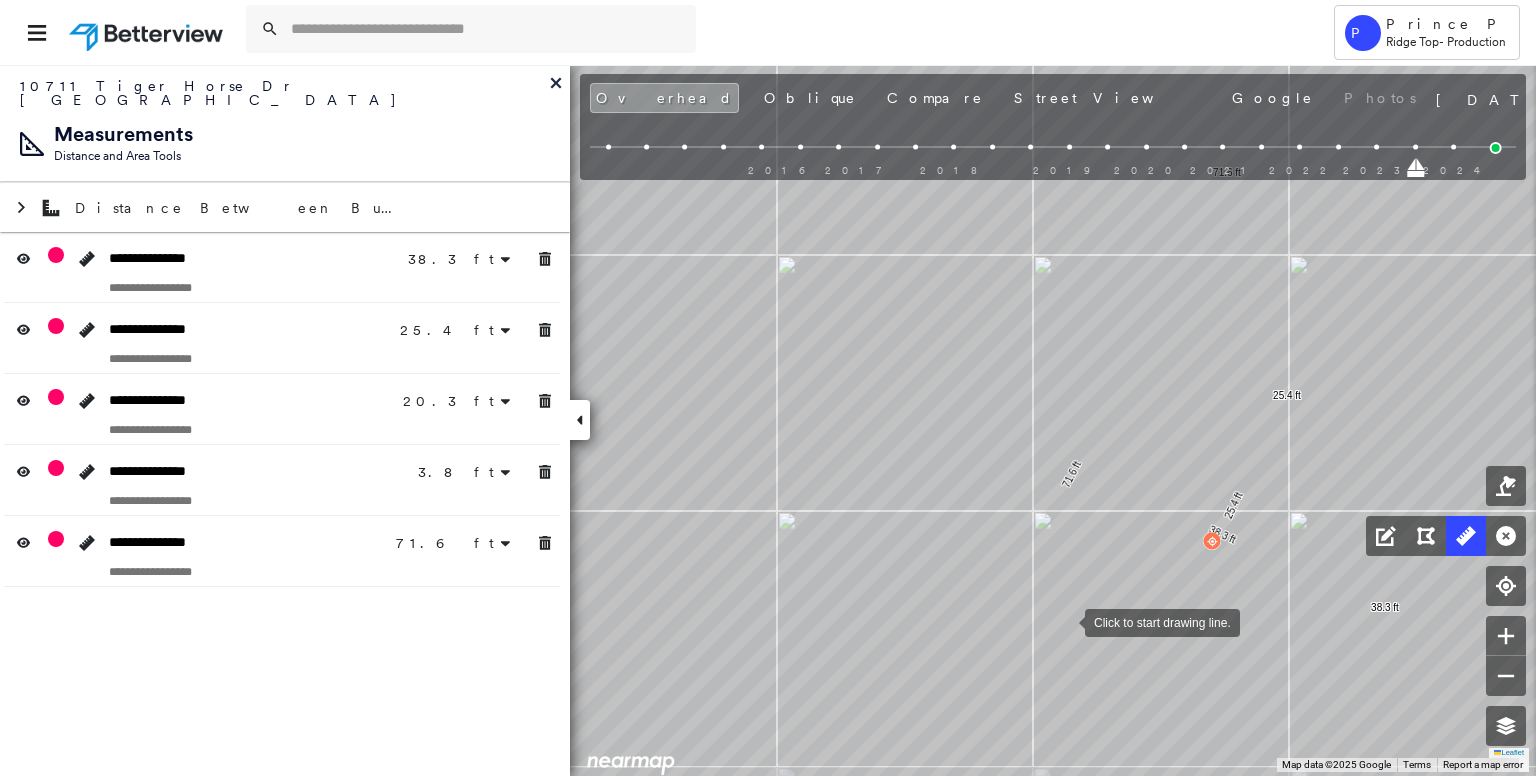 drag, startPoint x: 1065, startPoint y: 621, endPoint x: 1066, endPoint y: 382, distance: 239.00209 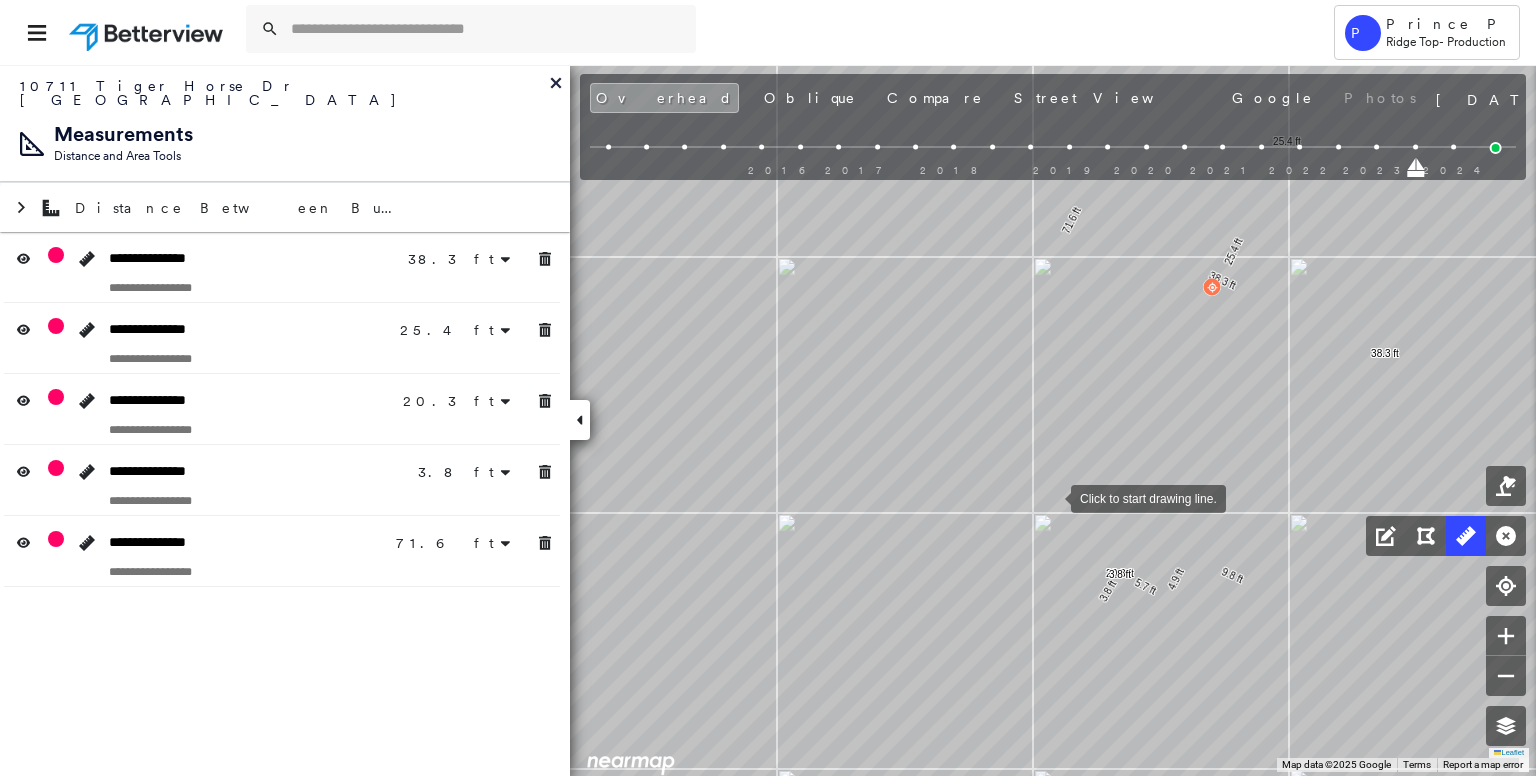 drag, startPoint x: 1054, startPoint y: 470, endPoint x: 1028, endPoint y: 555, distance: 88.88757 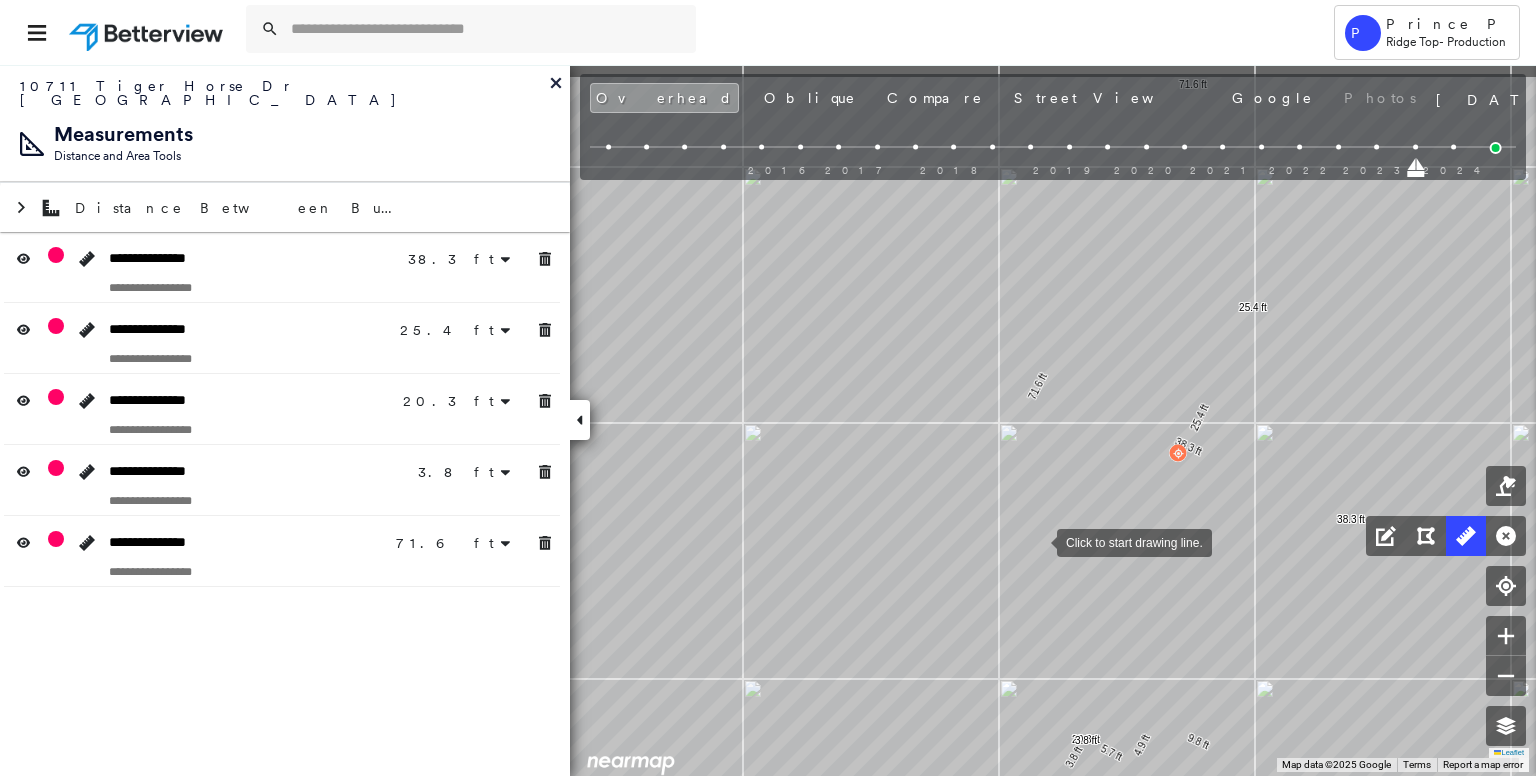 drag, startPoint x: 1045, startPoint y: 515, endPoint x: 1022, endPoint y: 563, distance: 53.225933 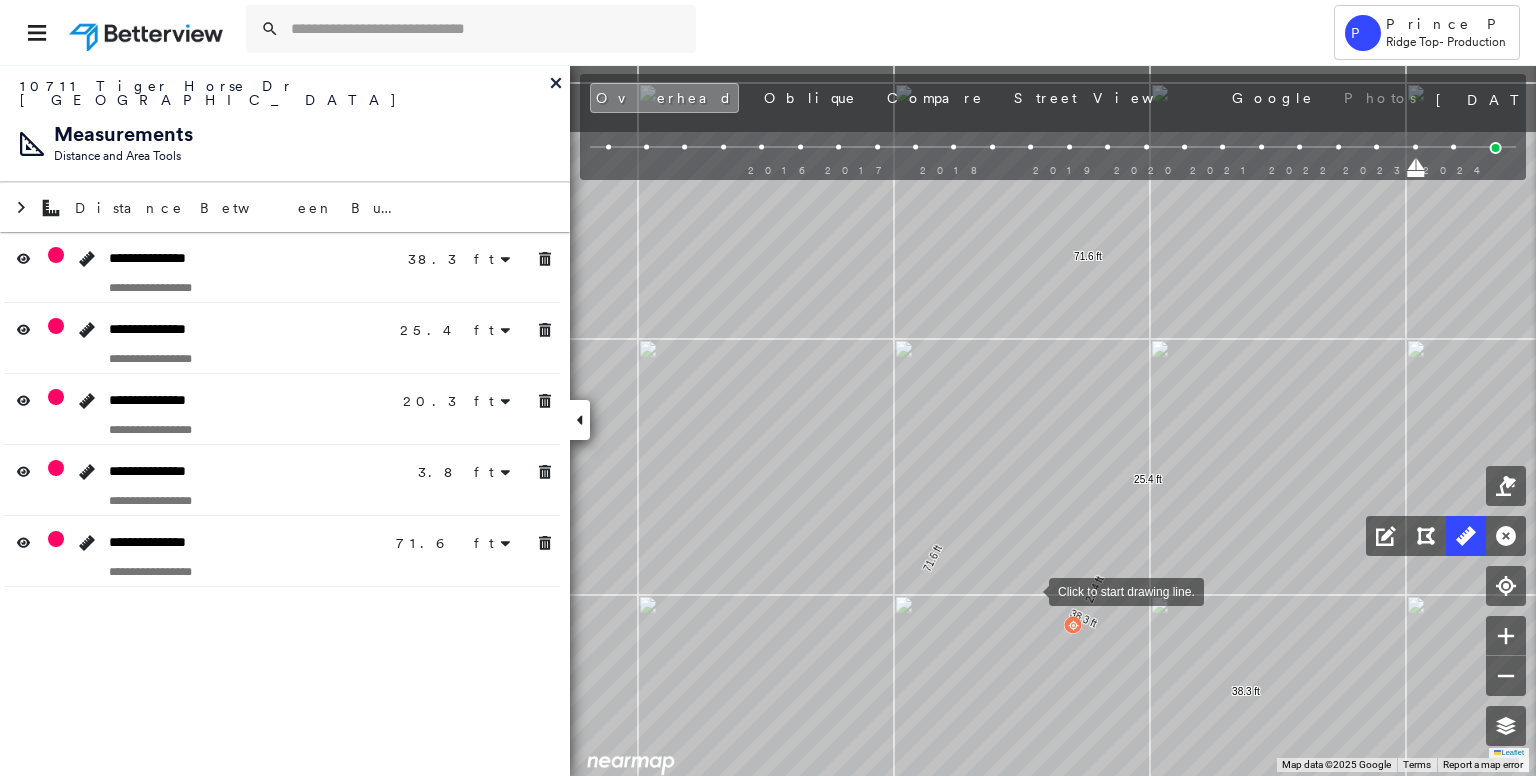 drag, startPoint x: 1068, startPoint y: 532, endPoint x: 1056, endPoint y: 551, distance: 22.472204 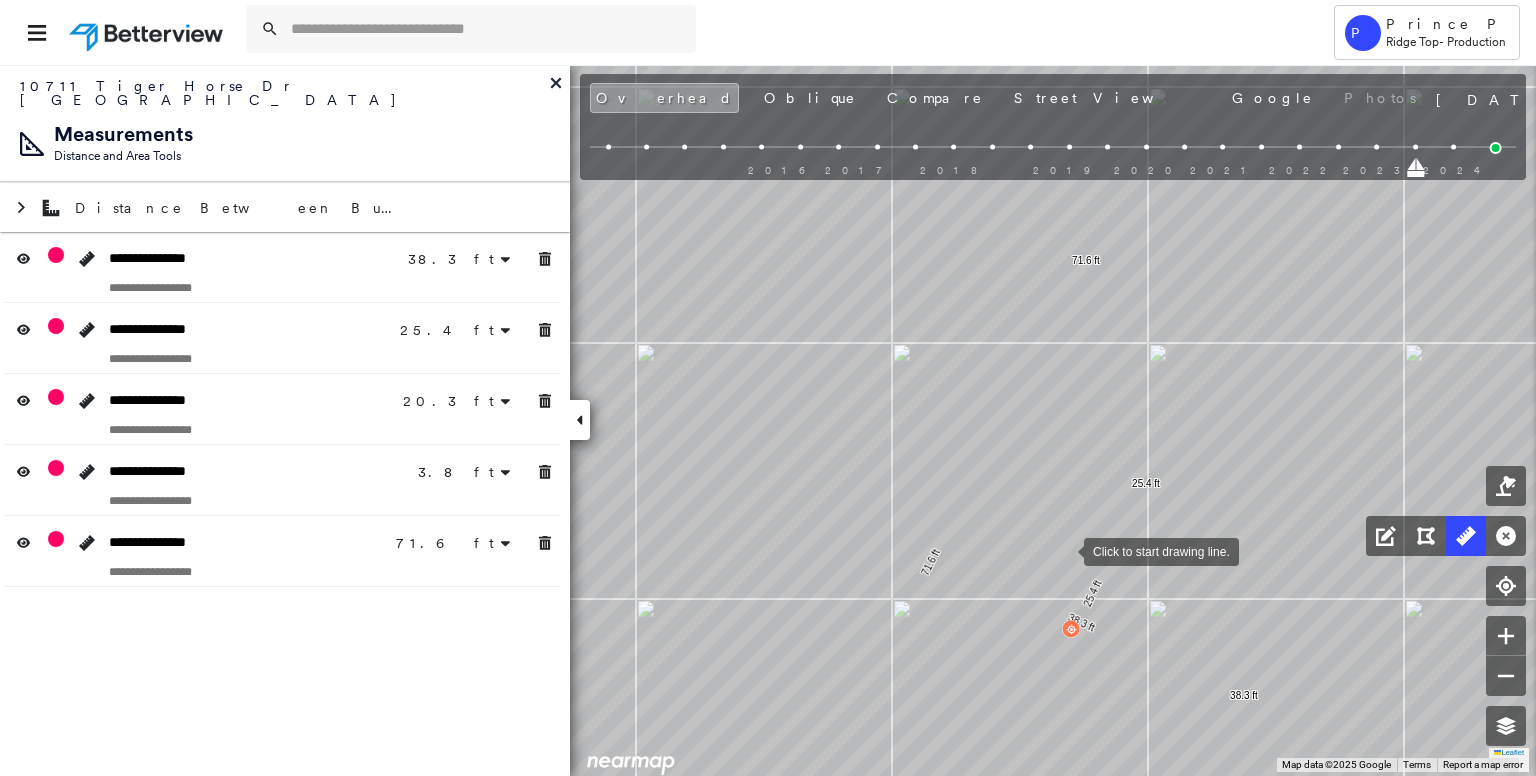 drag, startPoint x: 1064, startPoint y: 550, endPoint x: 1104, endPoint y: 282, distance: 270.96863 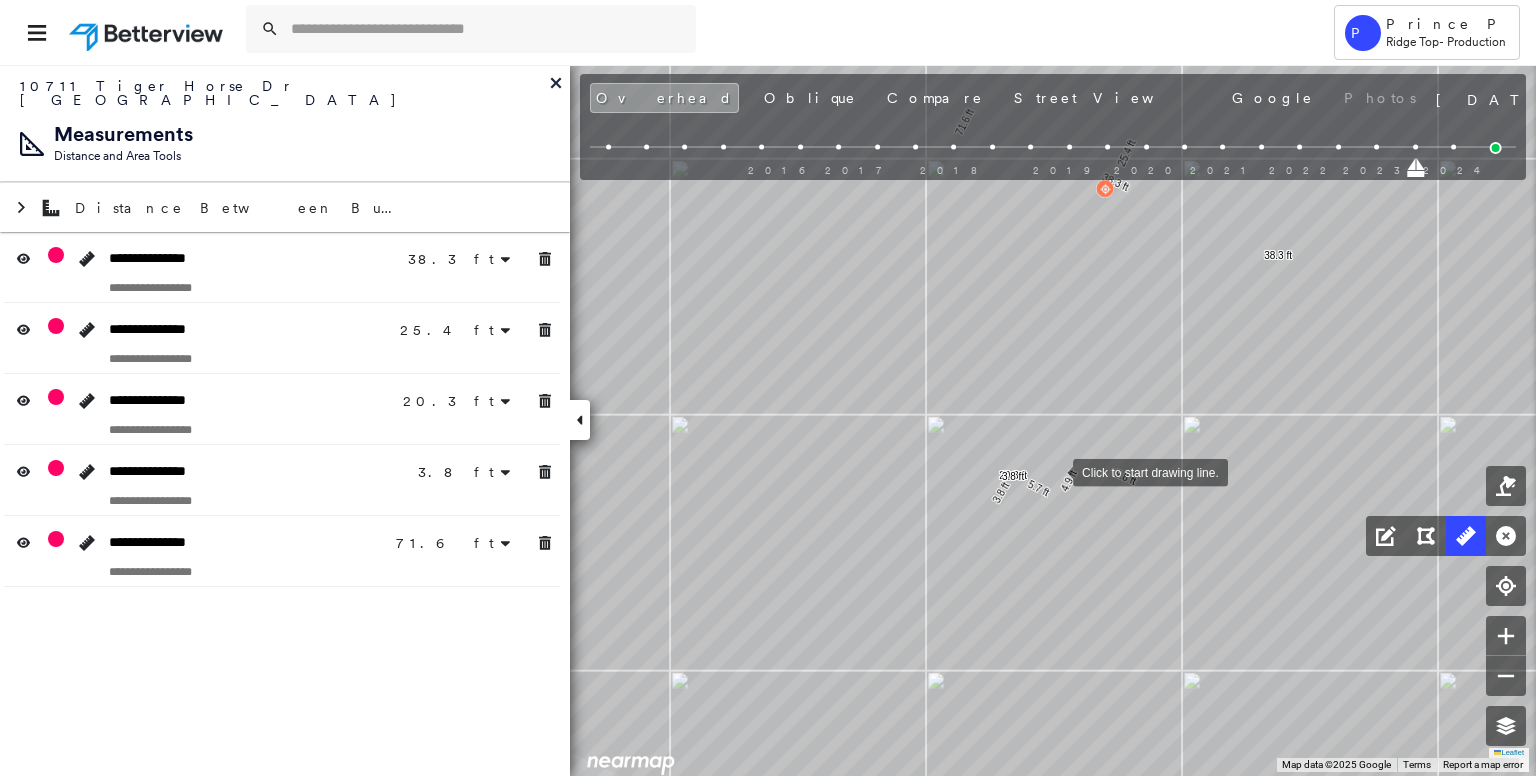 click at bounding box center (1053, 471) 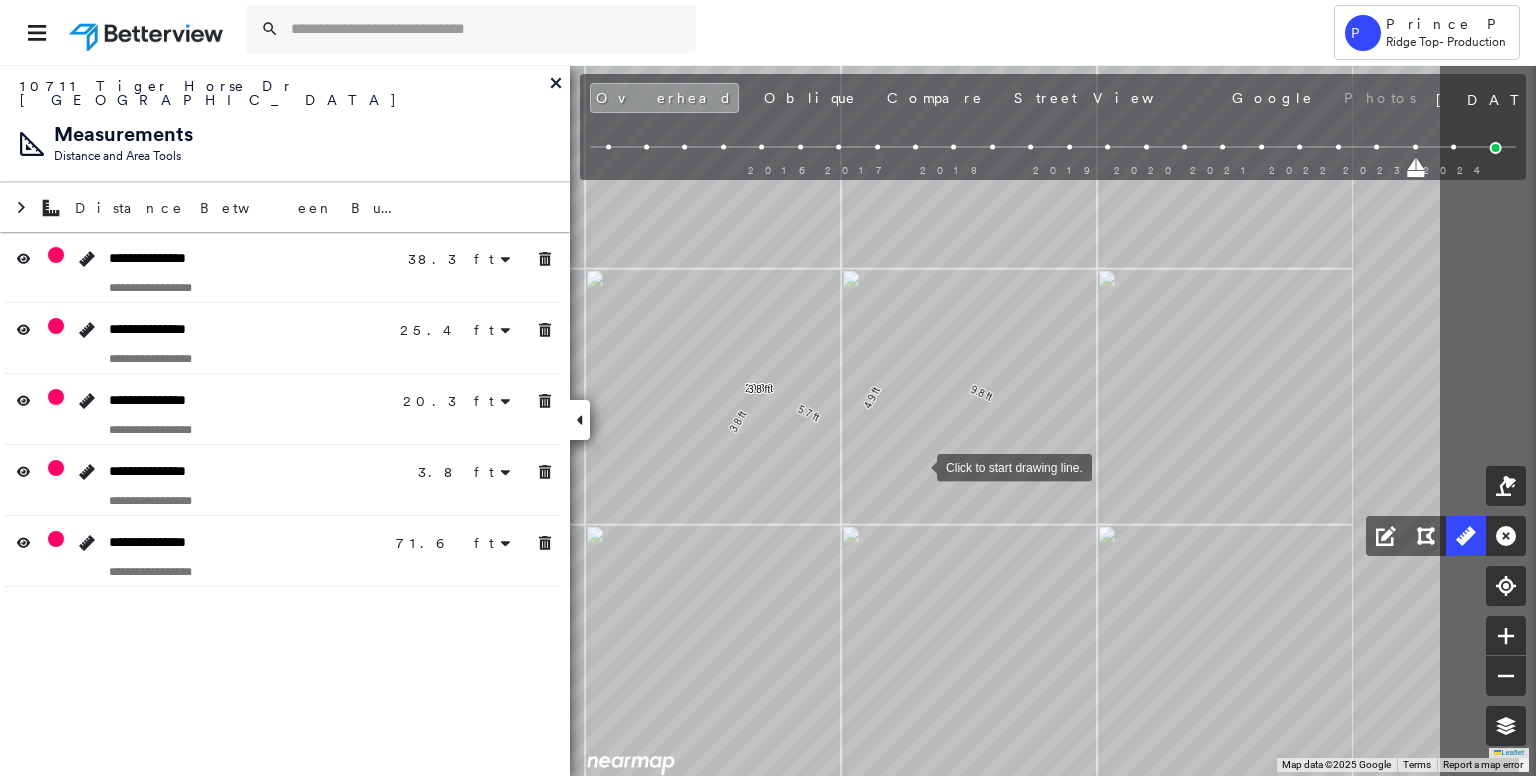 click on "38.3 ft 38.3 ft 25.4 ft 25.4 ft 9.8 ft 4.9 ft 5.7 ft 20.3 ft 3.8 ft 3.8 ft 71.6 ft 71.6 ft Click to start drawing line." at bounding box center (-181, 468) 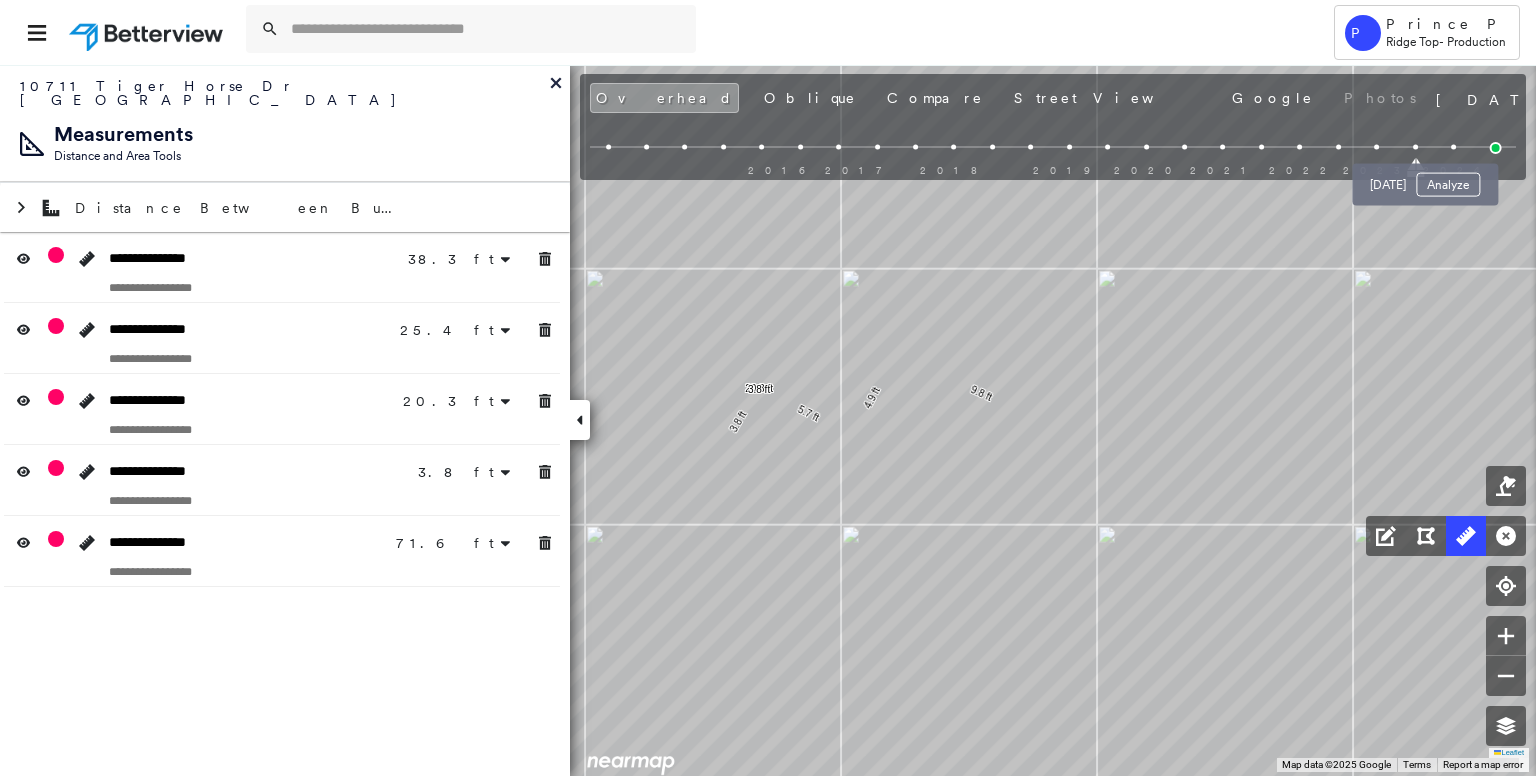 click at bounding box center (1453, 147) 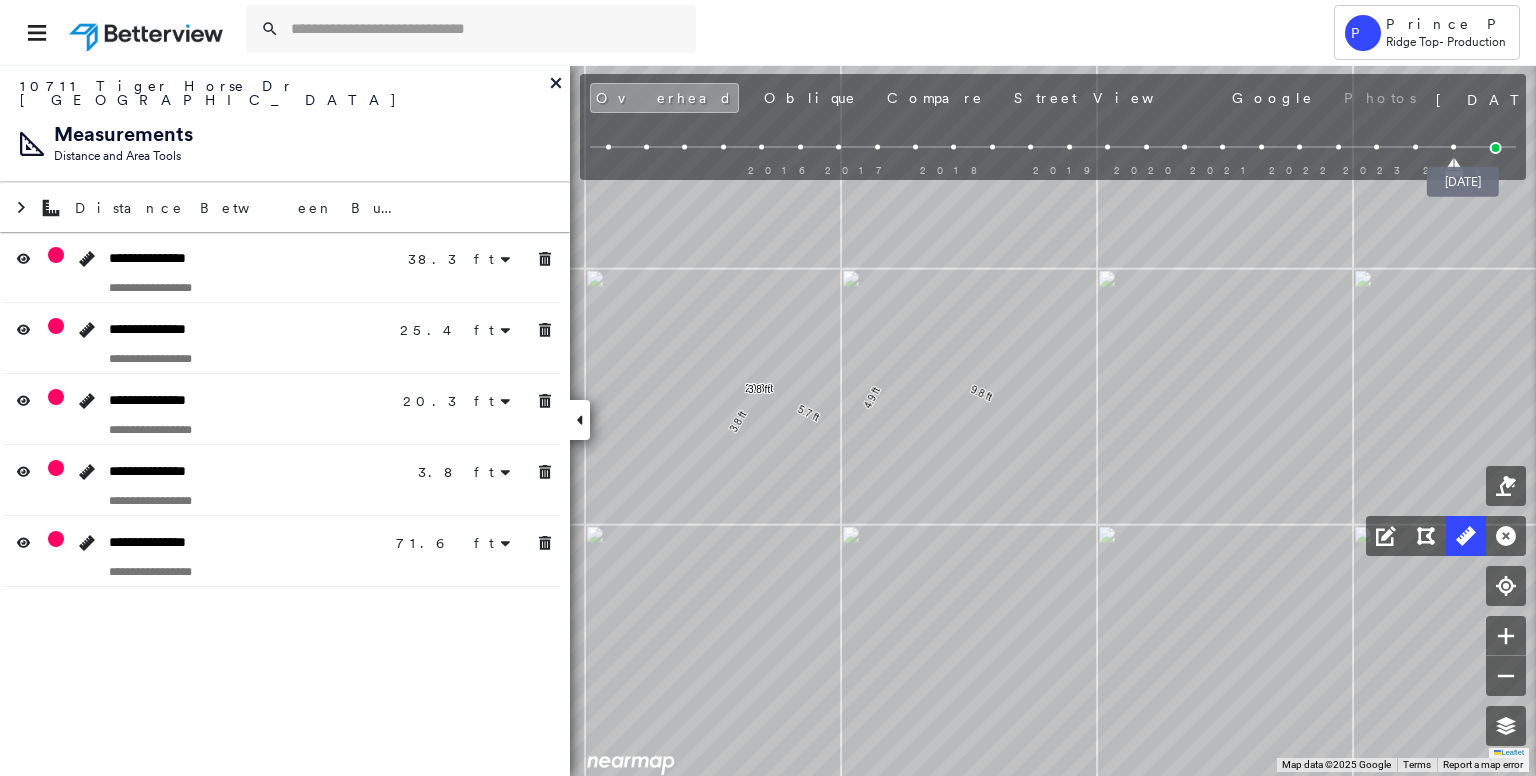 click at bounding box center (1496, 148) 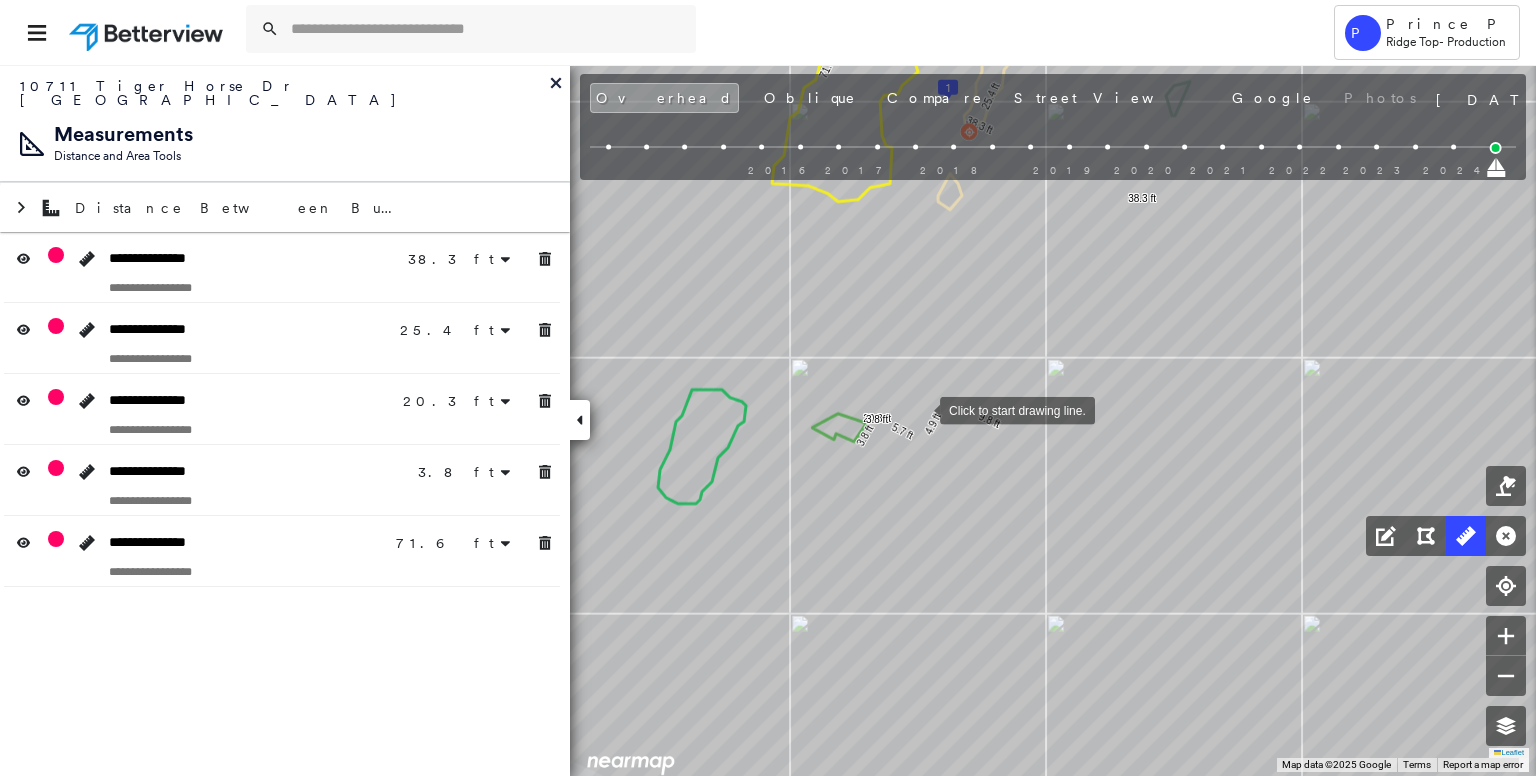 drag, startPoint x: 946, startPoint y: 408, endPoint x: 937, endPoint y: 401, distance: 11.401754 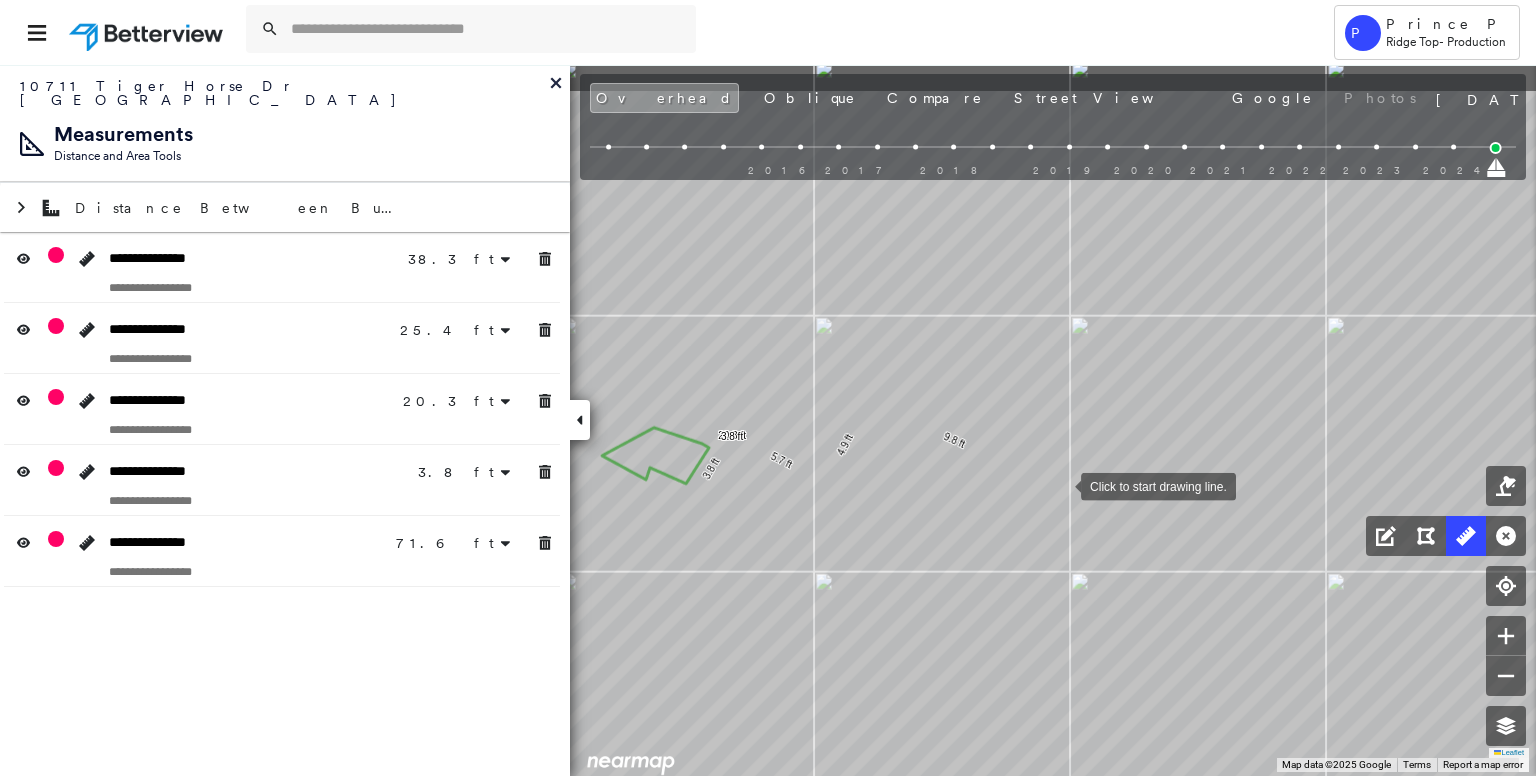 drag, startPoint x: 1062, startPoint y: 469, endPoint x: 1061, endPoint y: 484, distance: 15.033297 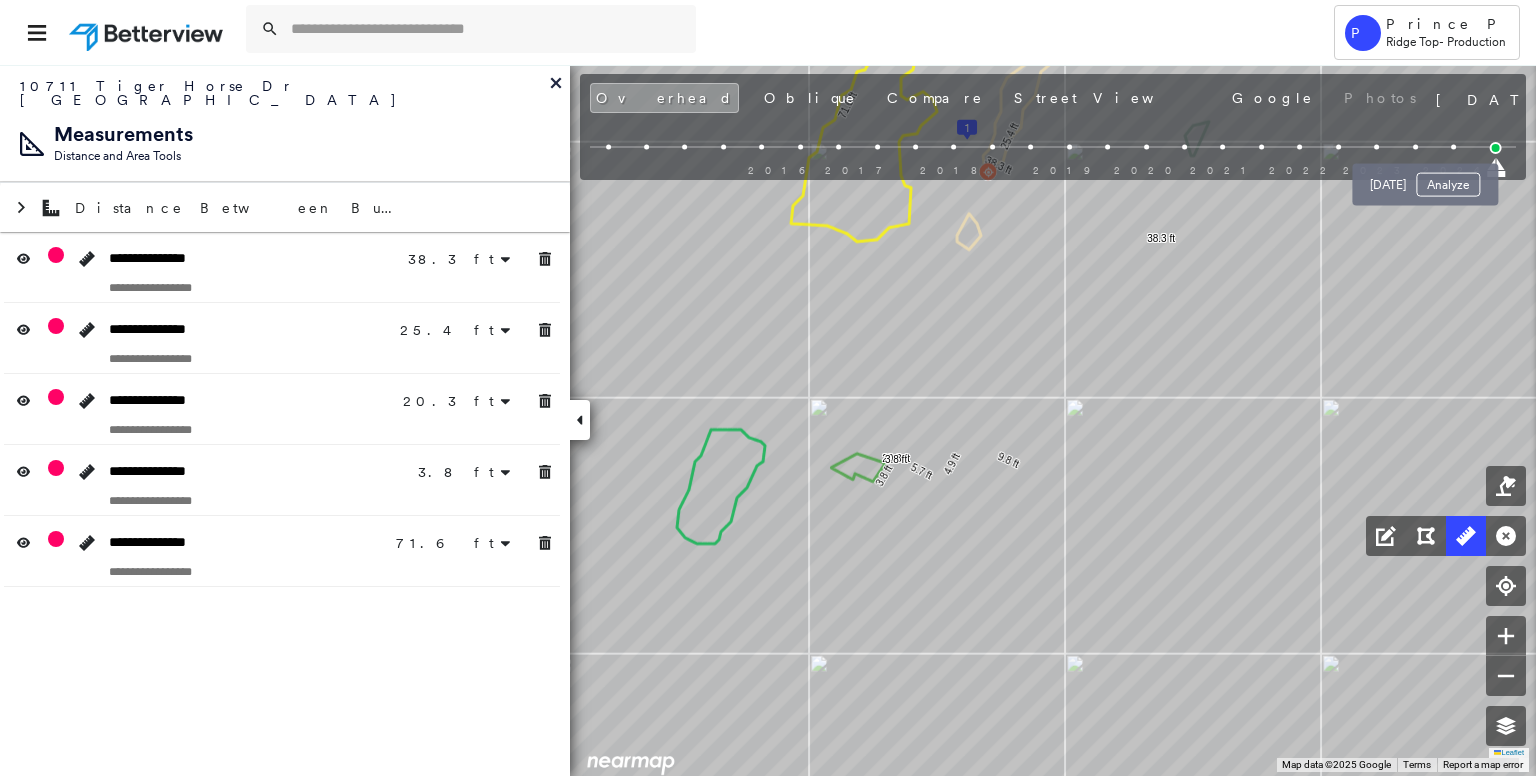 click at bounding box center (1453, 147) 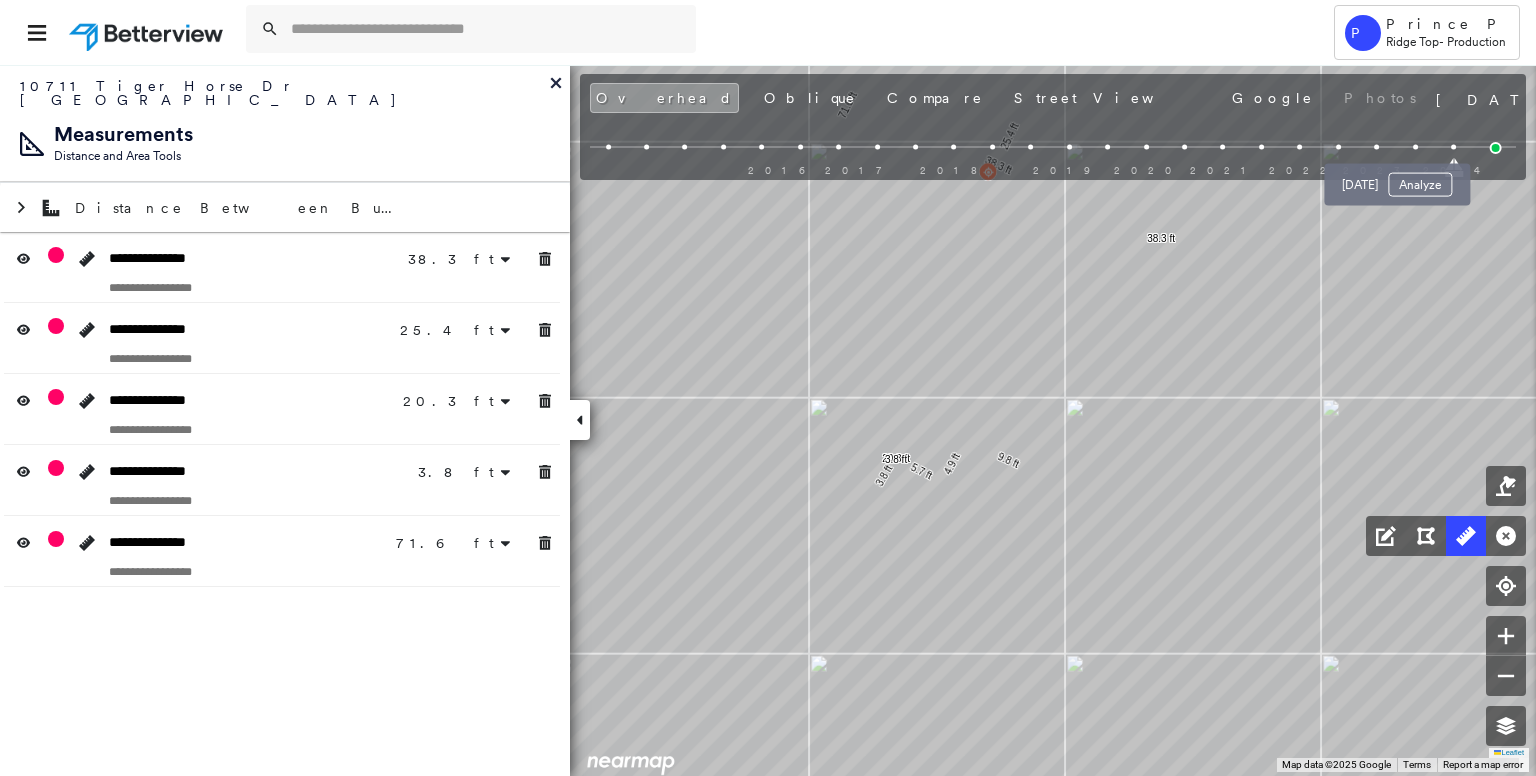 click at bounding box center [1415, 147] 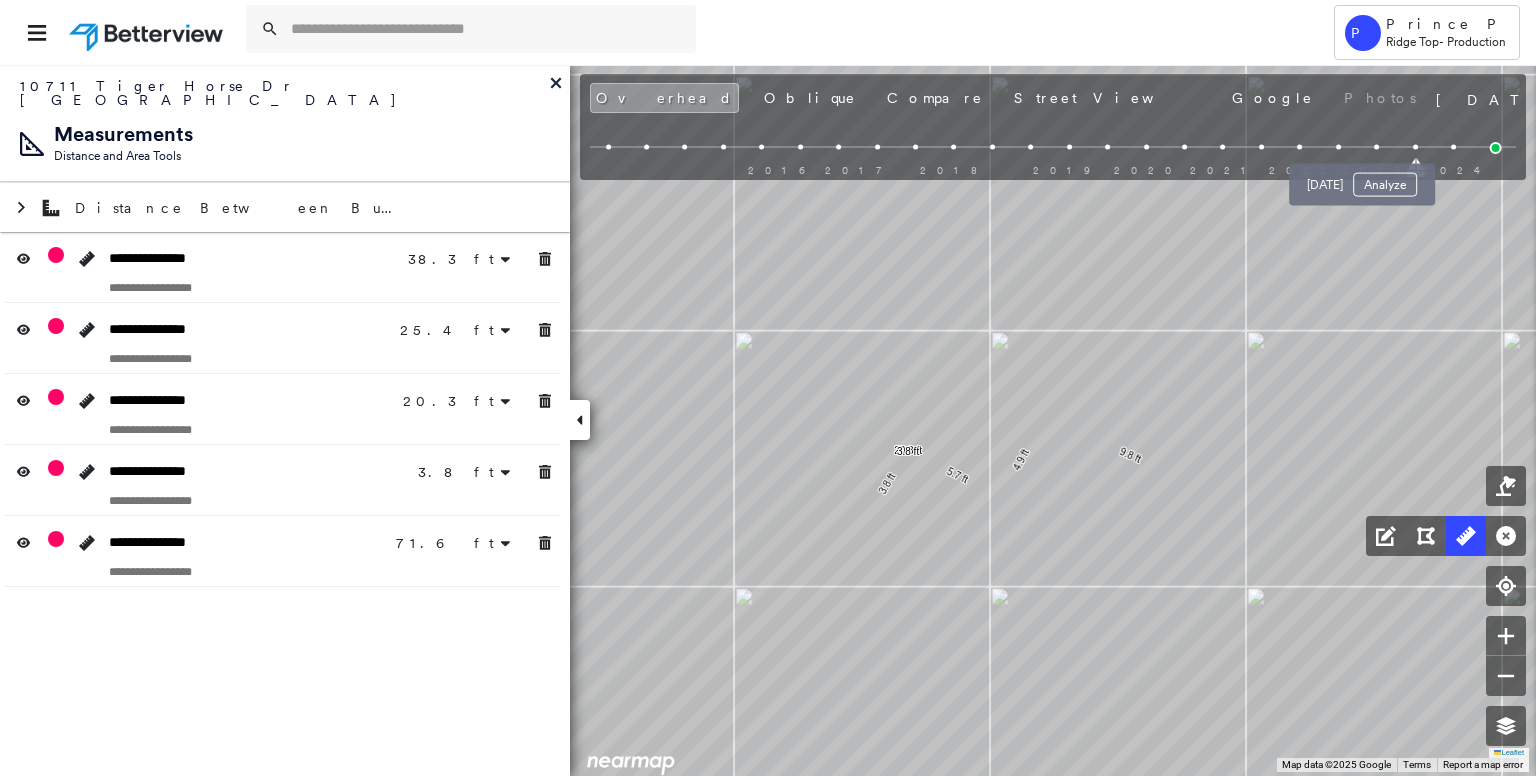 click at bounding box center [1376, 147] 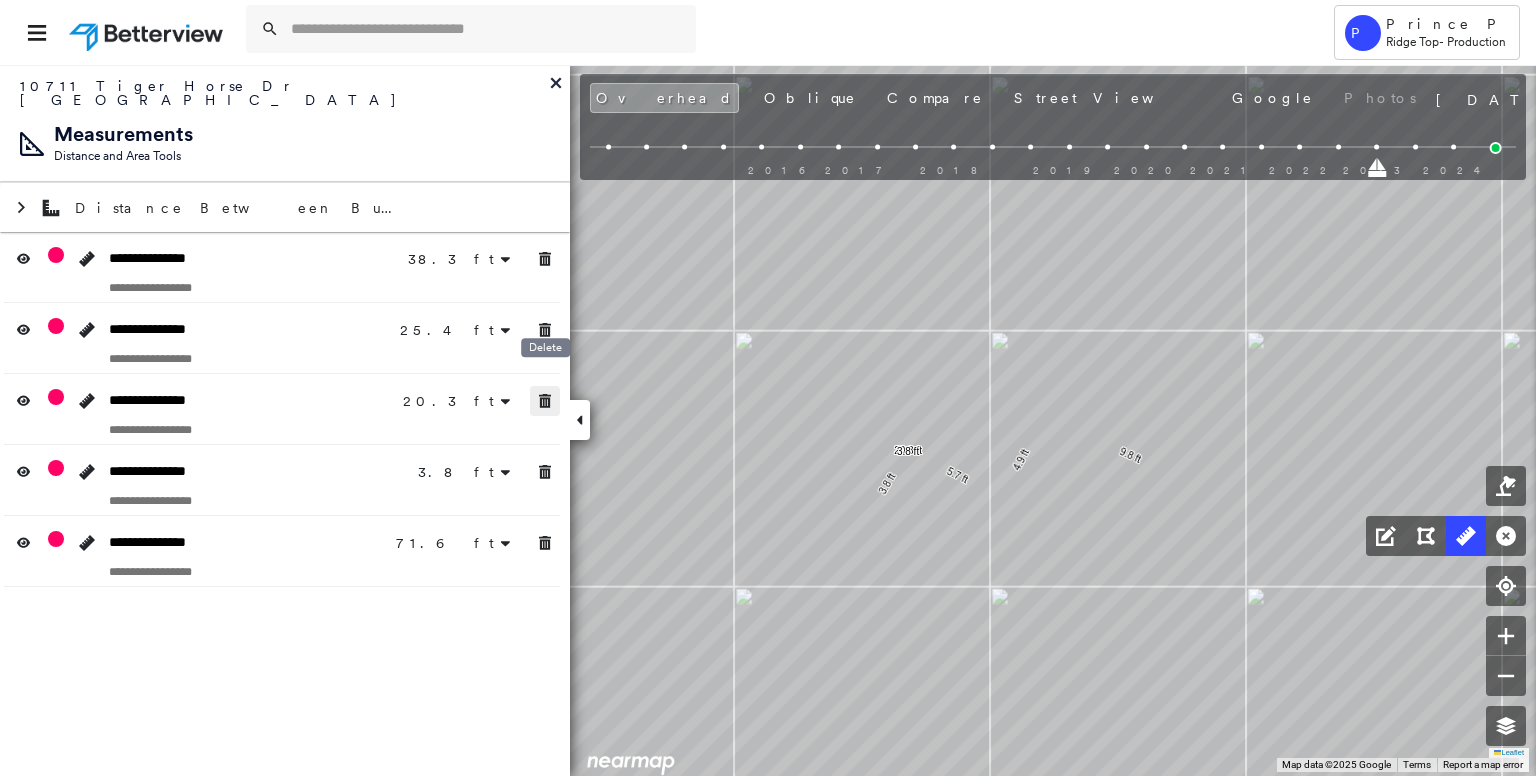 click at bounding box center (545, 401) 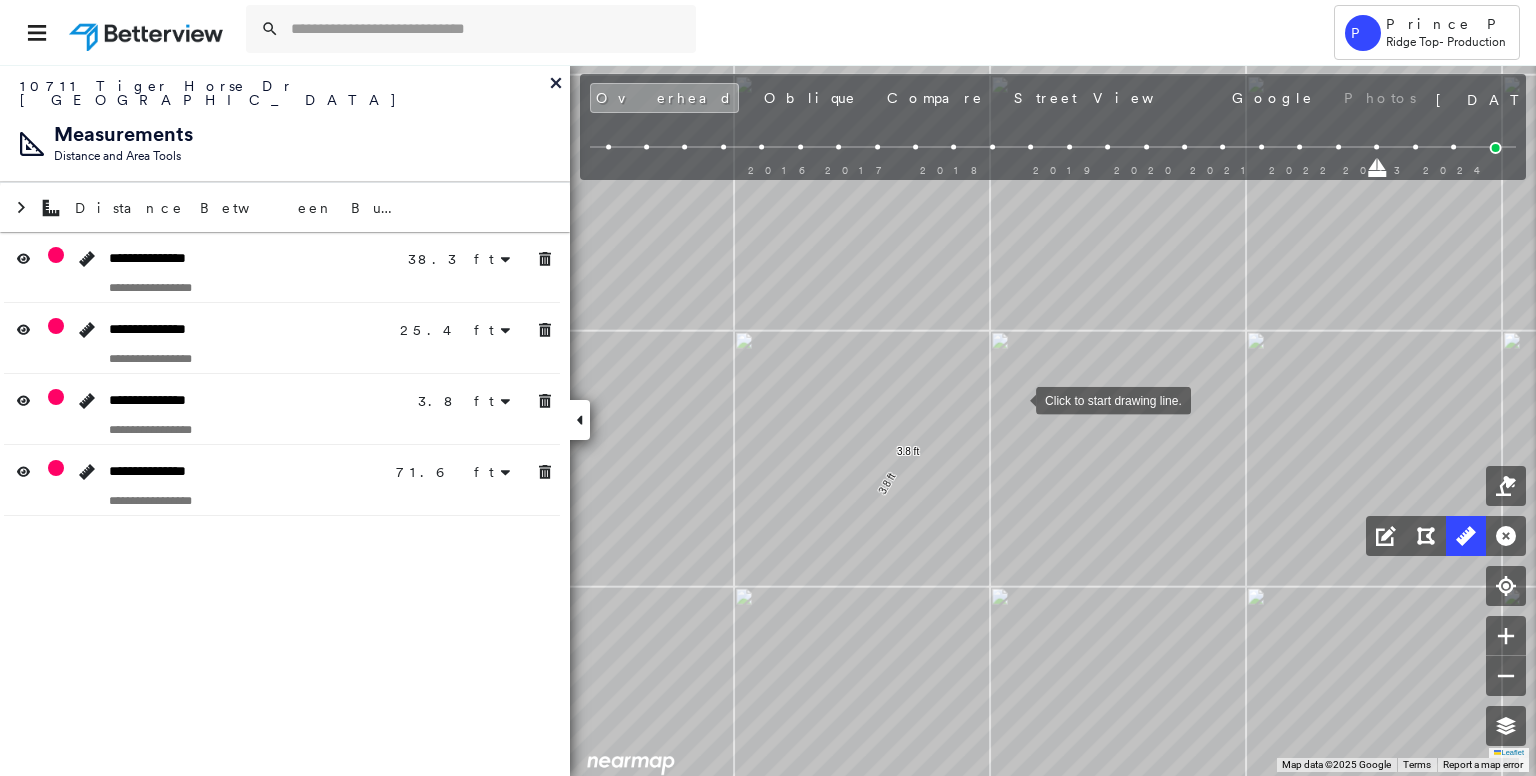 click at bounding box center [1016, 399] 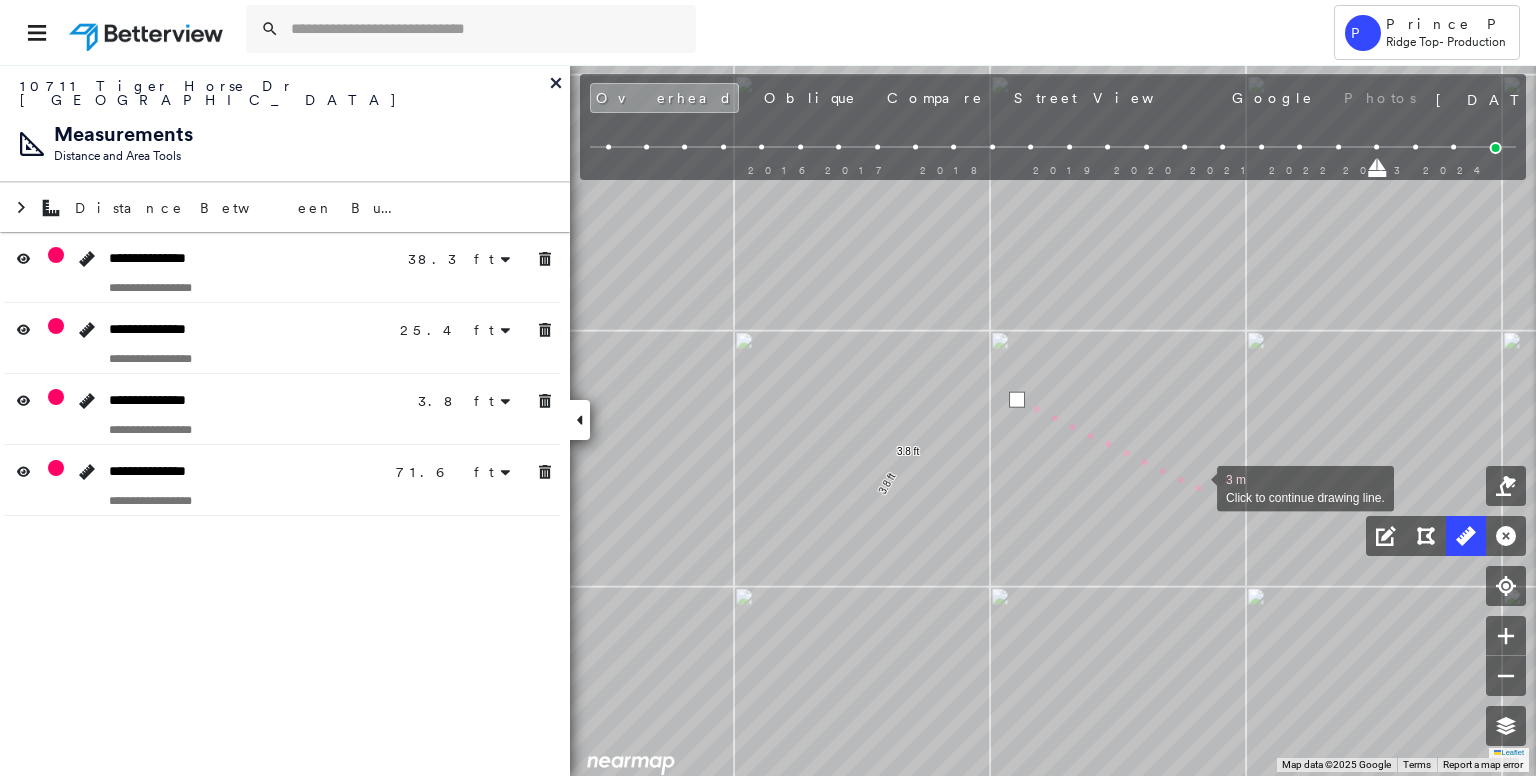 click at bounding box center (1197, 487) 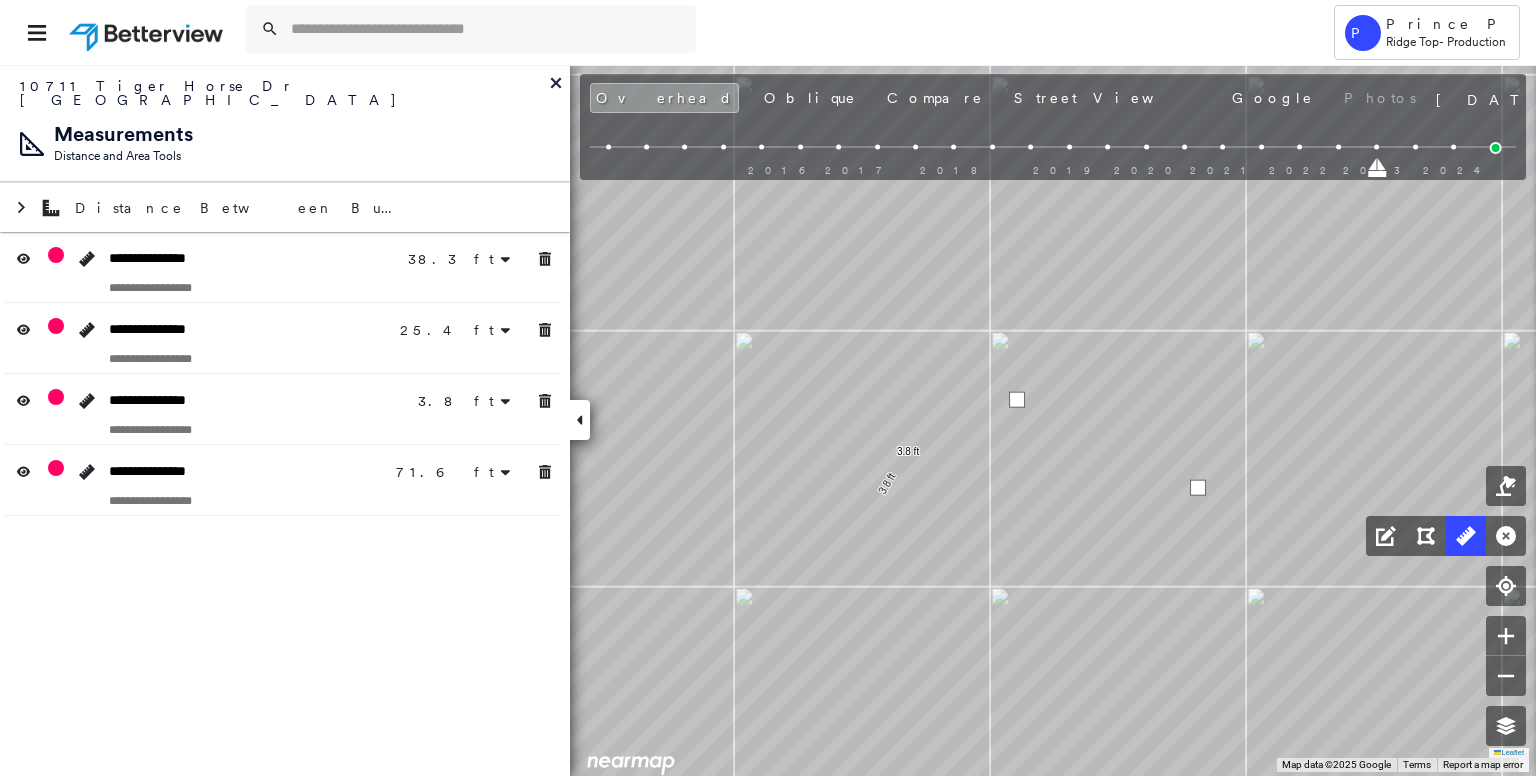 click at bounding box center (1198, 488) 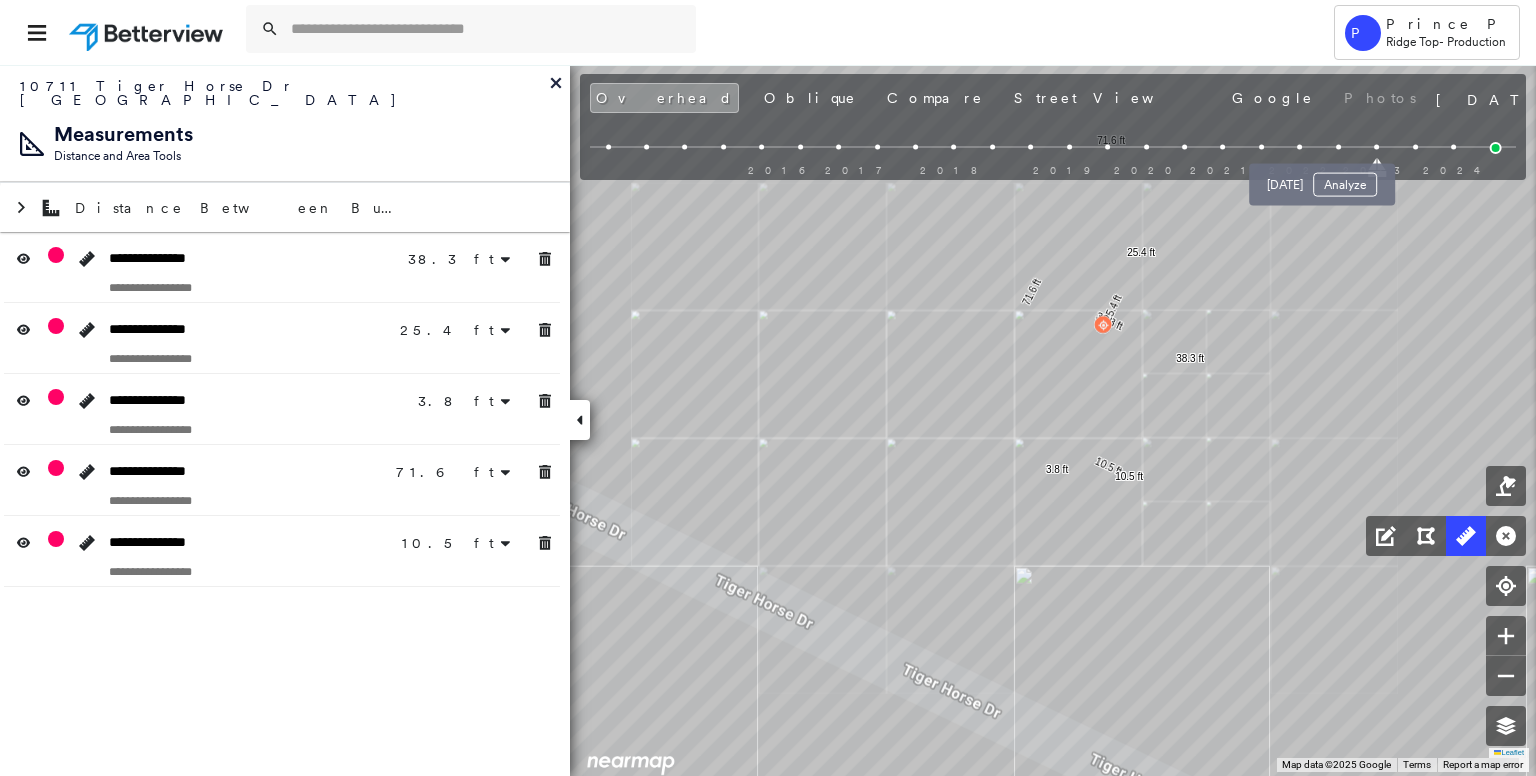 click at bounding box center [1338, 147] 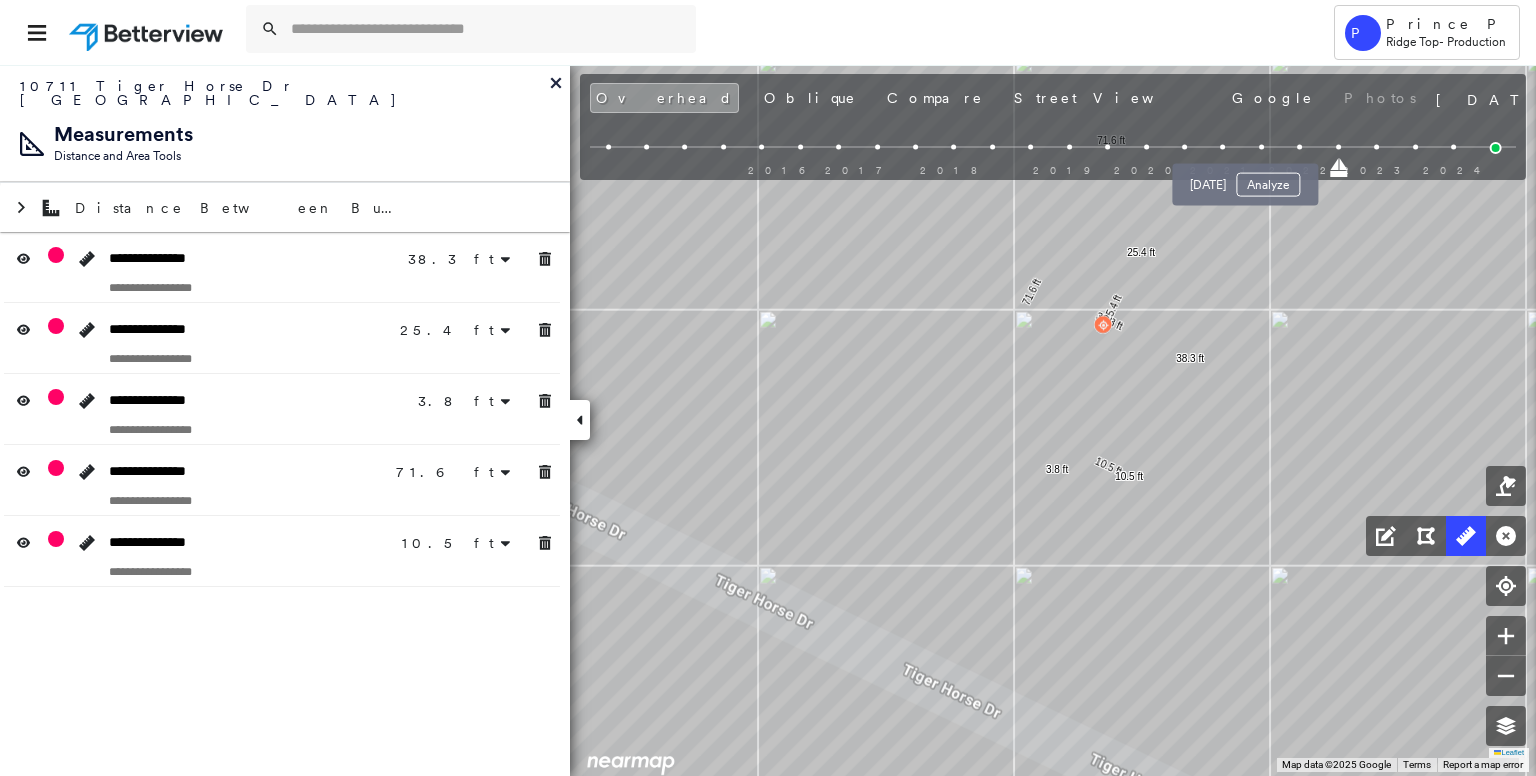 click at bounding box center [1261, 147] 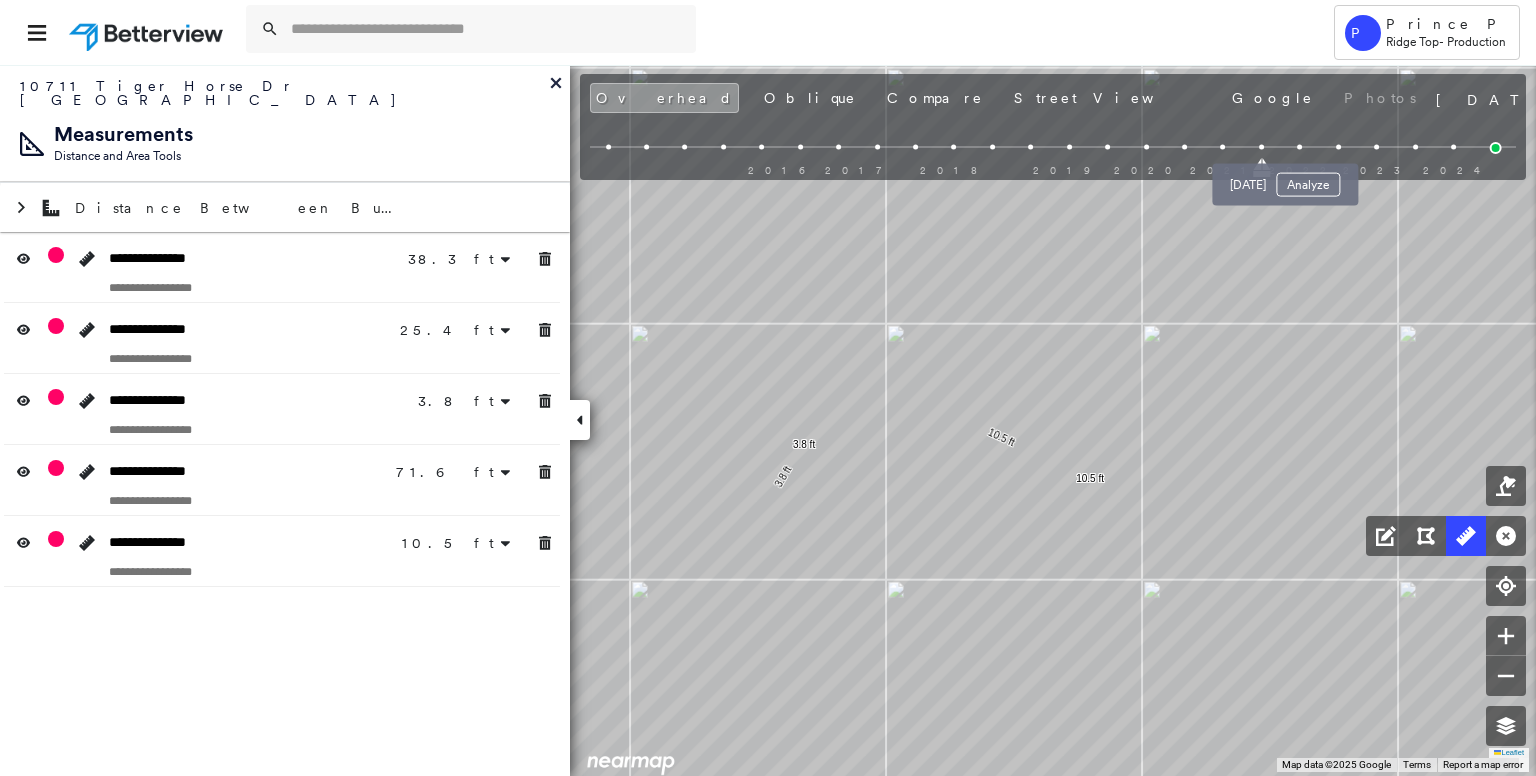 click at bounding box center [1299, 147] 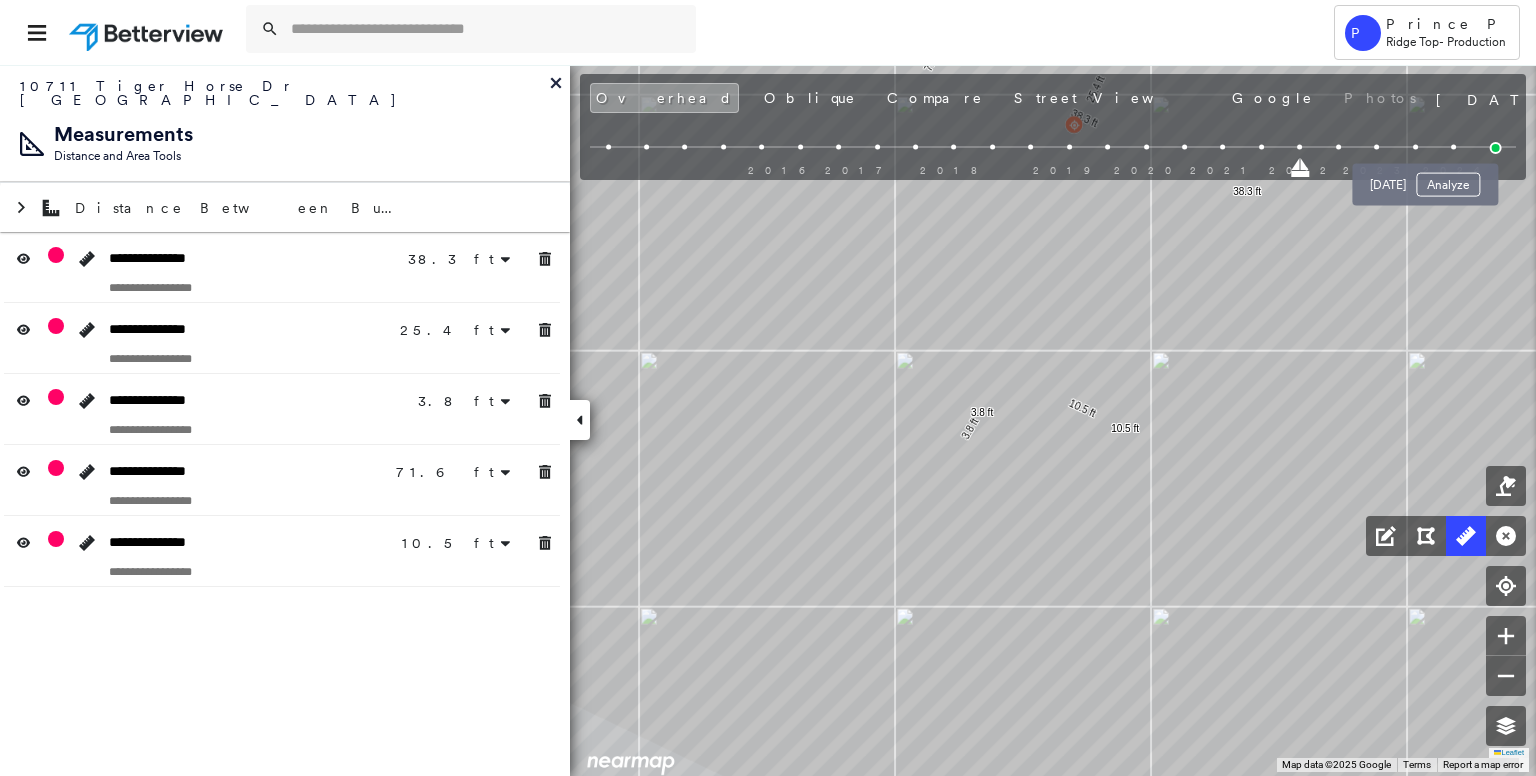 click at bounding box center [1453, 147] 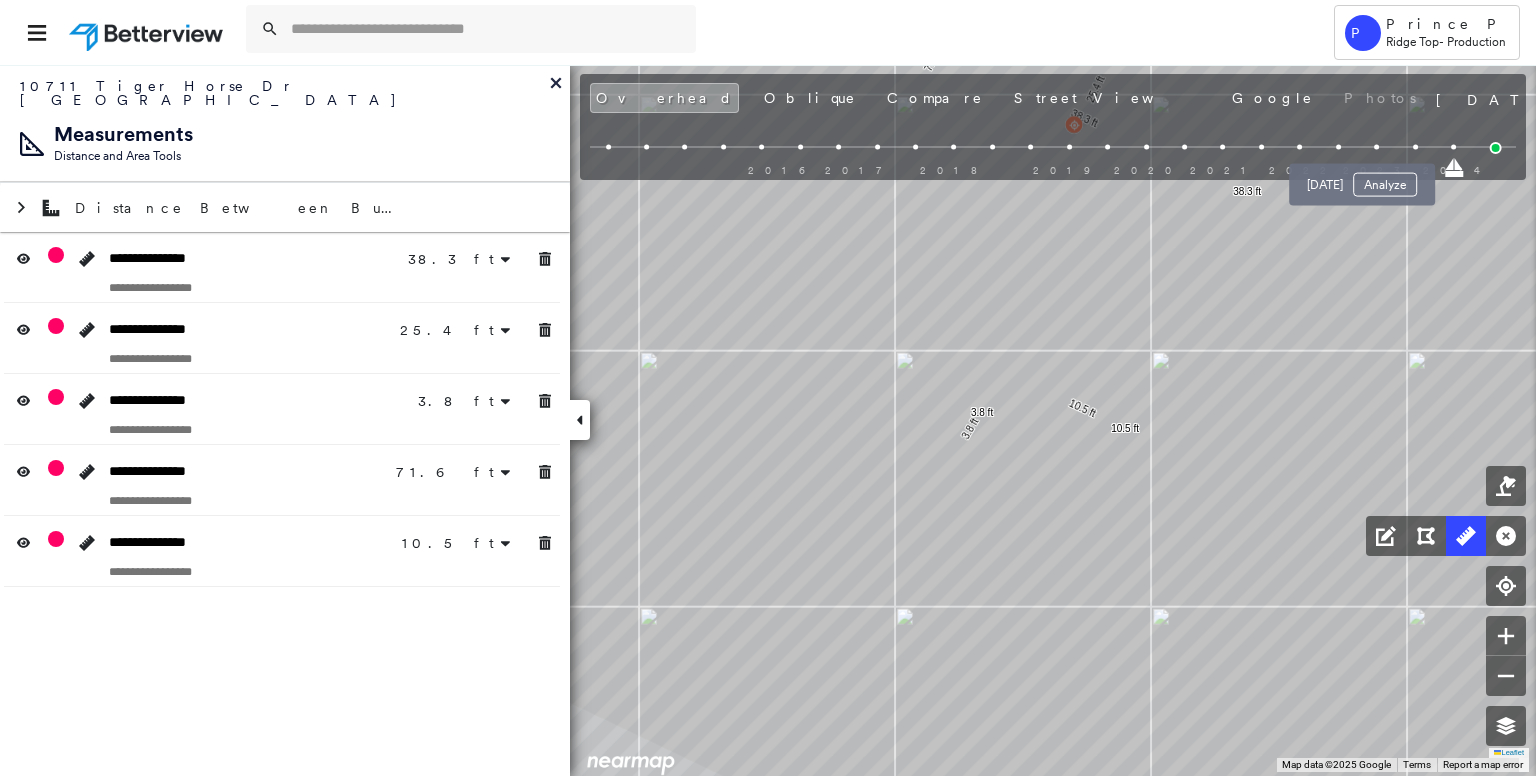 click at bounding box center (1376, 147) 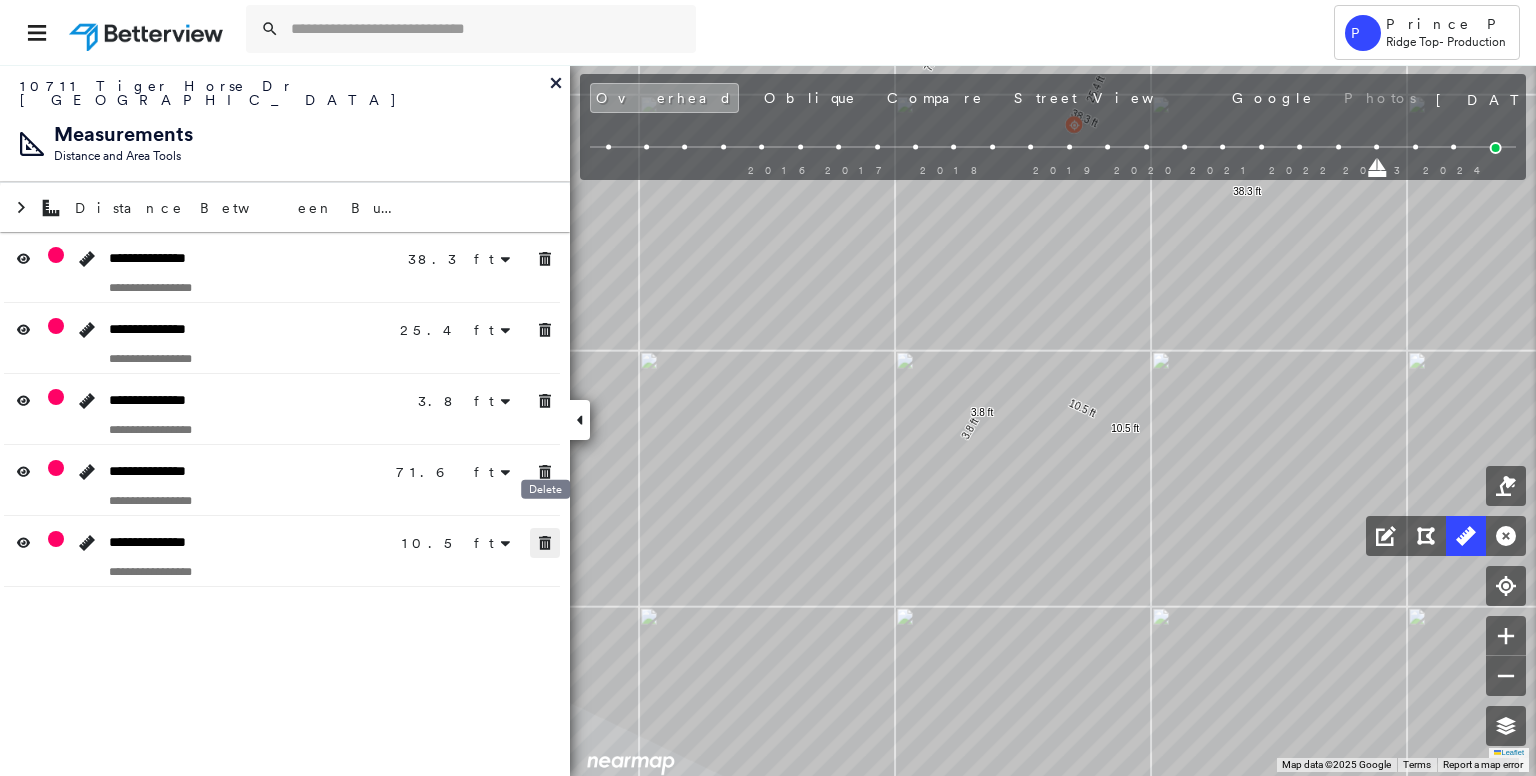 click 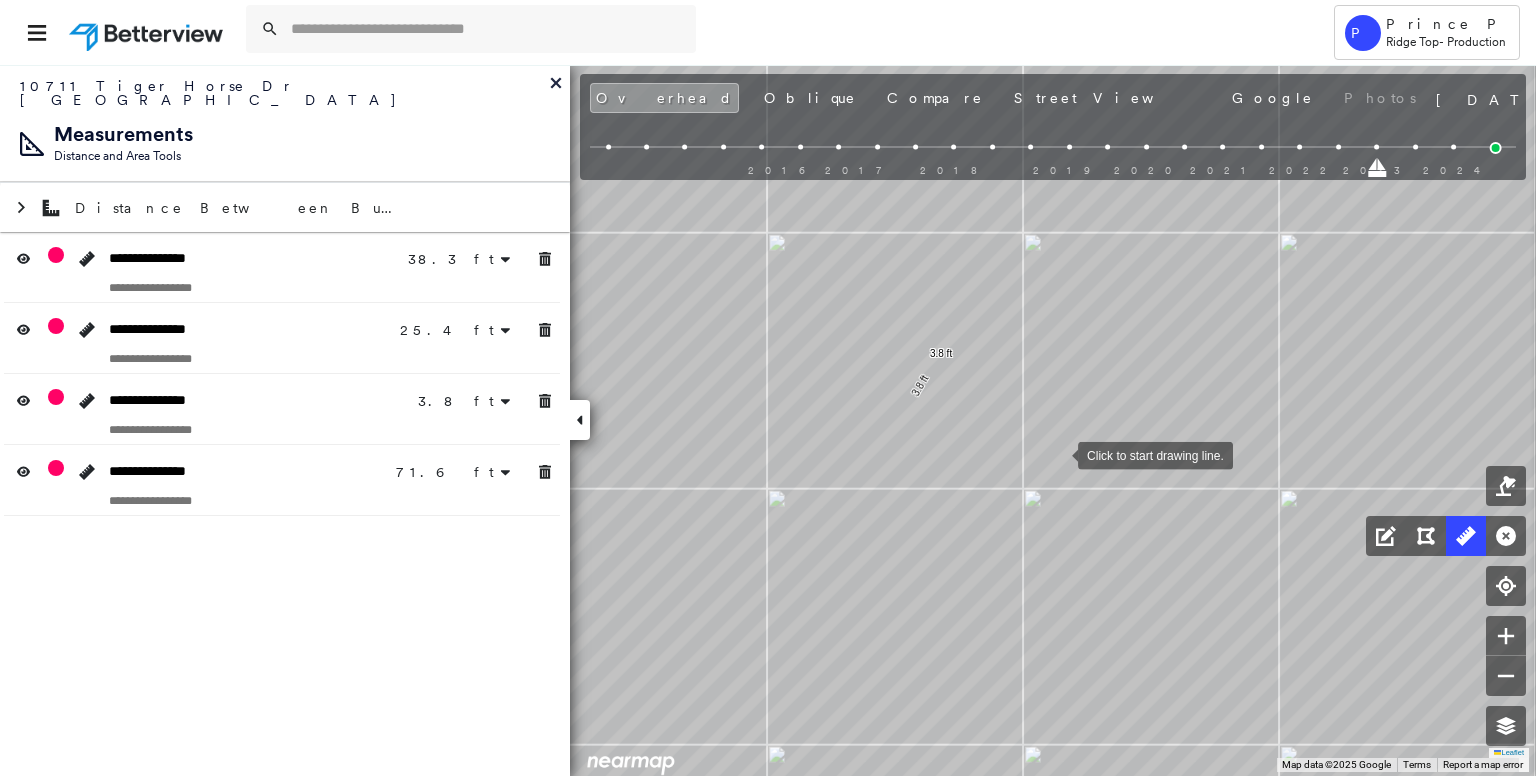 click on "38.3 ft 38.3 ft 25.4 ft 25.4 ft 3.8 ft 3.8 ft 71.6 ft 71.6 ft Click to start drawing line." at bounding box center (-228, 574) 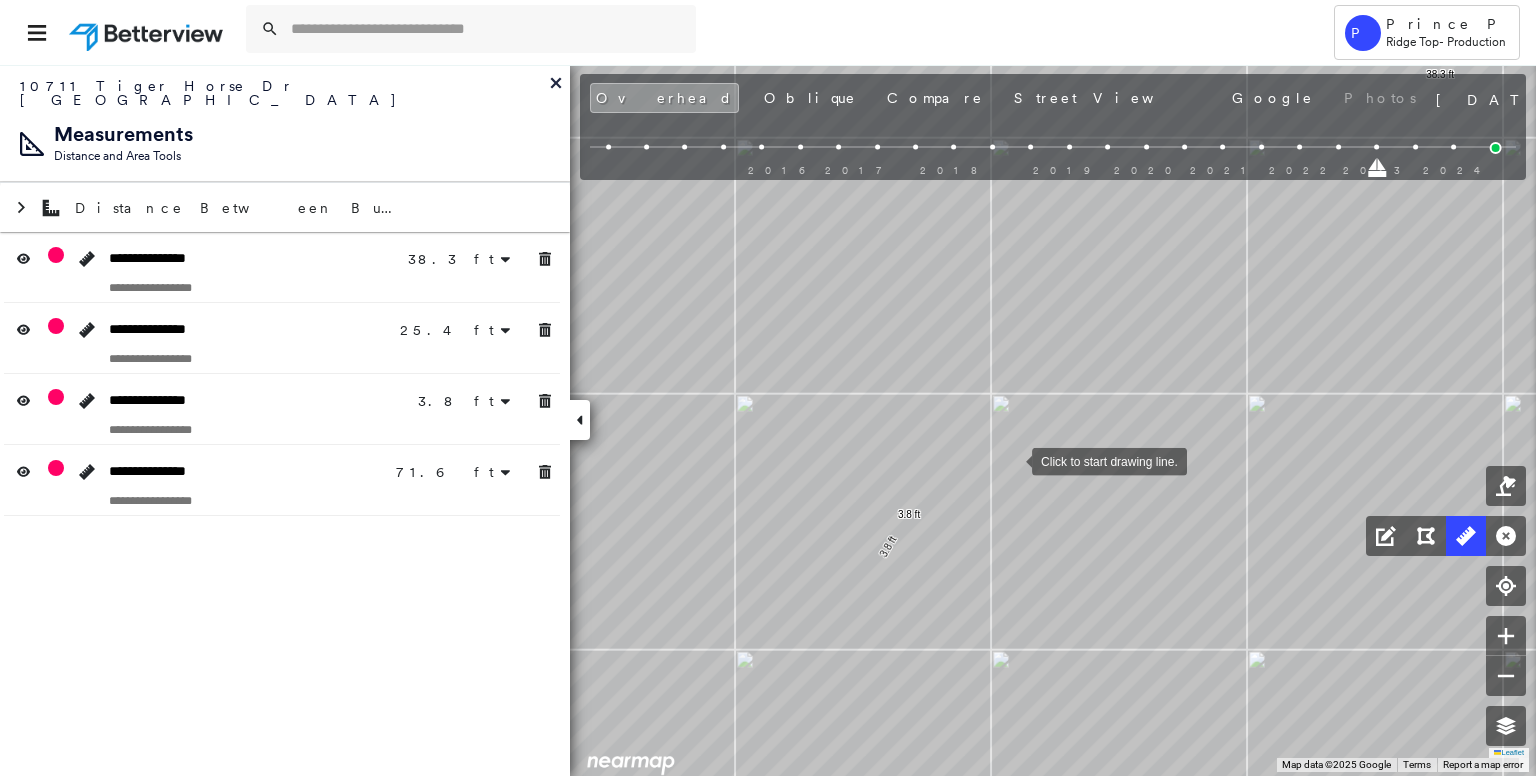 click at bounding box center (1012, 460) 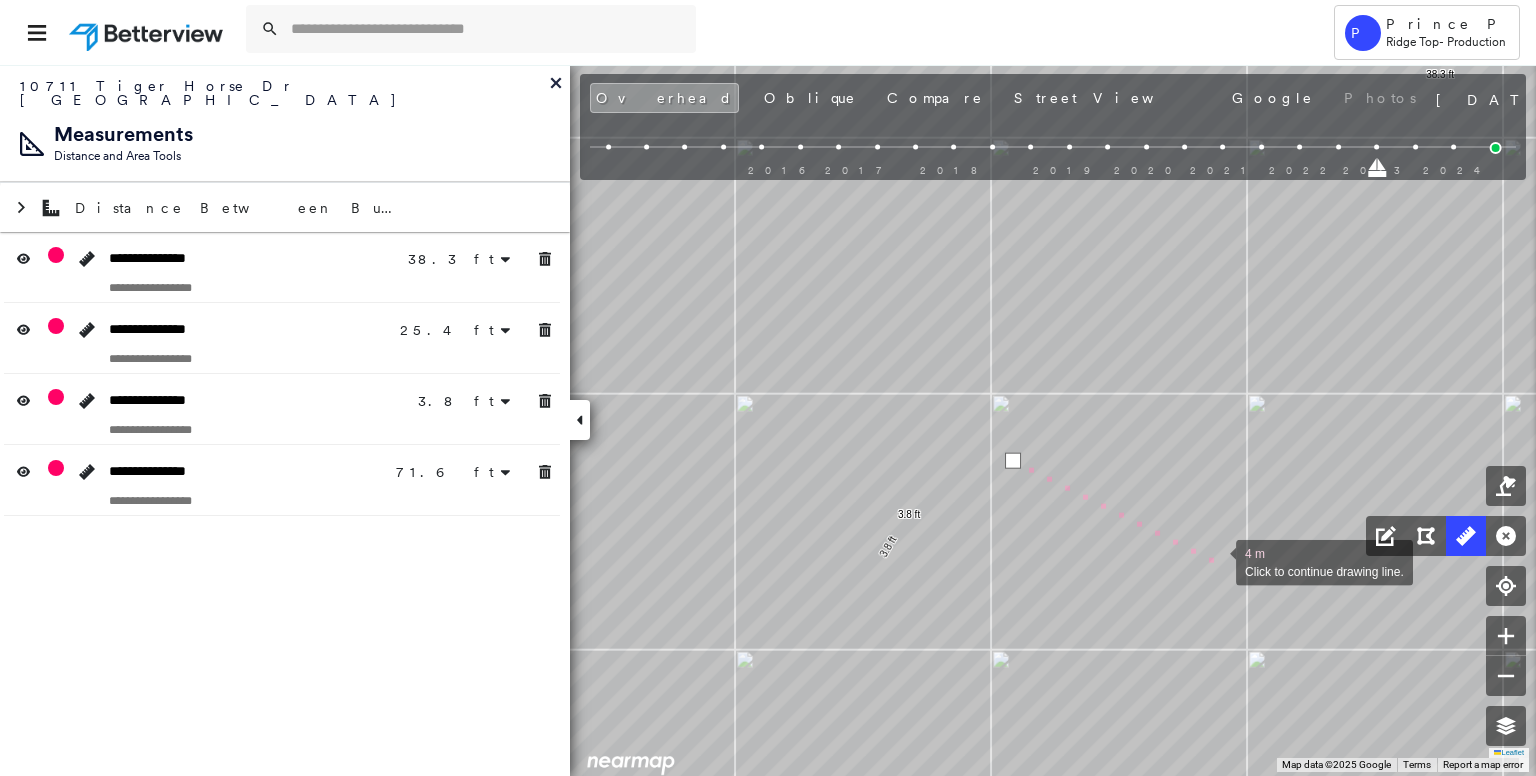 click at bounding box center [1216, 561] 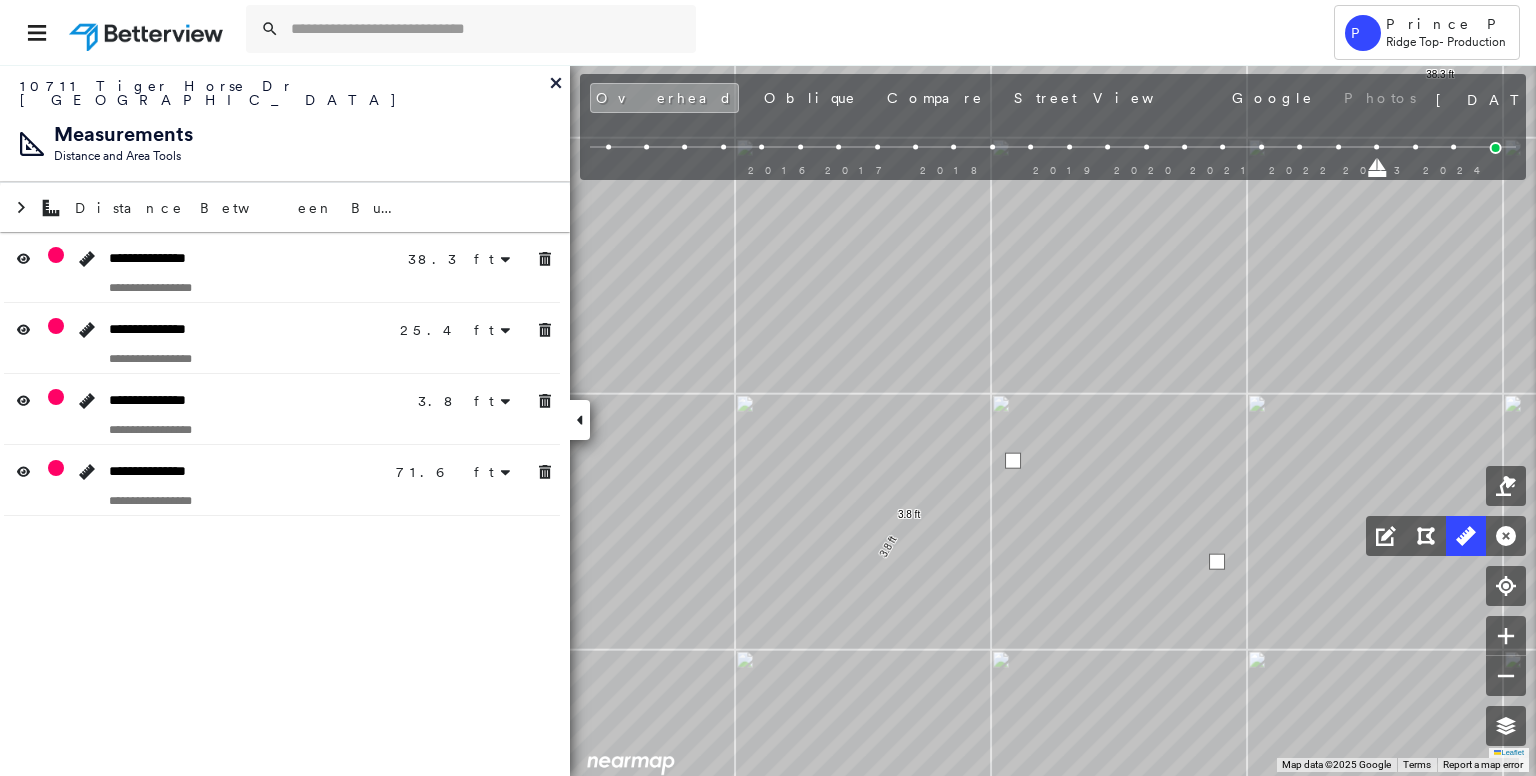 click at bounding box center [1217, 562] 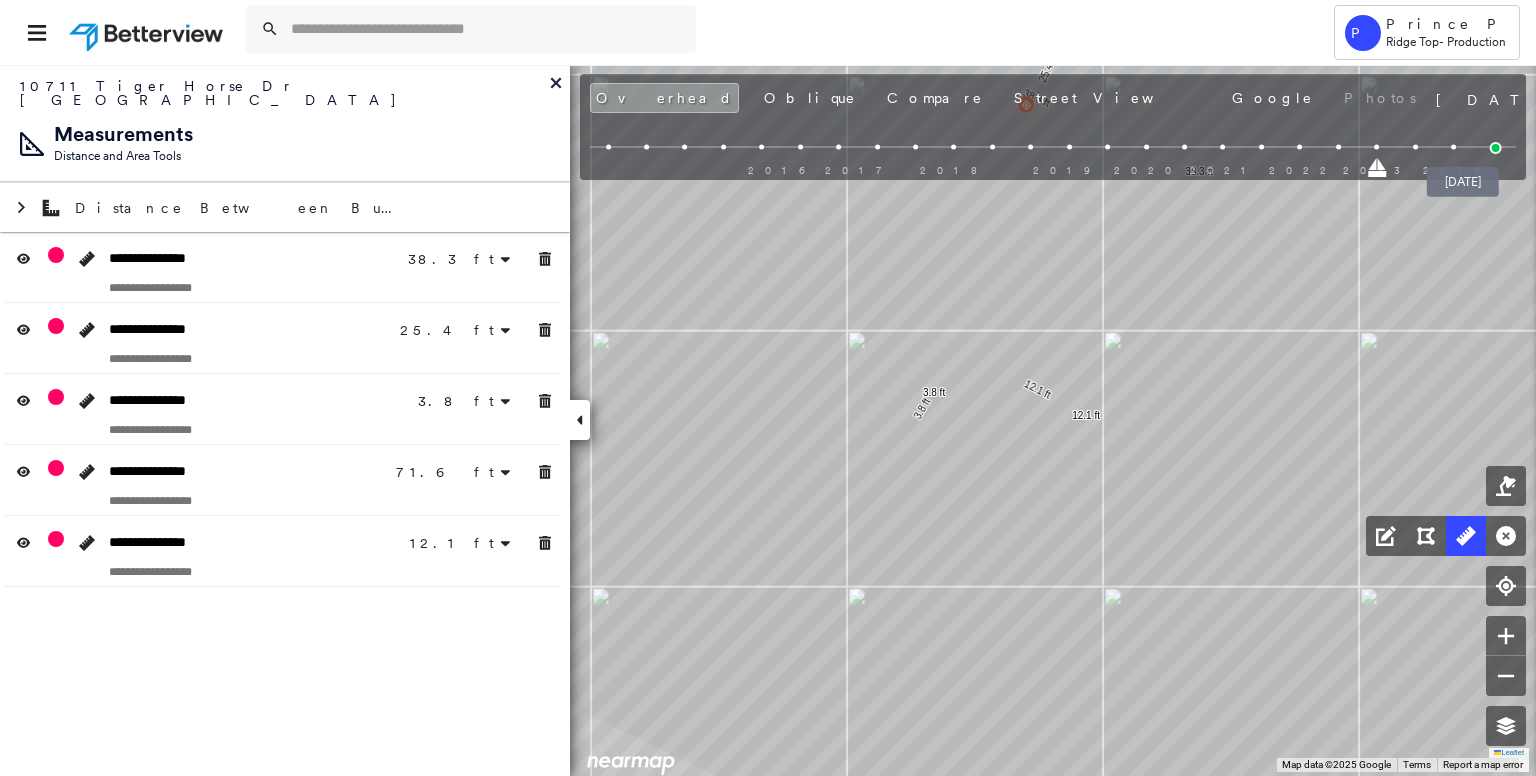 click at bounding box center [1496, 148] 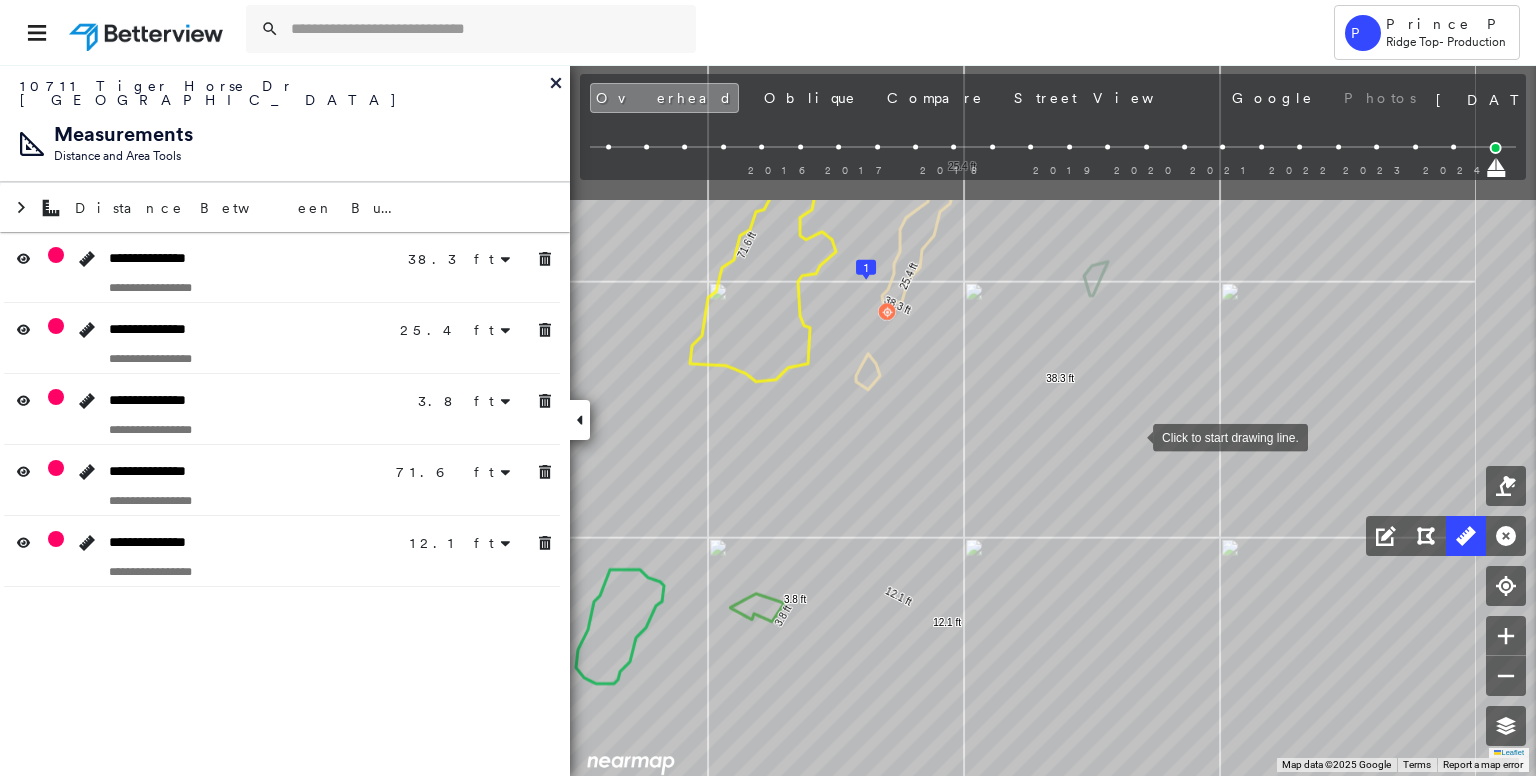 drag, startPoint x: 1274, startPoint y: 226, endPoint x: 1123, endPoint y: 436, distance: 258.65228 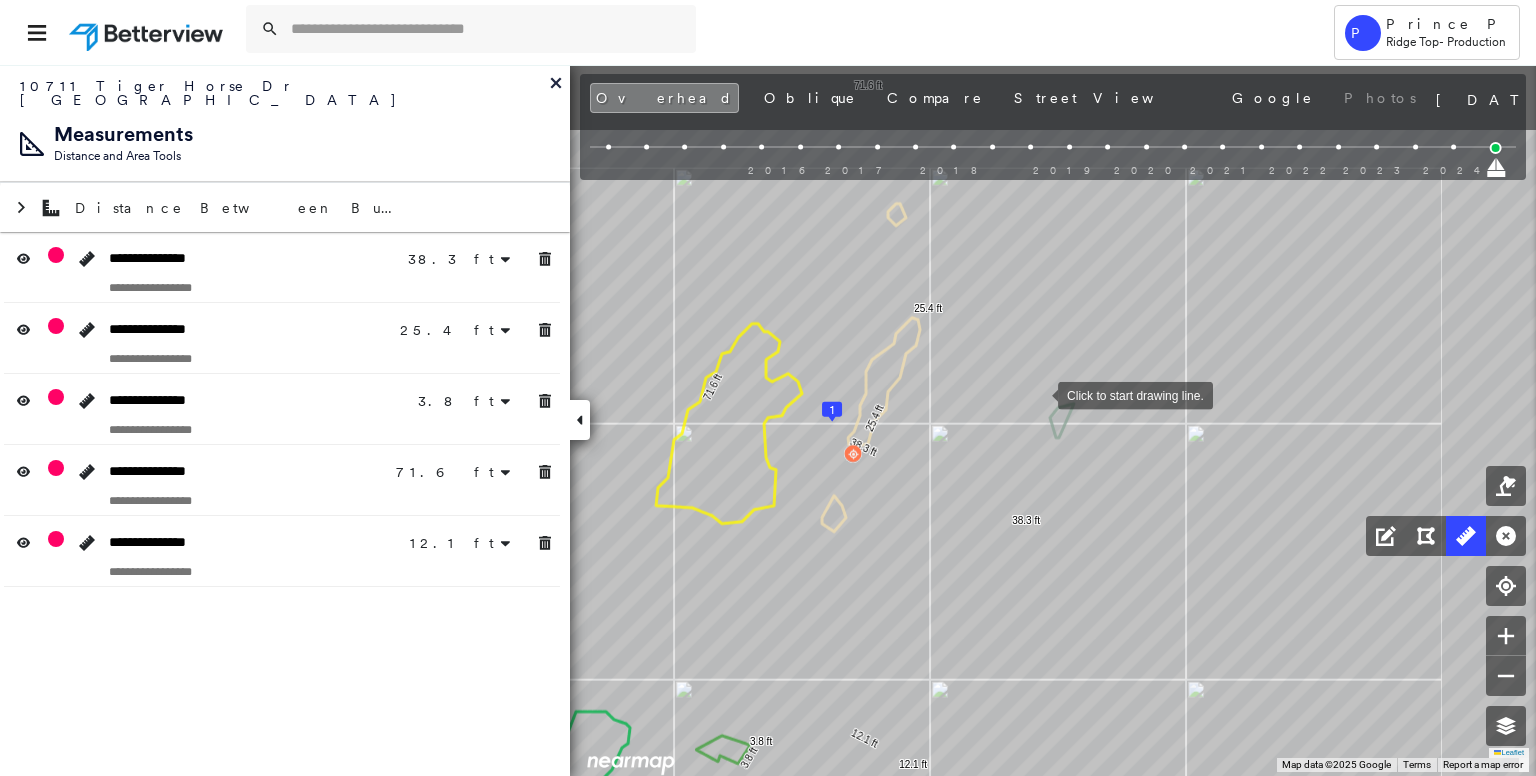 drag, startPoint x: 1068, startPoint y: 255, endPoint x: 1033, endPoint y: 314, distance: 68.60029 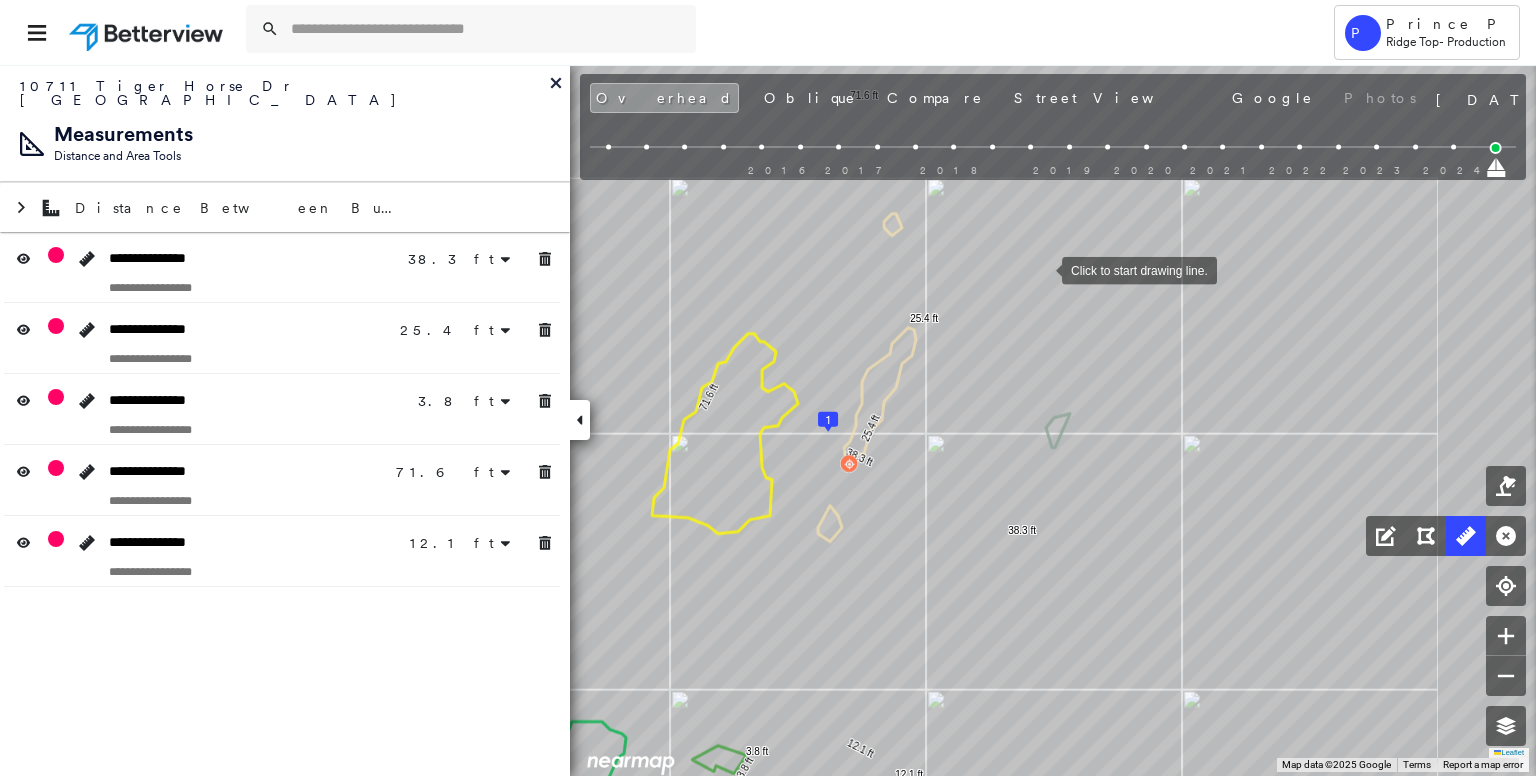 drag, startPoint x: 1042, startPoint y: 269, endPoint x: 1033, endPoint y: 352, distance: 83.48653 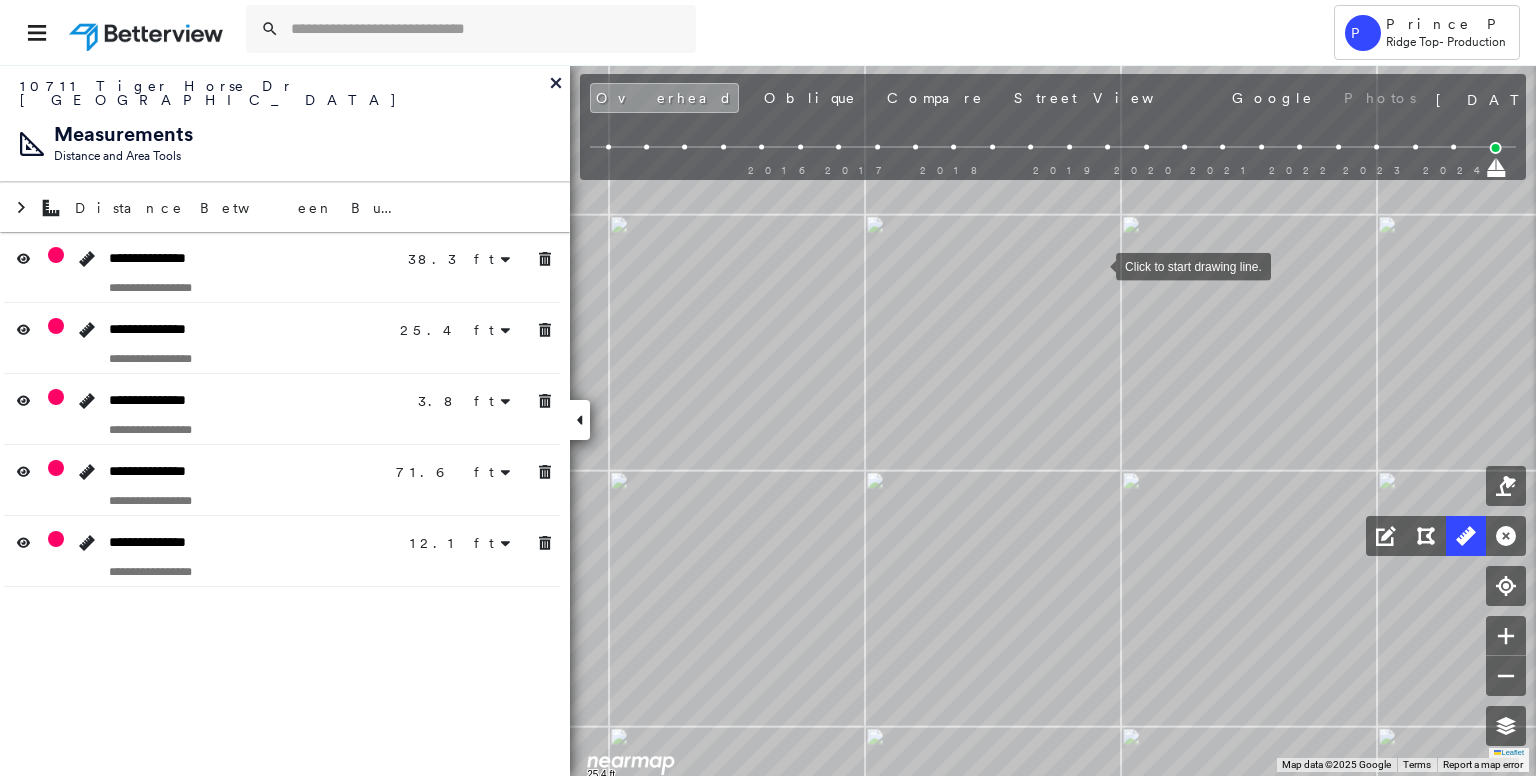 click at bounding box center (1096, 265) 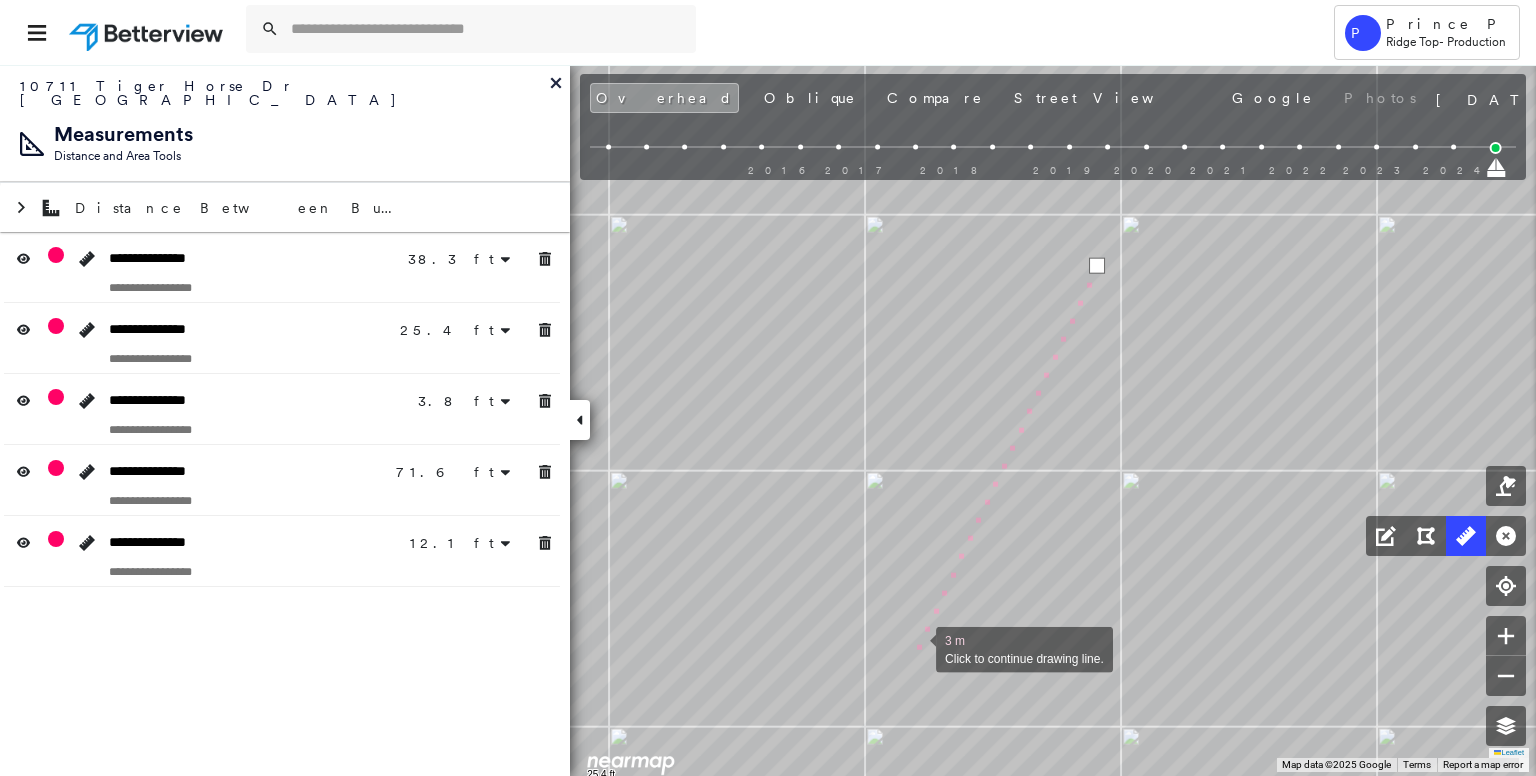 click at bounding box center (916, 648) 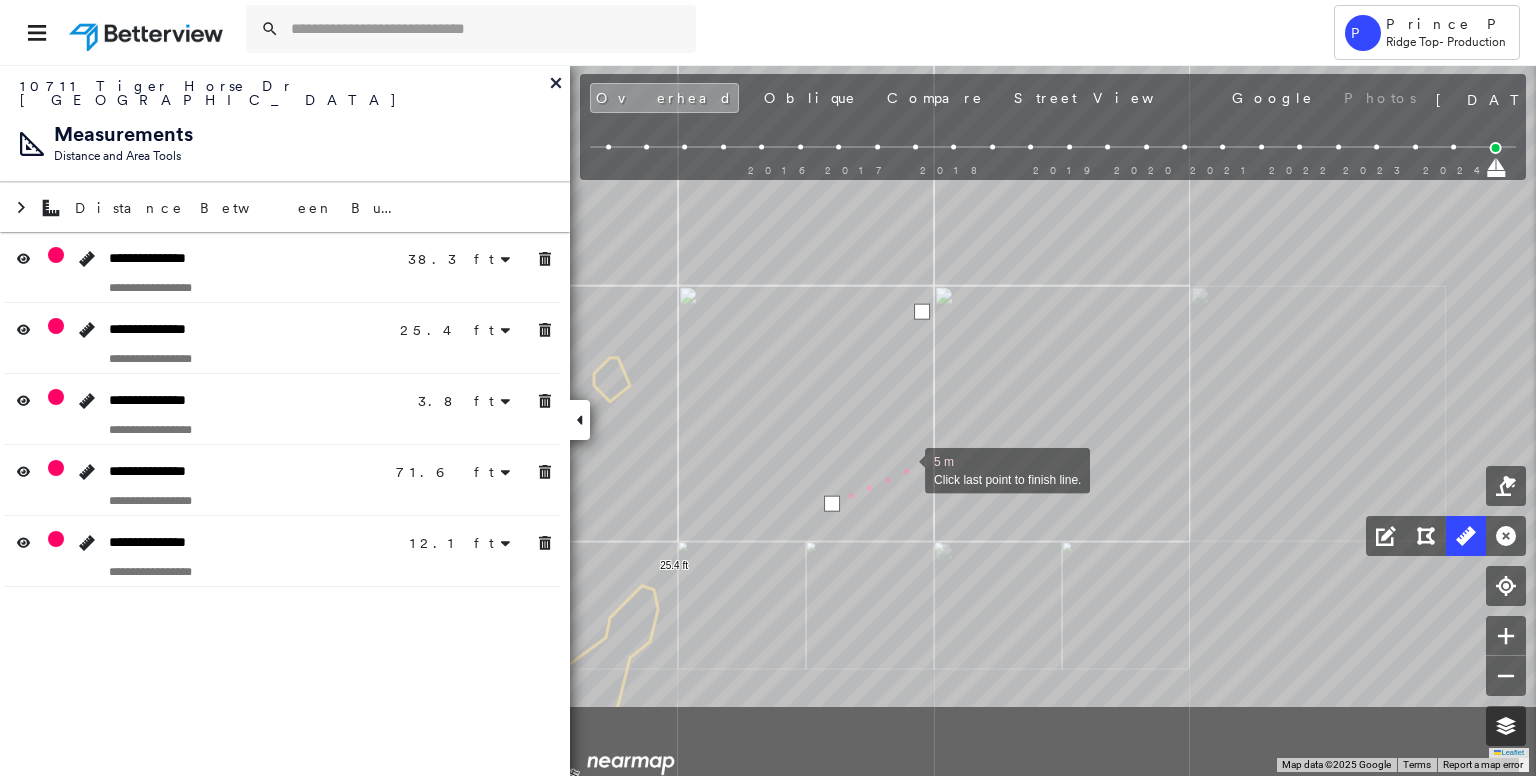 drag, startPoint x: 992, startPoint y: 609, endPoint x: 906, endPoint y: 462, distance: 170.30855 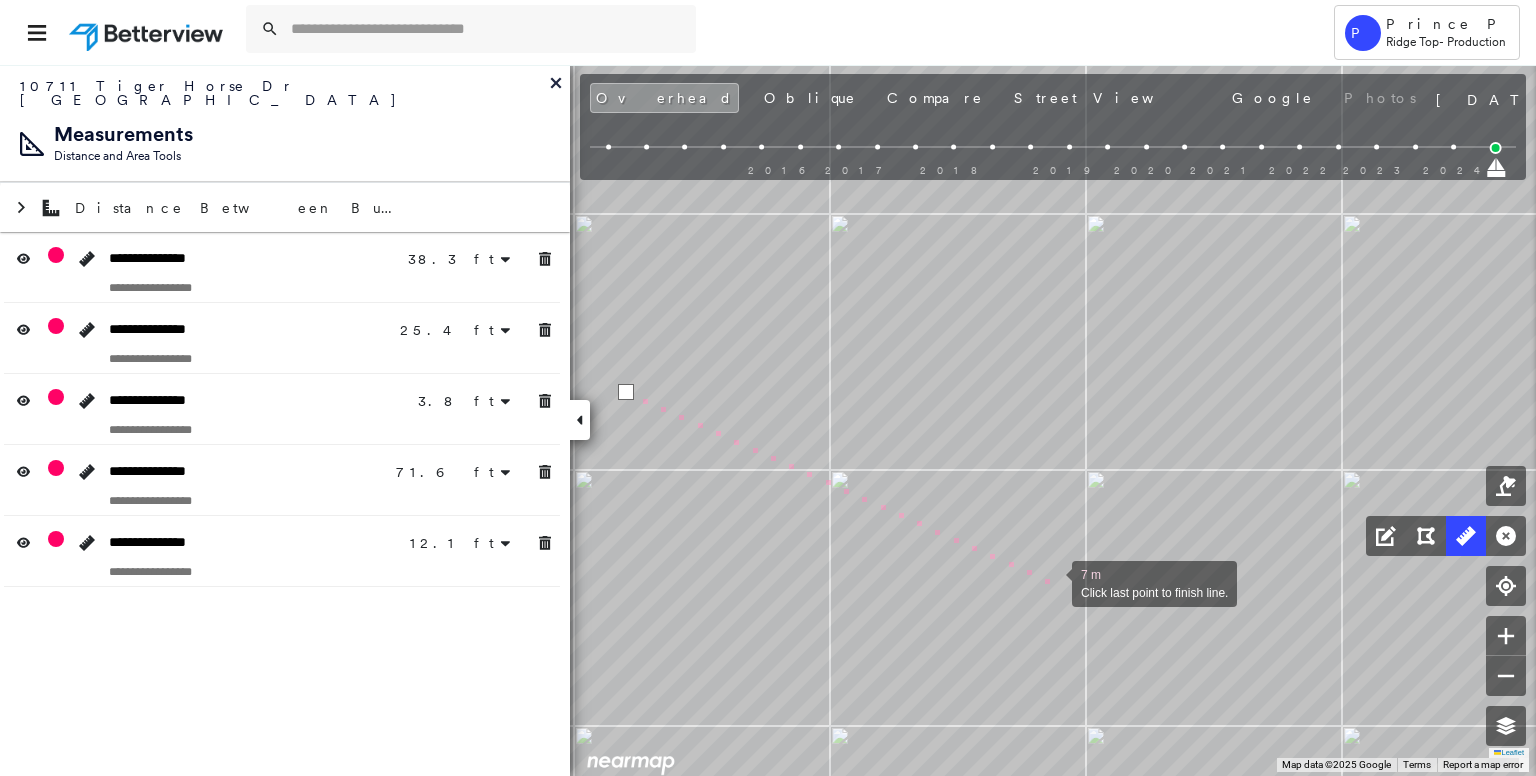 click at bounding box center [1052, 582] 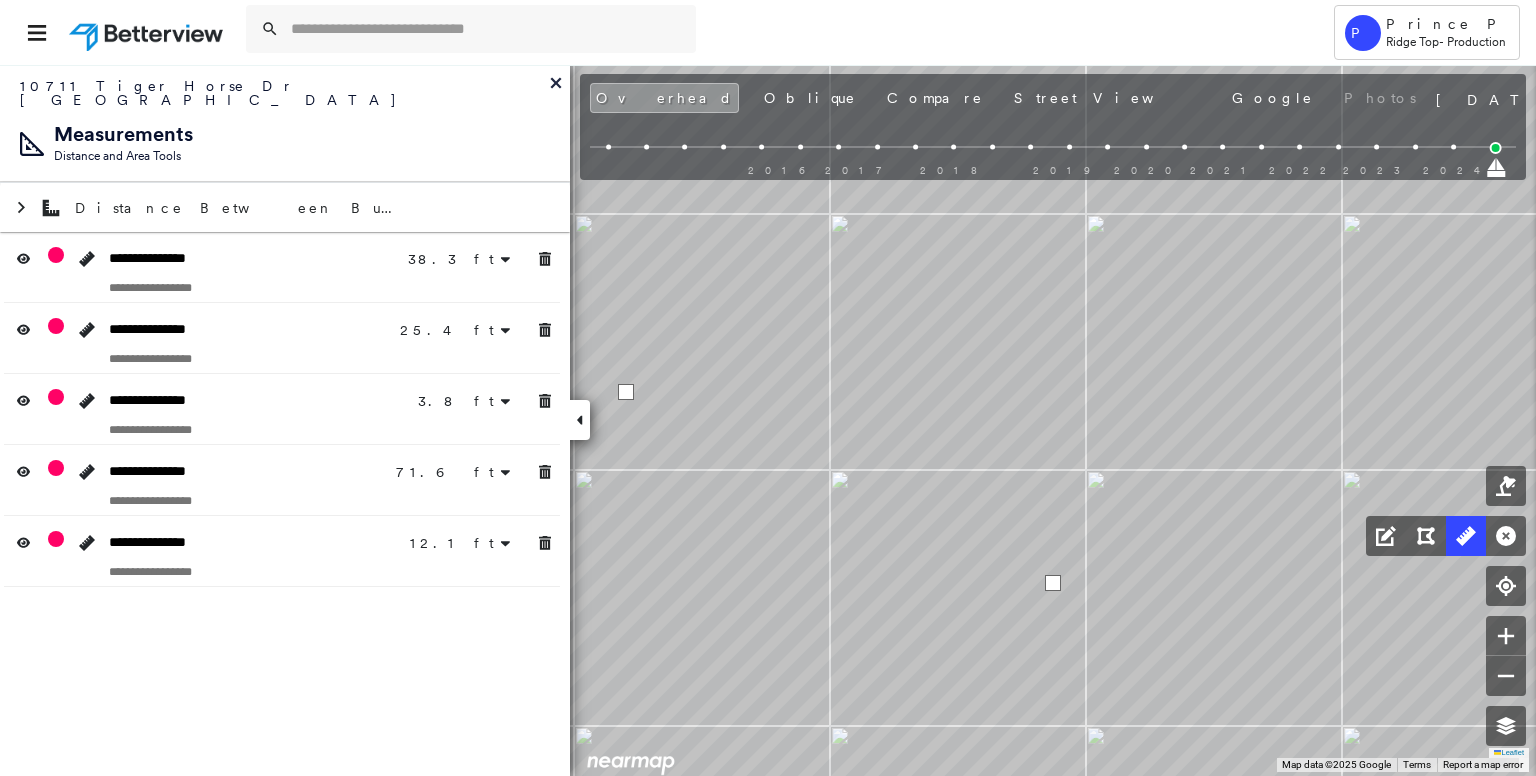 click at bounding box center (1053, 583) 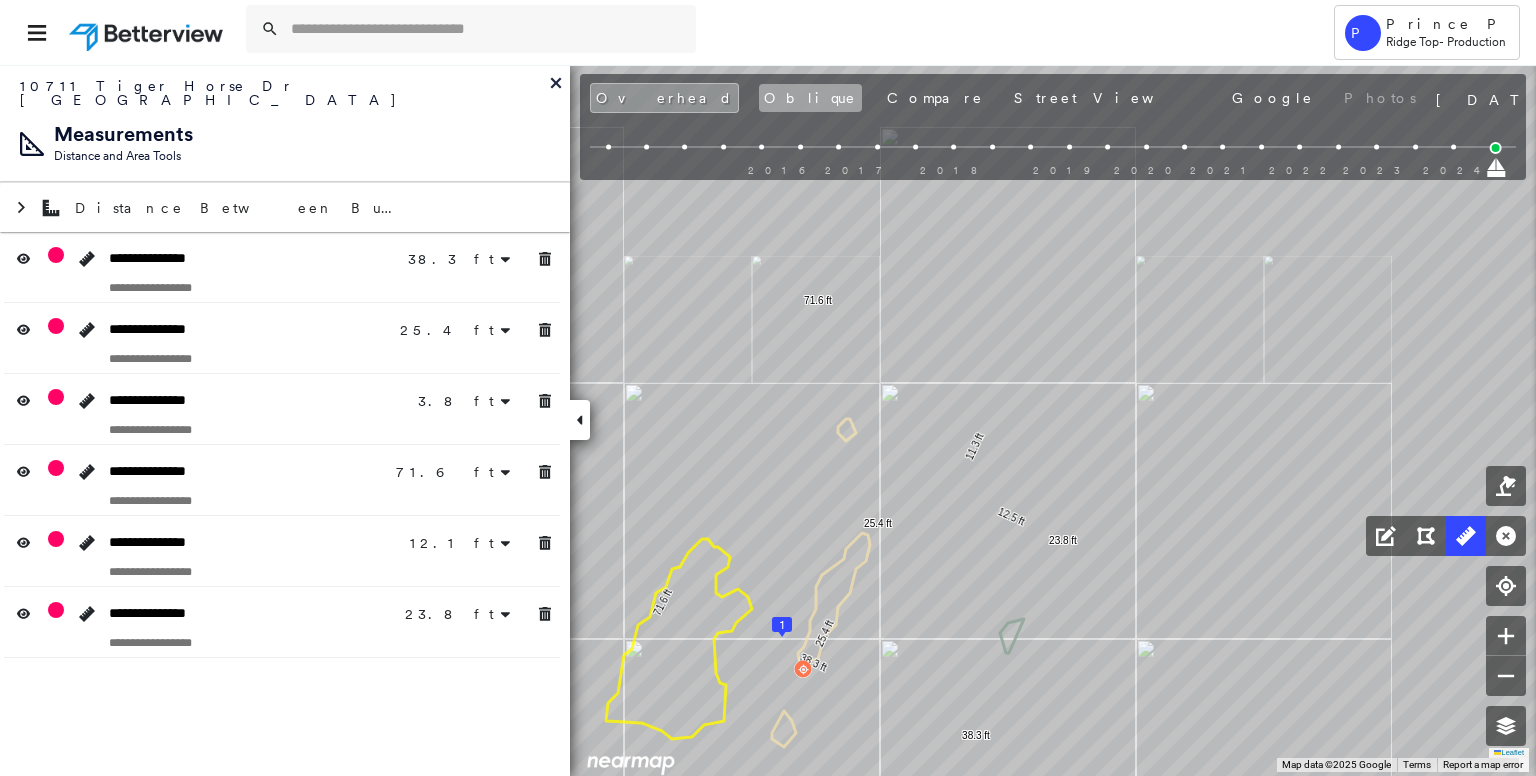 click on "Oblique" at bounding box center (810, 98) 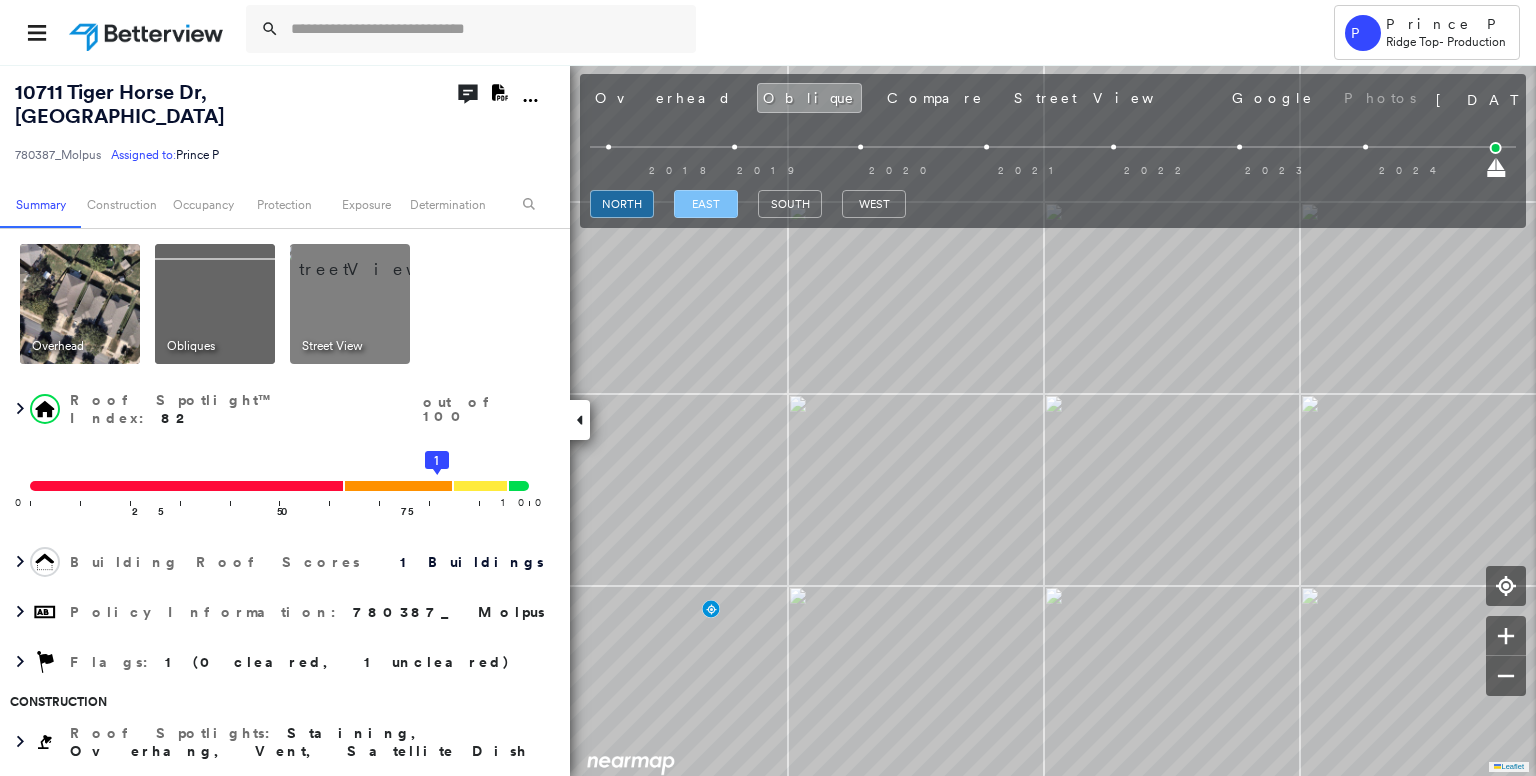 click on "east" at bounding box center (706, 204) 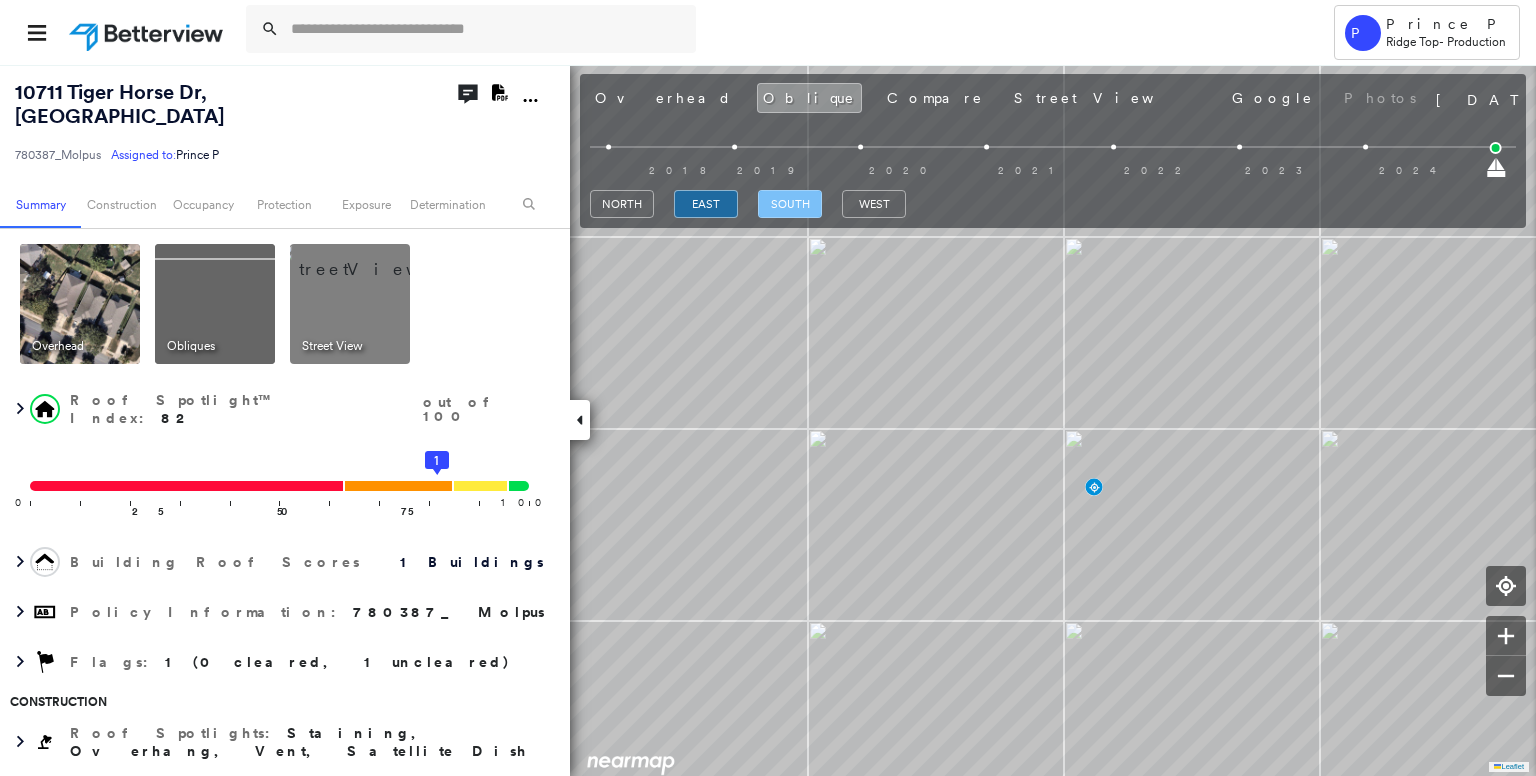 click on "south" at bounding box center [790, 204] 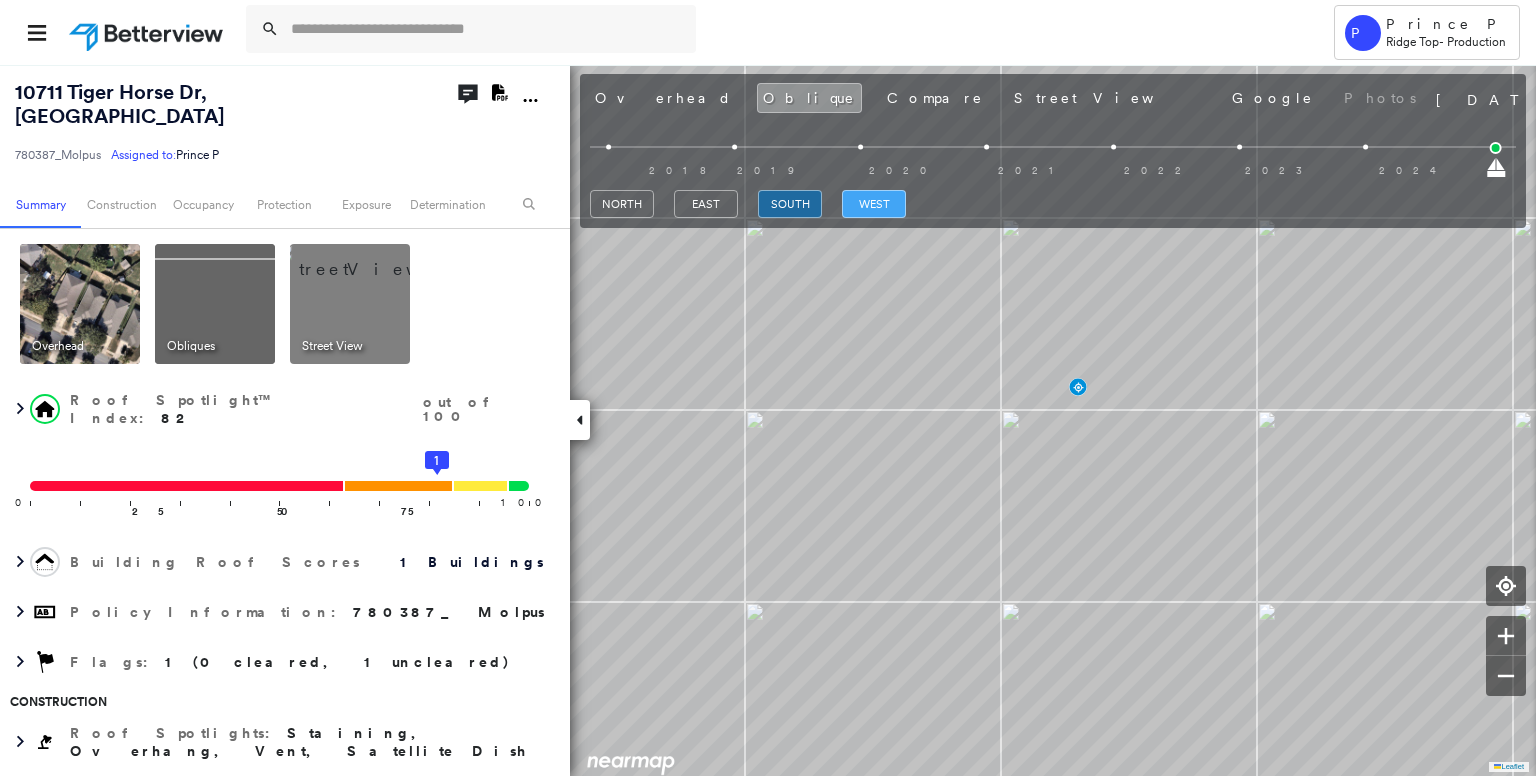 click on "west" at bounding box center (874, 204) 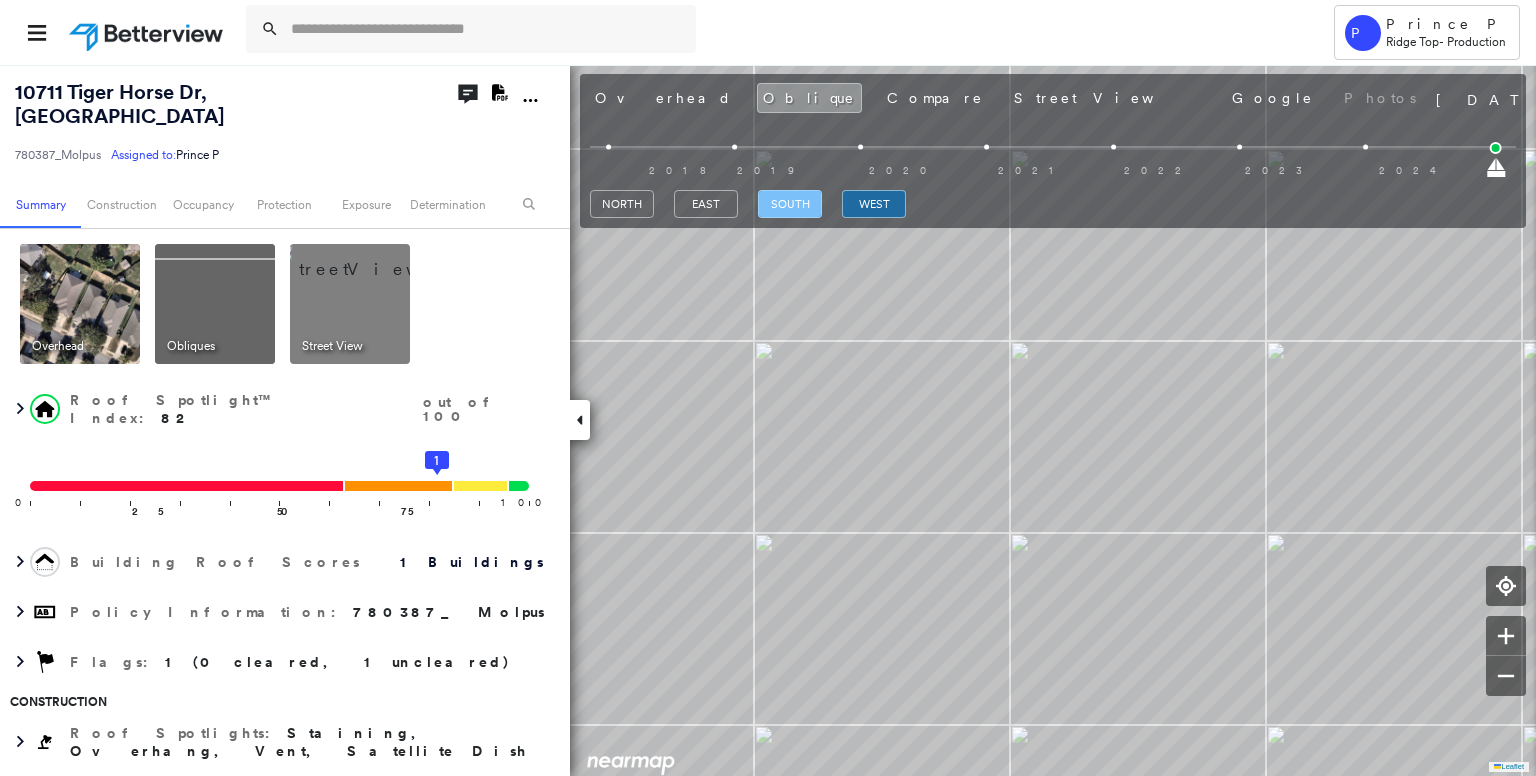 click on "south" at bounding box center [790, 204] 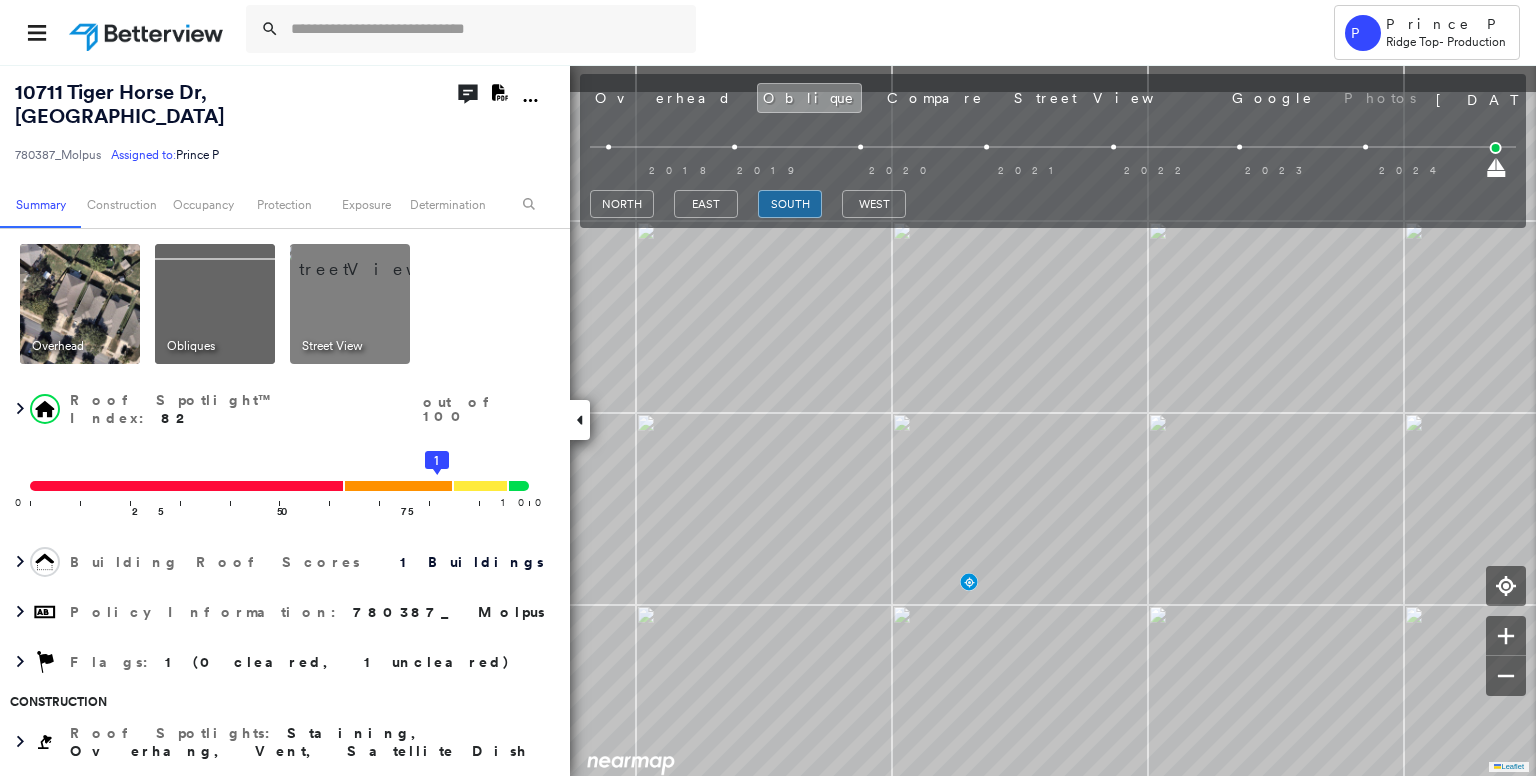 drag, startPoint x: 1071, startPoint y: 474, endPoint x: 959, endPoint y: 574, distance: 150.14659 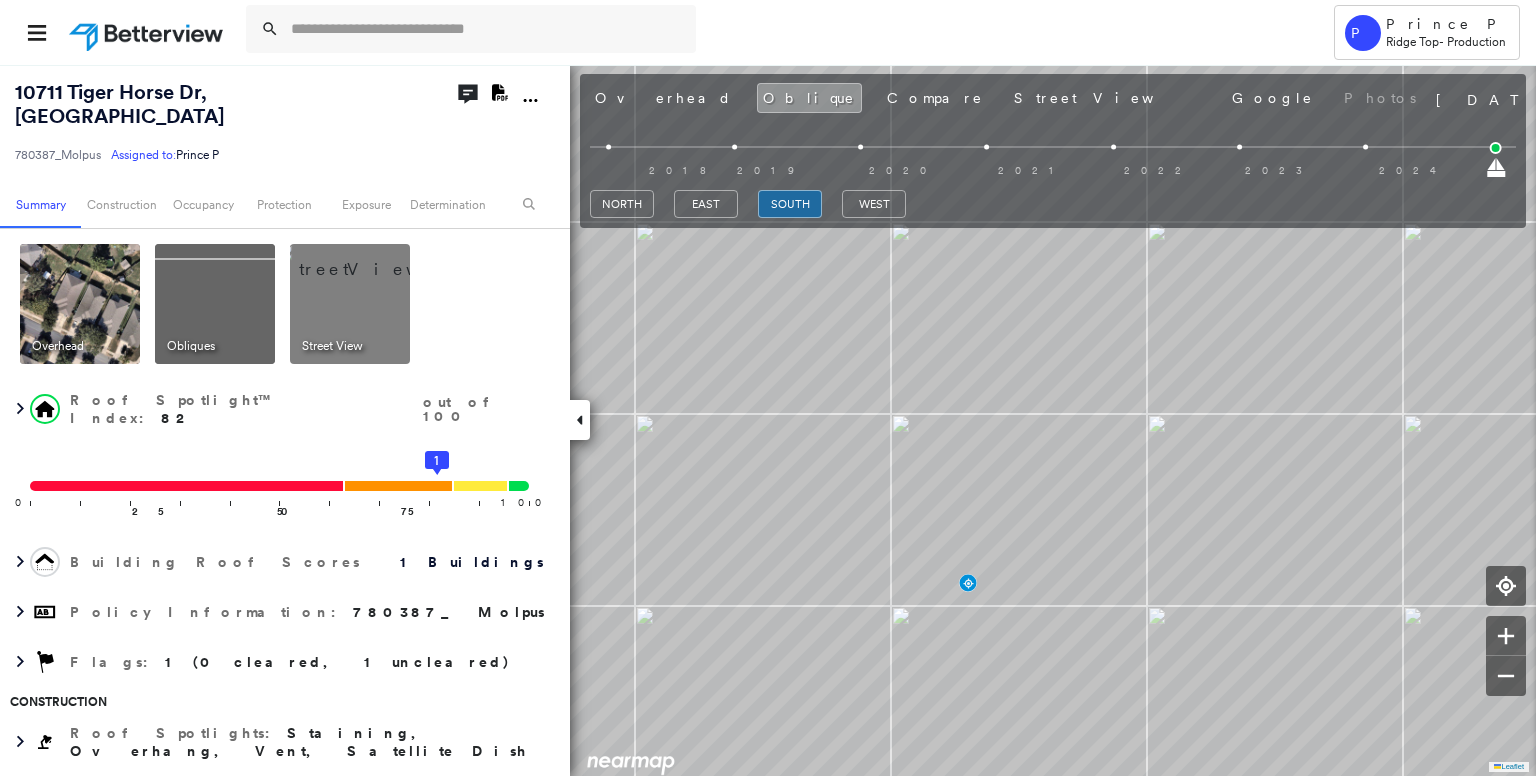 click on "Overhead Oblique Compare Street View Google Photos" at bounding box center (1005, 98) 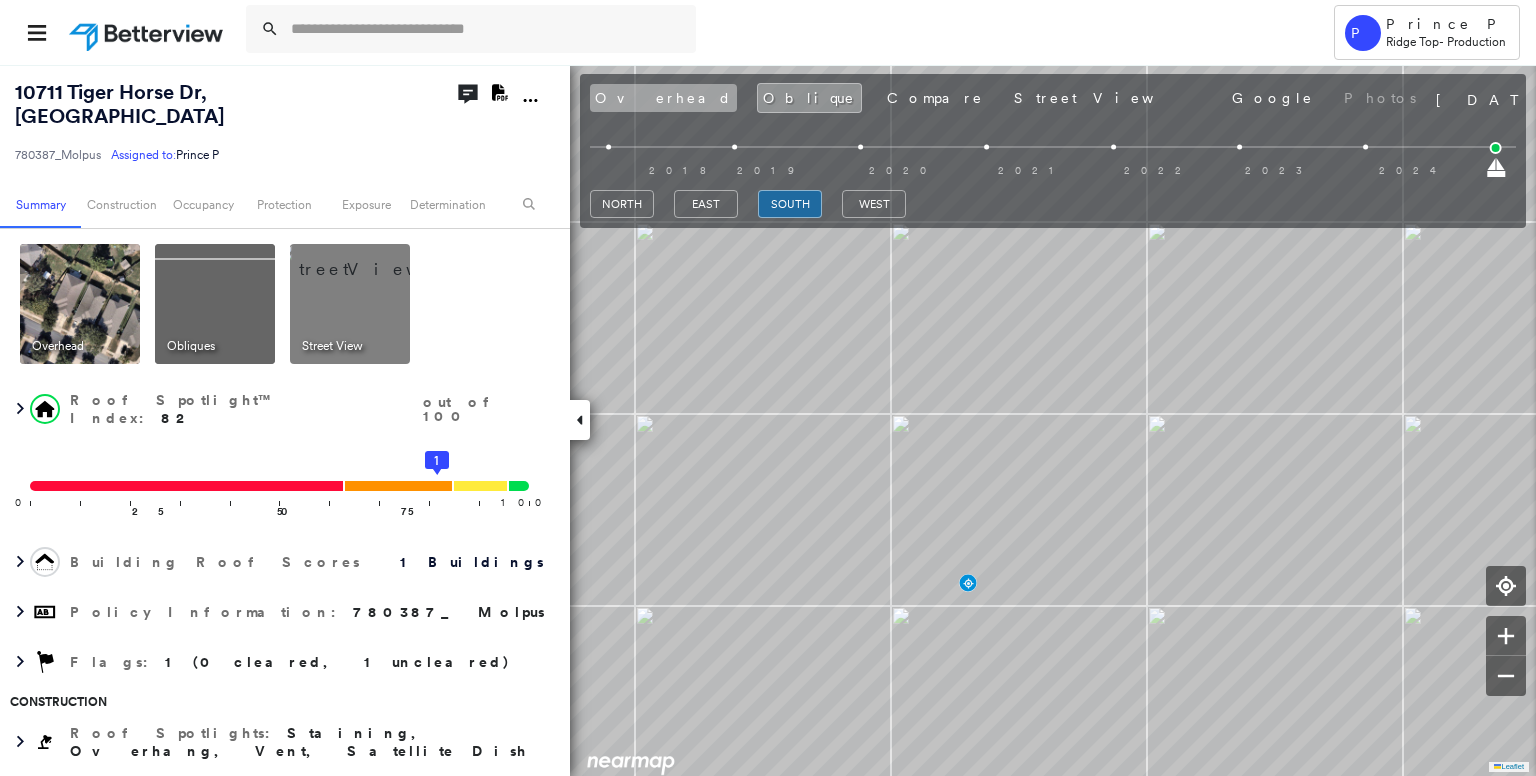 click on "Overhead" at bounding box center [663, 98] 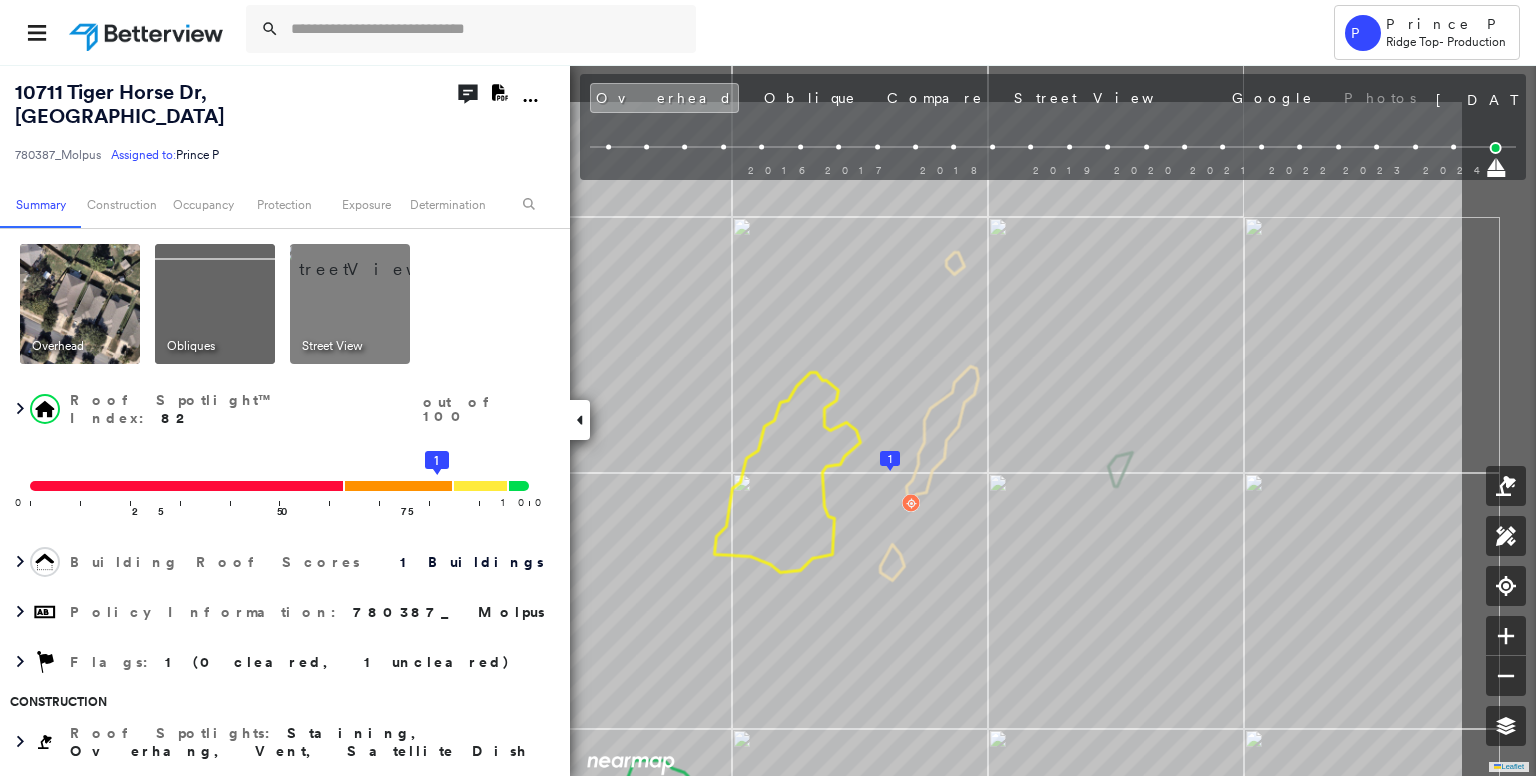 drag, startPoint x: 1108, startPoint y: 358, endPoint x: 881, endPoint y: 468, distance: 252.2479 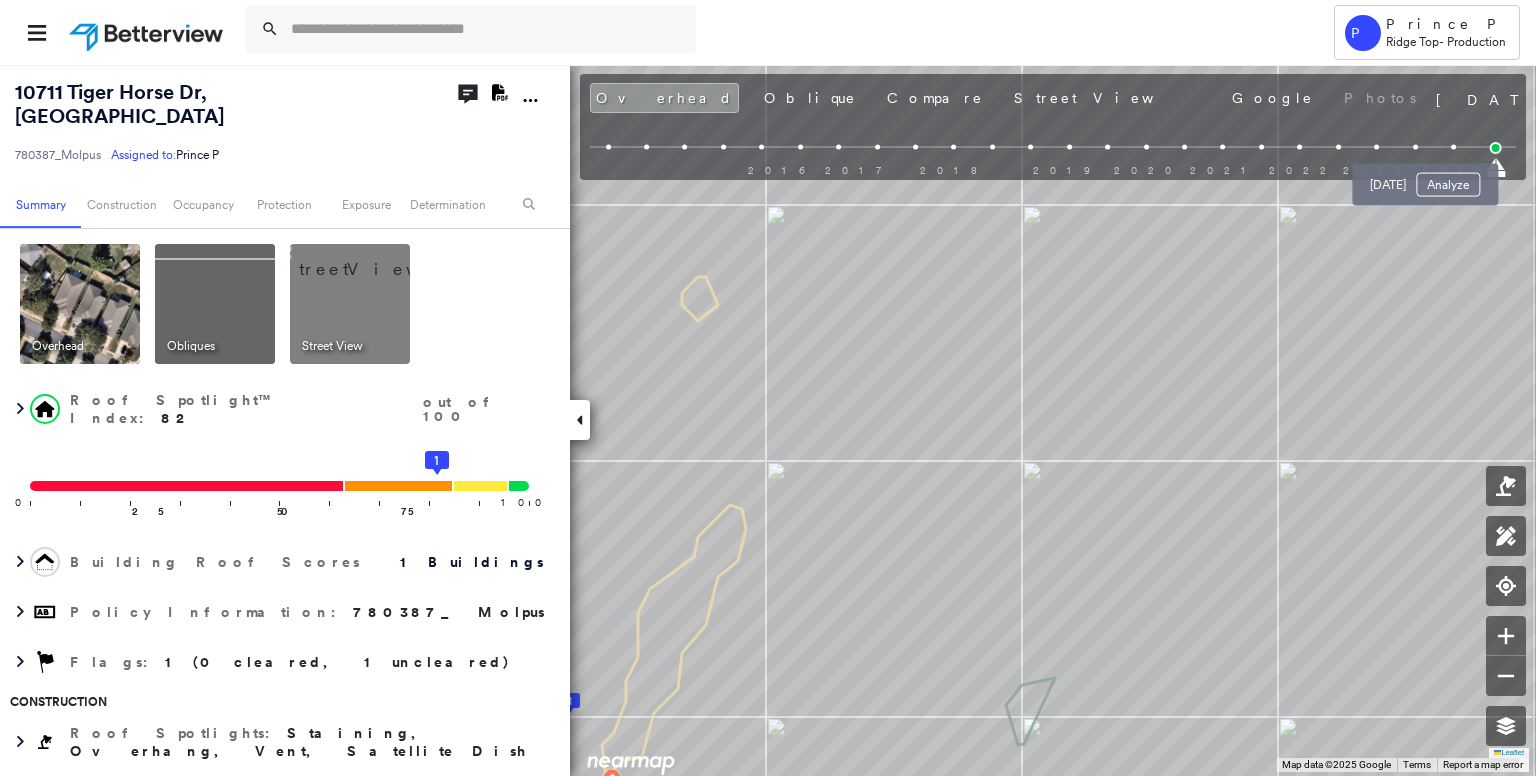 click on "[DATE] Analyze" at bounding box center (1425, 179) 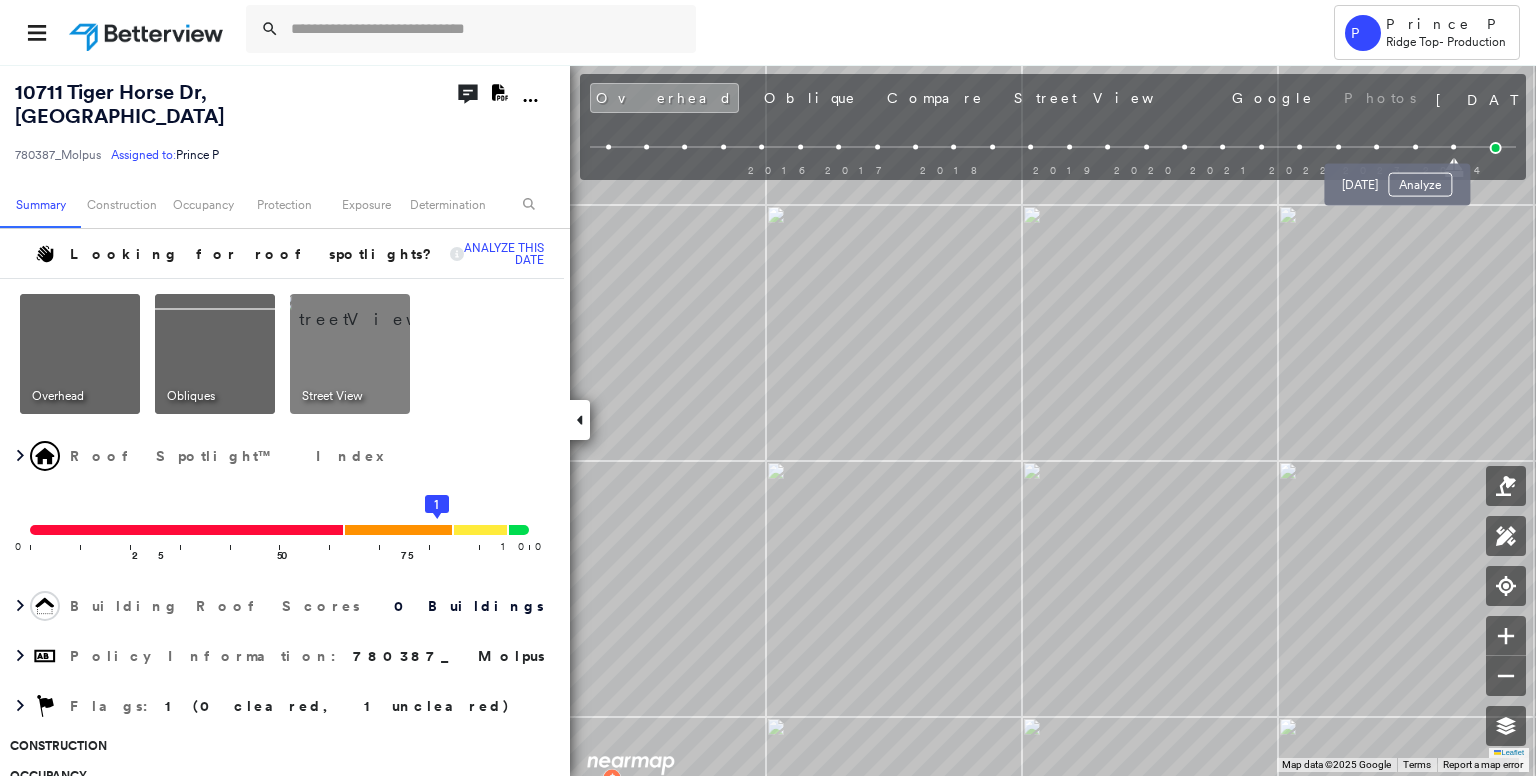 click at bounding box center [1415, 147] 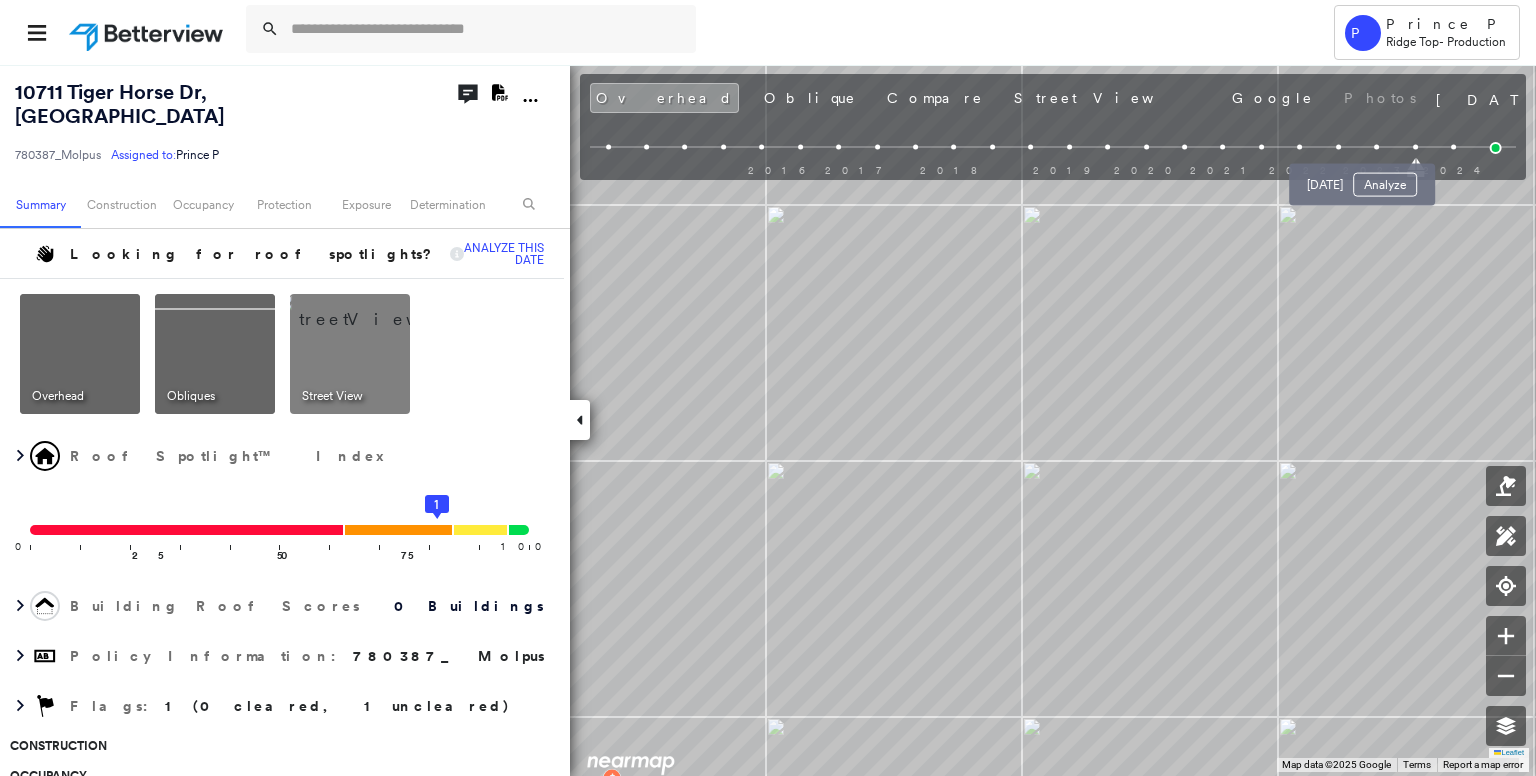 click at bounding box center [1376, 147] 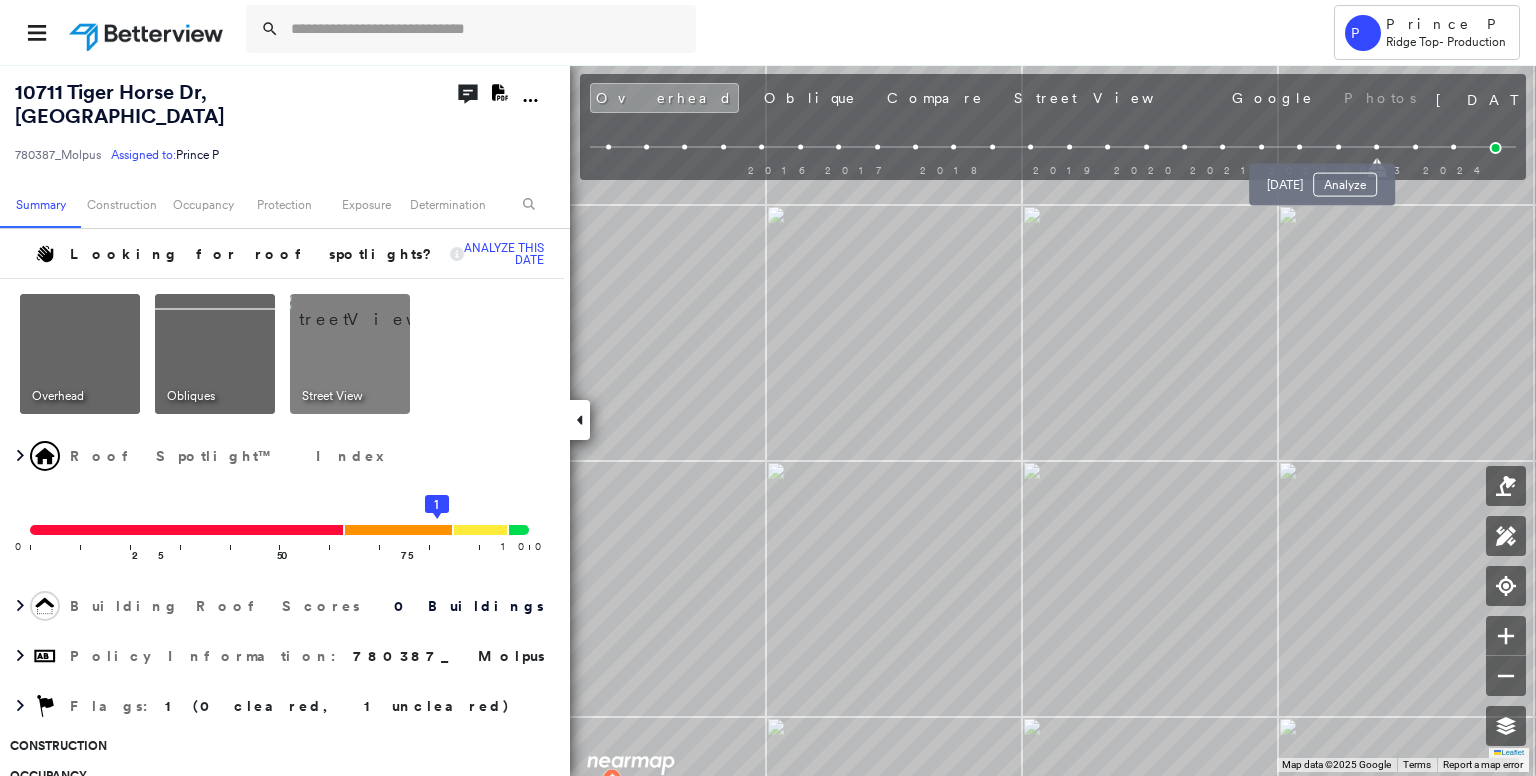 click at bounding box center (1338, 147) 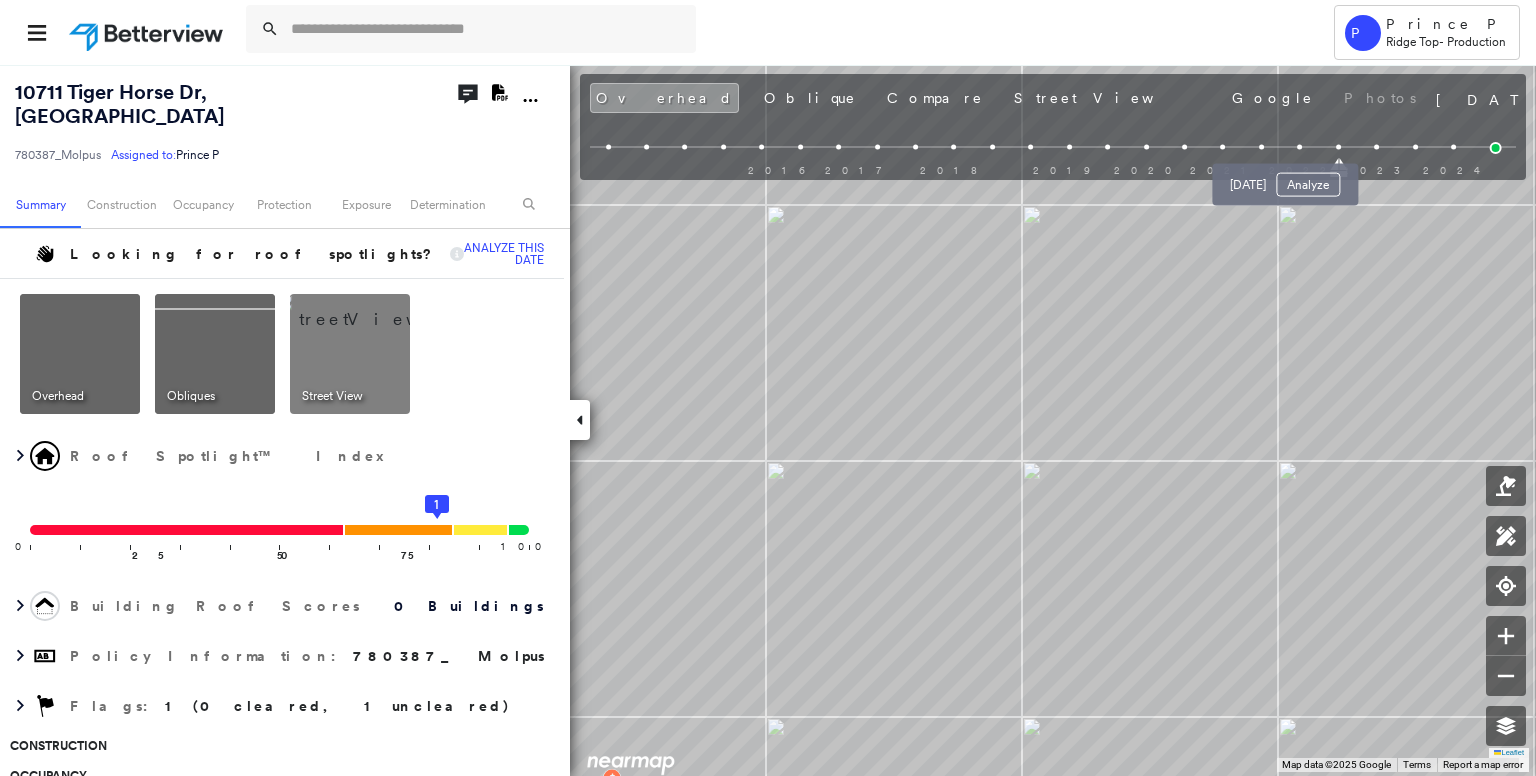 click at bounding box center [1299, 147] 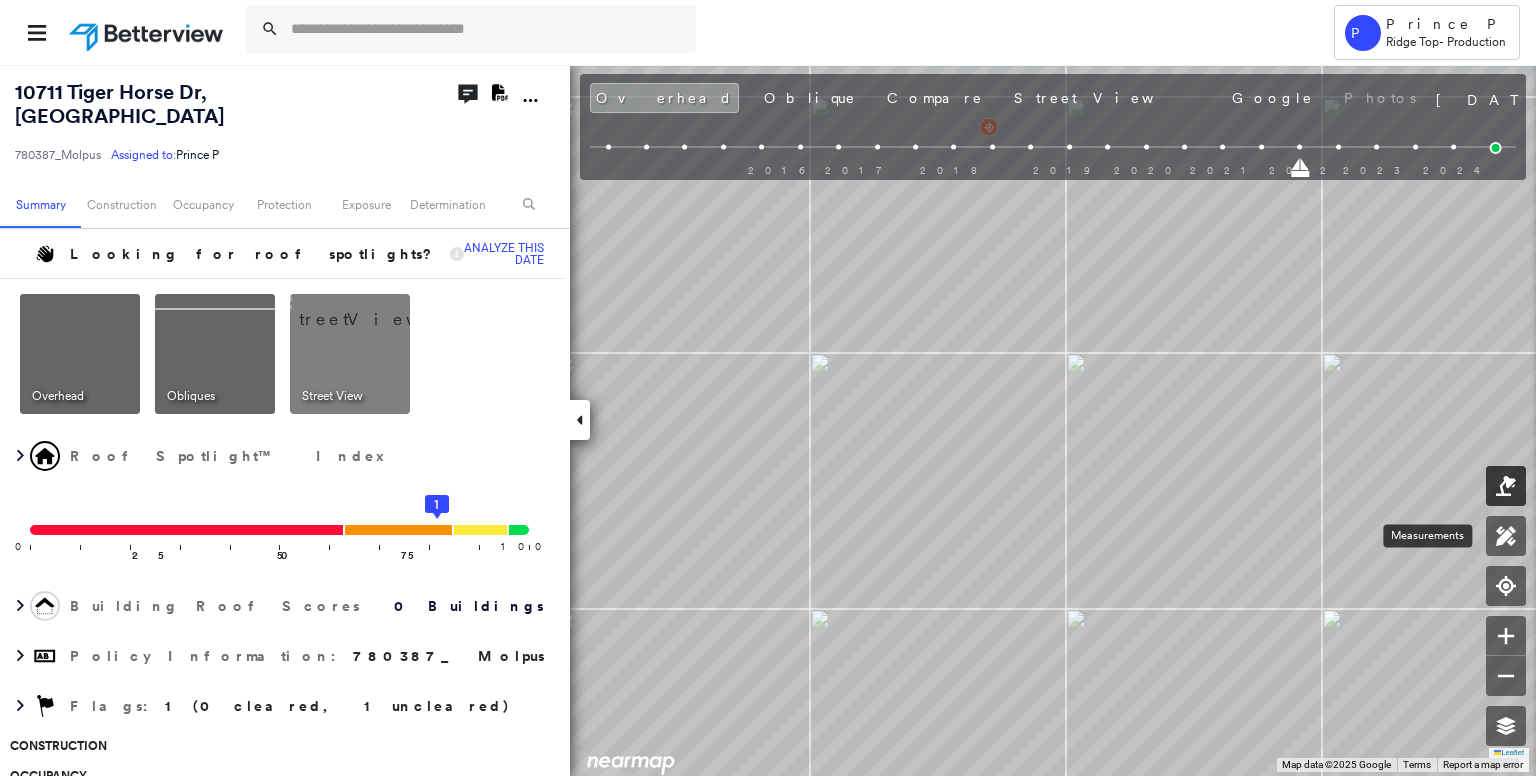 drag, startPoint x: 1508, startPoint y: 531, endPoint x: 1489, endPoint y: 476, distance: 58.189346 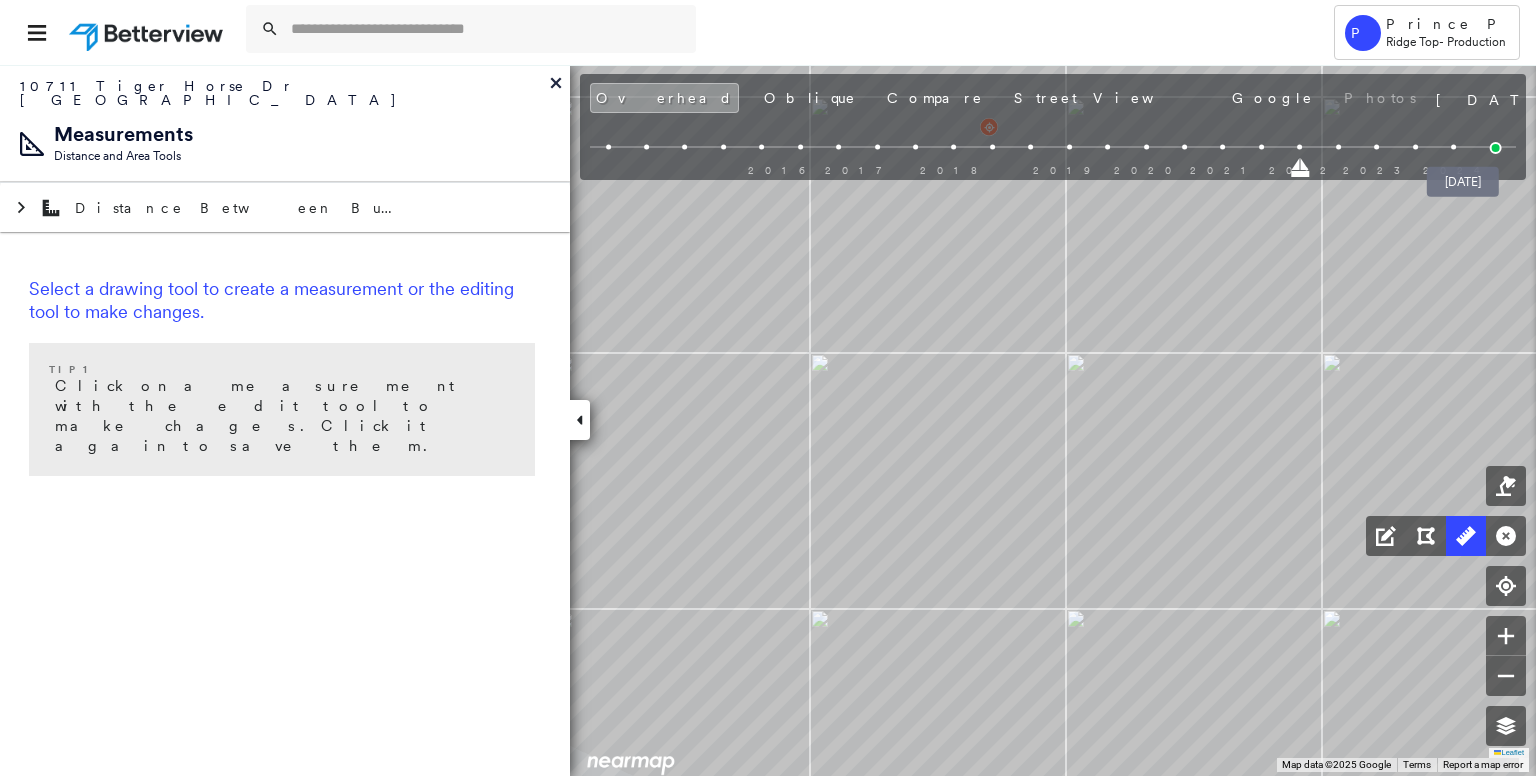 click at bounding box center (1496, 148) 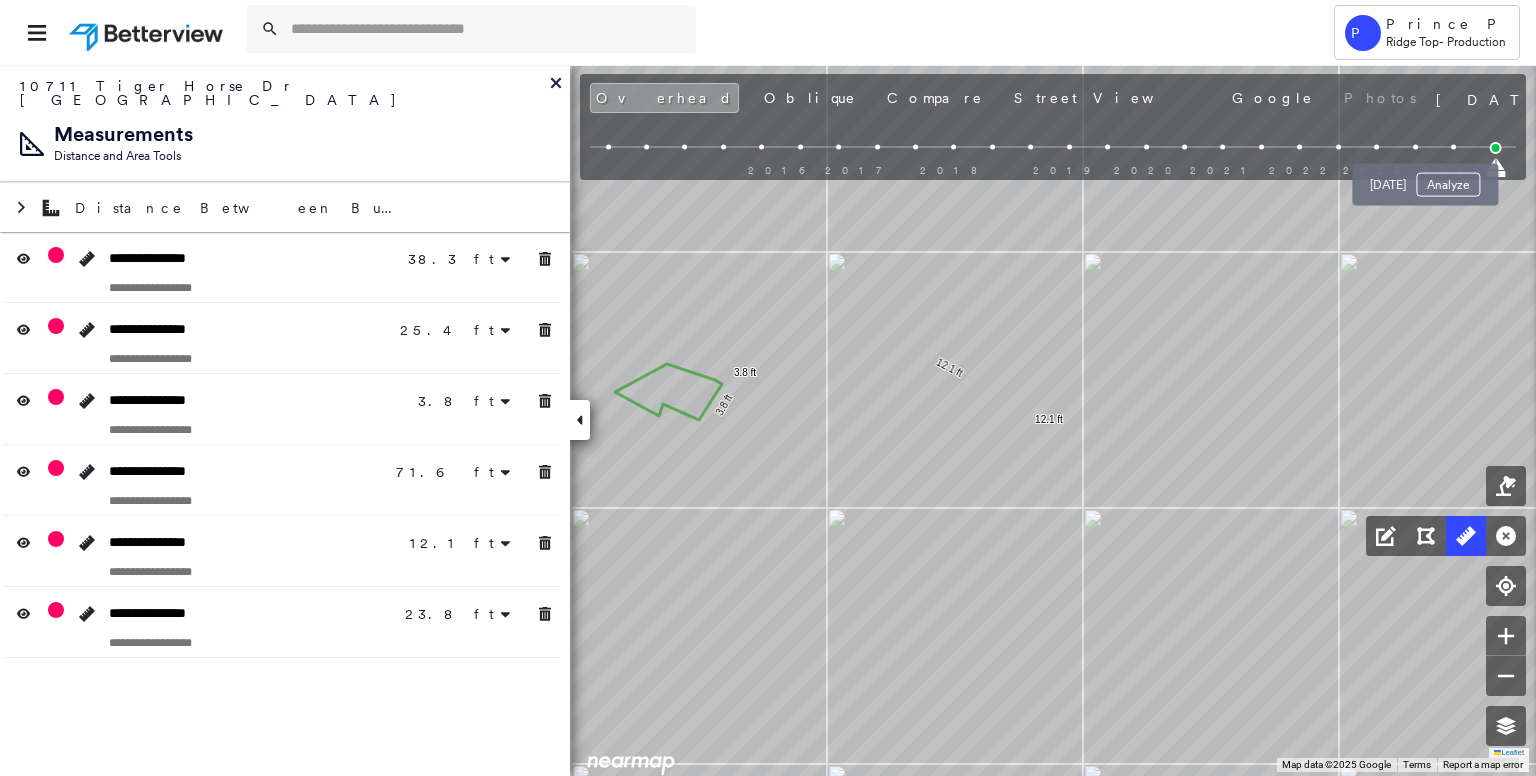 click on "[DATE] Analyze" at bounding box center (1425, 179) 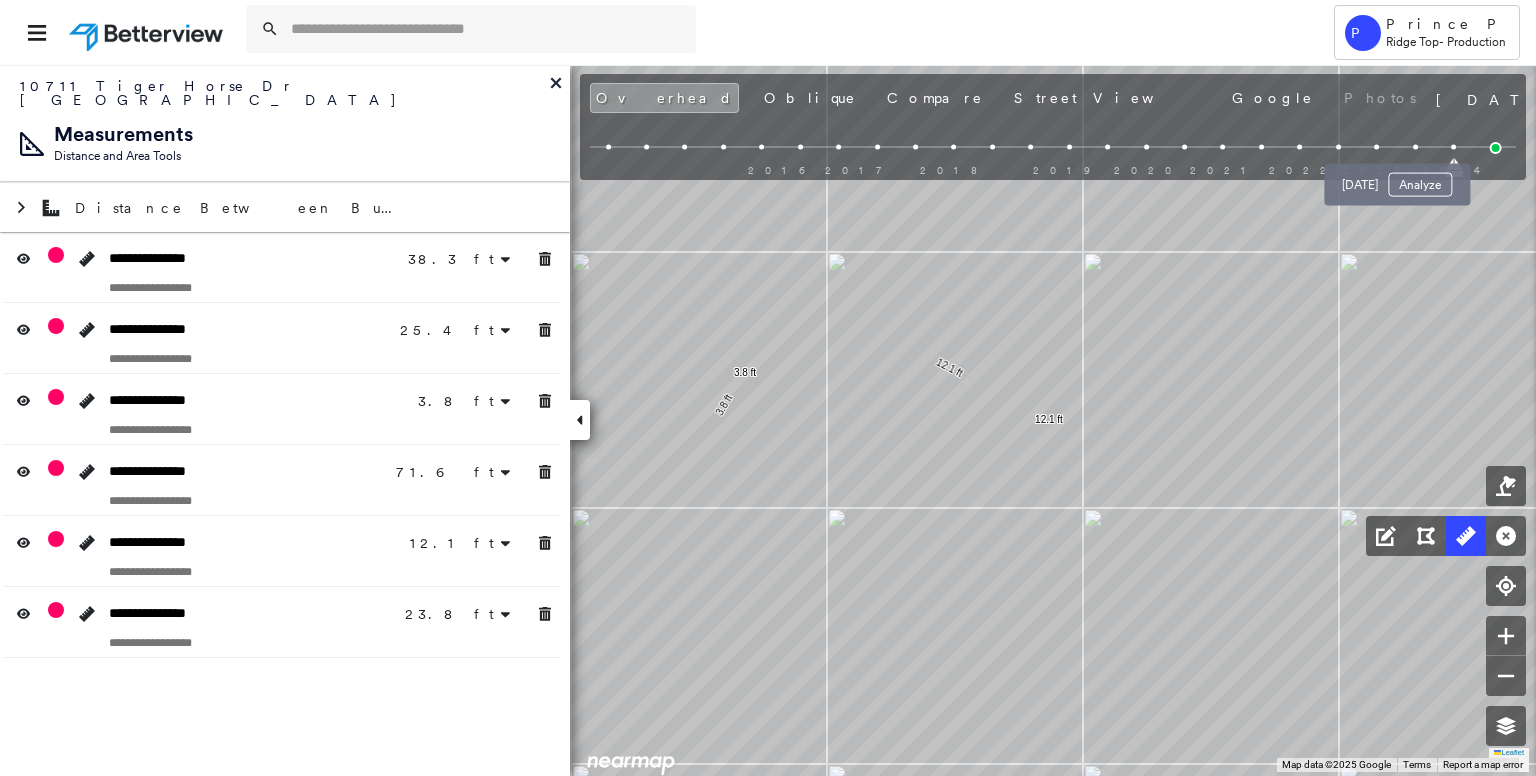 click at bounding box center [1415, 147] 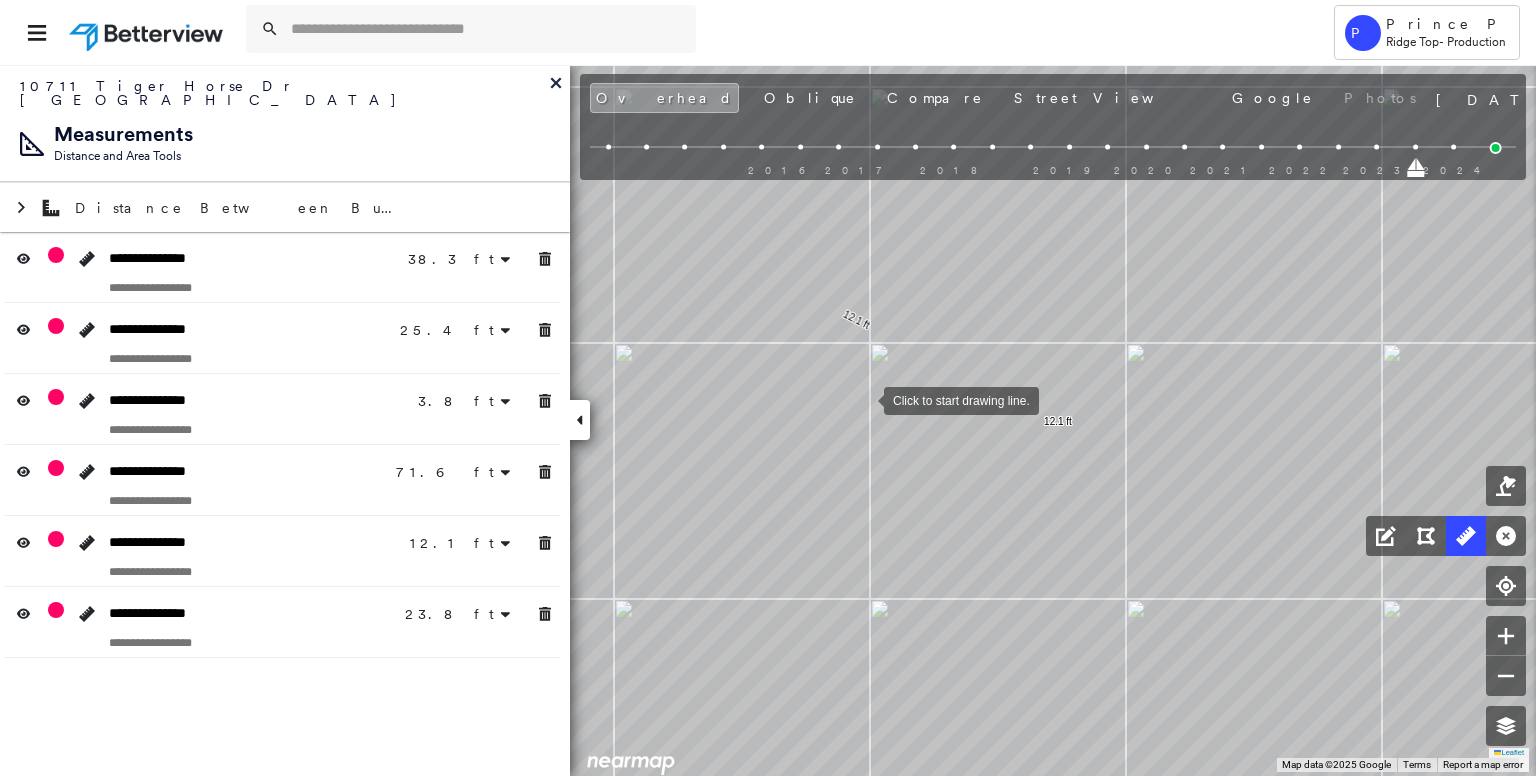 drag, startPoint x: 864, startPoint y: 399, endPoint x: 990, endPoint y: 425, distance: 128.65457 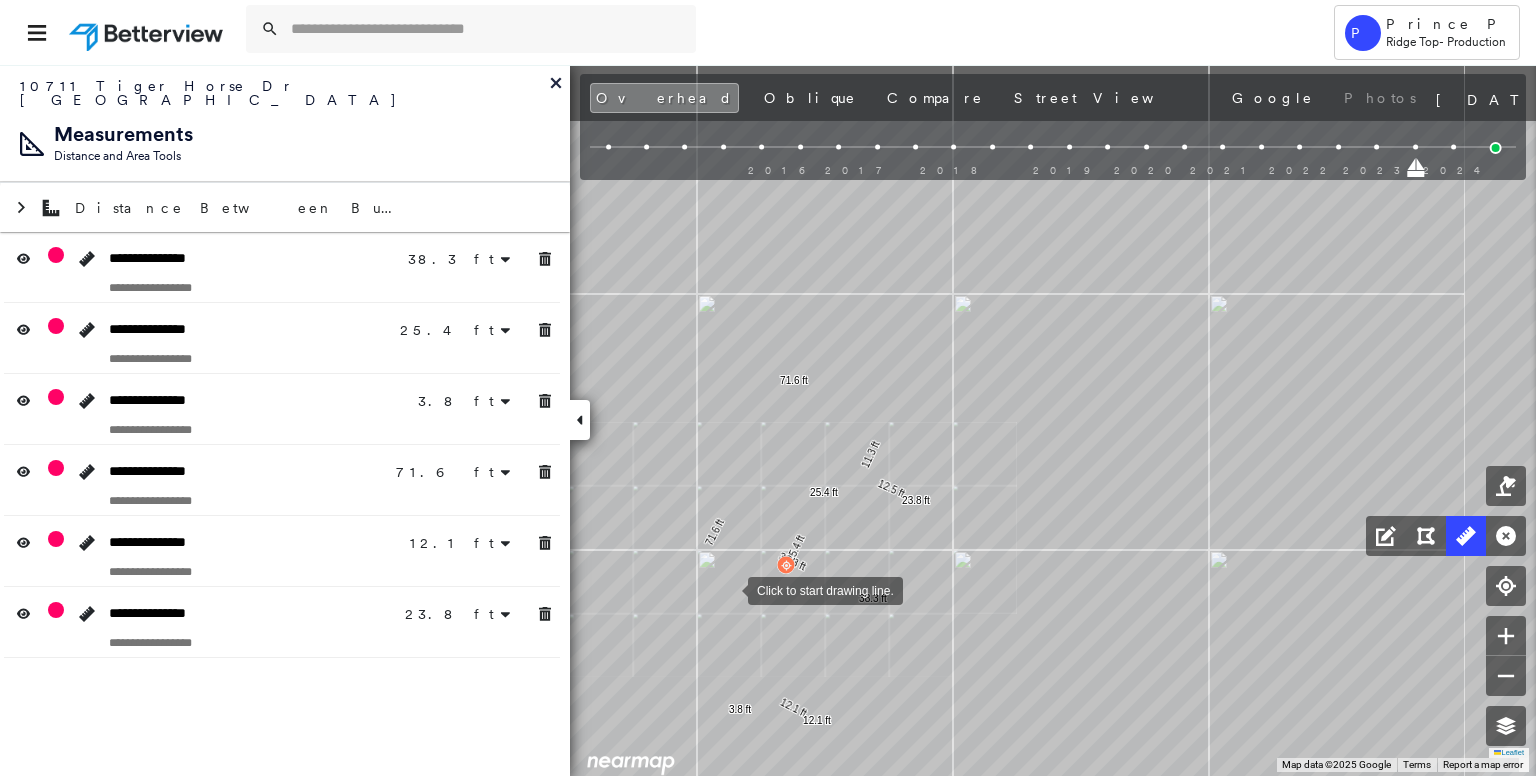 drag, startPoint x: 723, startPoint y: 509, endPoint x: 728, endPoint y: 596, distance: 87.14356 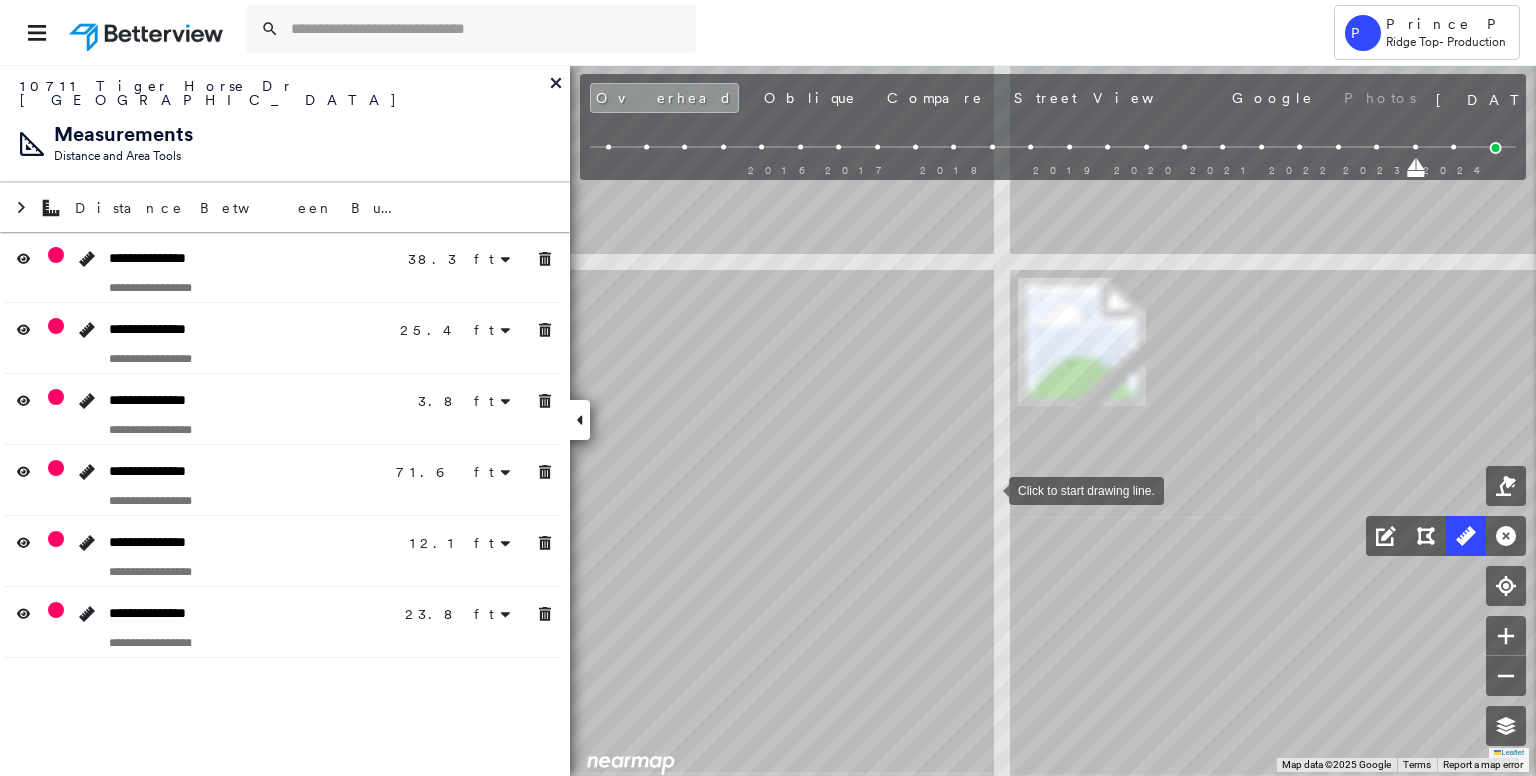 drag, startPoint x: 989, startPoint y: 489, endPoint x: 802, endPoint y: 342, distance: 237.8613 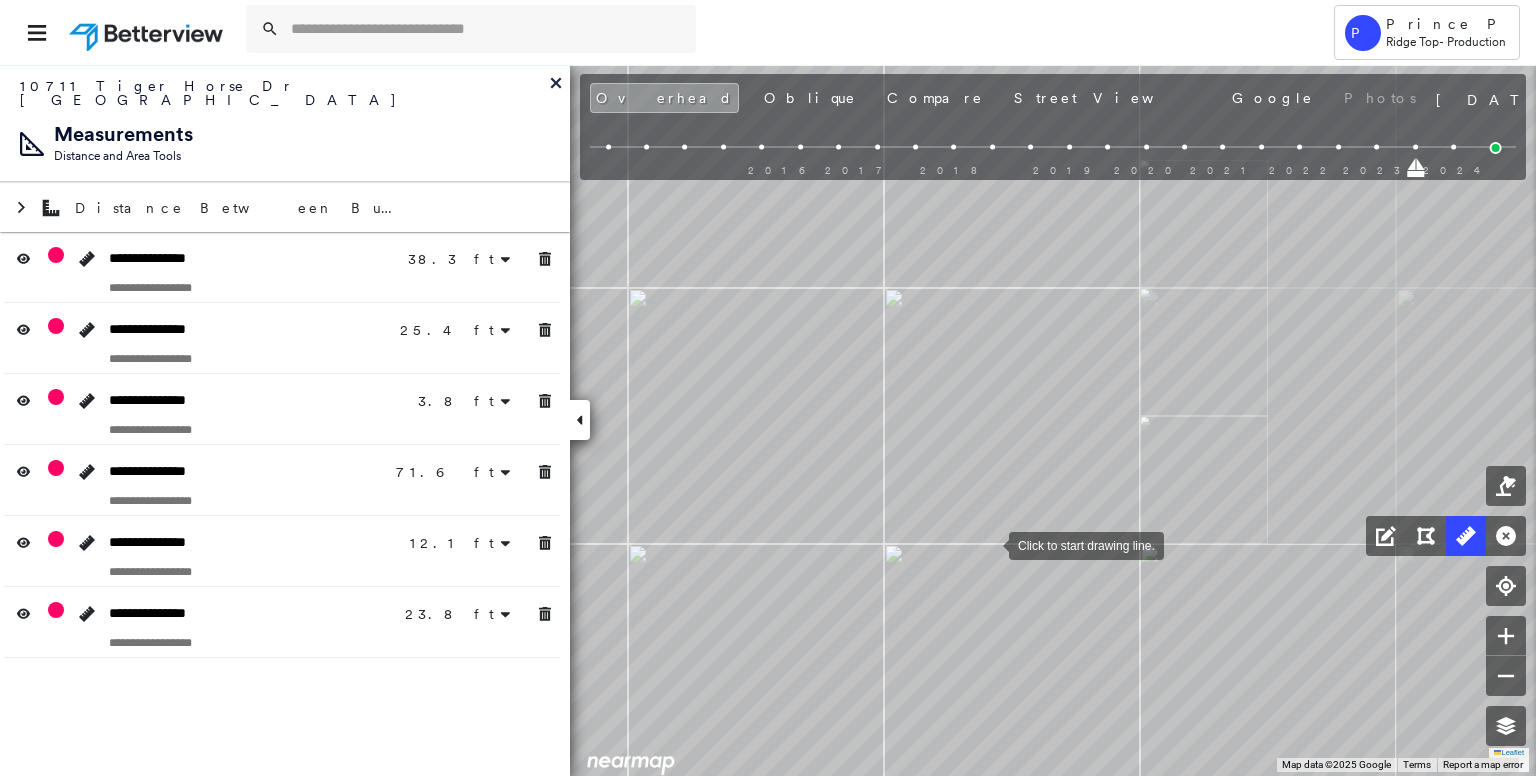 drag, startPoint x: 1016, startPoint y: 566, endPoint x: 1005, endPoint y: 513, distance: 54.129475 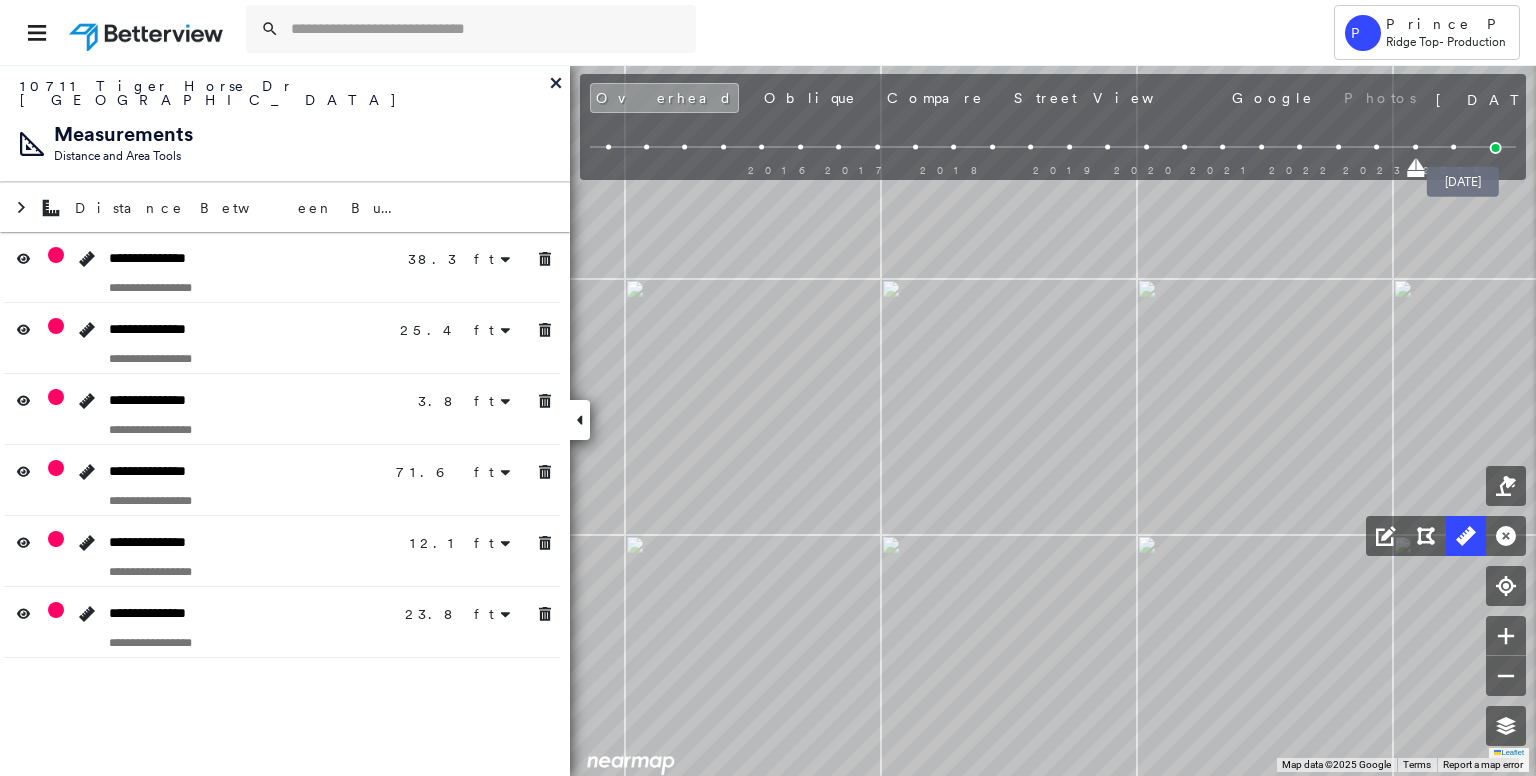 click at bounding box center (1496, 148) 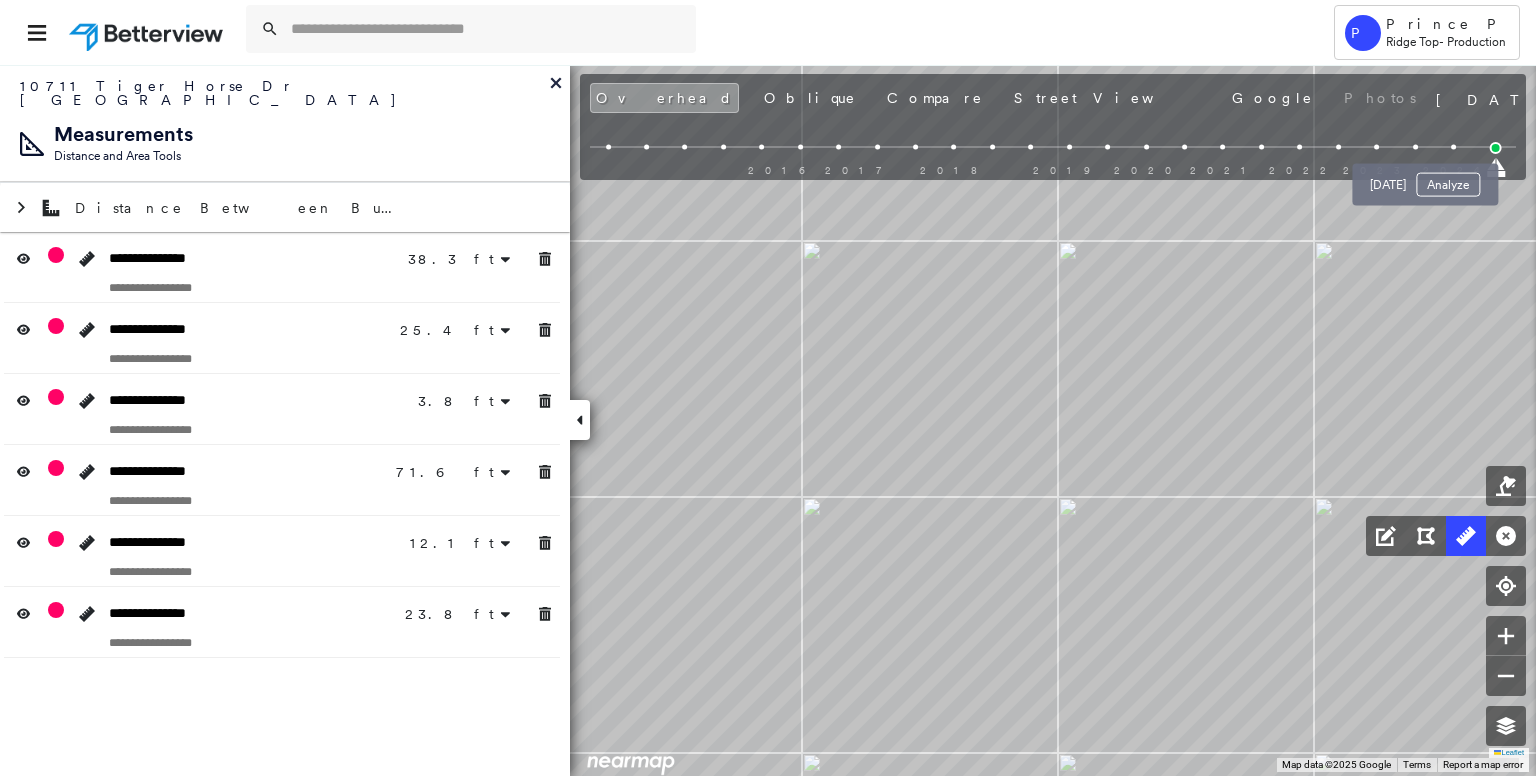 click at bounding box center [1453, 147] 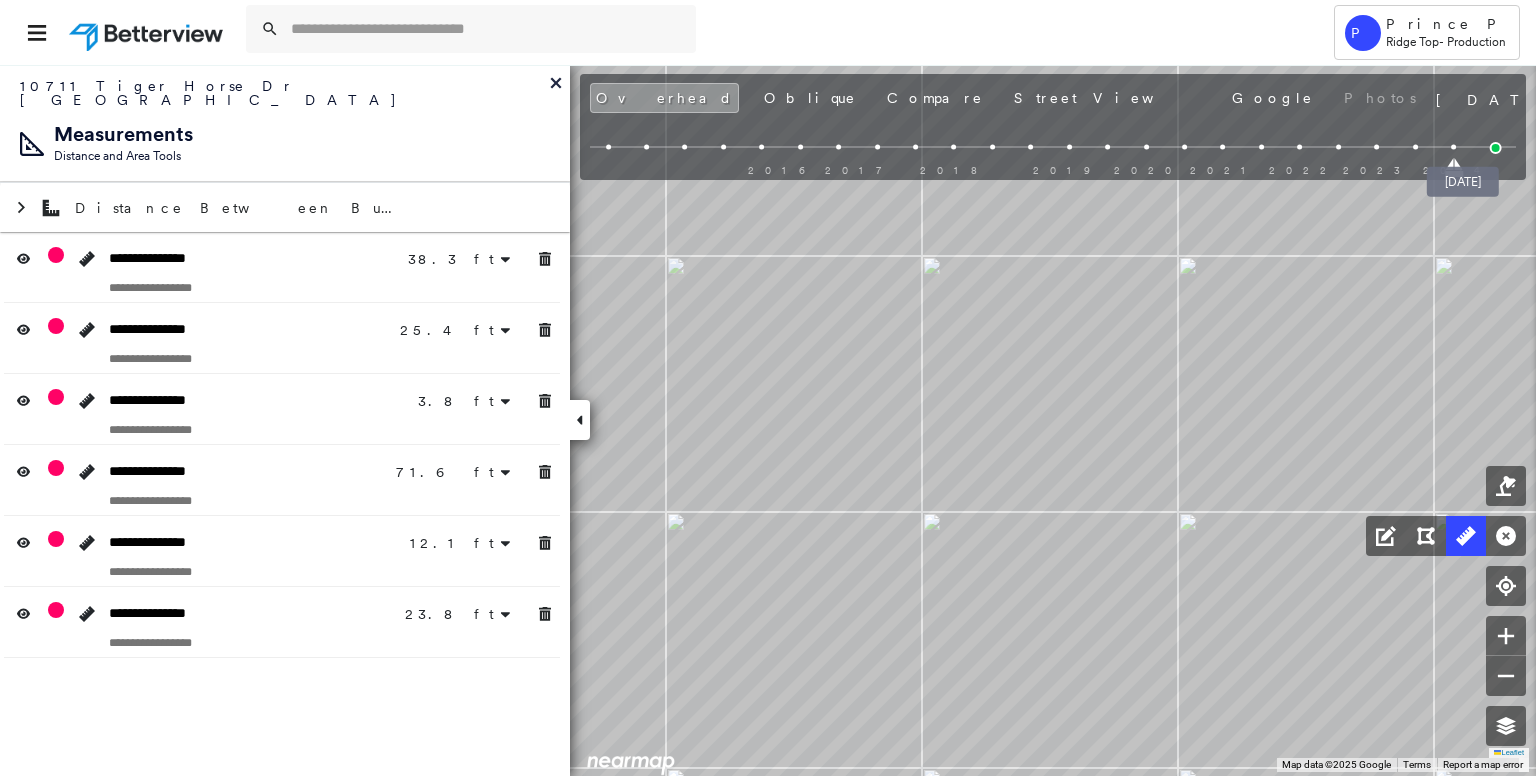 click at bounding box center [1496, 148] 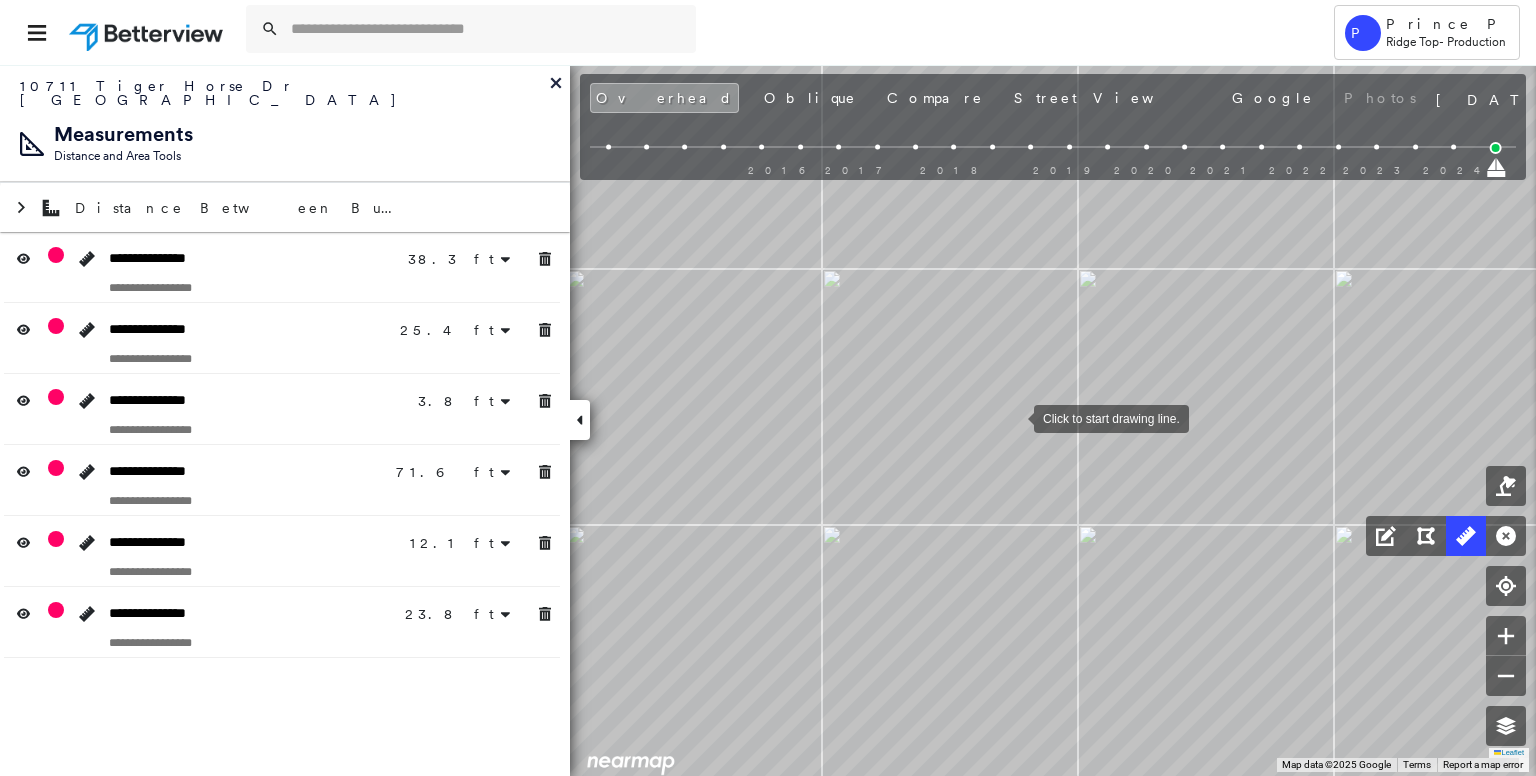 click at bounding box center [1014, 417] 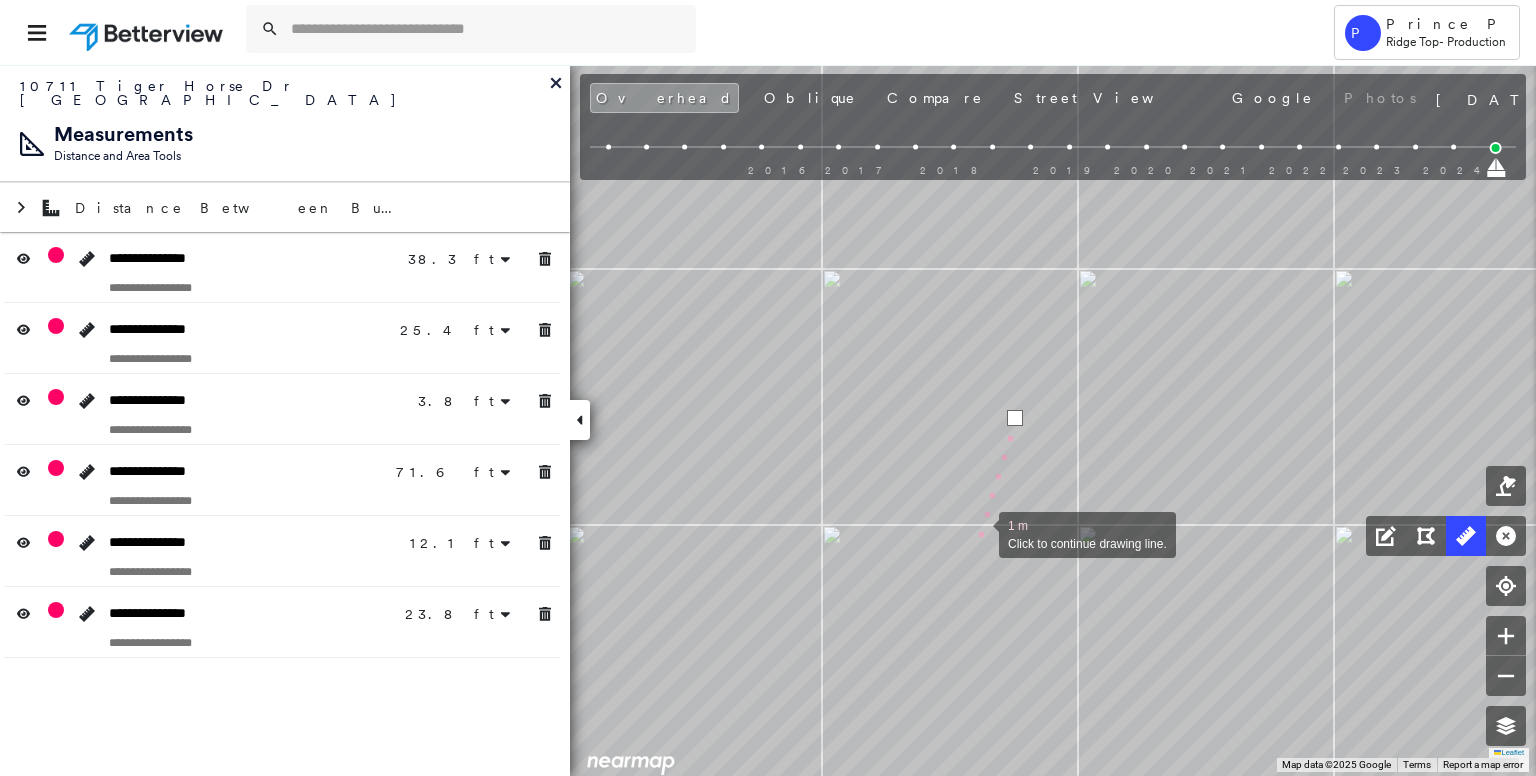 click at bounding box center (979, 533) 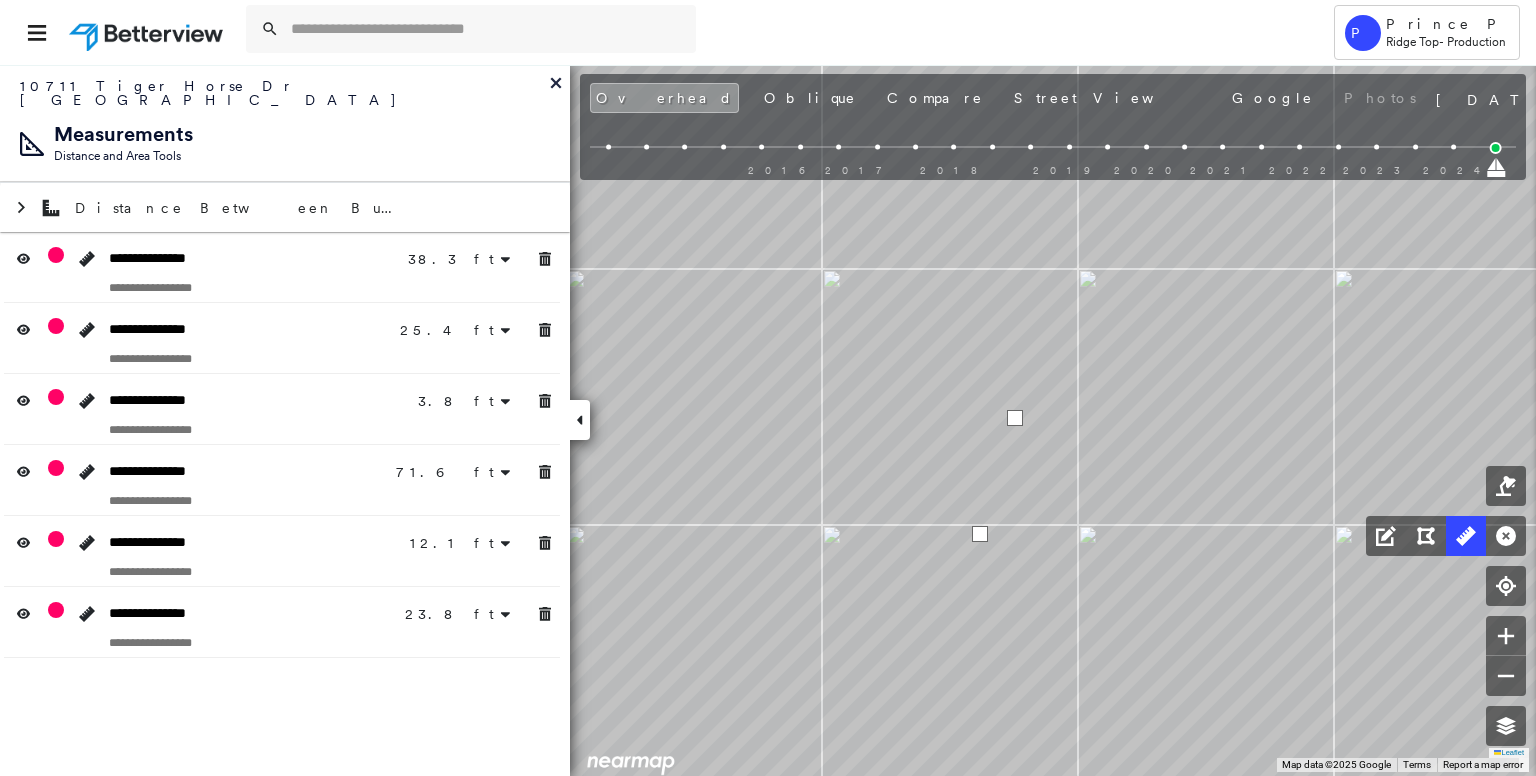 click at bounding box center [980, 534] 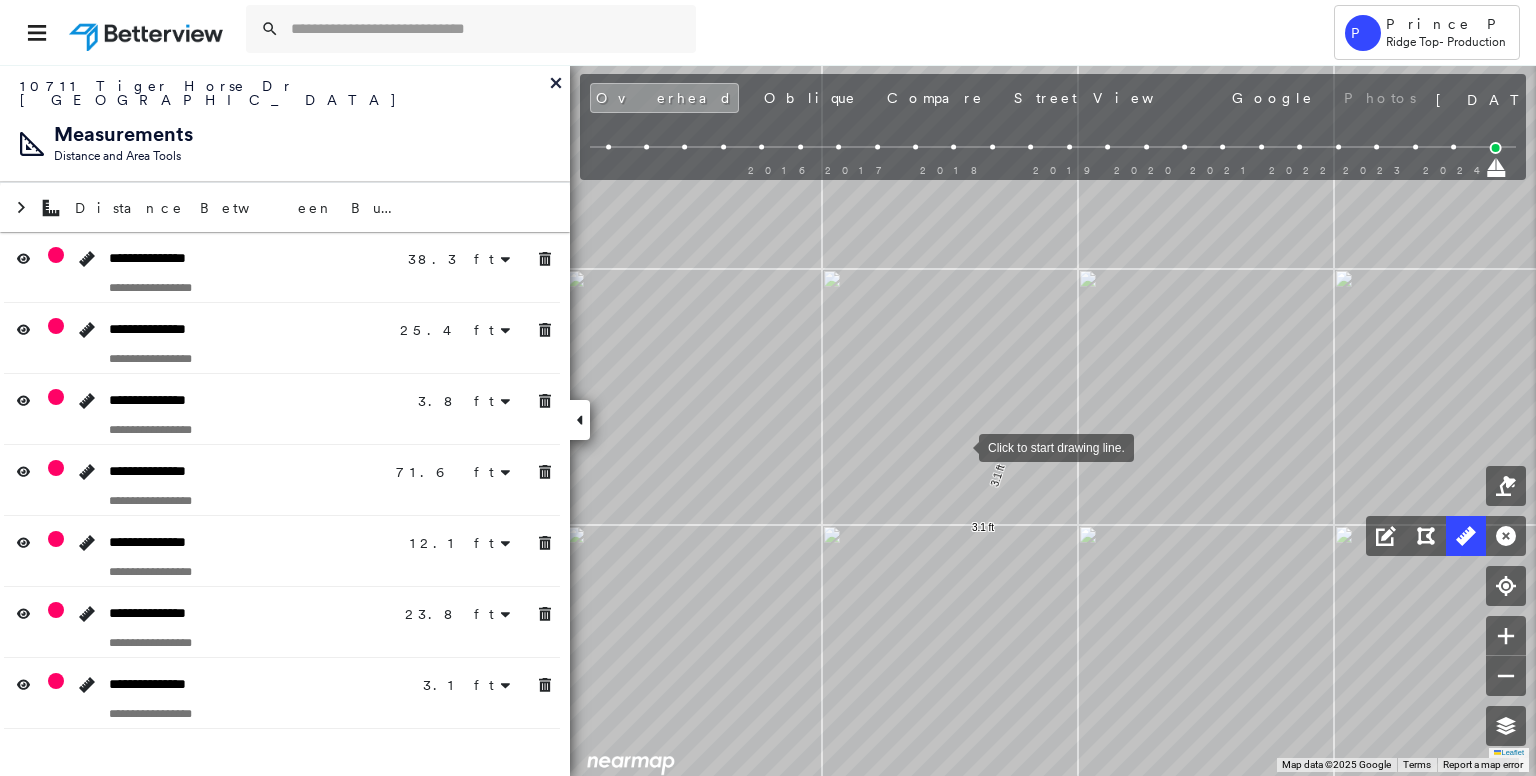 click at bounding box center [959, 446] 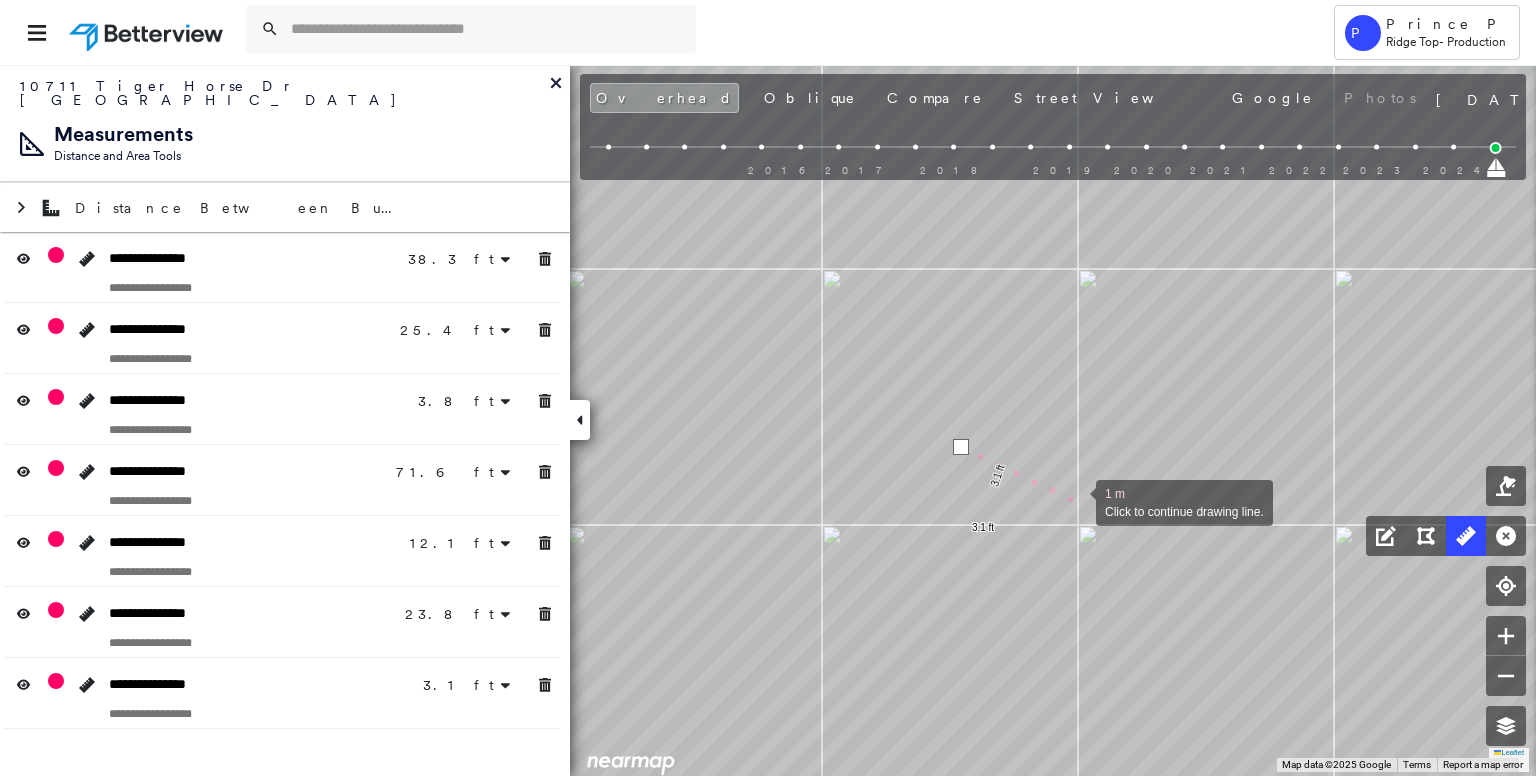 click at bounding box center [1076, 501] 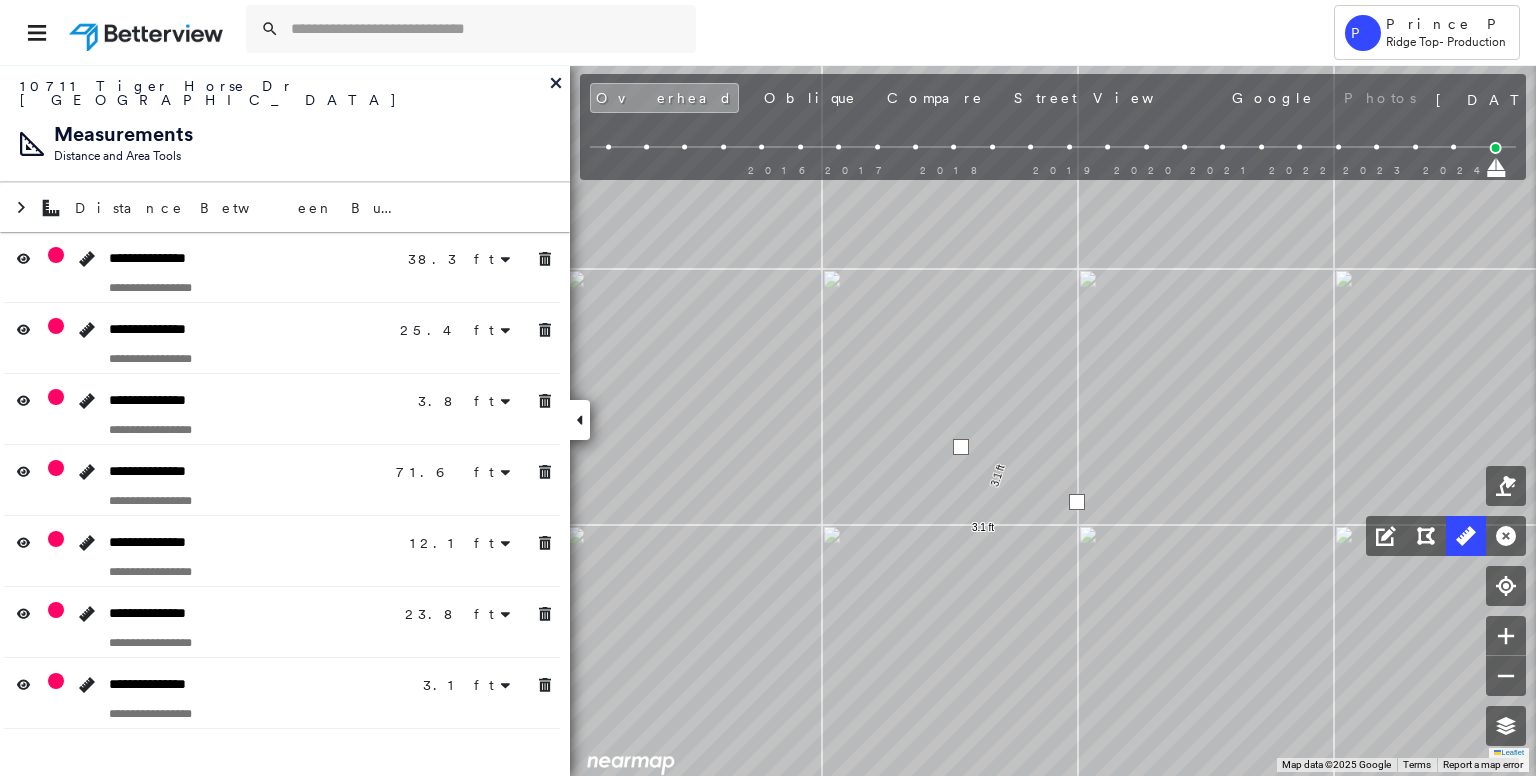 click at bounding box center [1077, 502] 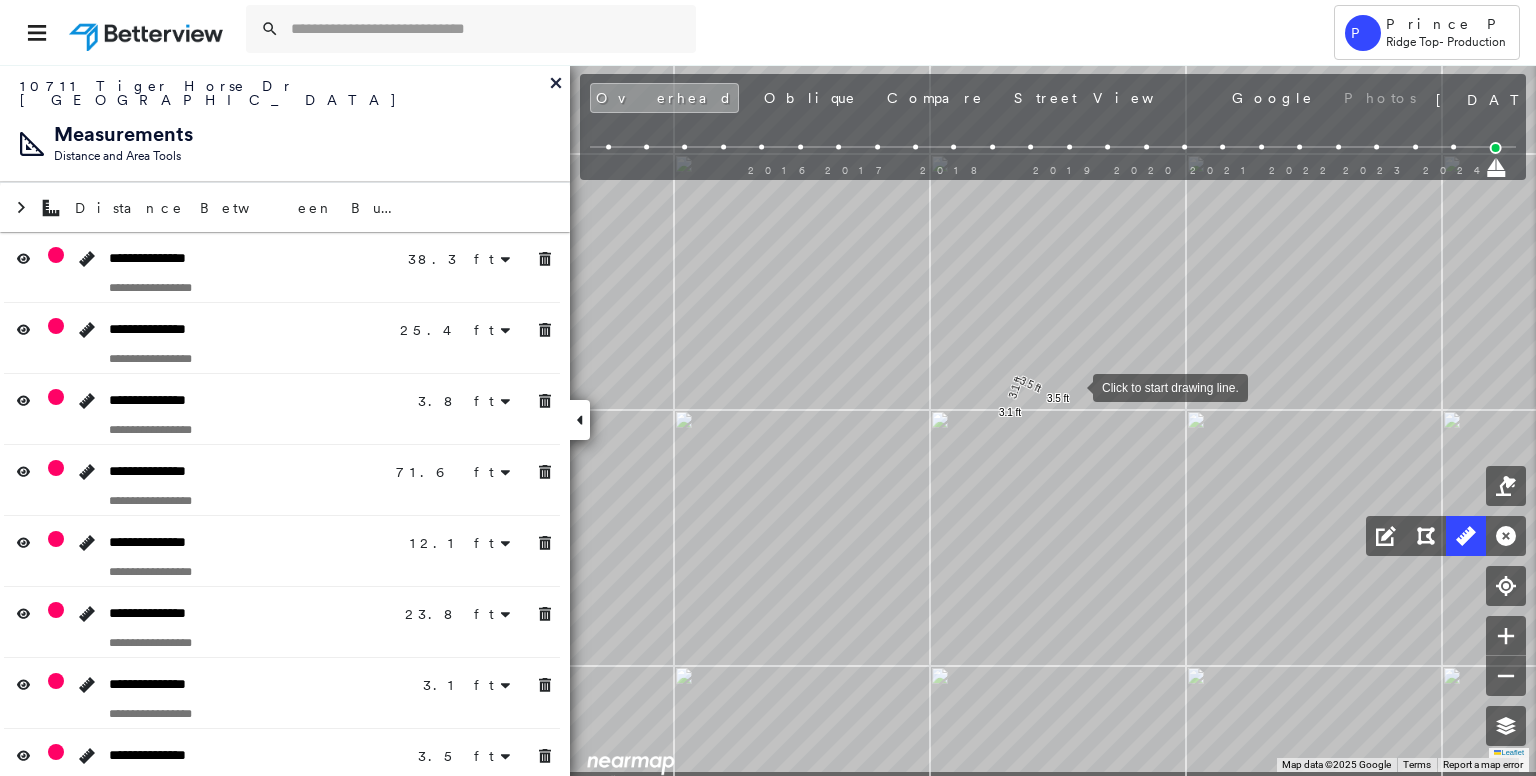 drag, startPoint x: 1125, startPoint y: 463, endPoint x: 1072, endPoint y: 379, distance: 99.32271 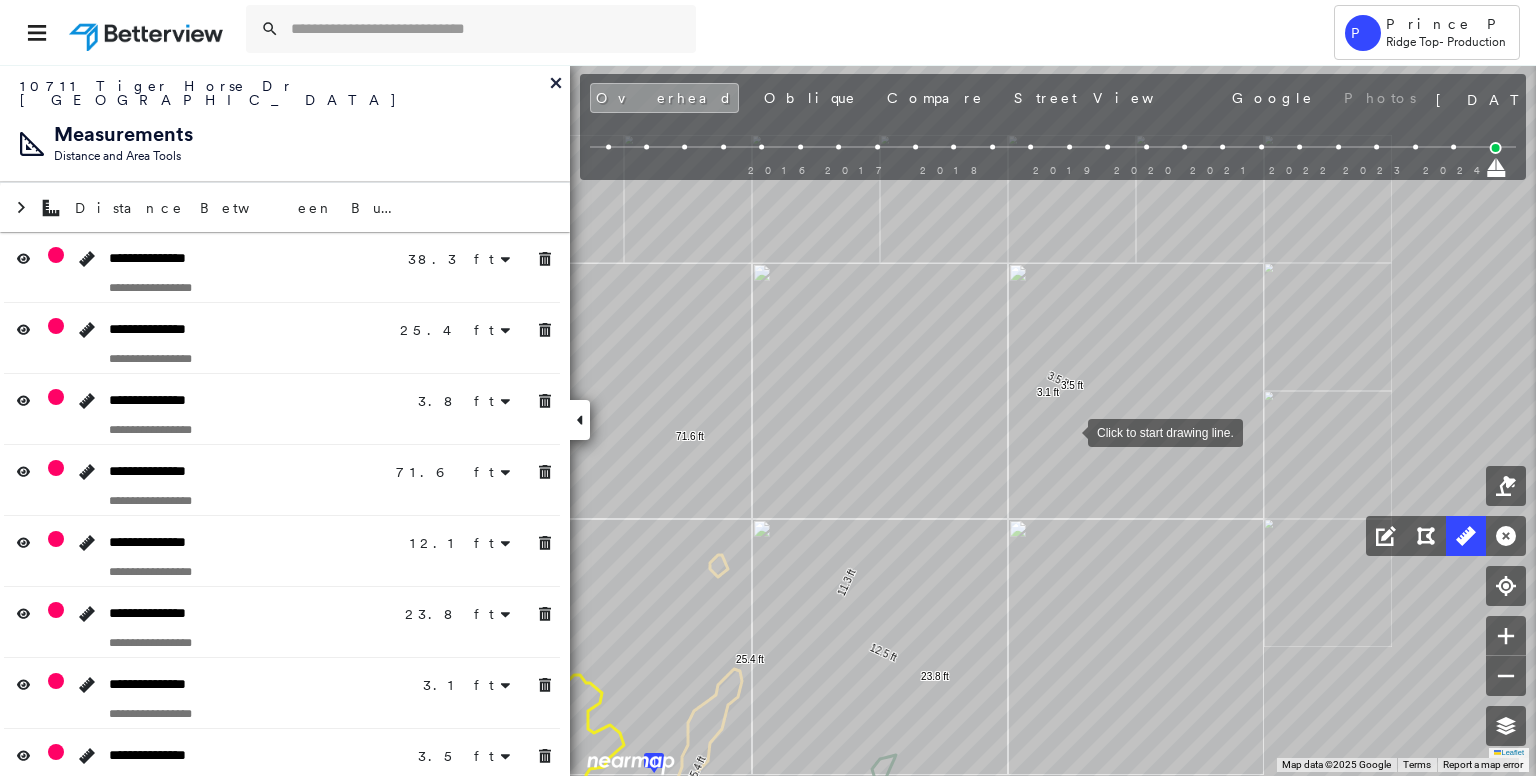 drag, startPoint x: 1060, startPoint y: 441, endPoint x: 1107, endPoint y: 382, distance: 75.43209 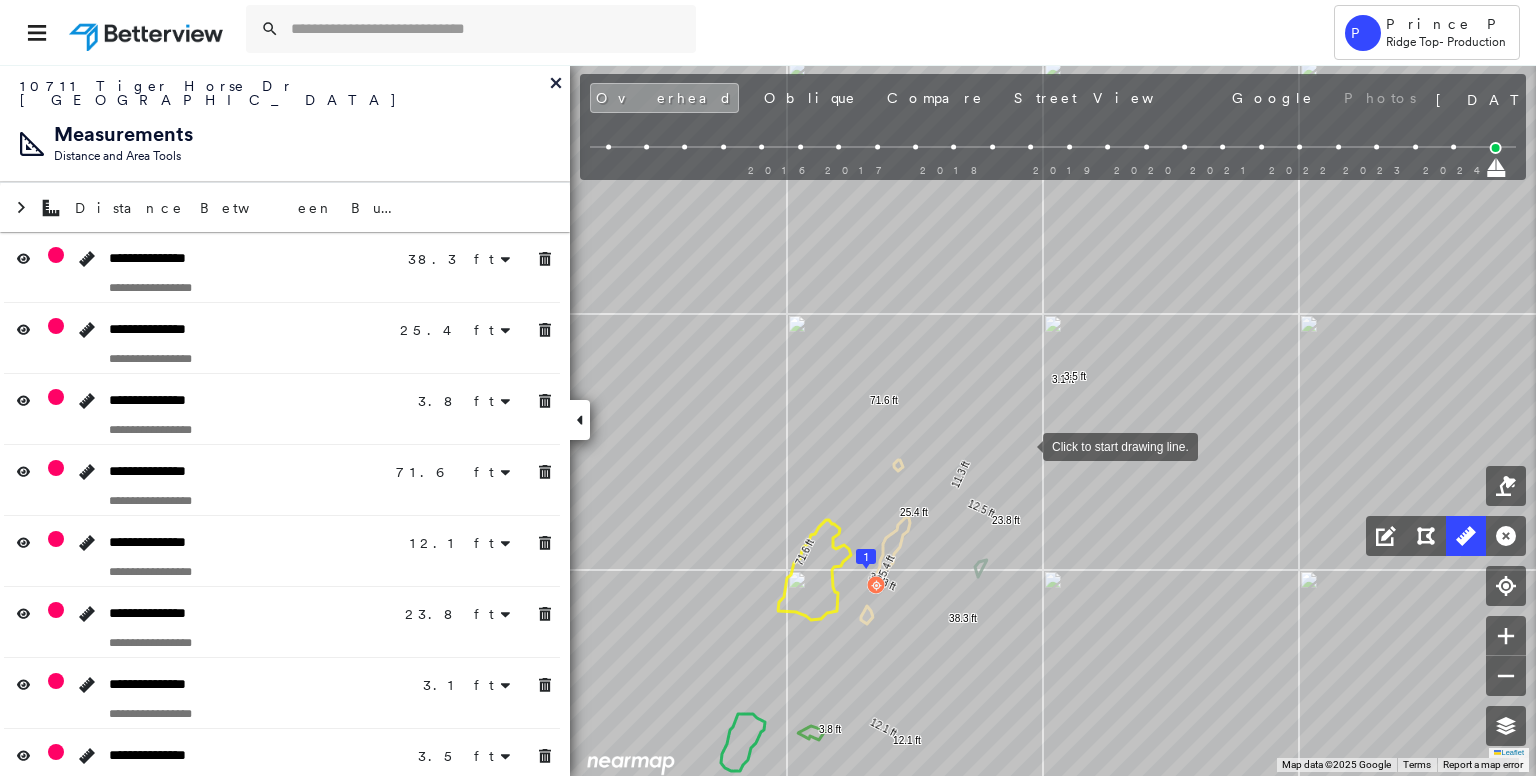 drag, startPoint x: 1023, startPoint y: 445, endPoint x: 1066, endPoint y: 323, distance: 129.3561 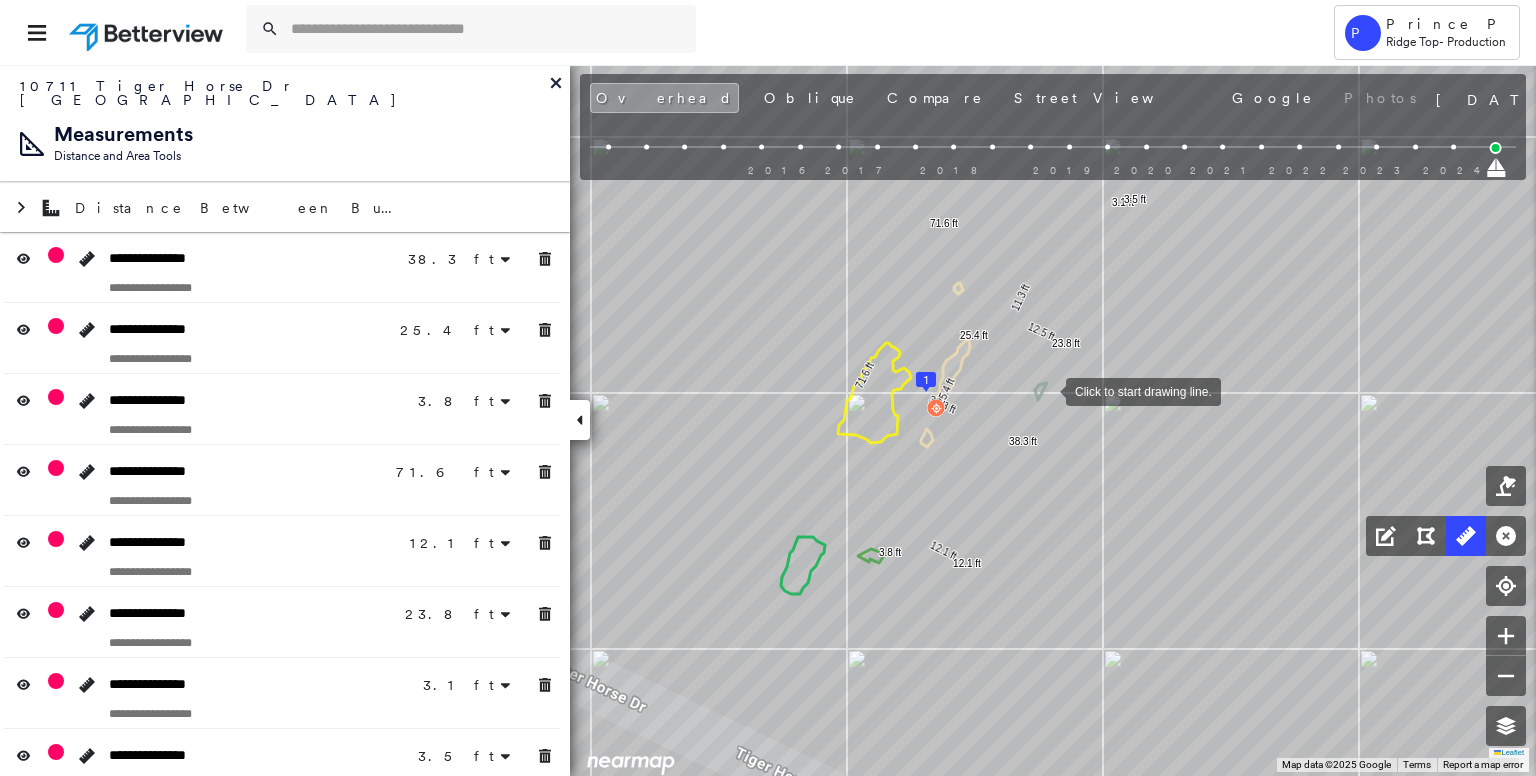 drag, startPoint x: 1024, startPoint y: 452, endPoint x: 1053, endPoint y: 377, distance: 80.411446 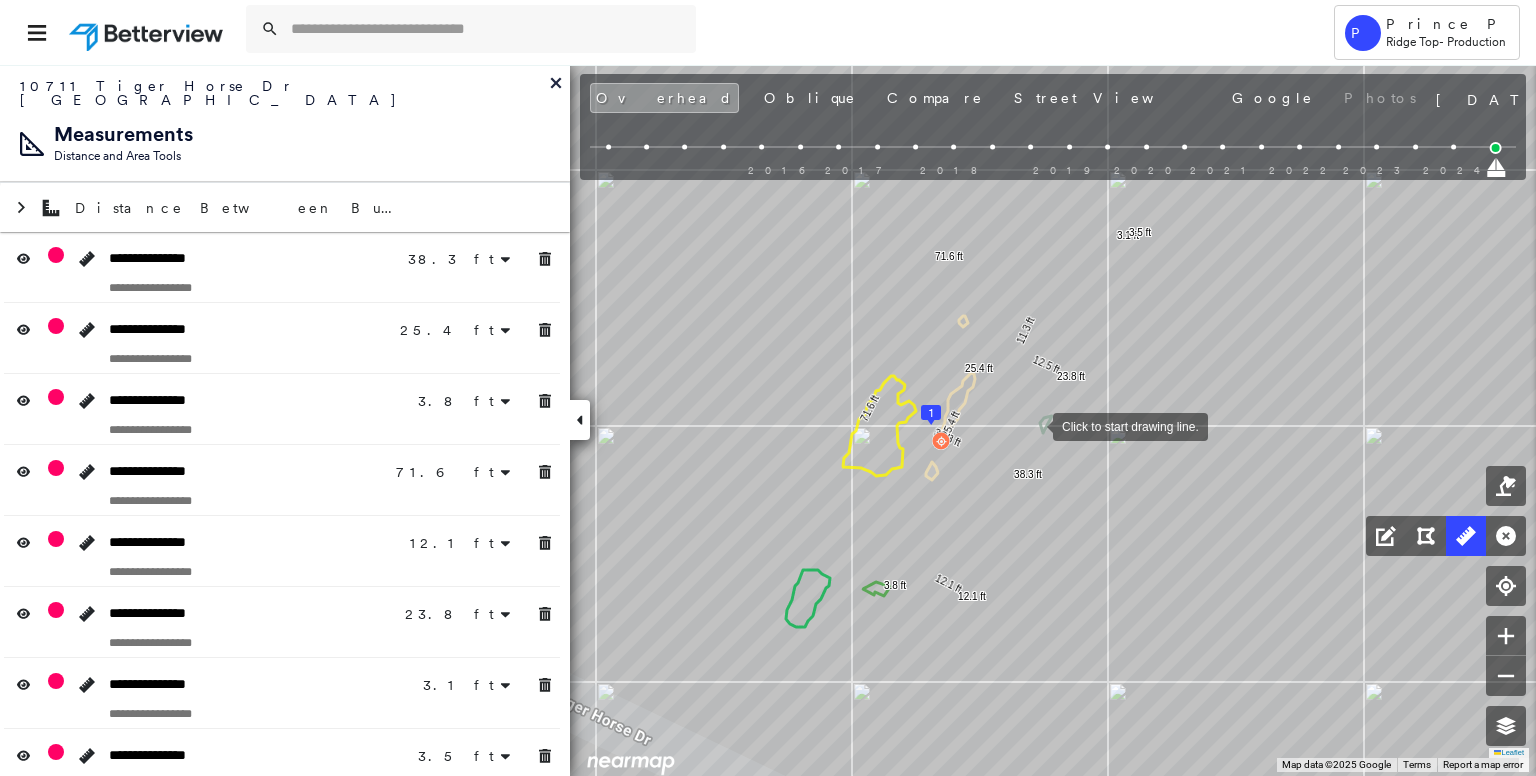 drag, startPoint x: 1044, startPoint y: 358, endPoint x: 1027, endPoint y: 449, distance: 92.574295 